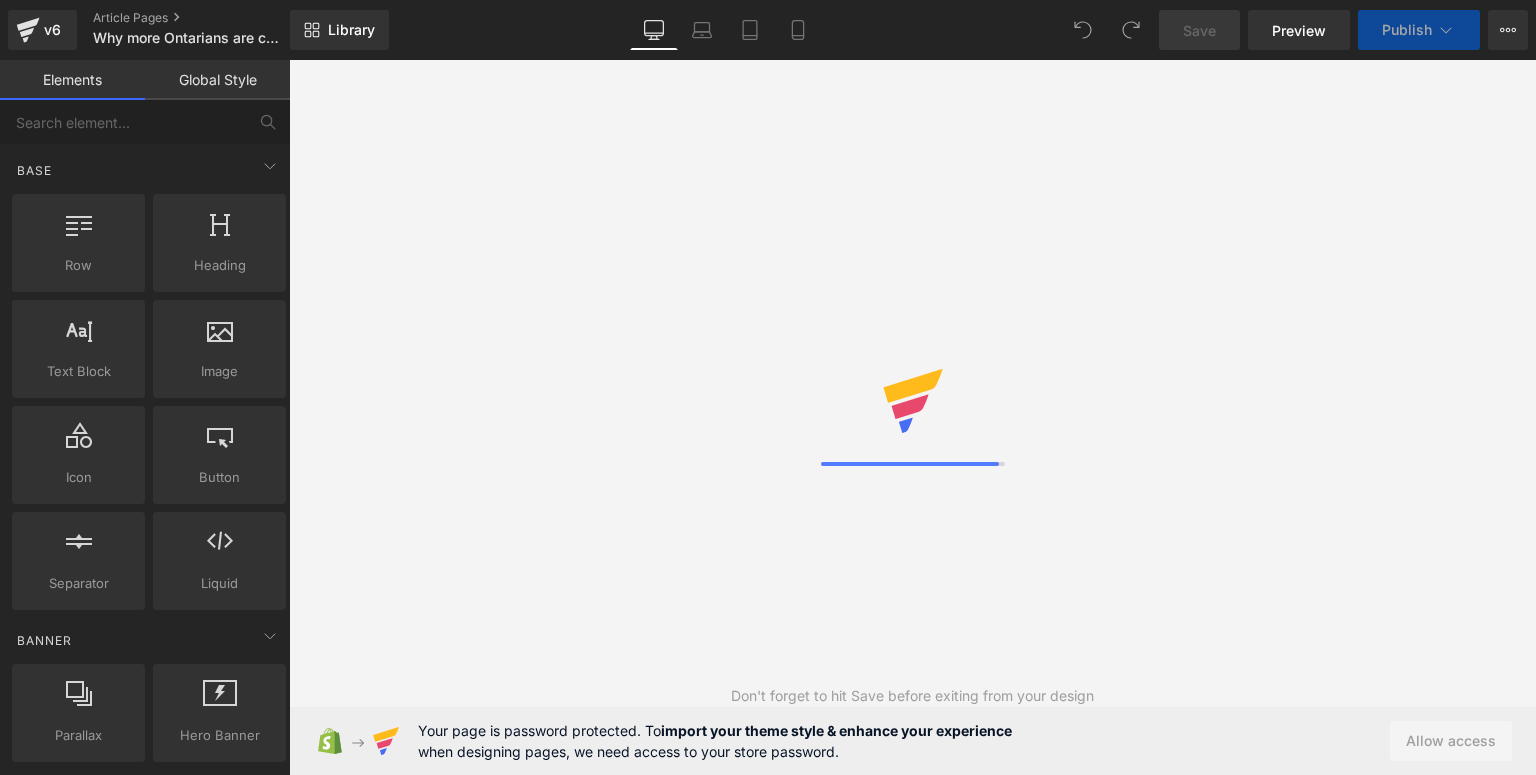 scroll, scrollTop: 0, scrollLeft: 0, axis: both 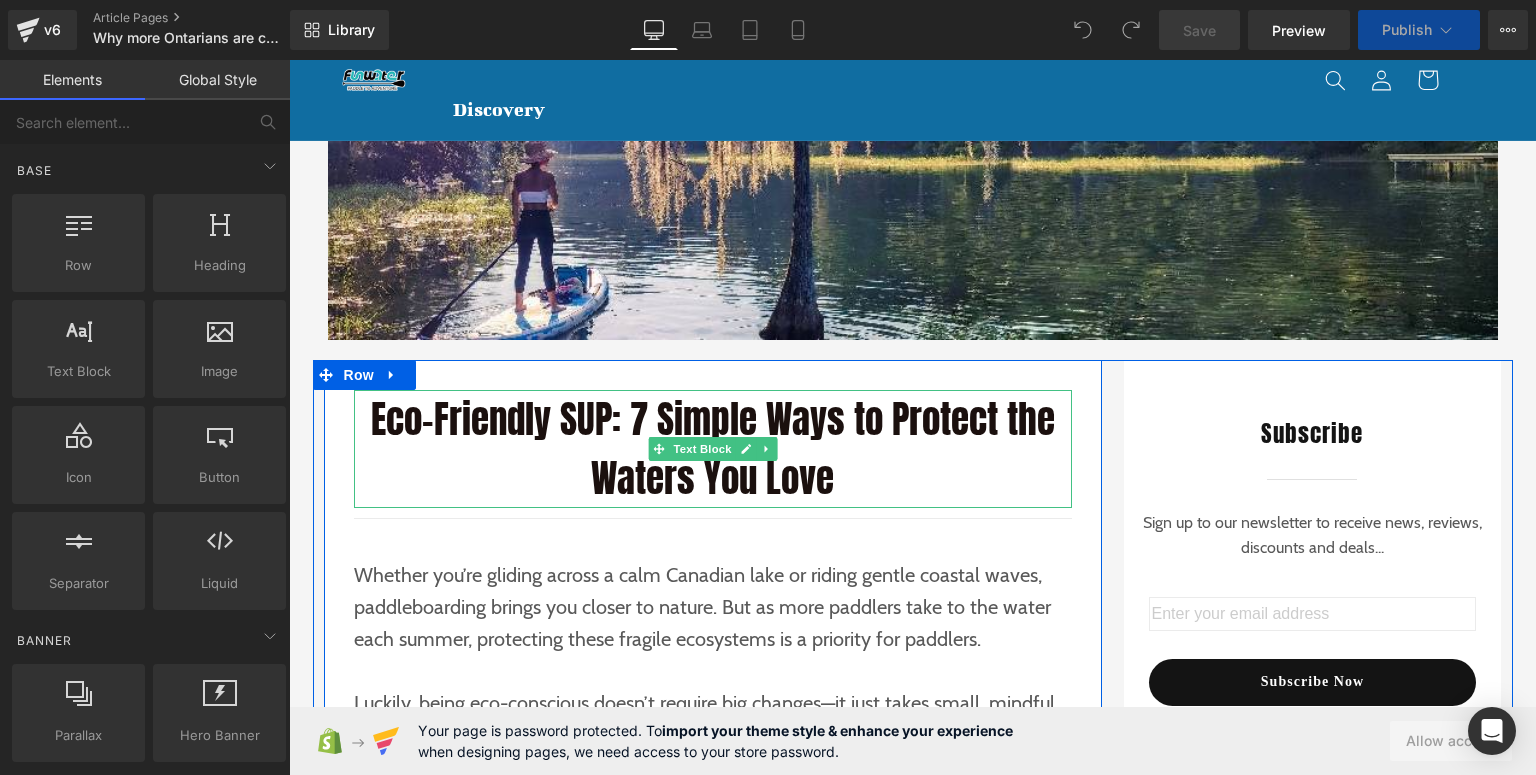 click on "Eco-Friendly SUP: 7 Simple Ways to Protect the Waters You Love" at bounding box center [713, 449] 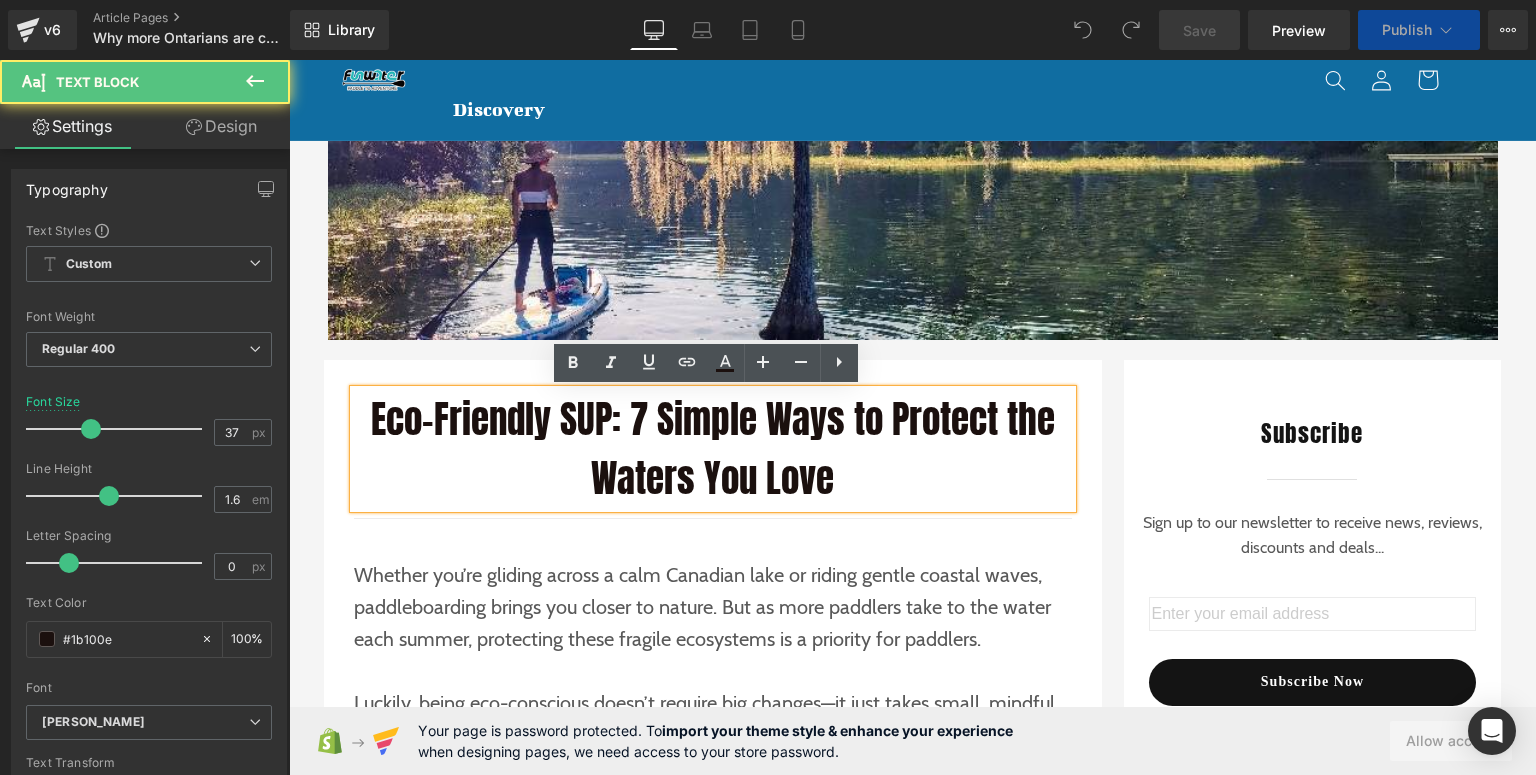 click on "Eco-Friendly SUP: 7 Simple Ways to Protect the Waters You Love" at bounding box center (713, 449) 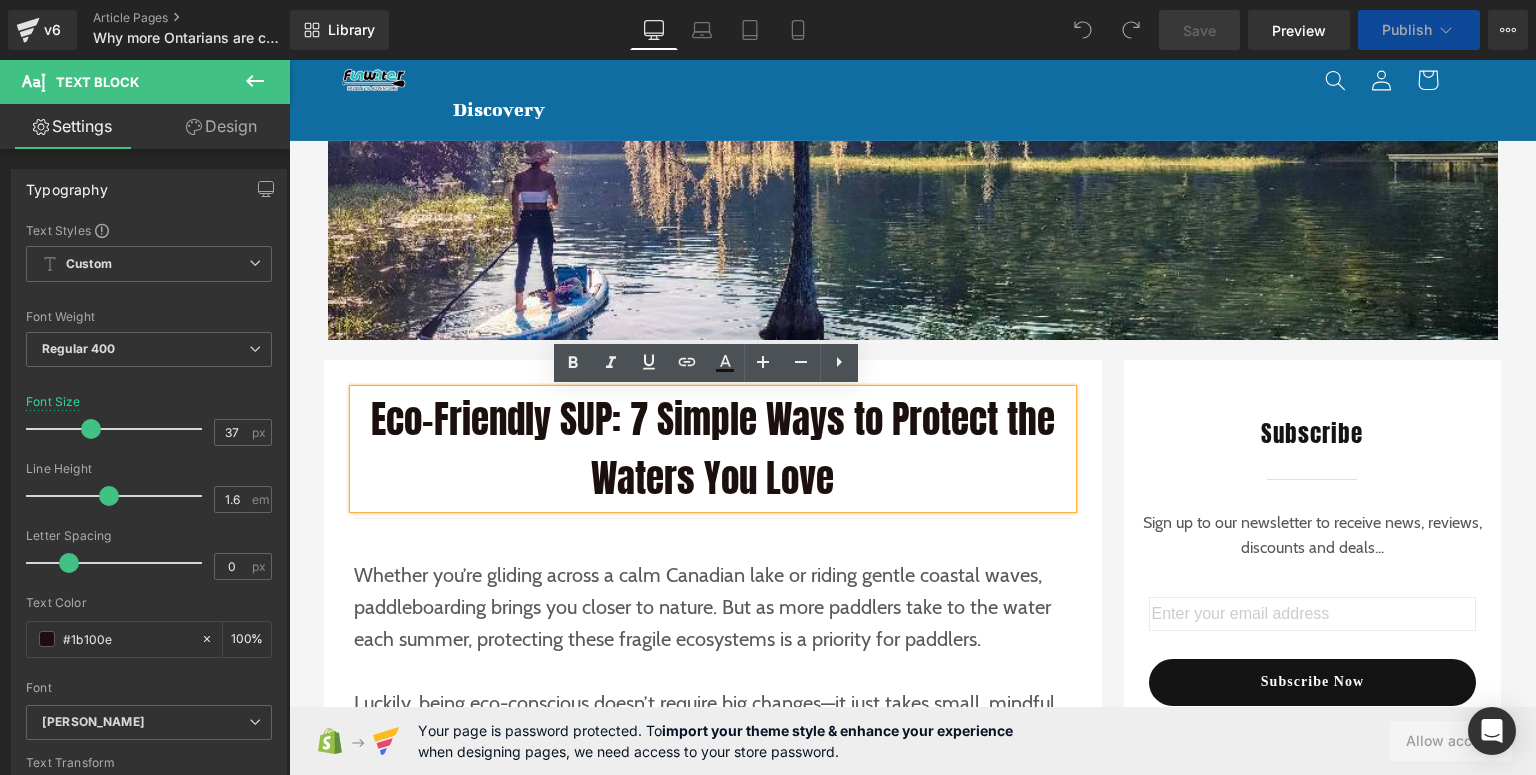 click on "Eco-Friendly SUP: 7 Simple Ways to Protect the Waters You Love" at bounding box center [713, 449] 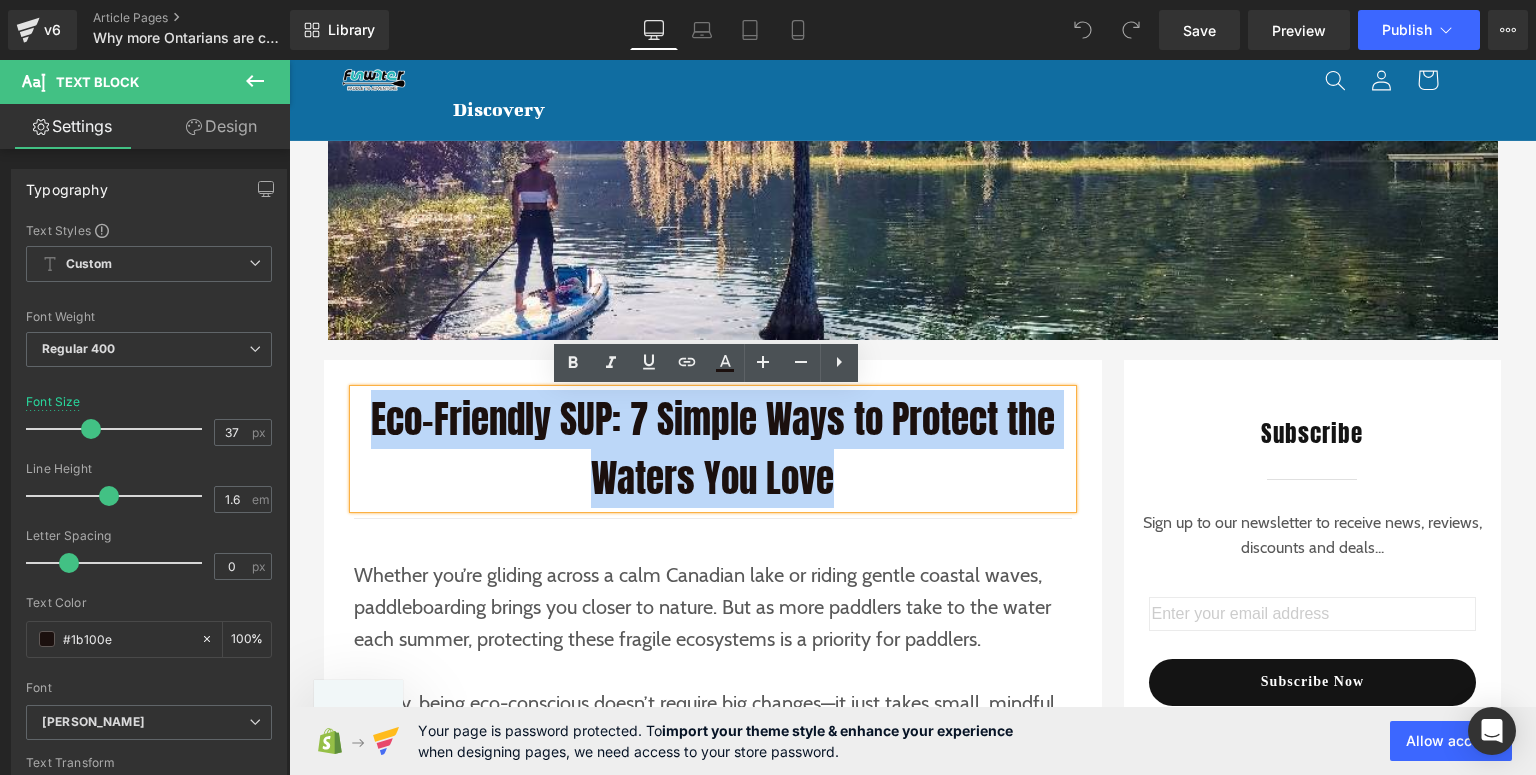 drag, startPoint x: 833, startPoint y: 475, endPoint x: 358, endPoint y: 410, distance: 479.42673 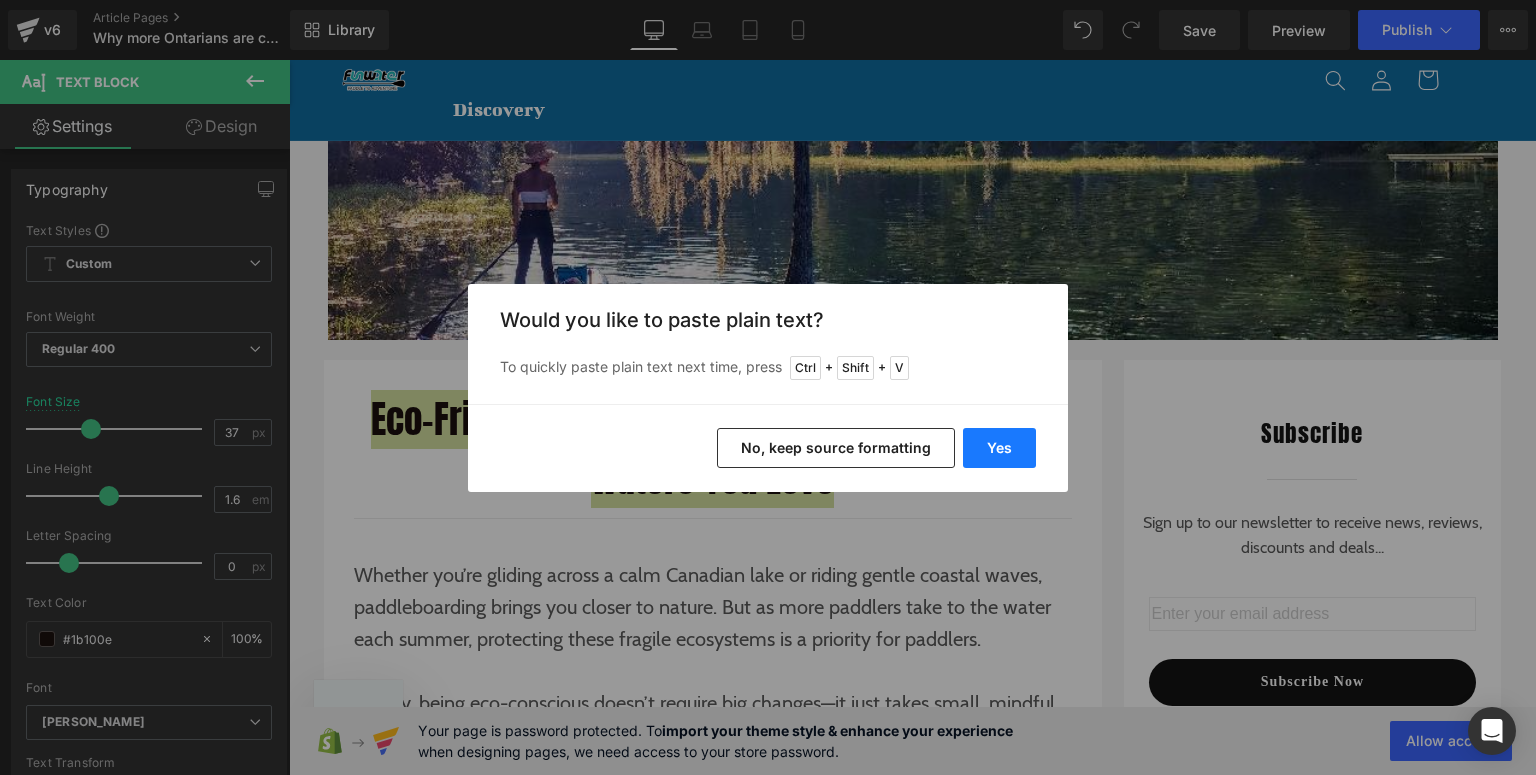 click on "Yes" at bounding box center [999, 448] 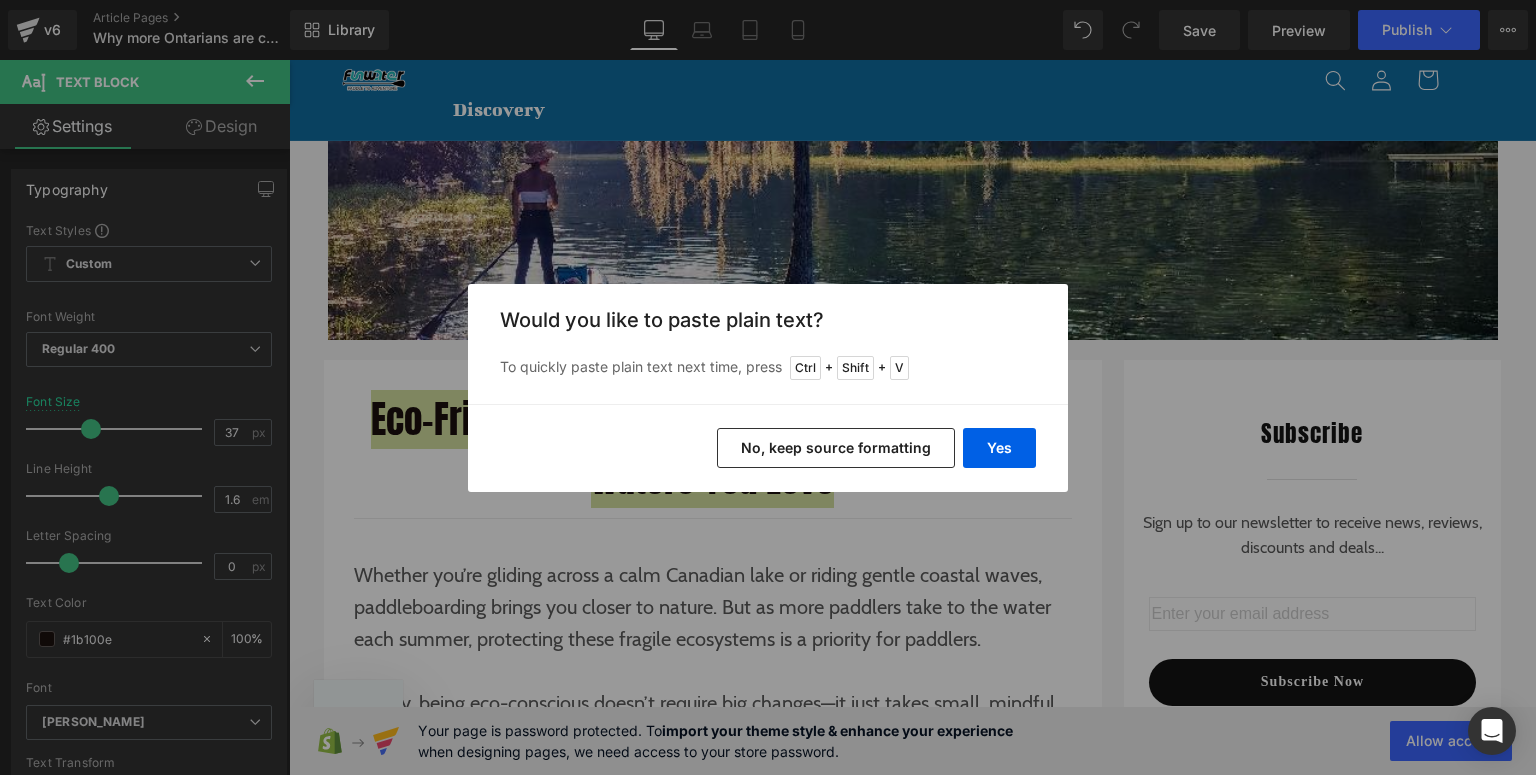 type 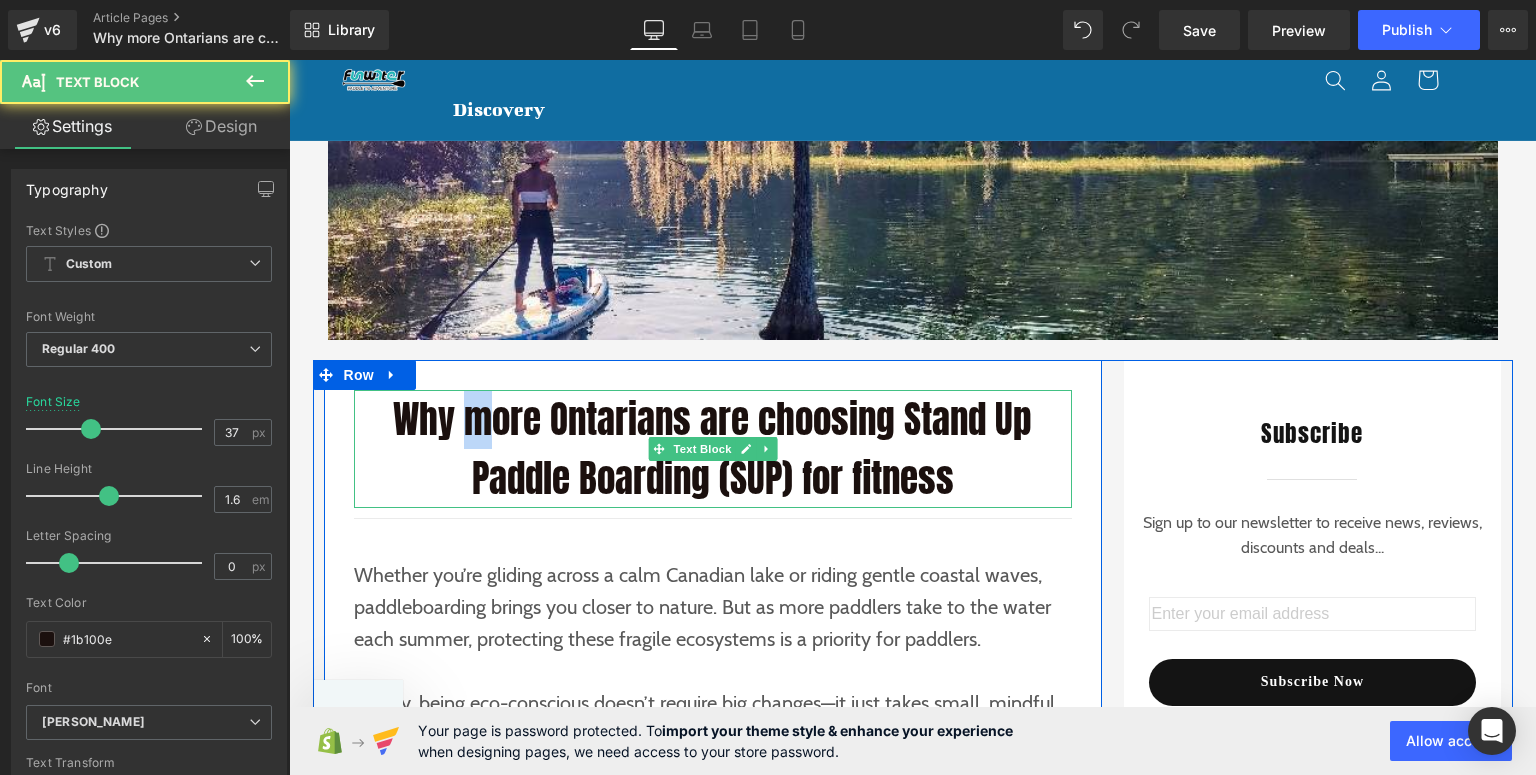 click on "Why more Ontarians are choosing Stand Up Paddle Boarding (SUP) for fitness" at bounding box center (713, 449) 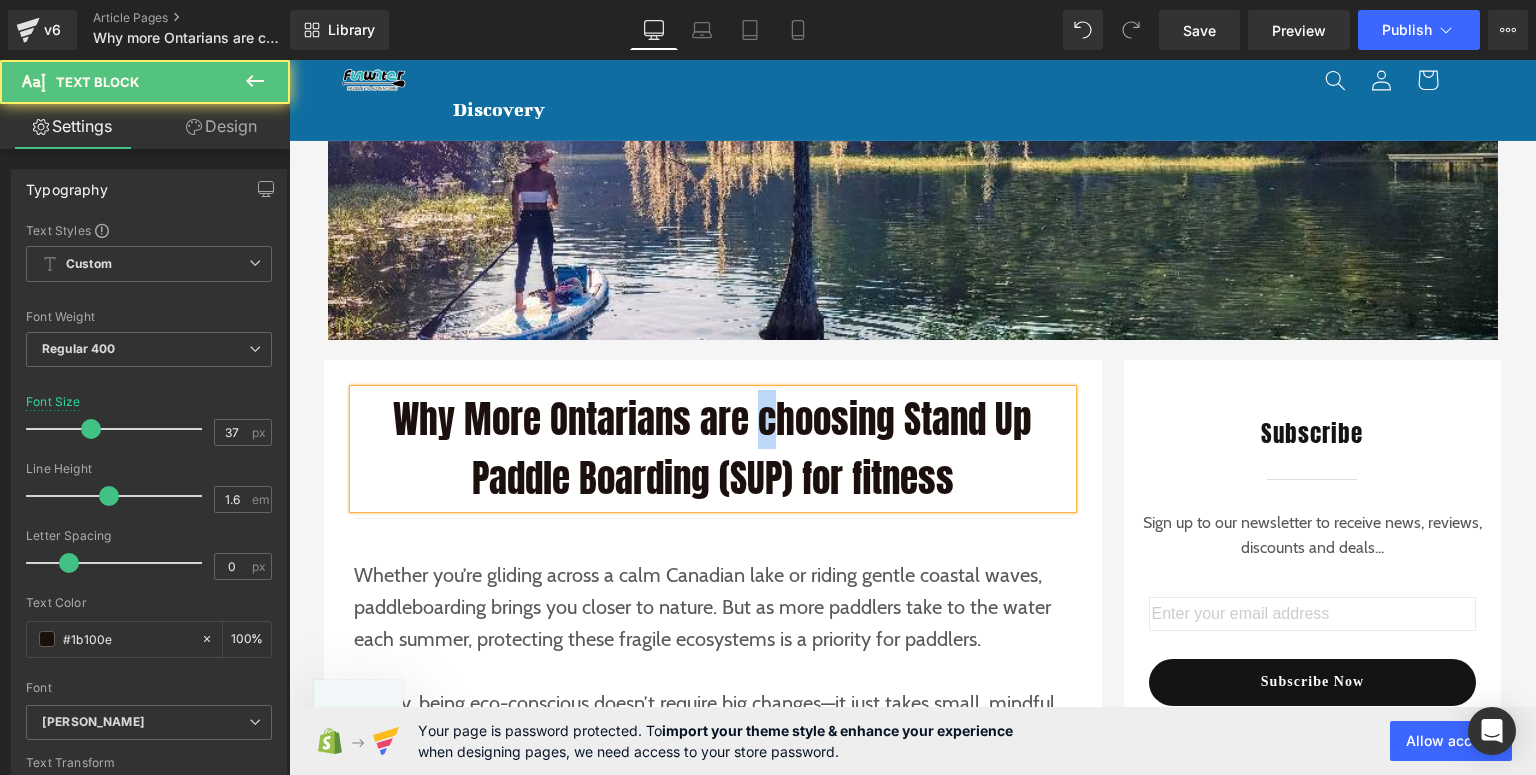 drag, startPoint x: 766, startPoint y: 424, endPoint x: 755, endPoint y: 428, distance: 11.7046995 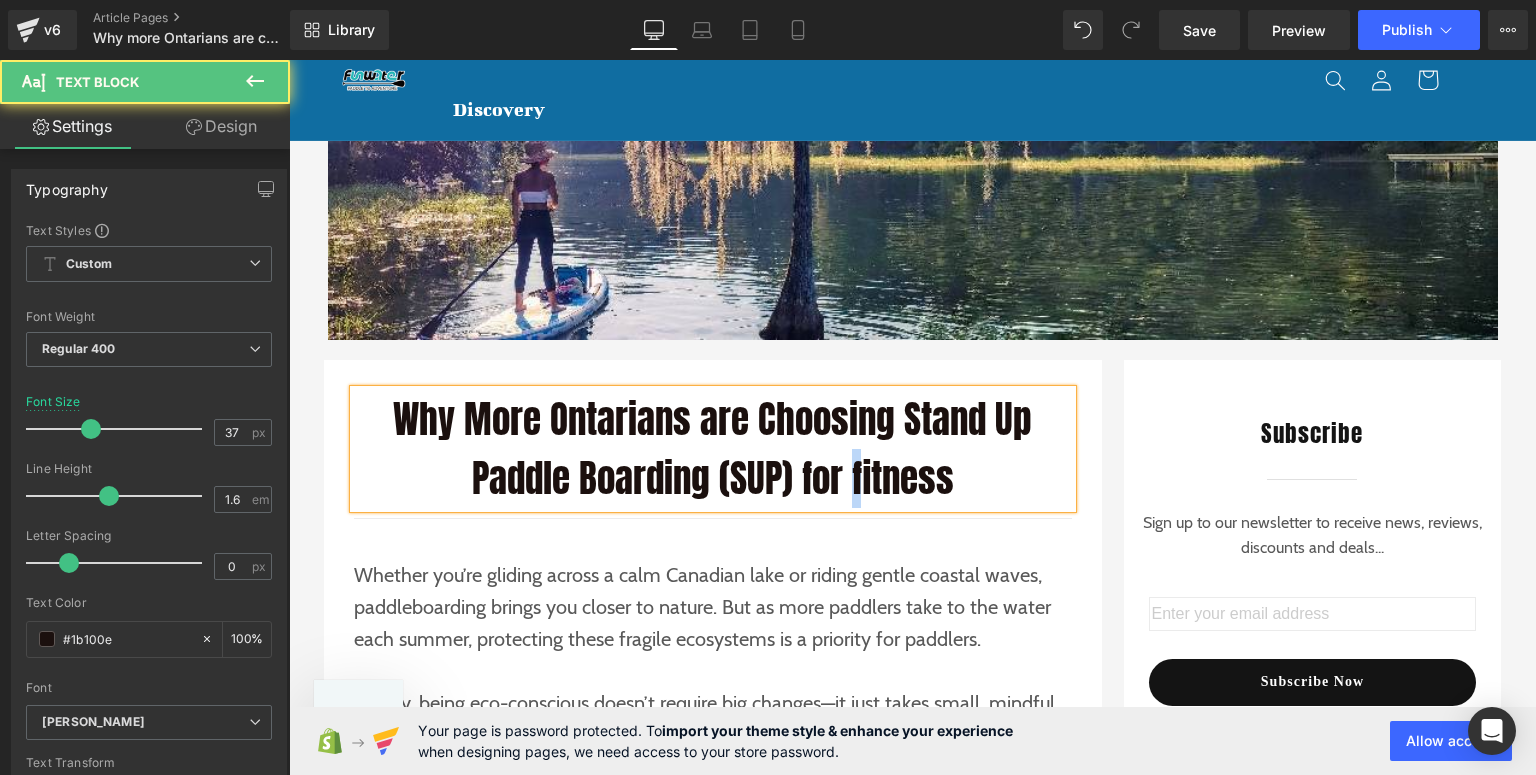 click on "Why More Ontarians are Choosing Stand Up Paddle Boarding (SUP) for fitness" at bounding box center [713, 449] 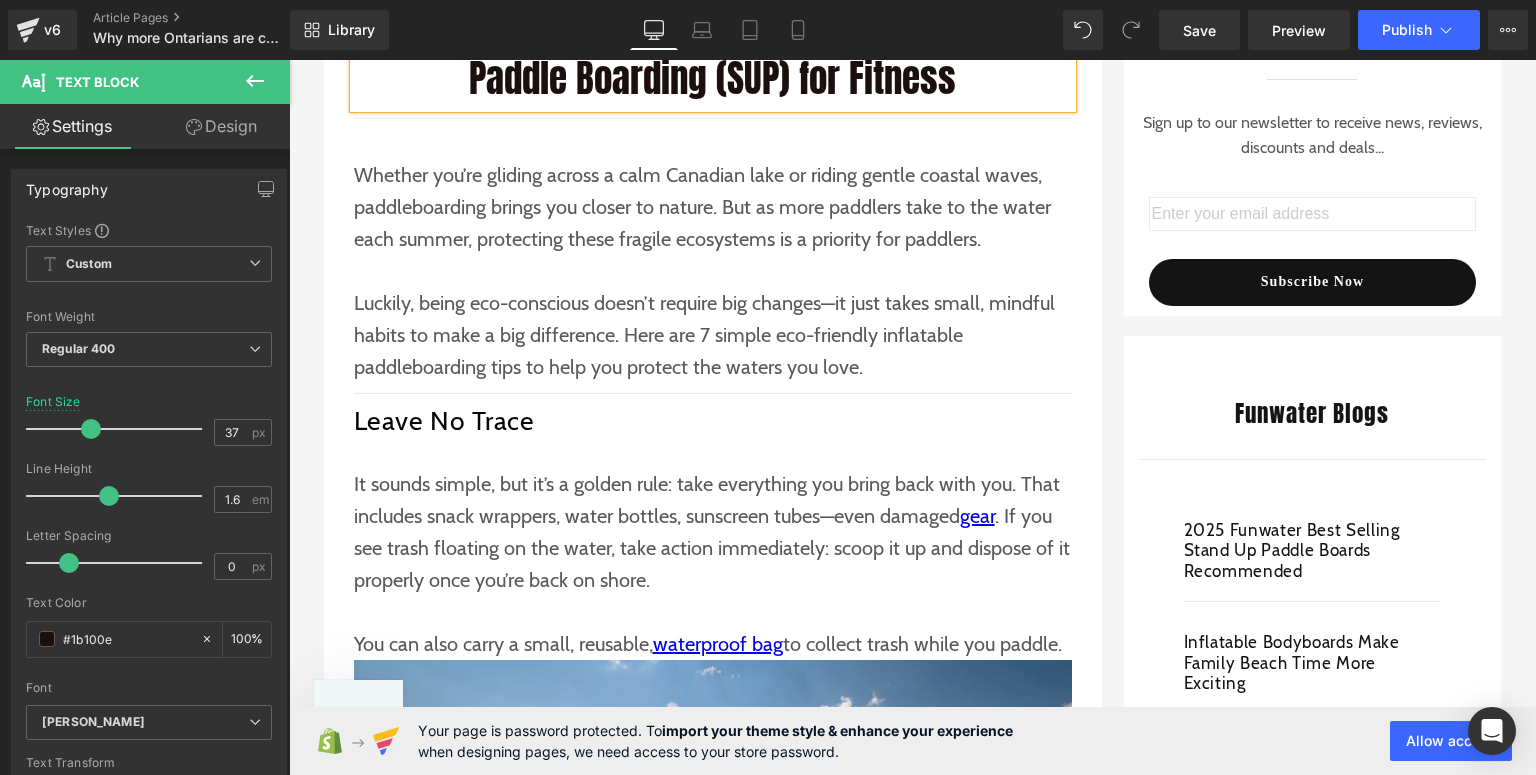 scroll, scrollTop: 160, scrollLeft: 0, axis: vertical 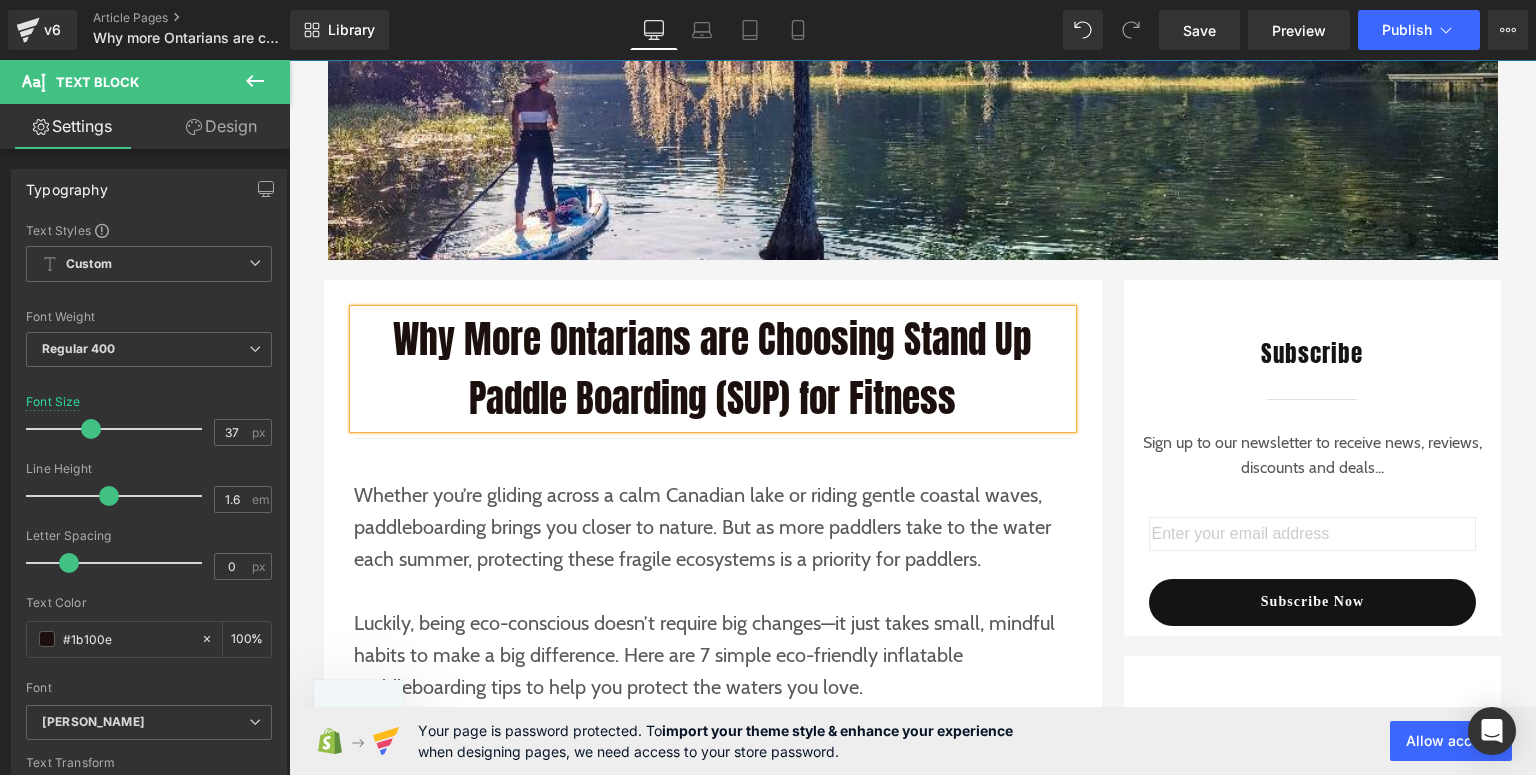 click on "Whether you’re gliding across a calm Canadian lake or riding gentle coastal waves, paddleboarding brings you closer to nature. But as more paddlers take to the water each summer, protecting these fragile ecosystems is a priority for paddlers." at bounding box center (713, 527) 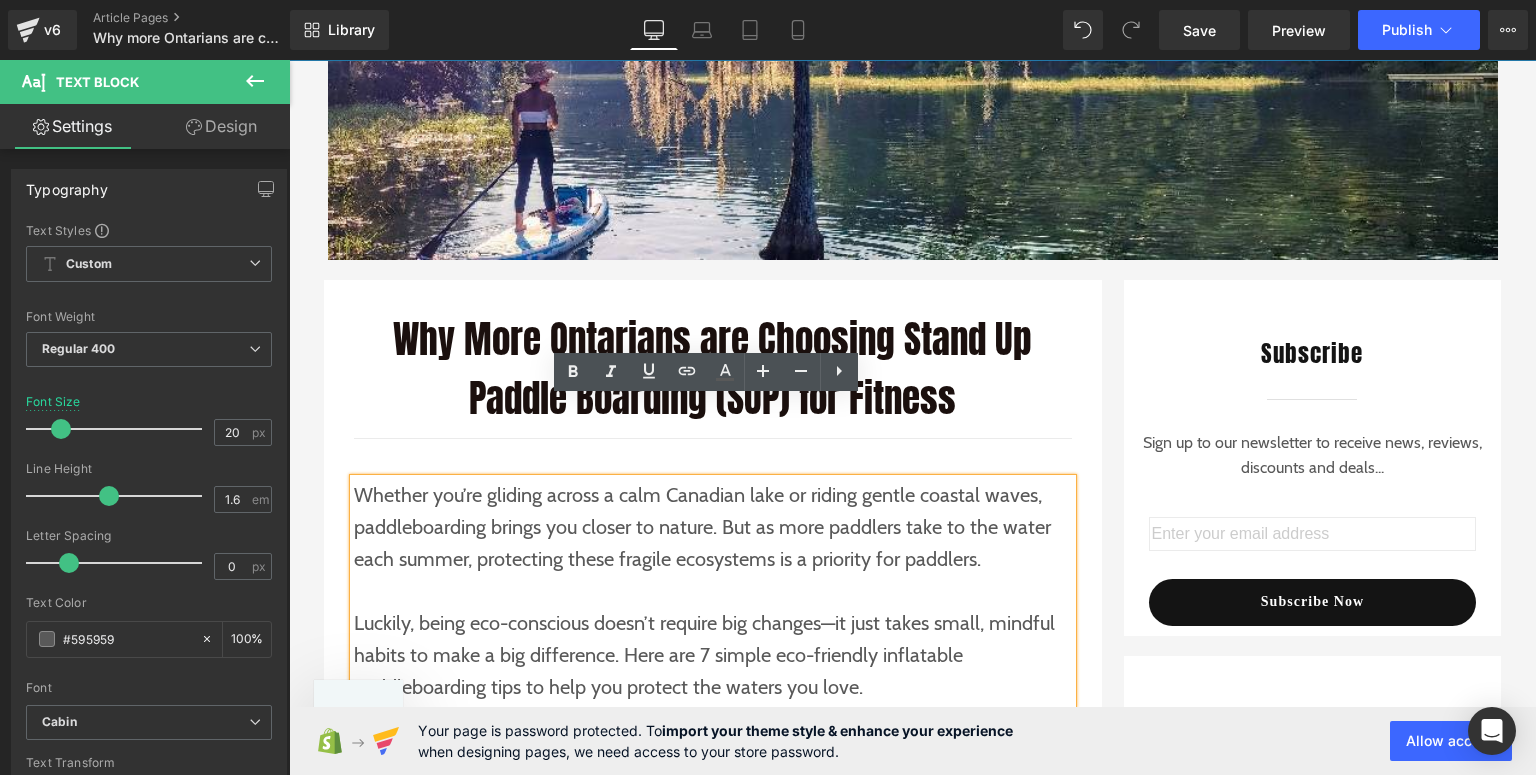 scroll, scrollTop: 240, scrollLeft: 0, axis: vertical 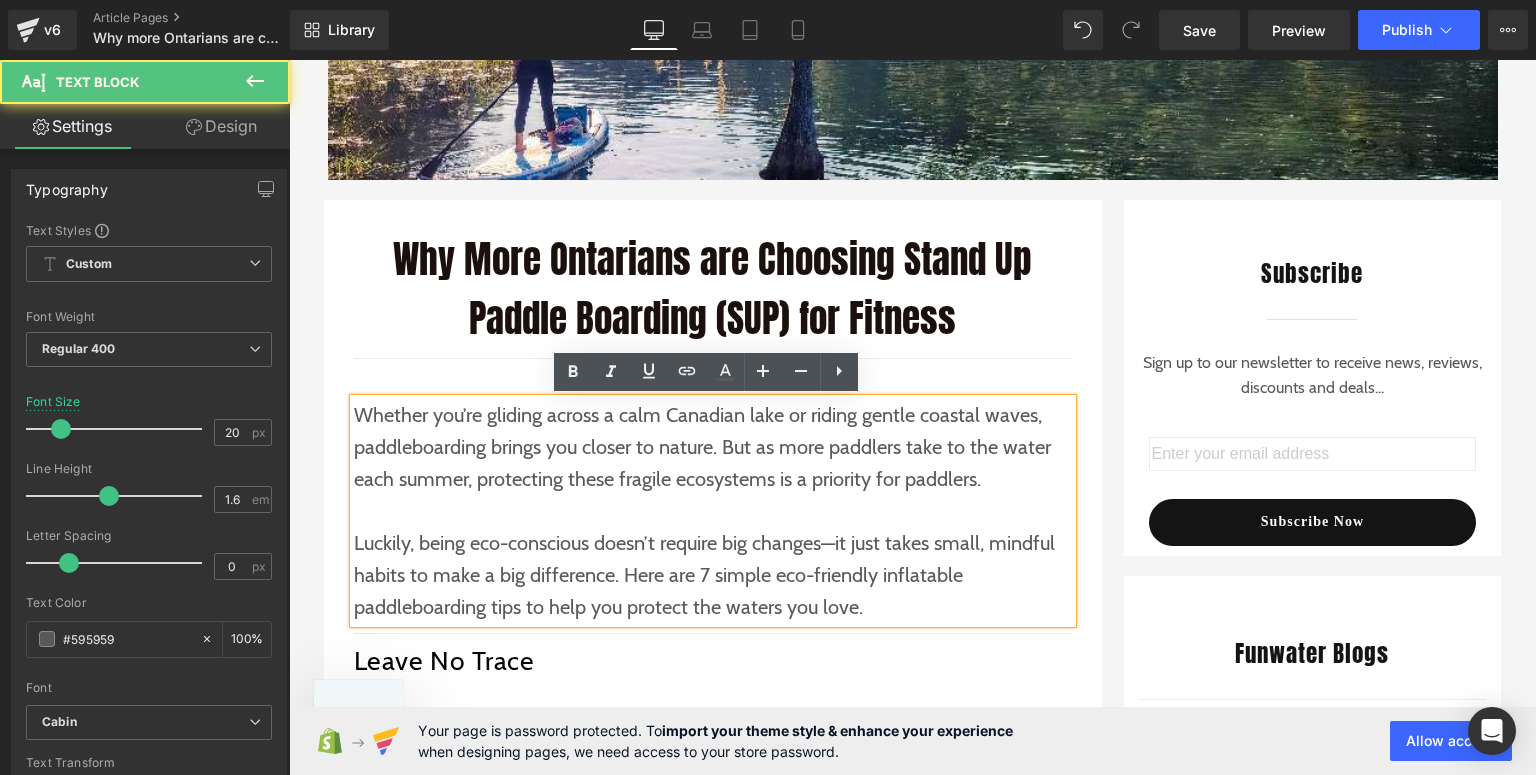 click on "Luckily, being eco-conscious doesn’t require big changes—it just takes small, mindful habits to make a big difference. Here are 7 simple eco-friendly inflatable paddleboarding tips to help you protect the waters you love." at bounding box center (713, 575) 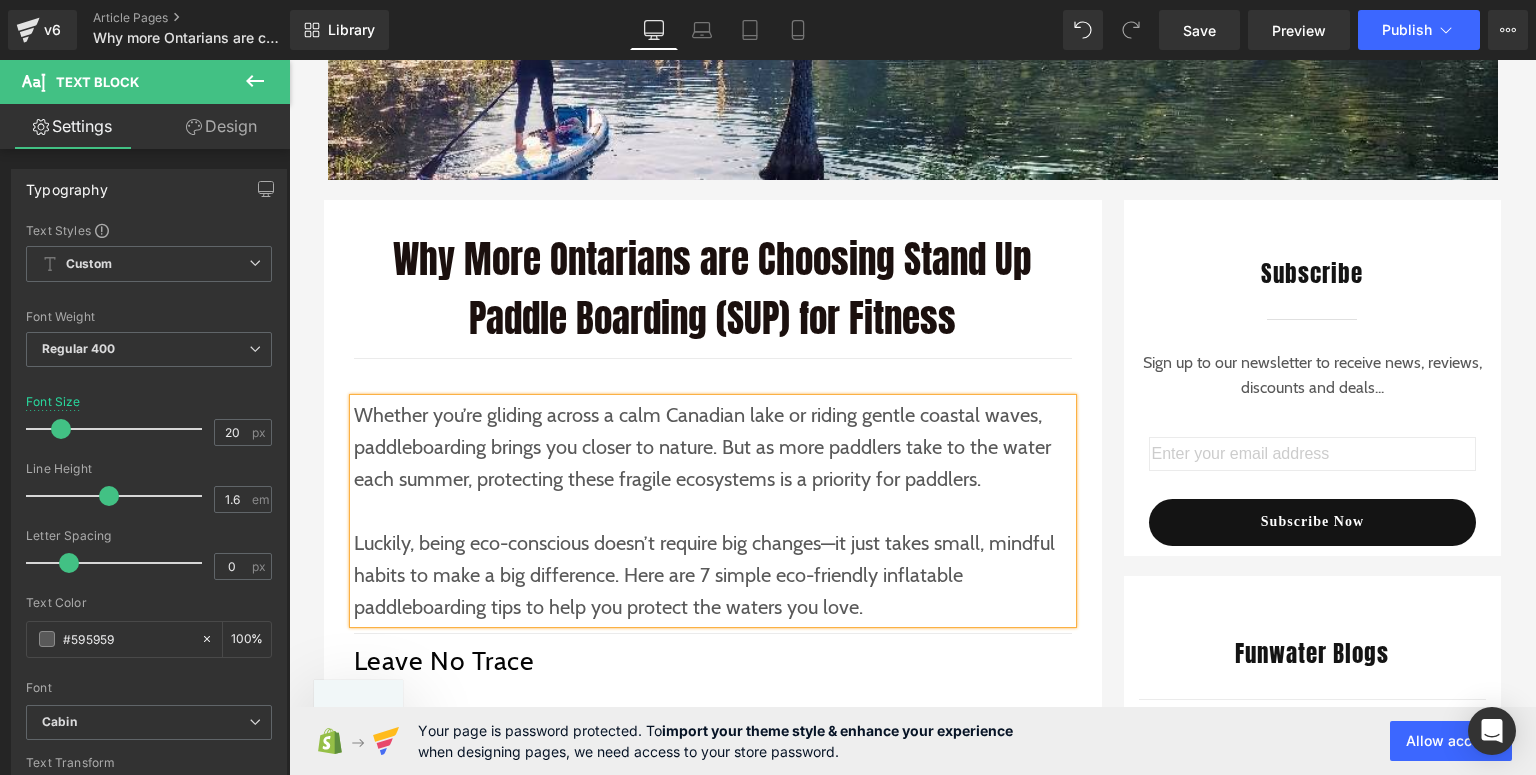 click on "Your page is password protected. To  import your theme style & enhance your experience    when designing pages, we need access to your store password.   Allow access" at bounding box center [913, 741] 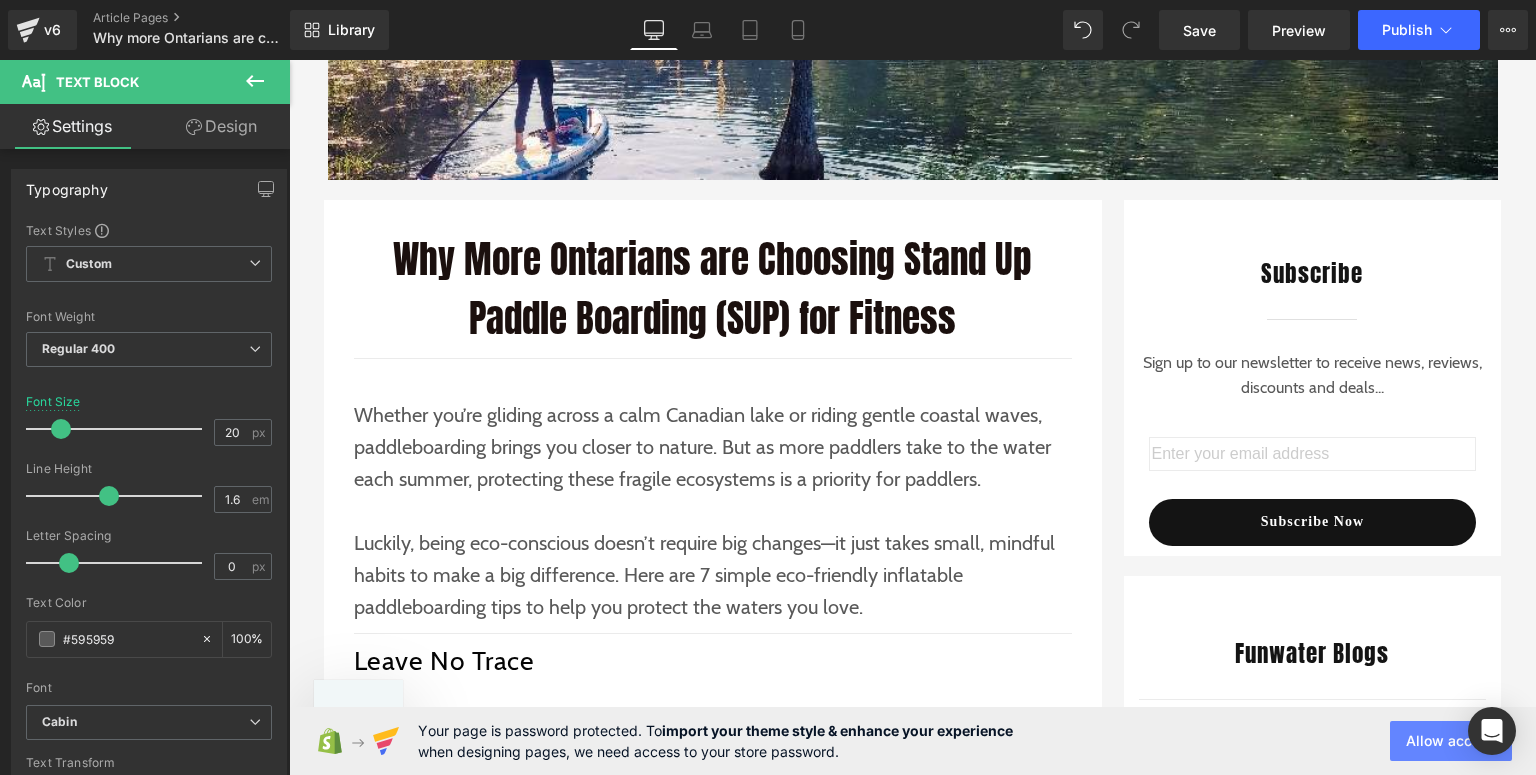 click on "Allow access" at bounding box center (1451, 741) 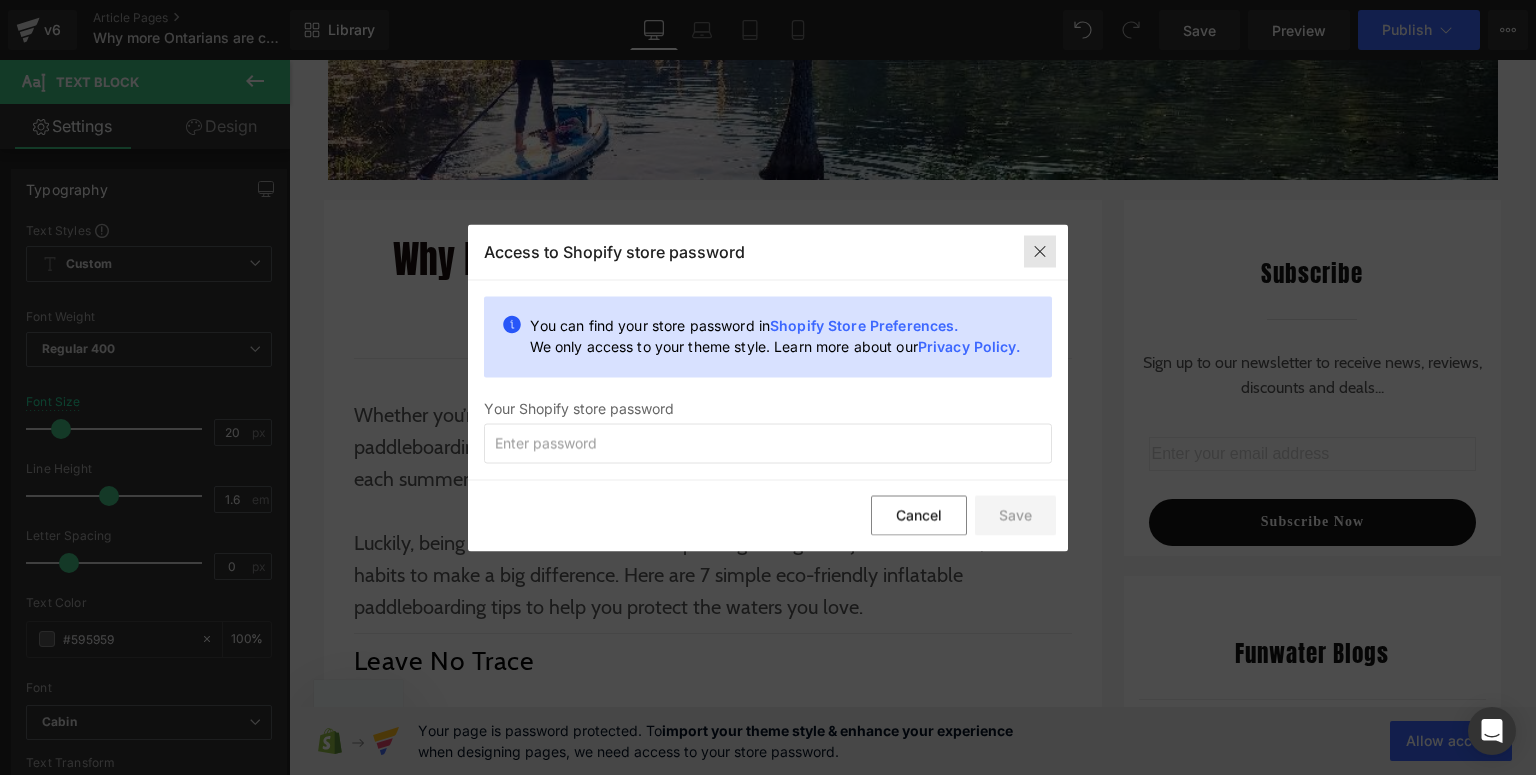 drag, startPoint x: 1036, startPoint y: 247, endPoint x: 751, endPoint y: 192, distance: 290.2585 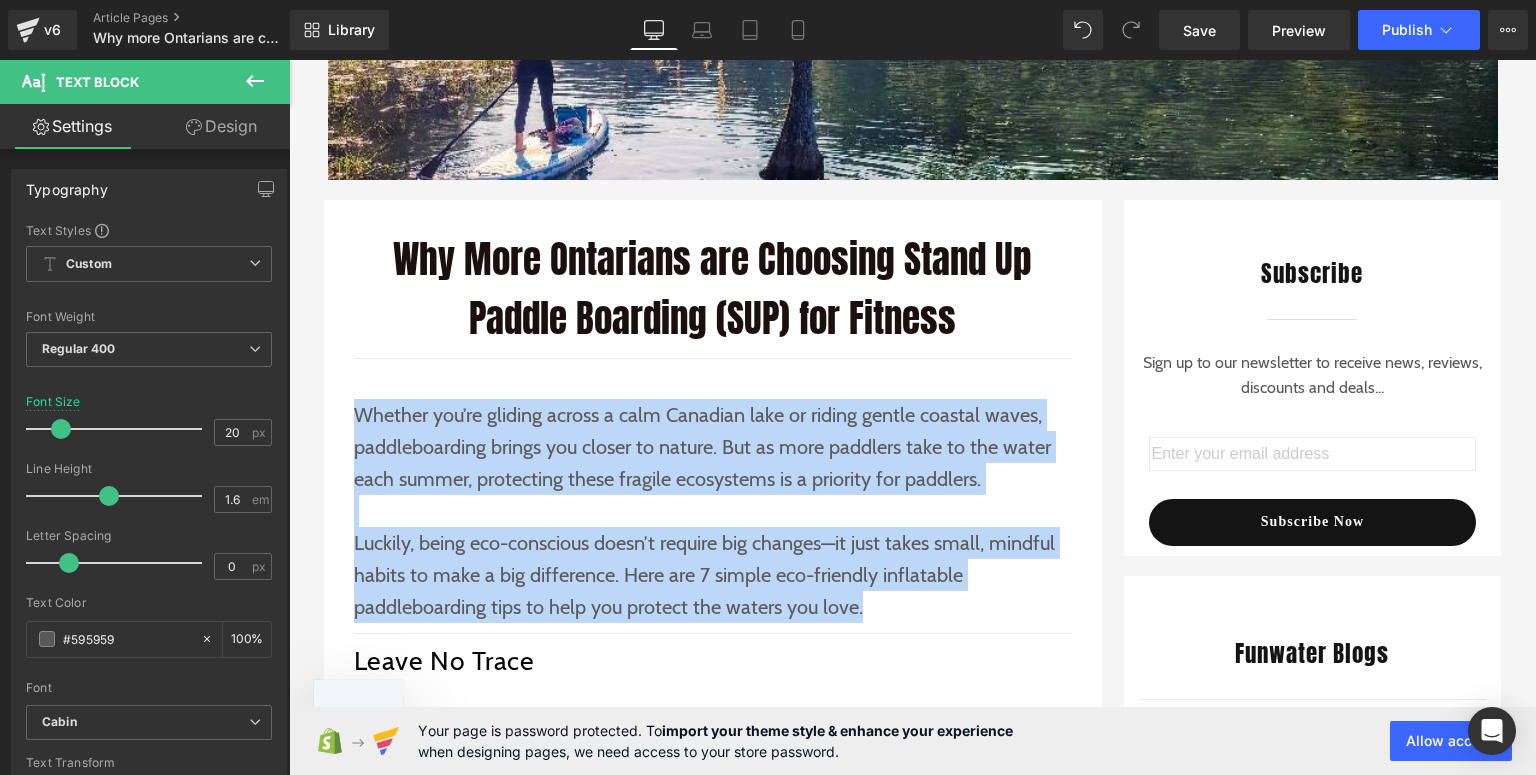 drag, startPoint x: 923, startPoint y: 604, endPoint x: 284, endPoint y: 388, distance: 674.51984 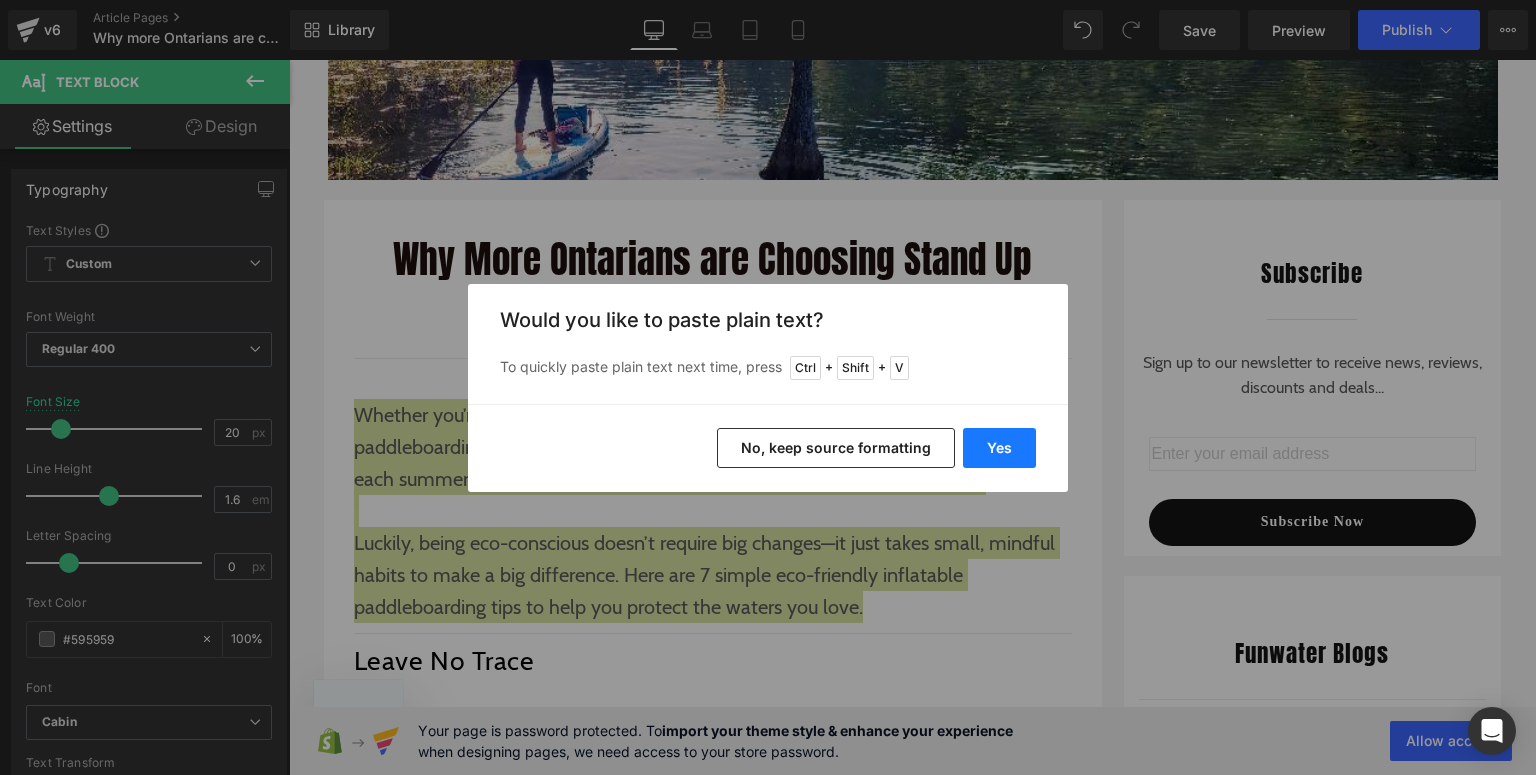 drag, startPoint x: 1009, startPoint y: 456, endPoint x: 613, endPoint y: 400, distance: 399.94 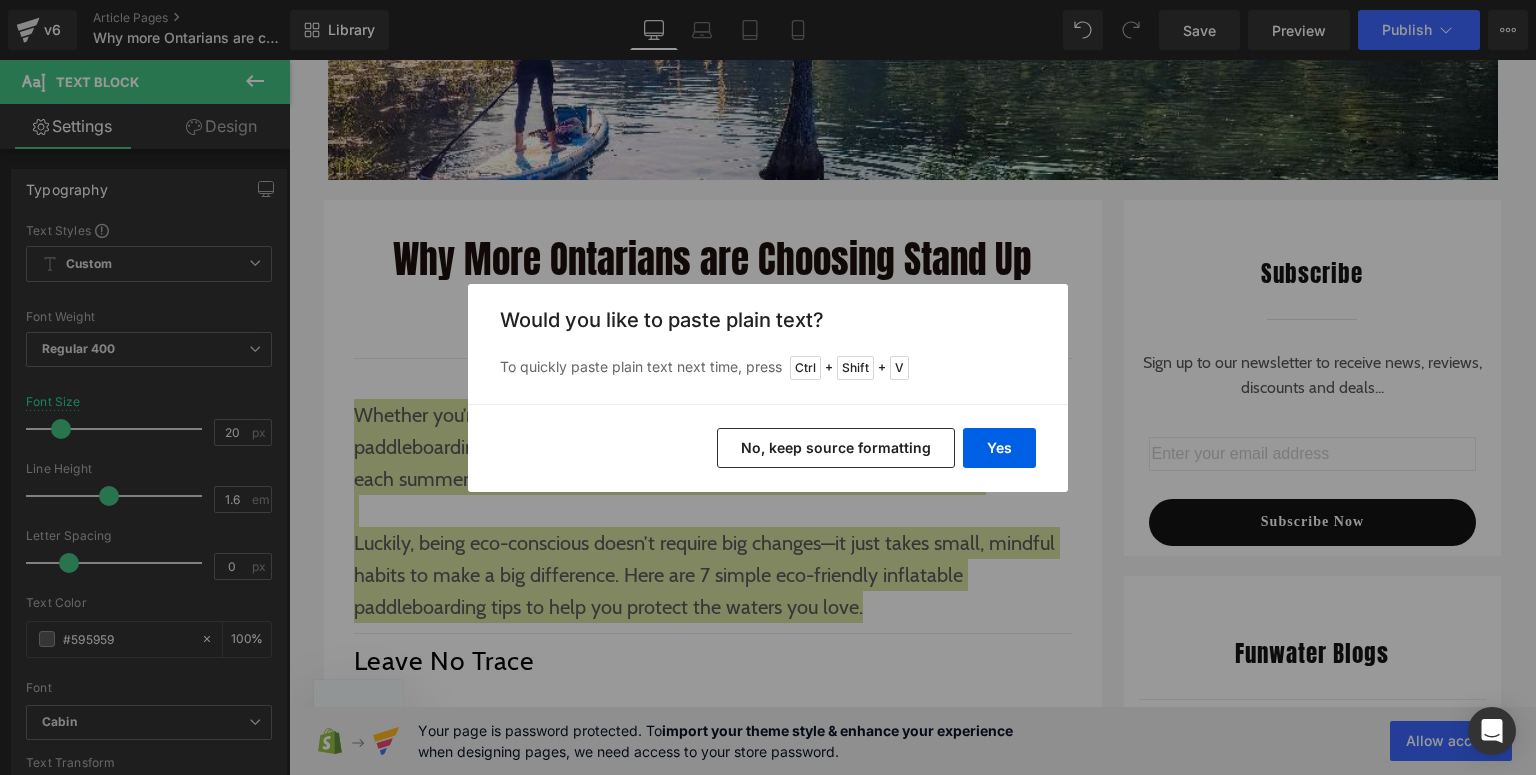 type 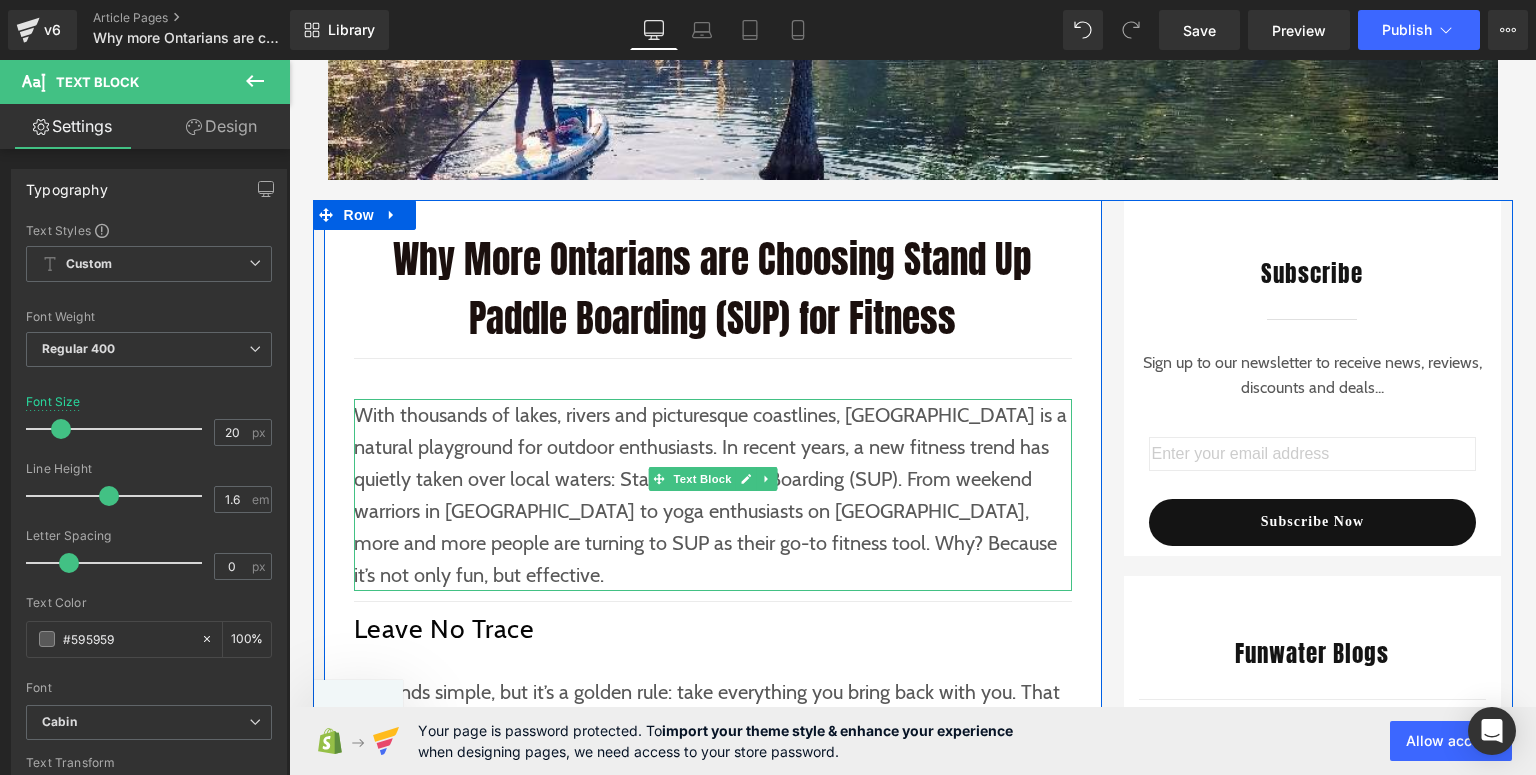 scroll, scrollTop: 400, scrollLeft: 0, axis: vertical 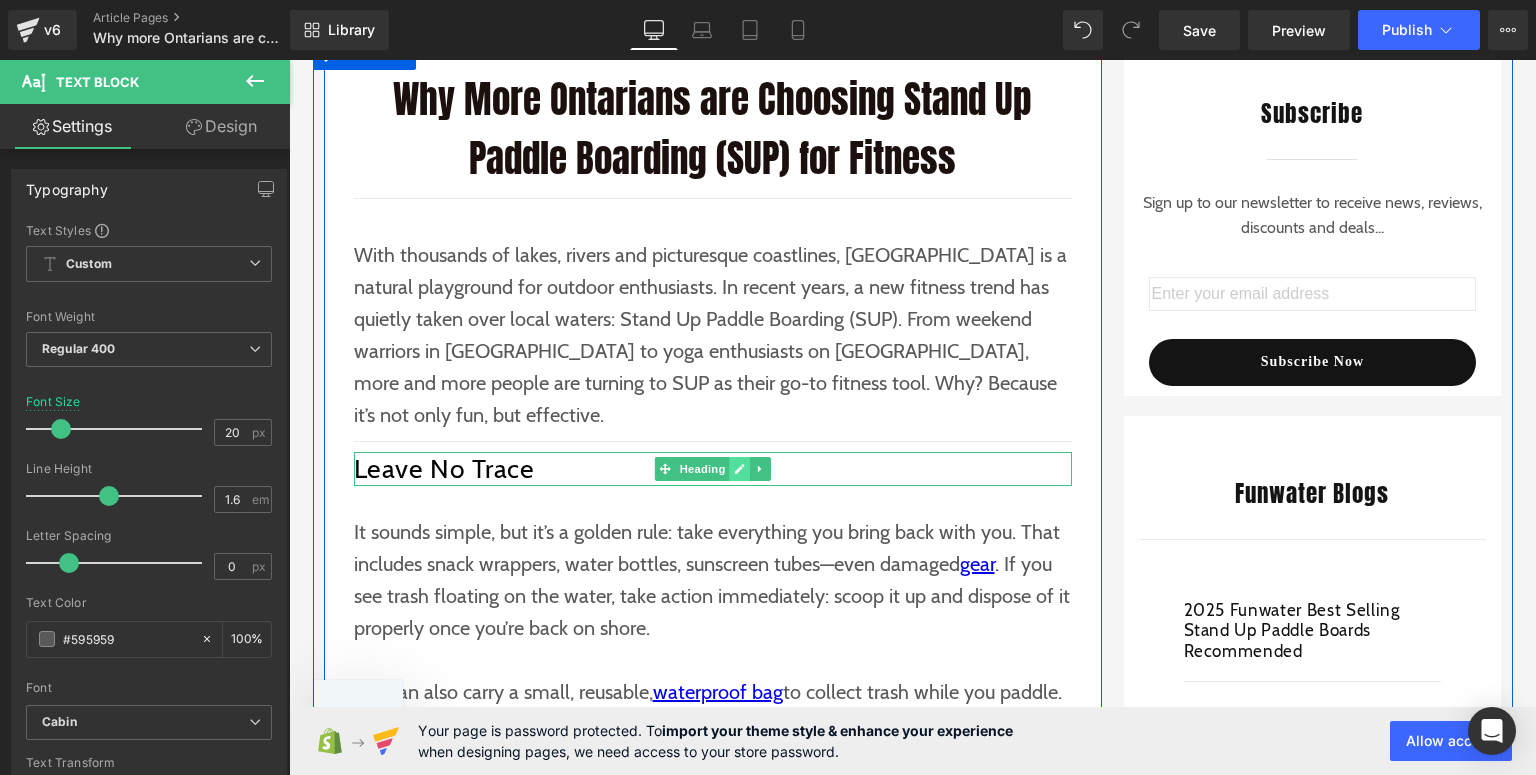 click 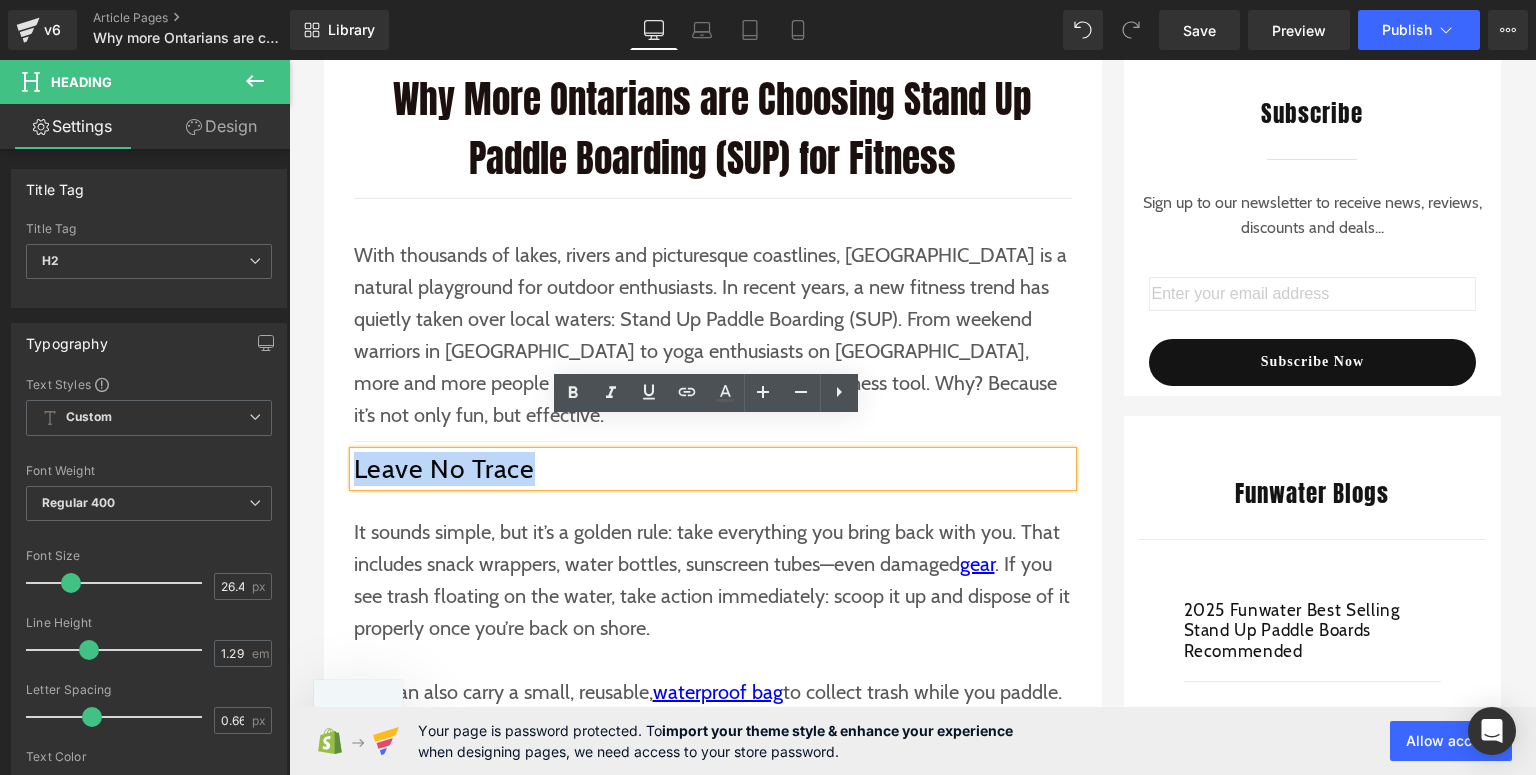 drag, startPoint x: 579, startPoint y: 432, endPoint x: 350, endPoint y: 432, distance: 229 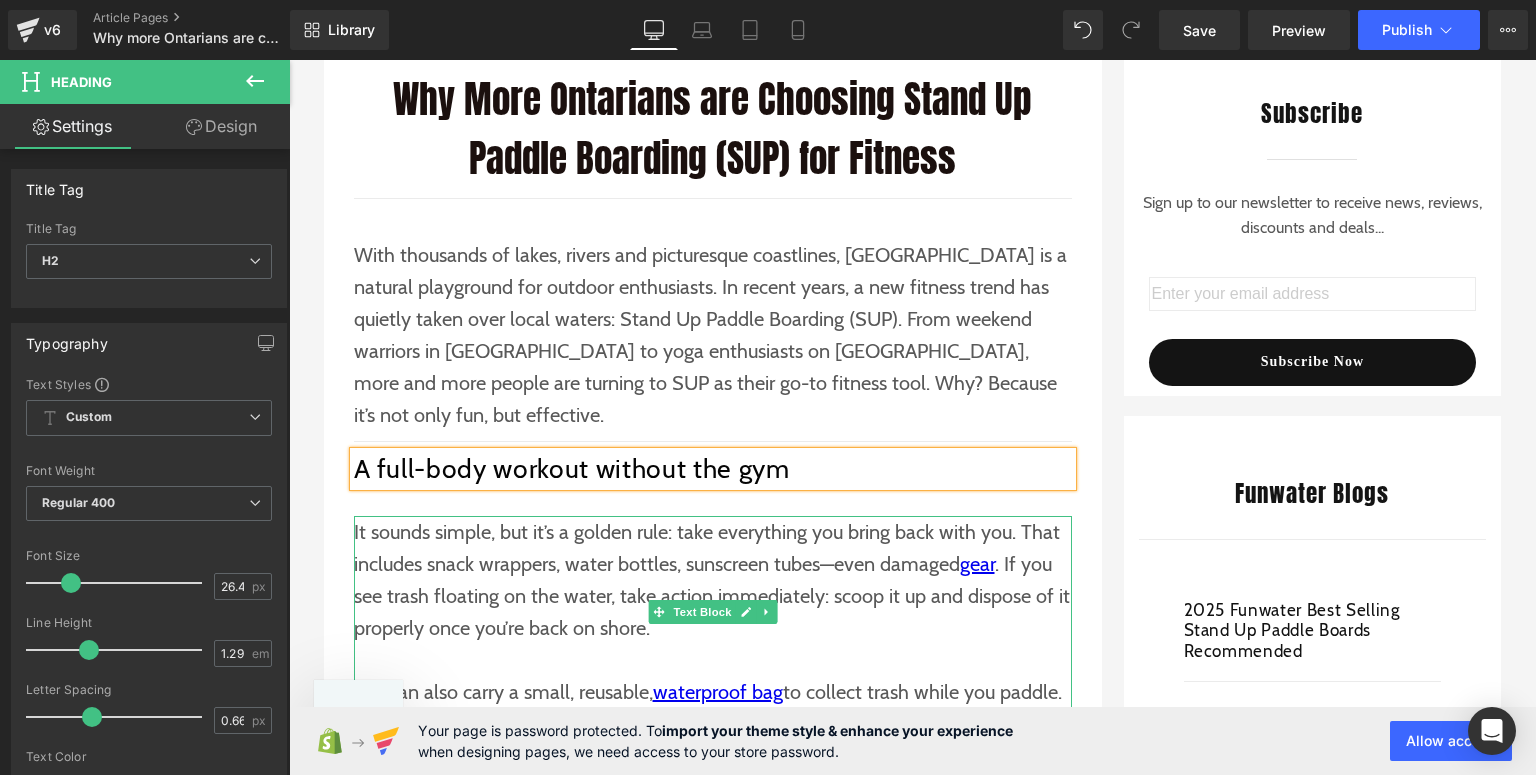 click on "It sounds simple, but it’s a golden rule: take everything you bring back with you. That includes snack wrappers, water bottles, sunscreen tubes—even damaged  gear . If you see trash floating on the water, take action immediately: scoop it up and dispose of it properly once you’re back on shore." at bounding box center [713, 580] 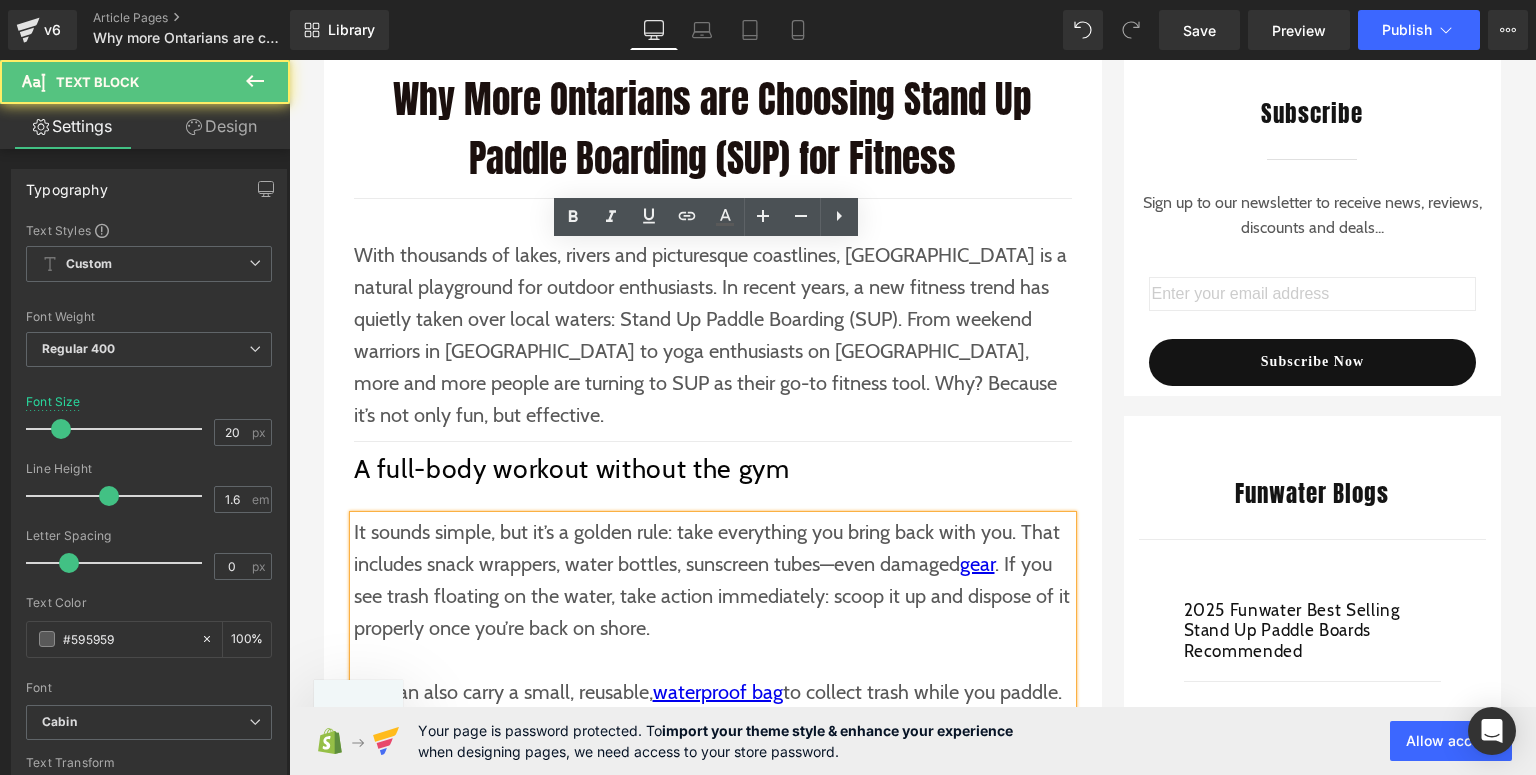 scroll, scrollTop: 640, scrollLeft: 0, axis: vertical 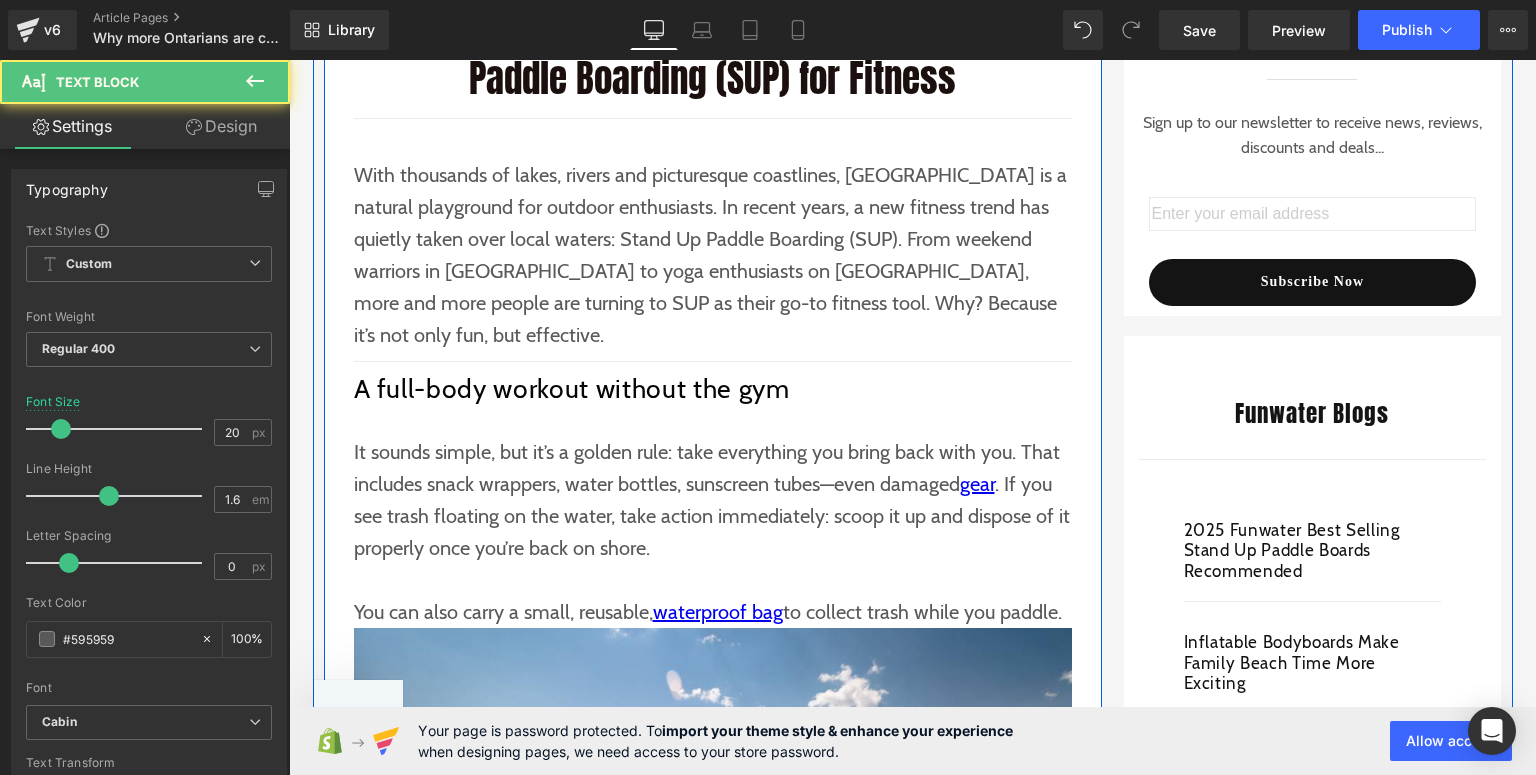 click on "It sounds simple, but it’s a golden rule: take everything you bring back with you. That includes snack wrappers, water bottles, sunscreen tubes—even damaged  gear . If you see trash floating on the water, take action immediately: scoop it up and dispose of it properly once you’re back on shore." at bounding box center (713, 500) 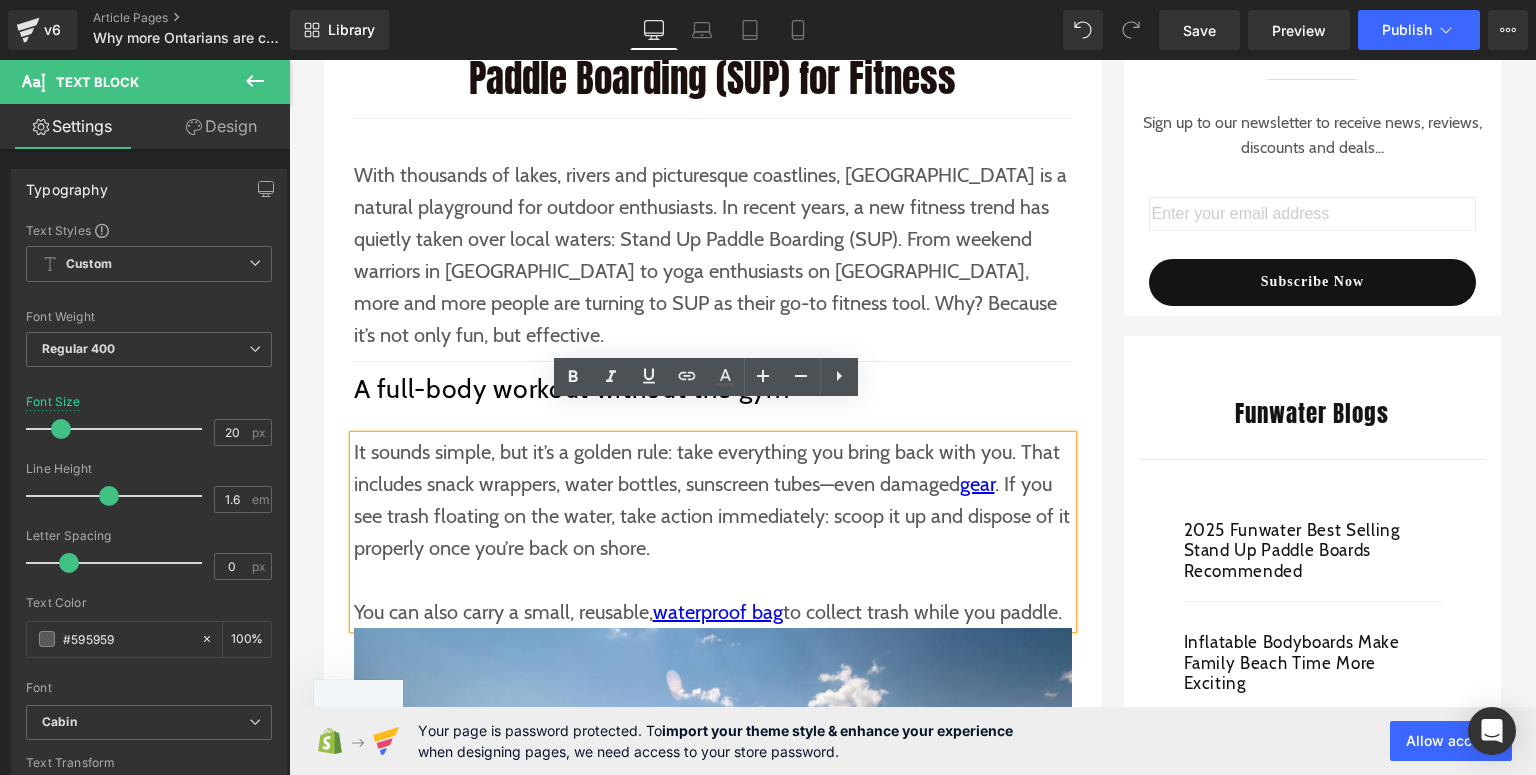 drag, startPoint x: 1060, startPoint y: 580, endPoint x: 347, endPoint y: 423, distance: 730.0808 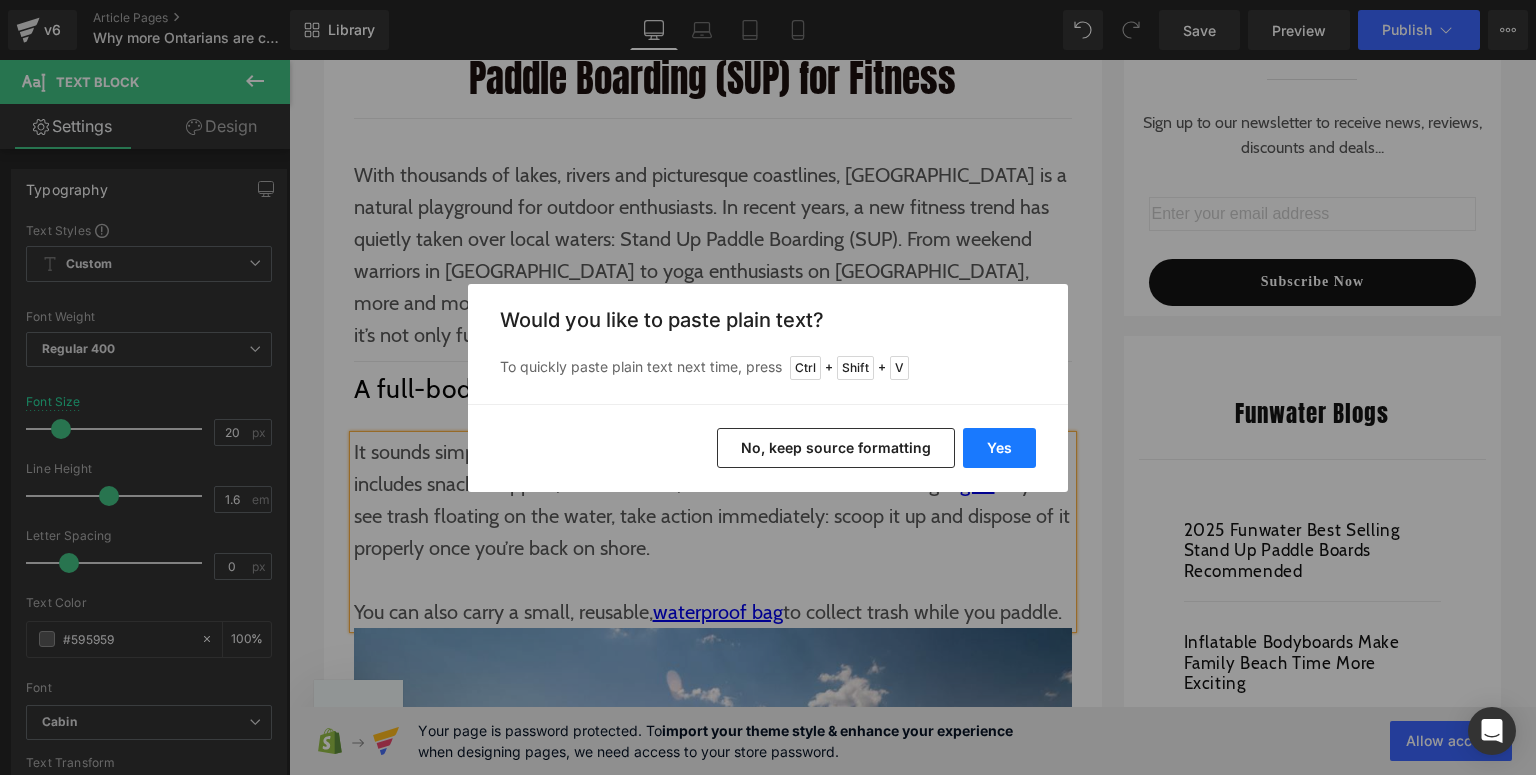 drag, startPoint x: 683, startPoint y: 379, endPoint x: 994, endPoint y: 448, distance: 318.5624 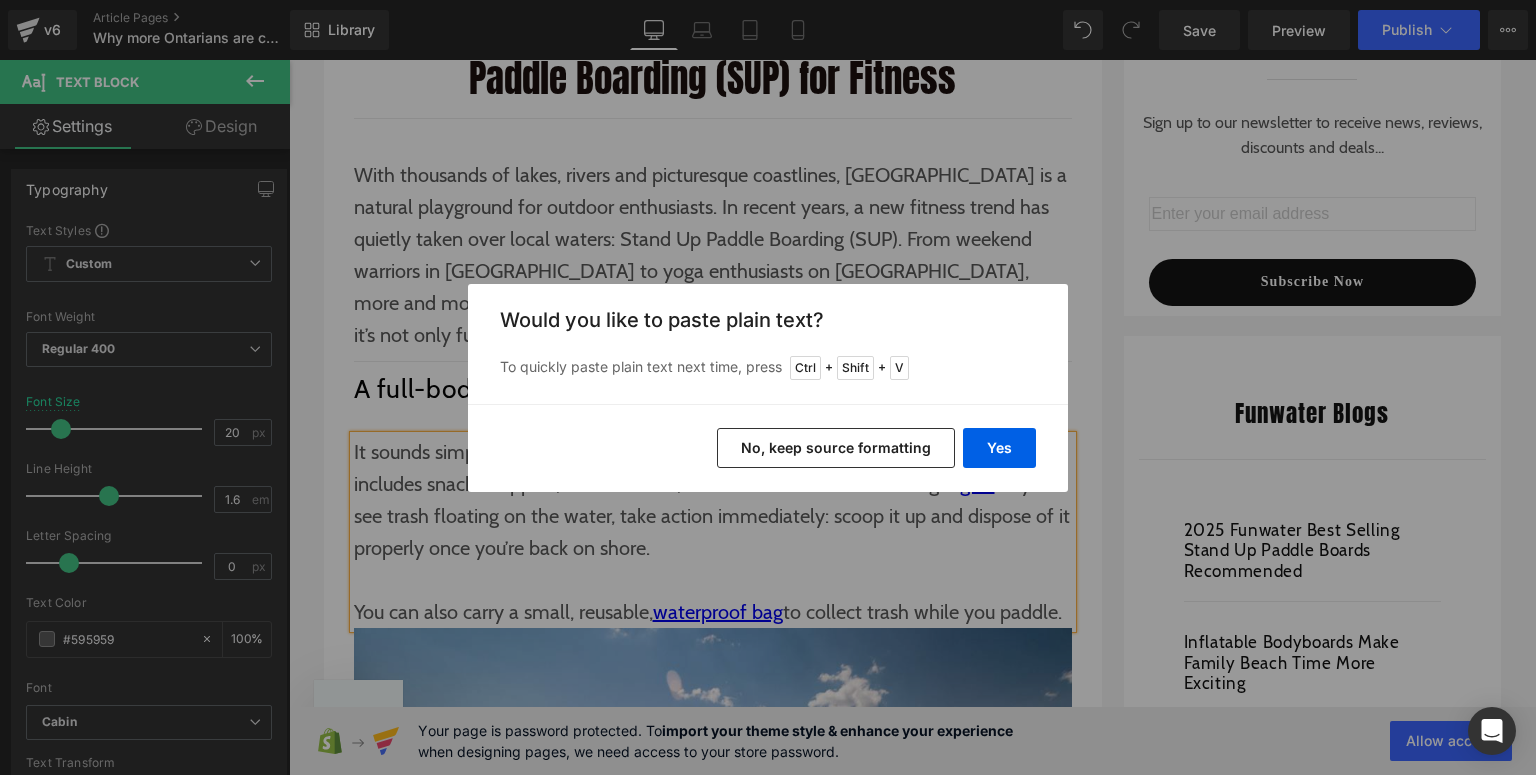 type 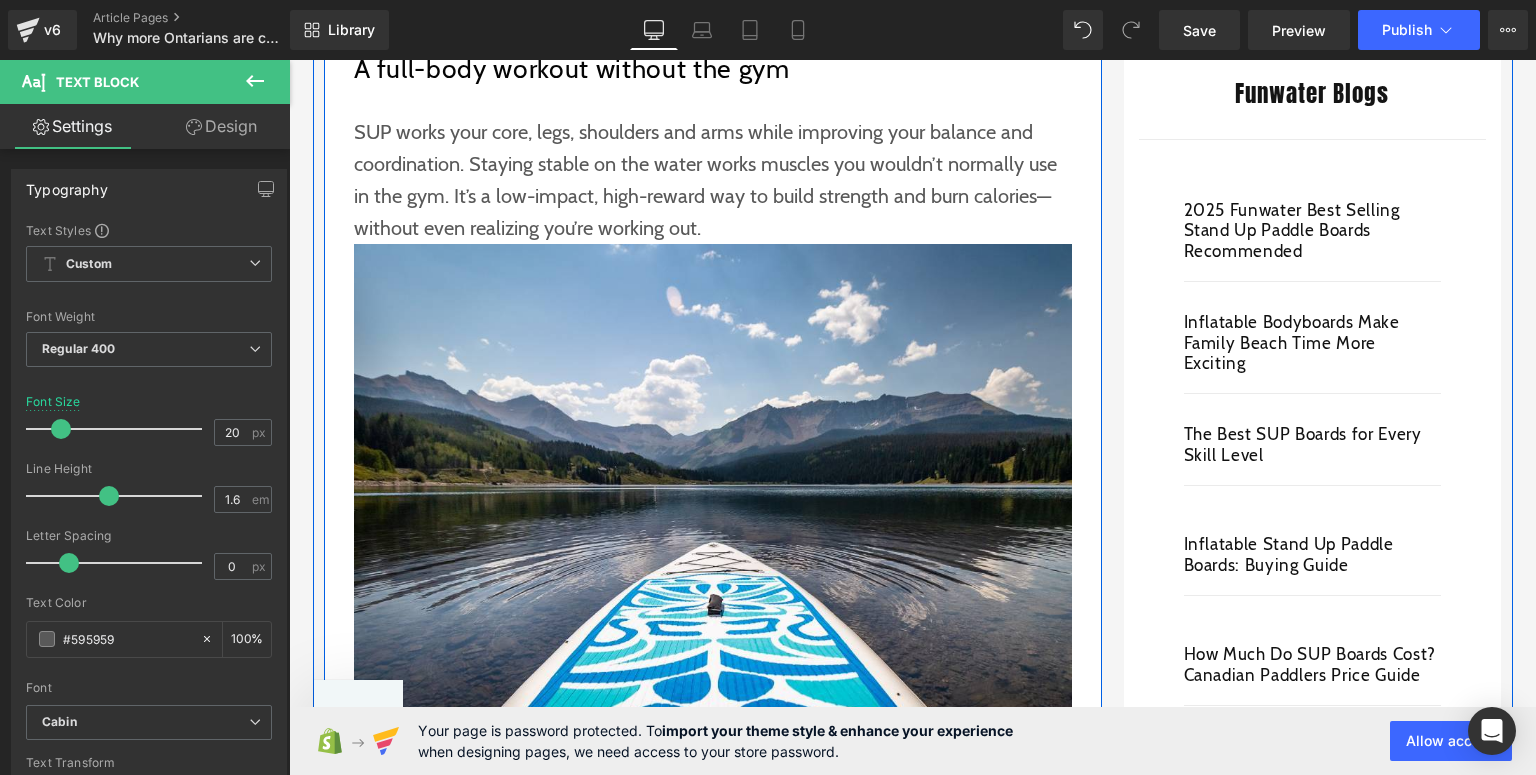 scroll, scrollTop: 1200, scrollLeft: 0, axis: vertical 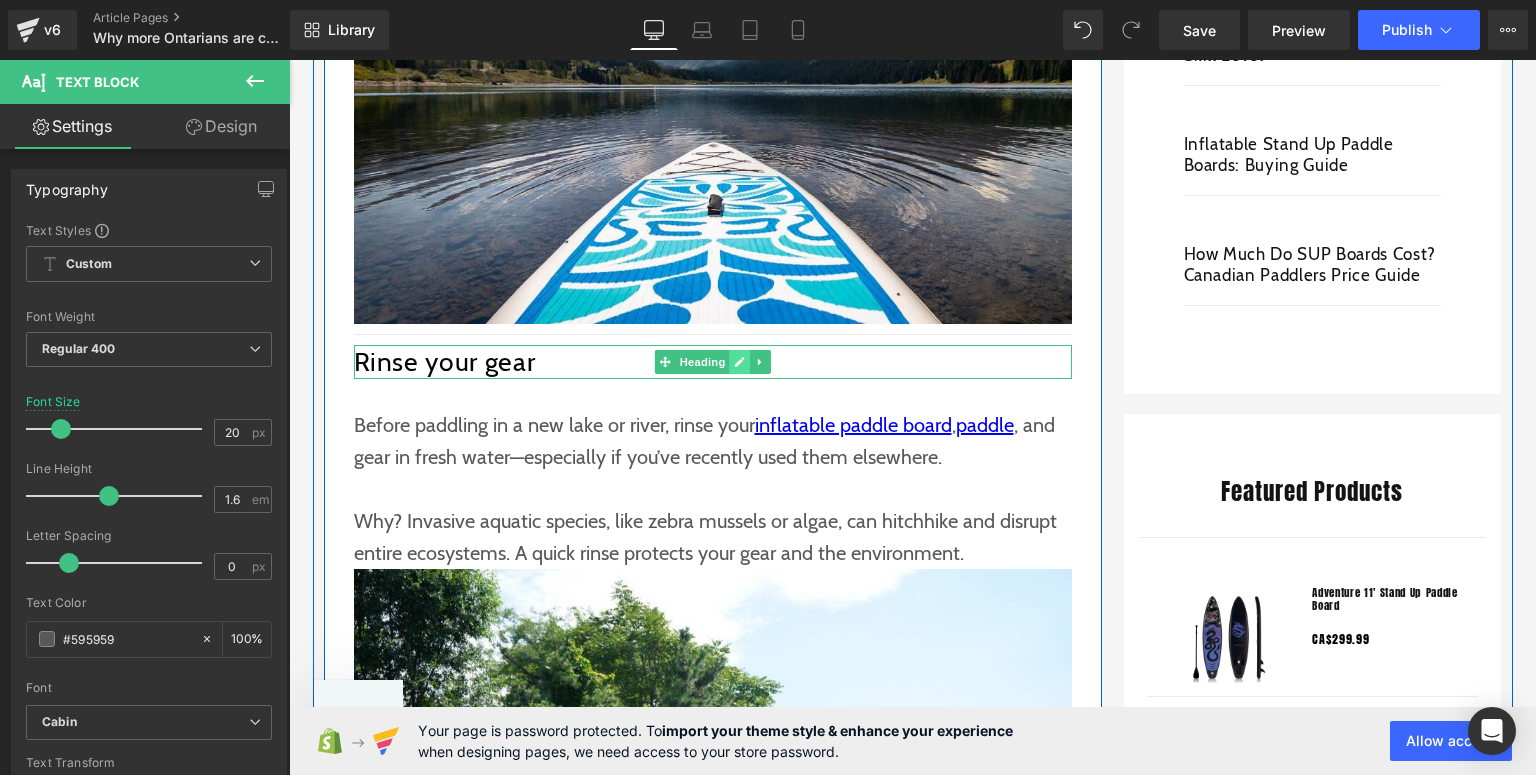 click 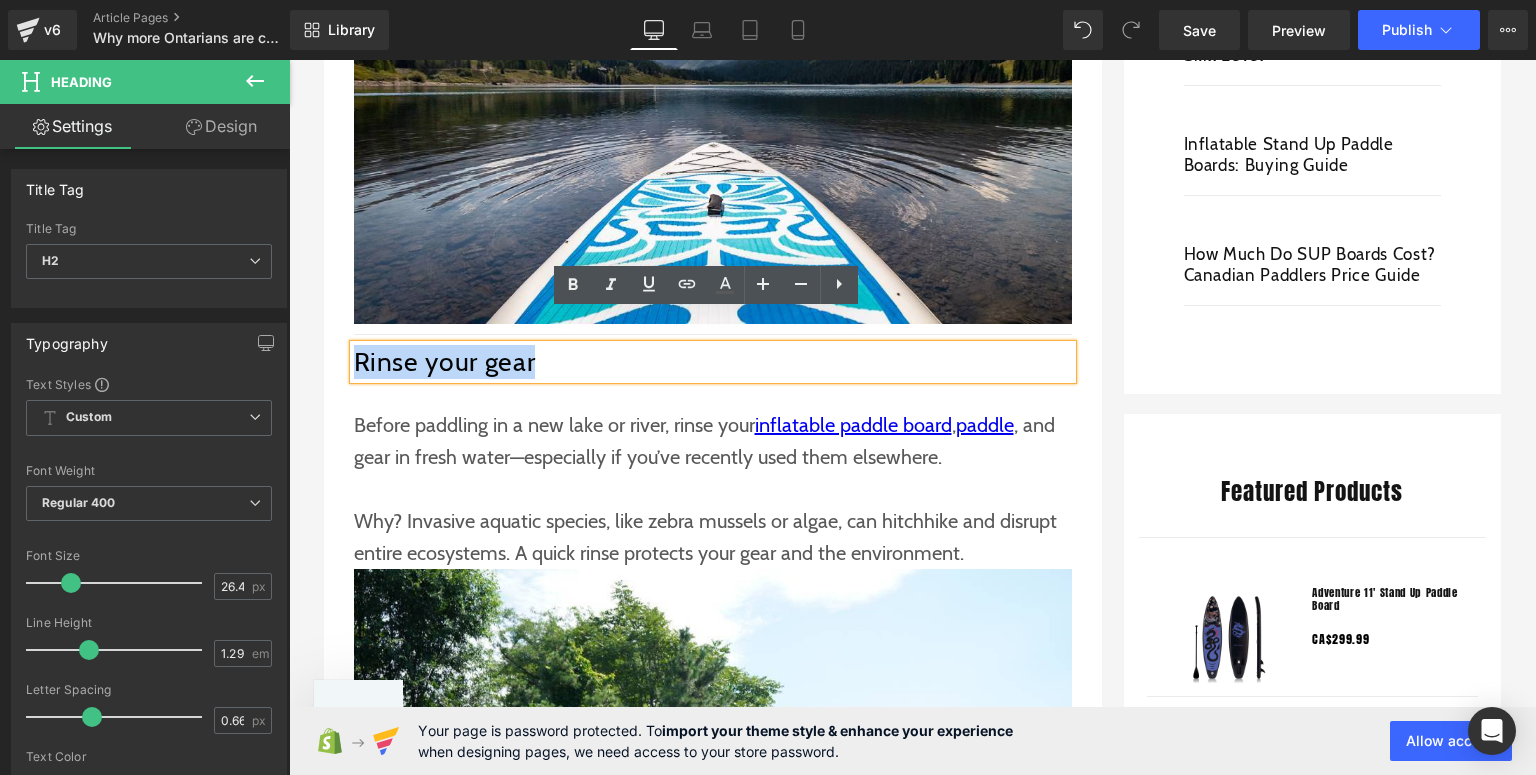 drag, startPoint x: 581, startPoint y: 333, endPoint x: 351, endPoint y: 331, distance: 230.0087 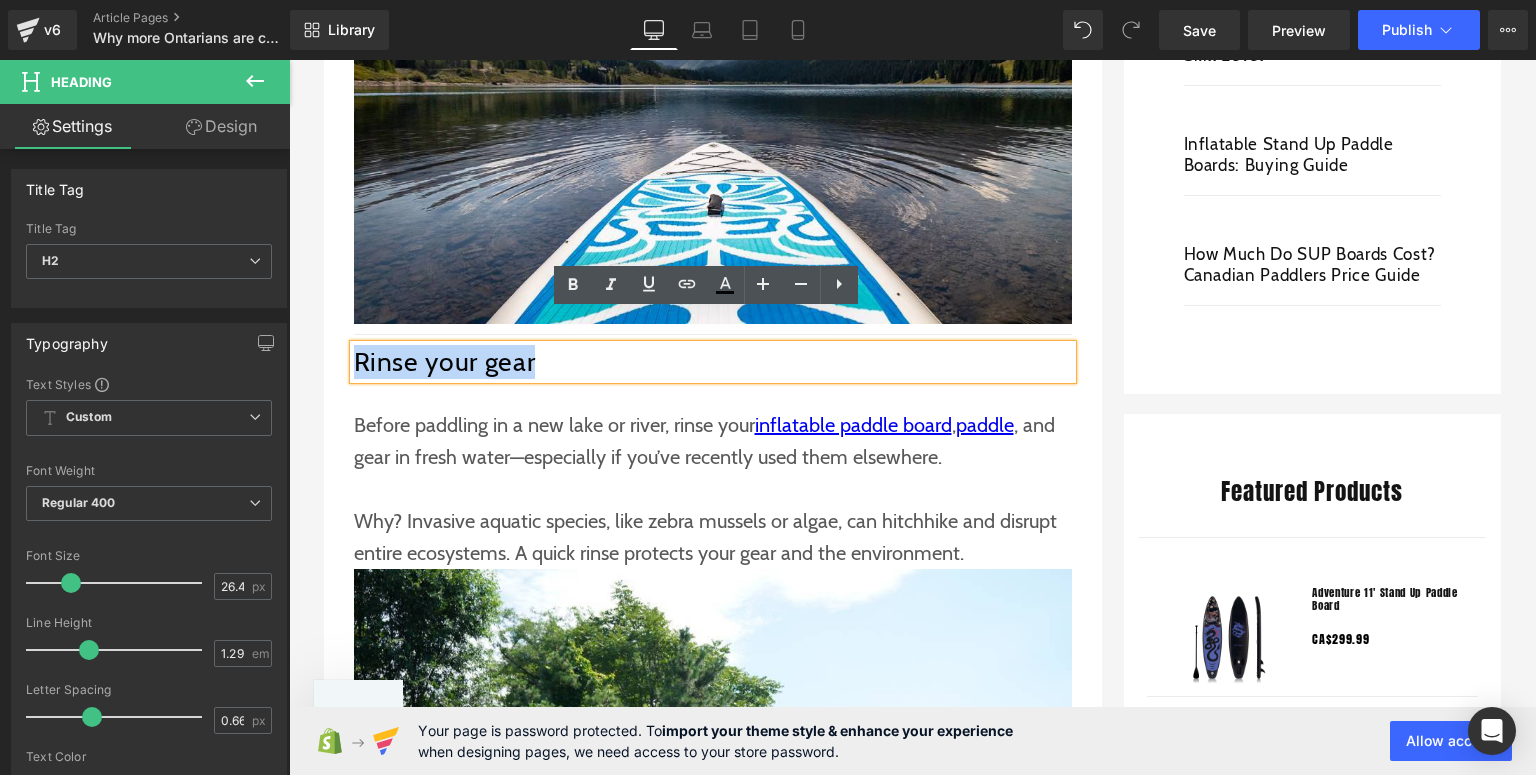 paste 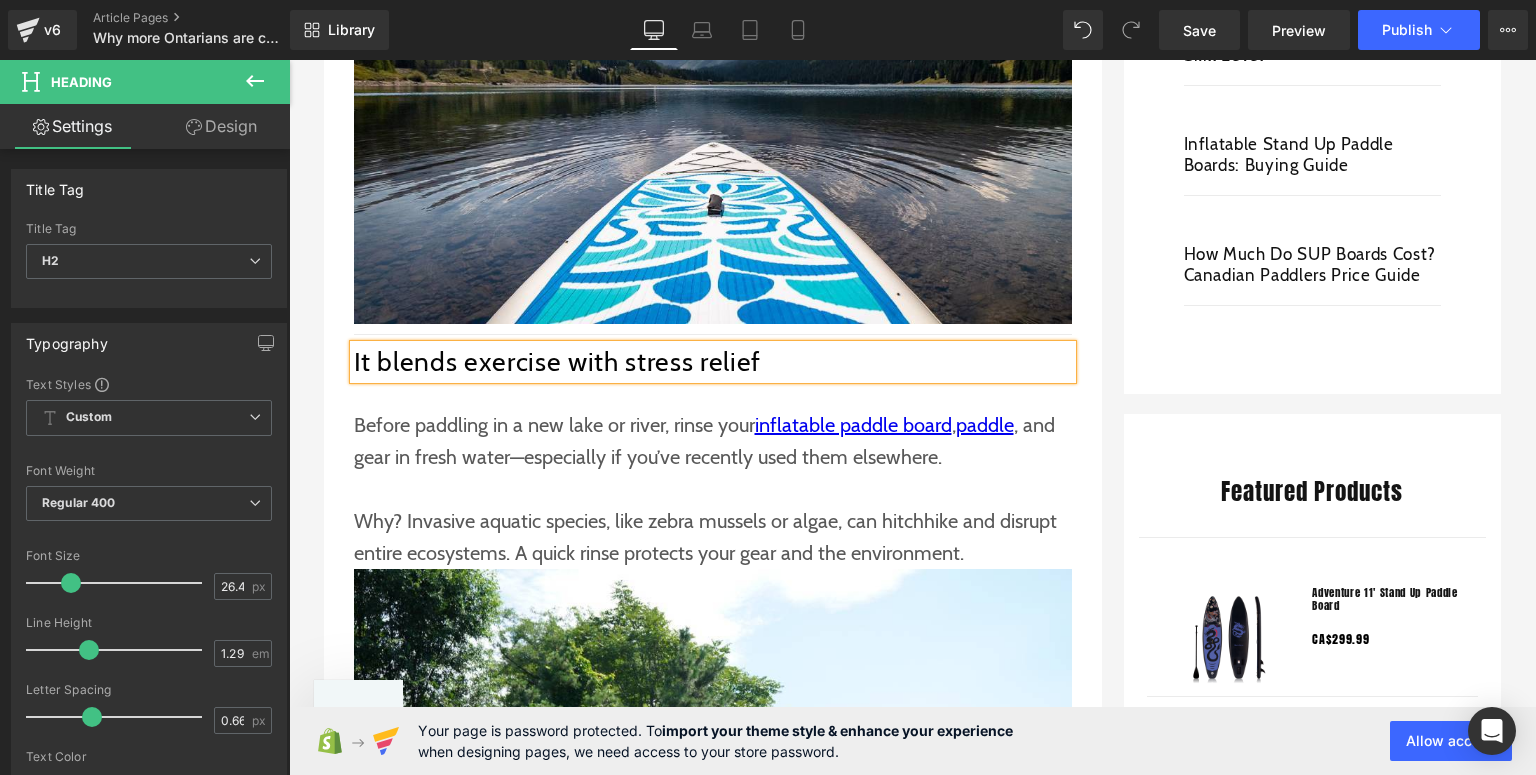 click at bounding box center [713, 489] 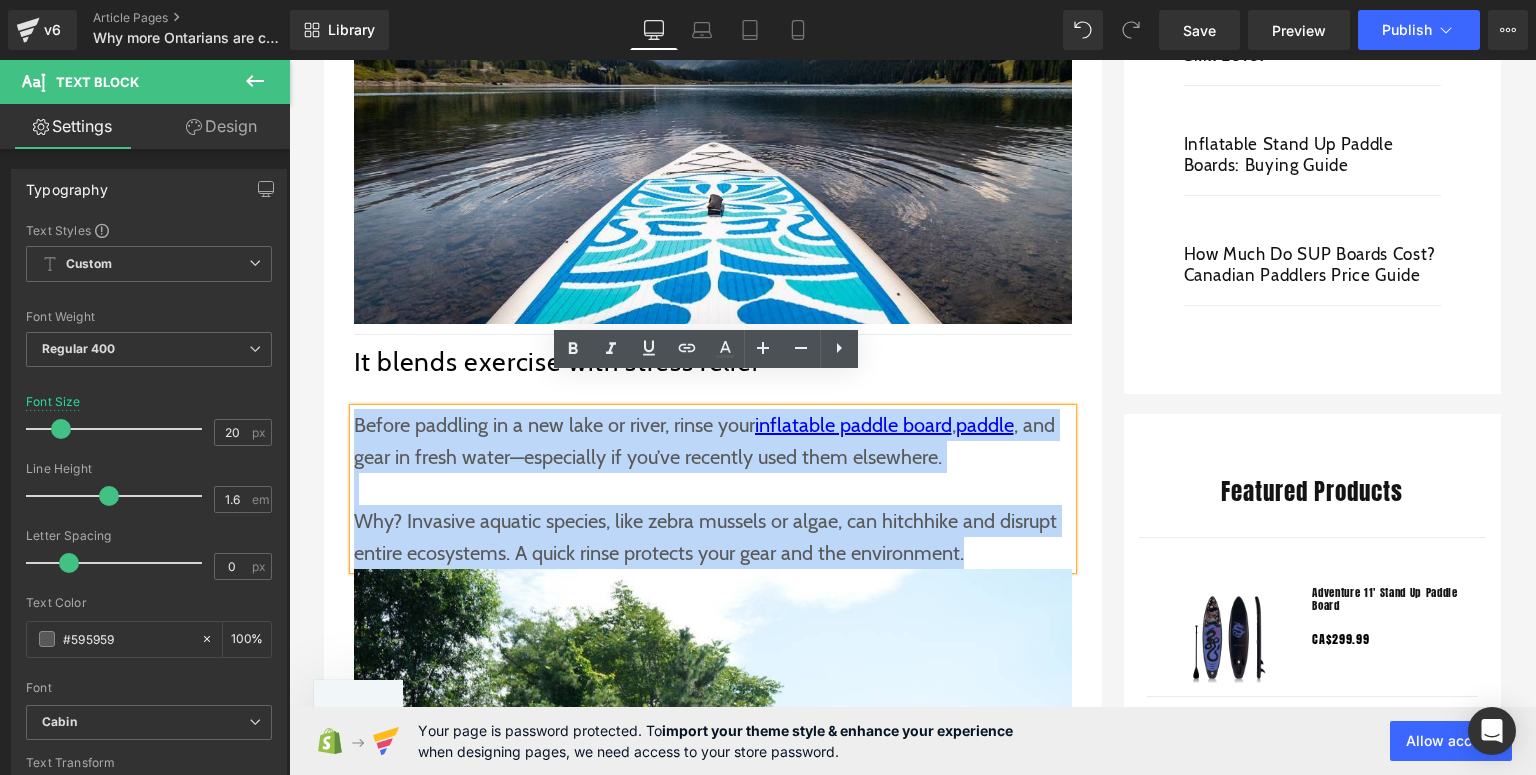 drag, startPoint x: 988, startPoint y: 520, endPoint x: 348, endPoint y: 392, distance: 652.6745 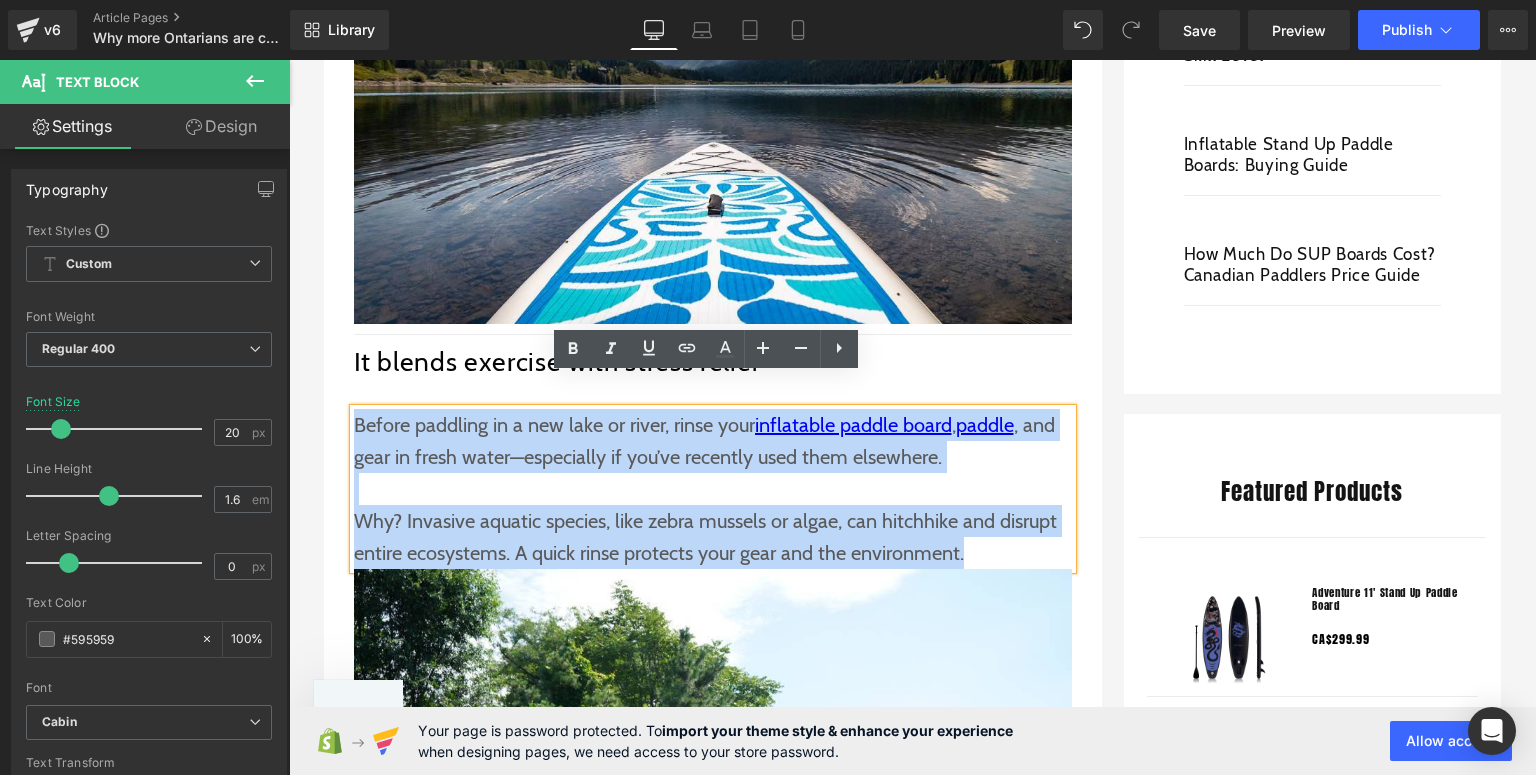 click on "Before paddling in a new lake or river, rinse your  inflatable paddle board ,  paddle , and gear in fresh water—especially if you’ve recently used them elsewhere. Why? Invasive aquatic species, like zebra mussels or algae, can hitchhike and disrupt entire ecosystems. A quick rinse protects your gear and the environment." at bounding box center (713, 489) 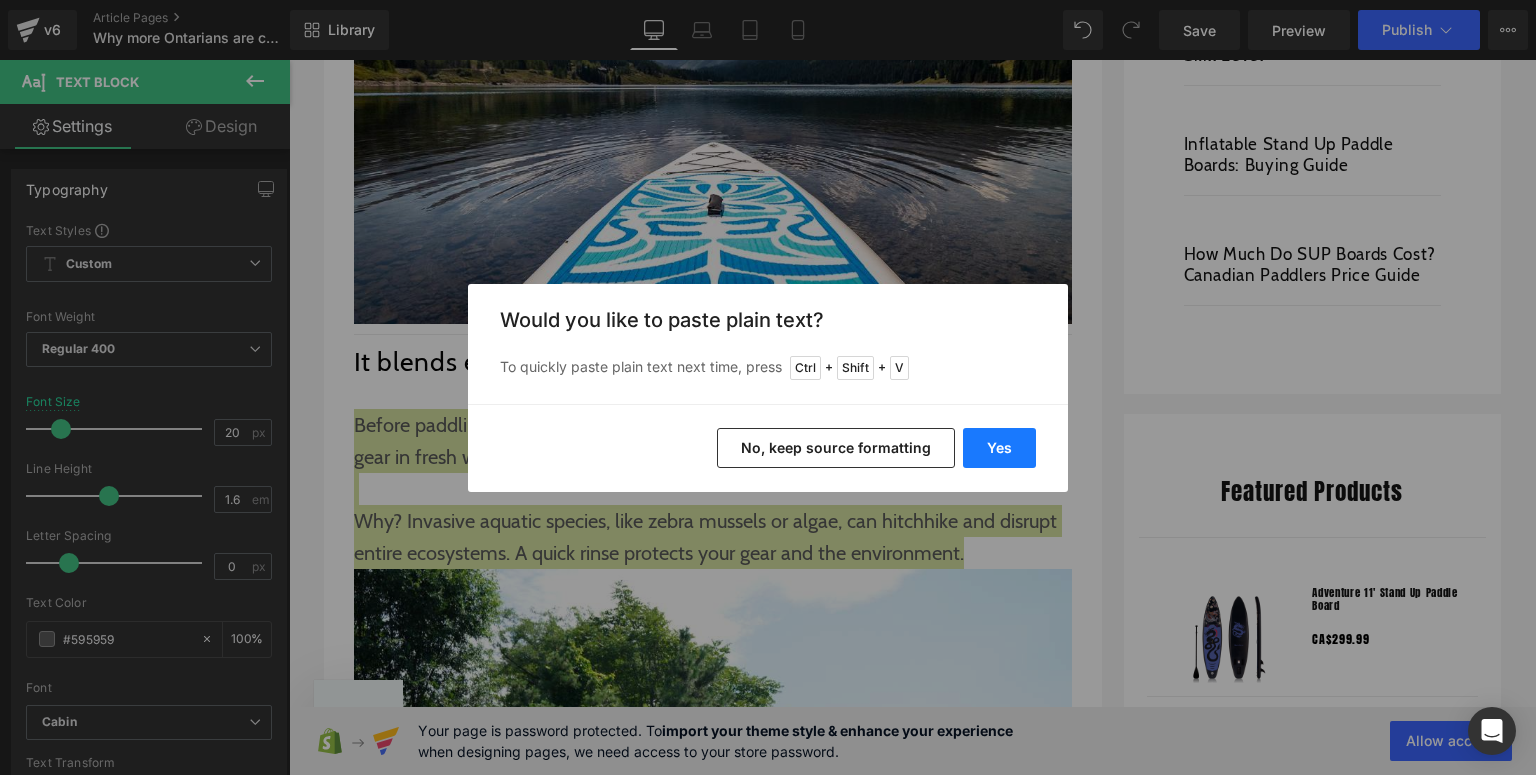 click on "Yes" at bounding box center (999, 448) 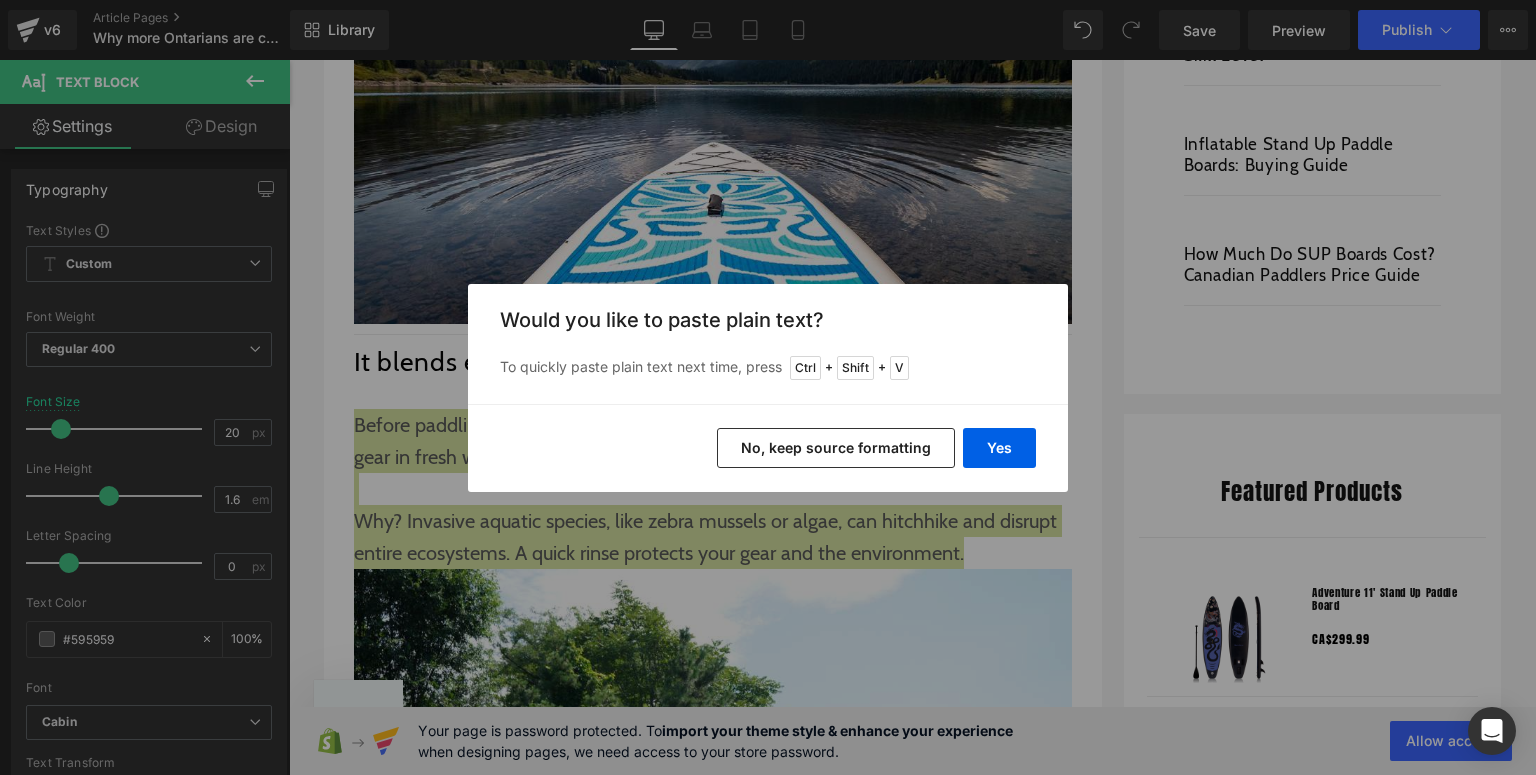 type 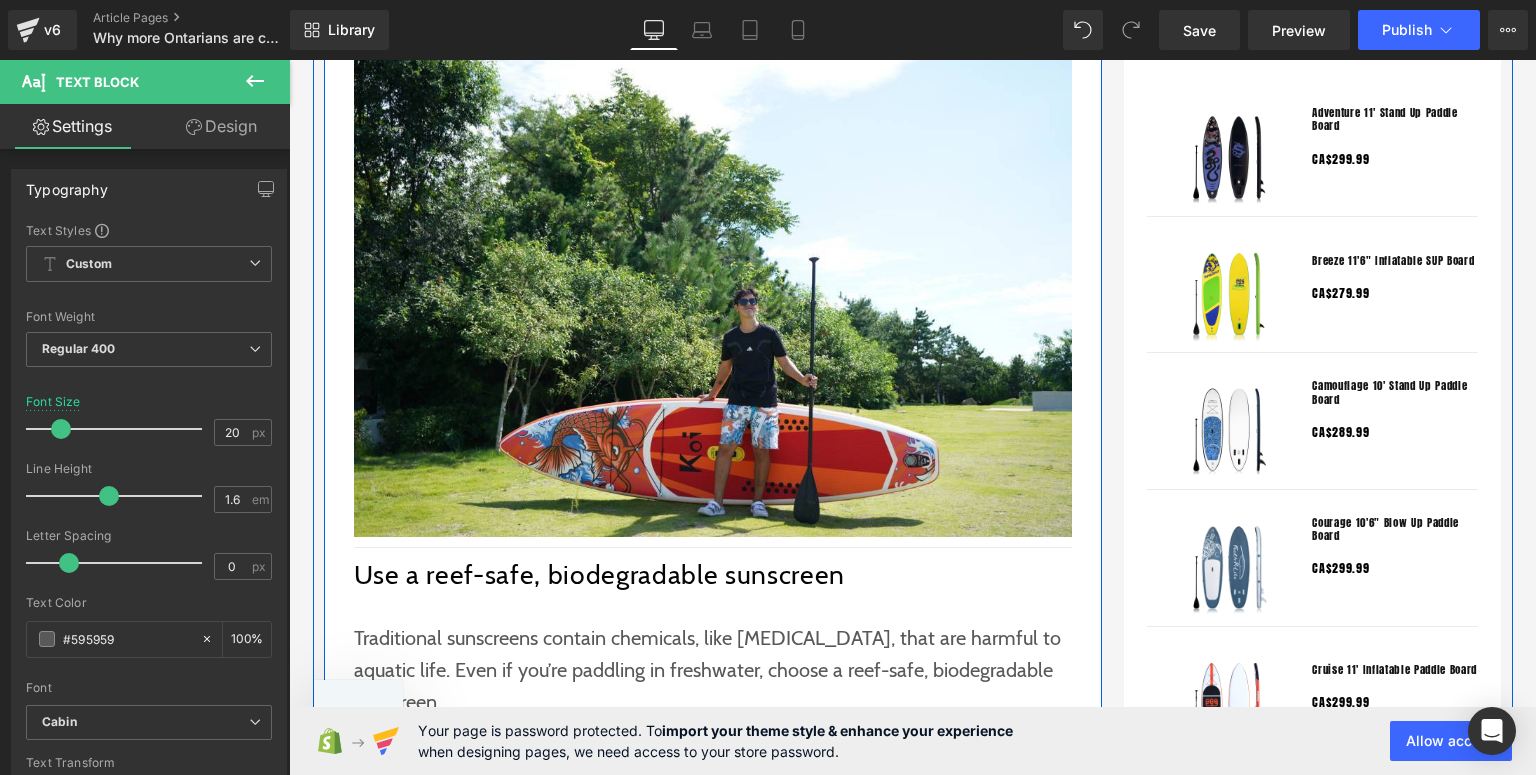 scroll, scrollTop: 1920, scrollLeft: 0, axis: vertical 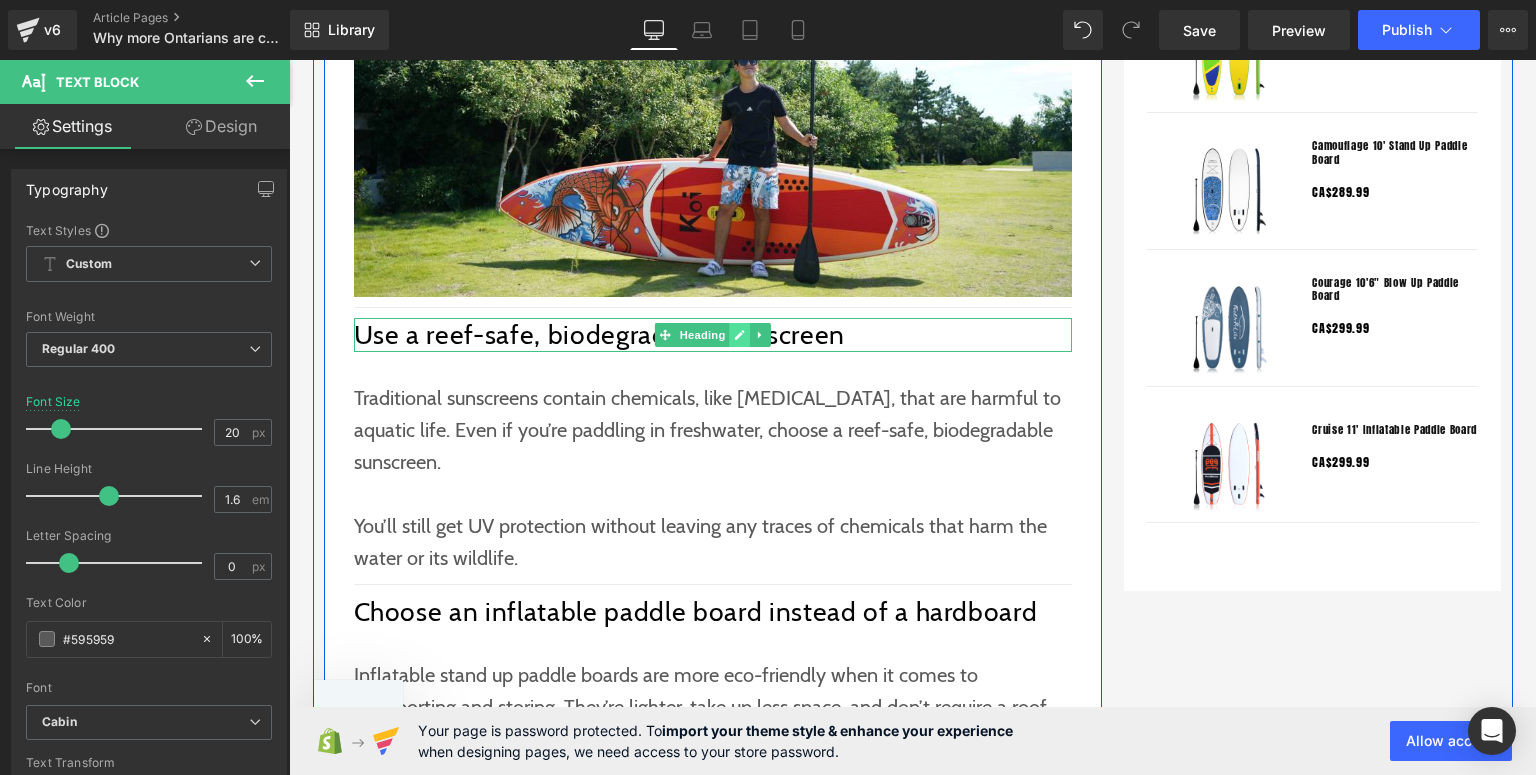 click at bounding box center [739, 335] 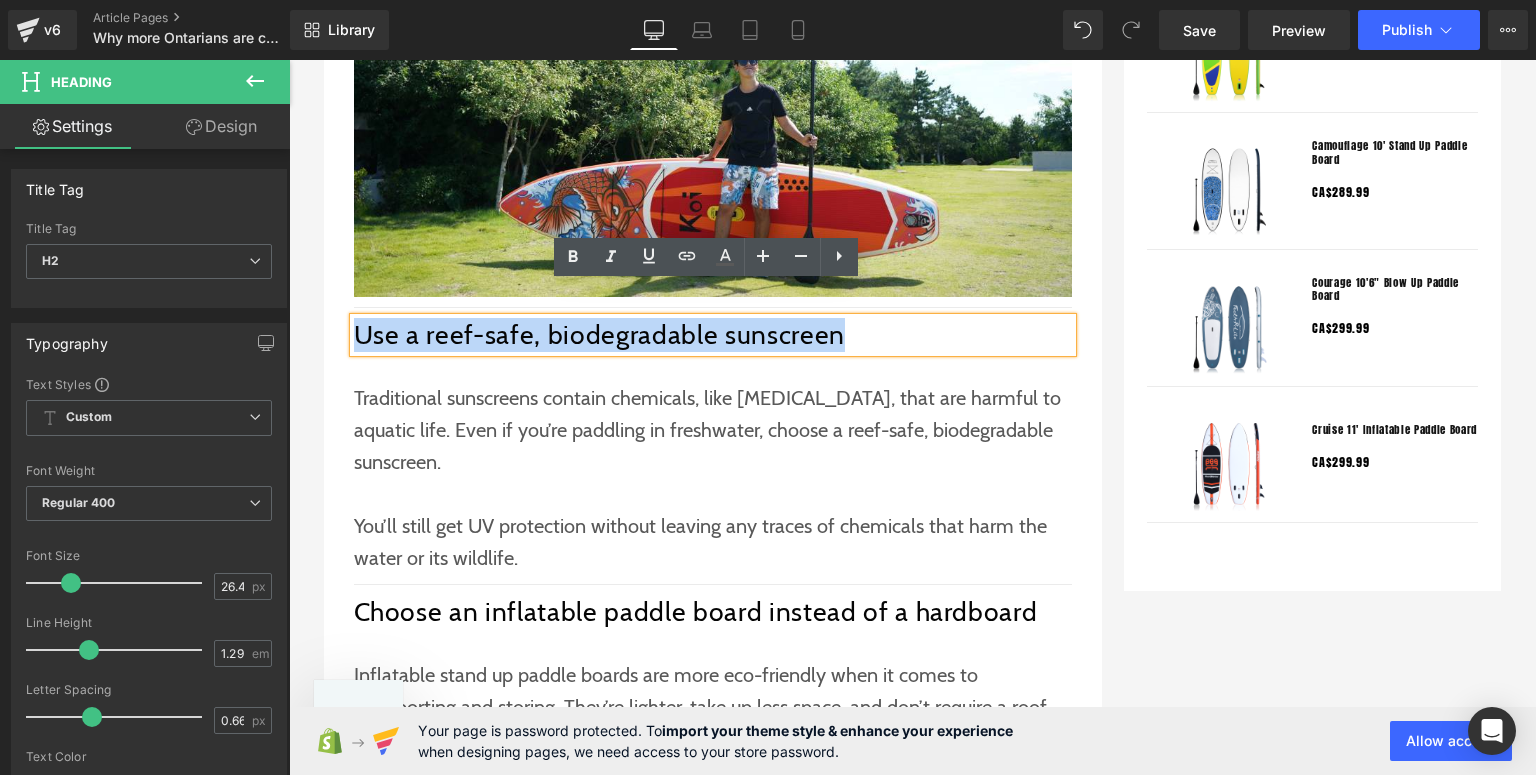 drag, startPoint x: 861, startPoint y: 298, endPoint x: 355, endPoint y: 305, distance: 506.04843 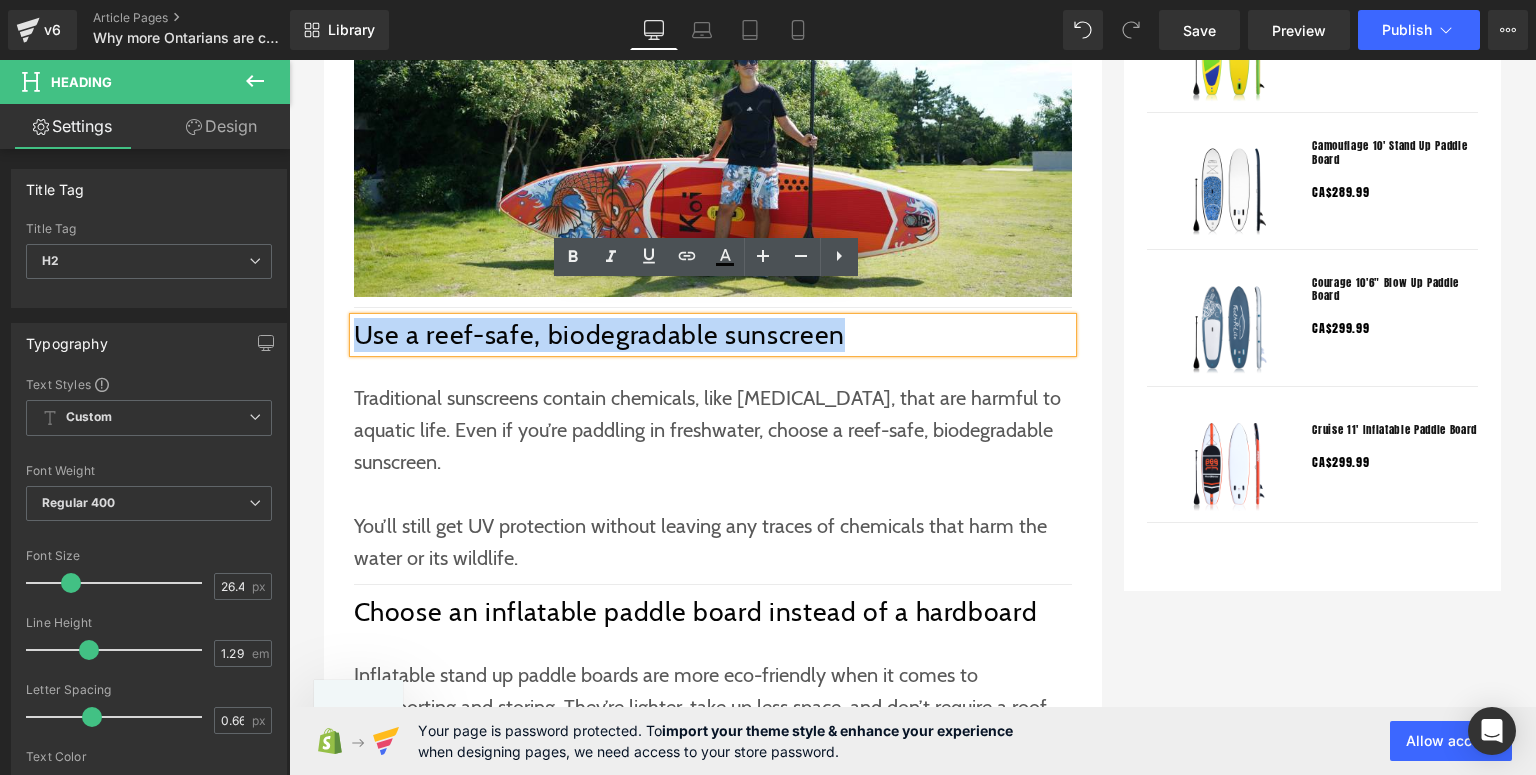 paste 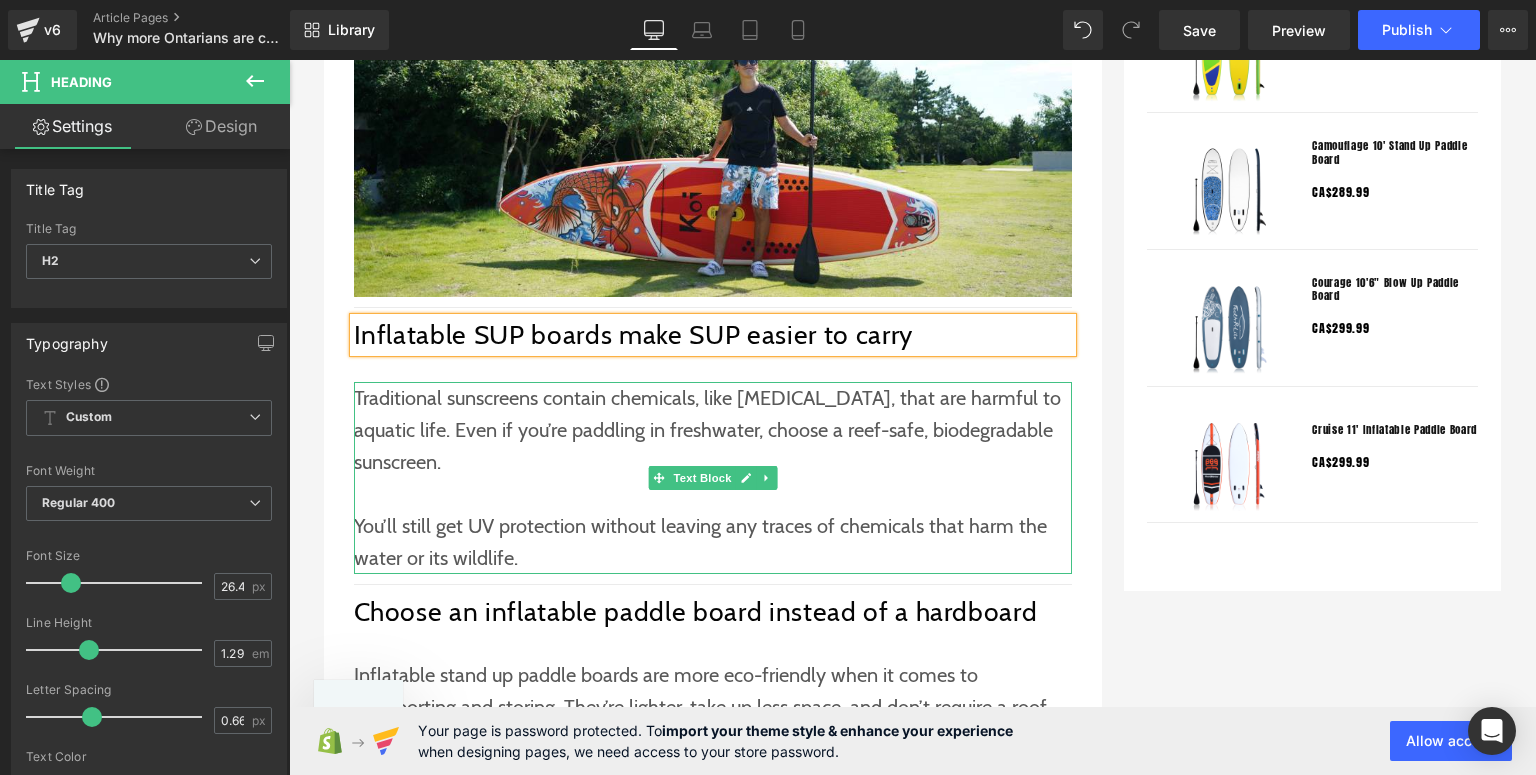 click at bounding box center (713, 494) 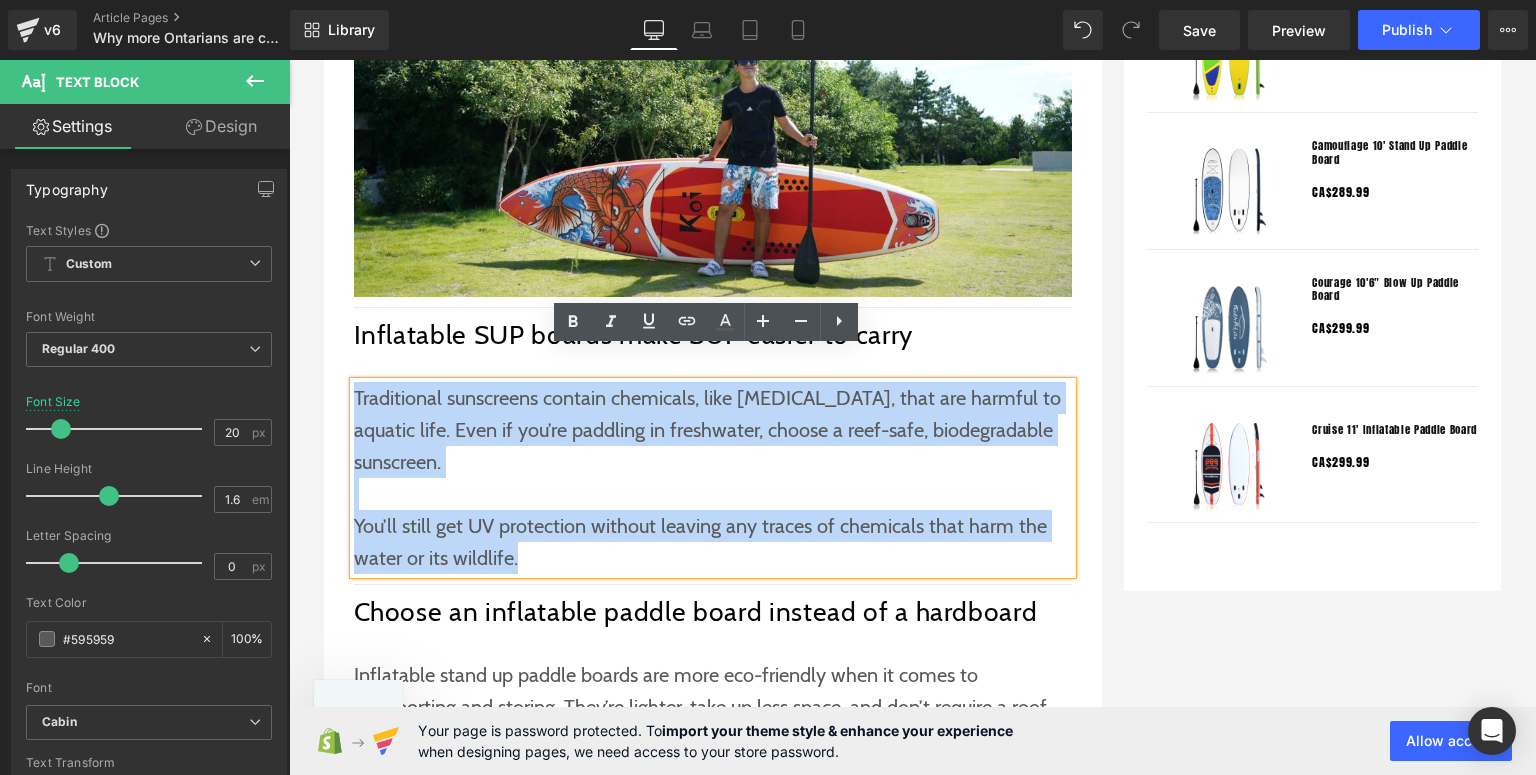 drag, startPoint x: 559, startPoint y: 528, endPoint x: 348, endPoint y: 370, distance: 263.60007 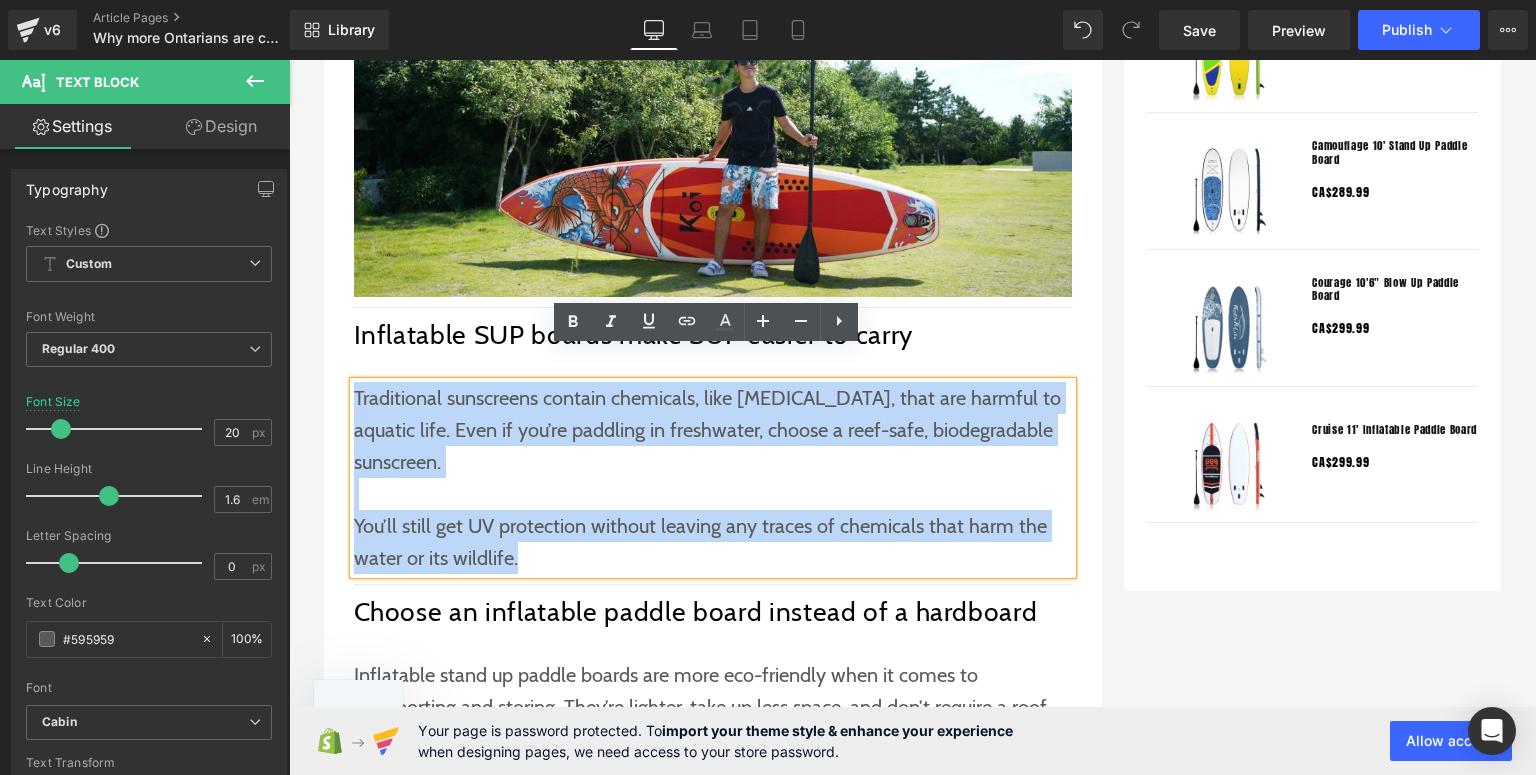 click on "Traditional sunscreens contain chemicals, like oxybenzone, that are harmful to aquatic life. Even if you’re paddling in freshwater, choose a reef-safe, biodegradable sunscreen. You’ll still get UV protection without leaving any traces of chemicals that harm the water or its wildlife." at bounding box center [713, 478] 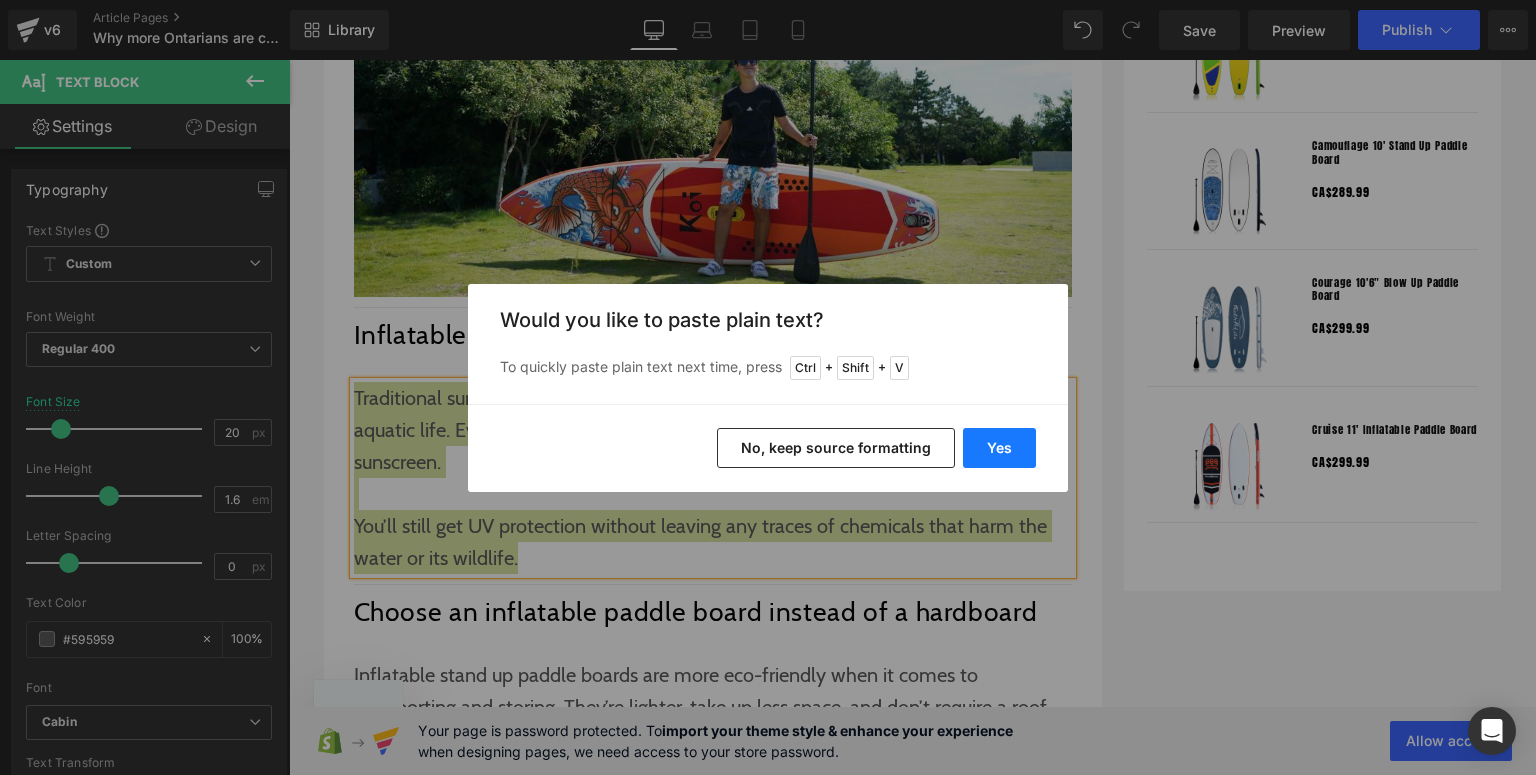 drag, startPoint x: 689, startPoint y: 384, endPoint x: 1002, endPoint y: 442, distance: 318.32846 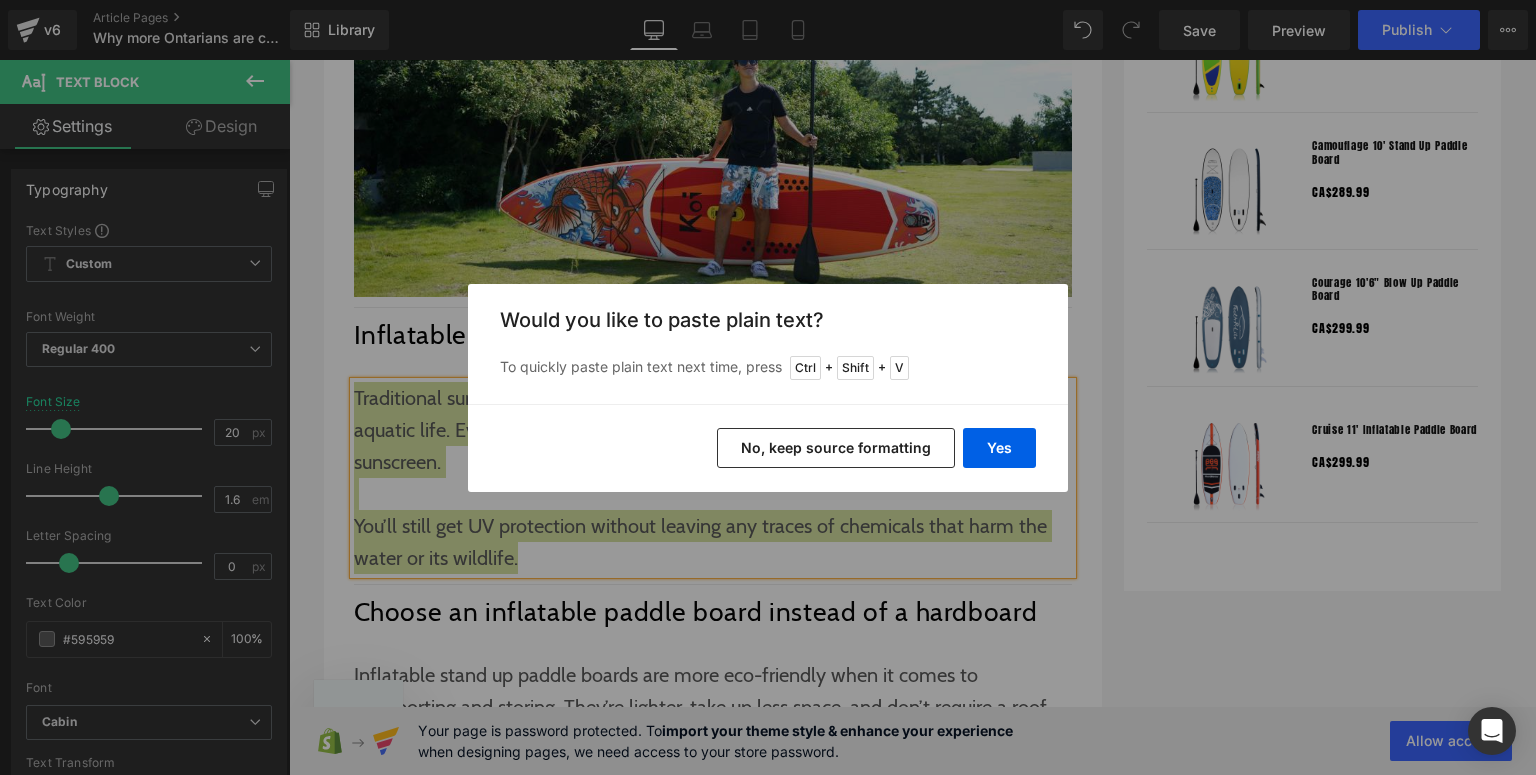 type 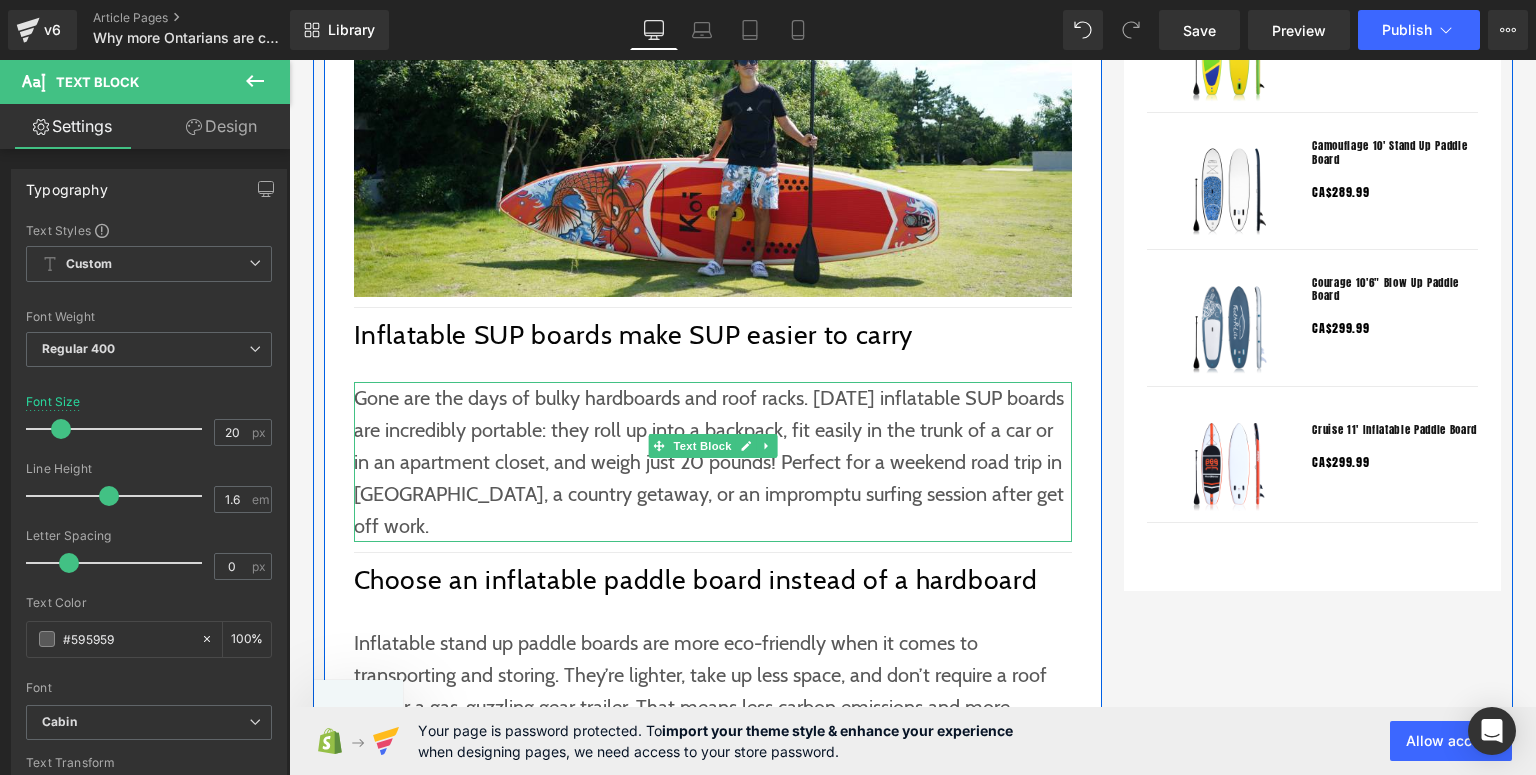 scroll, scrollTop: 2080, scrollLeft: 0, axis: vertical 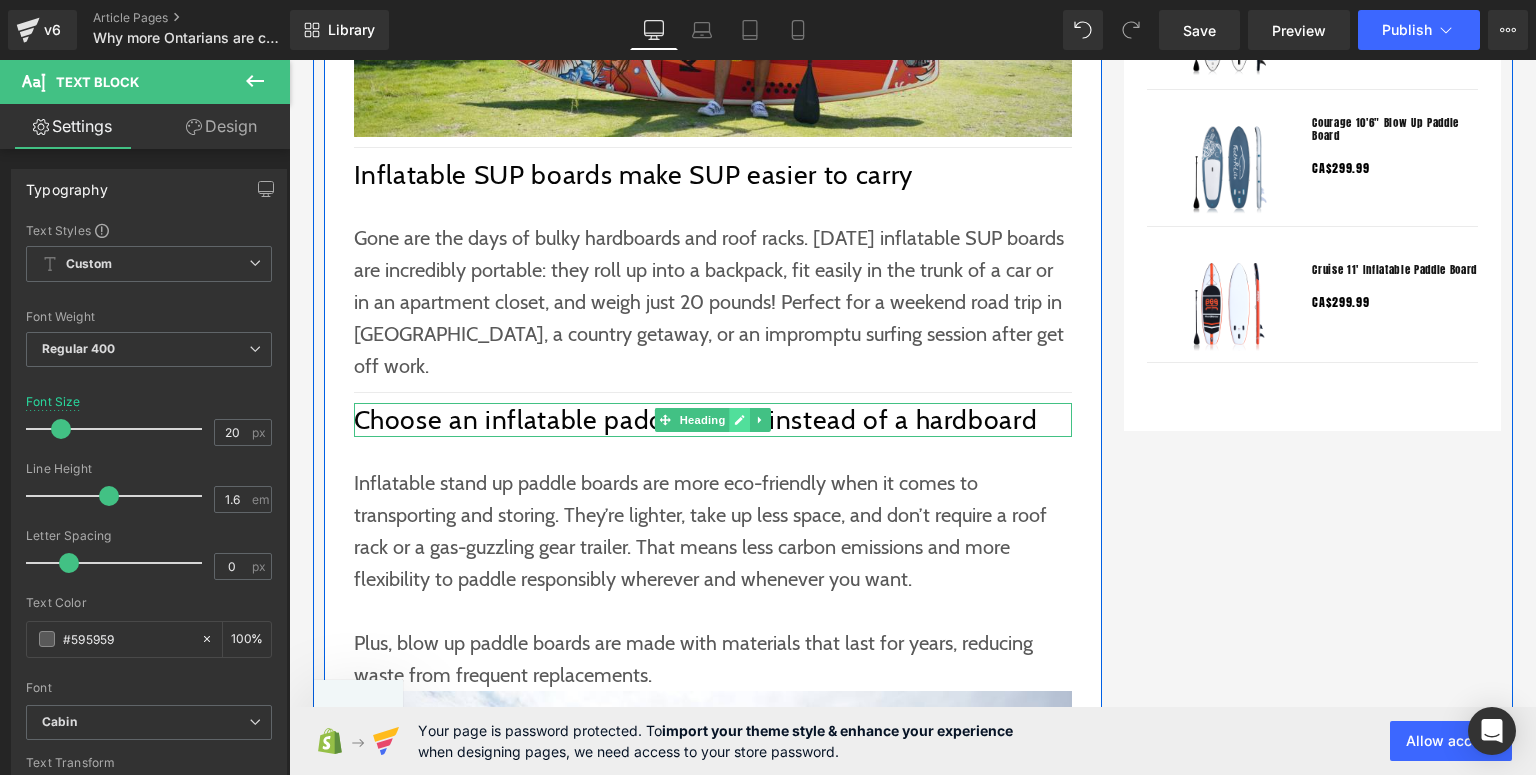 click at bounding box center [739, 420] 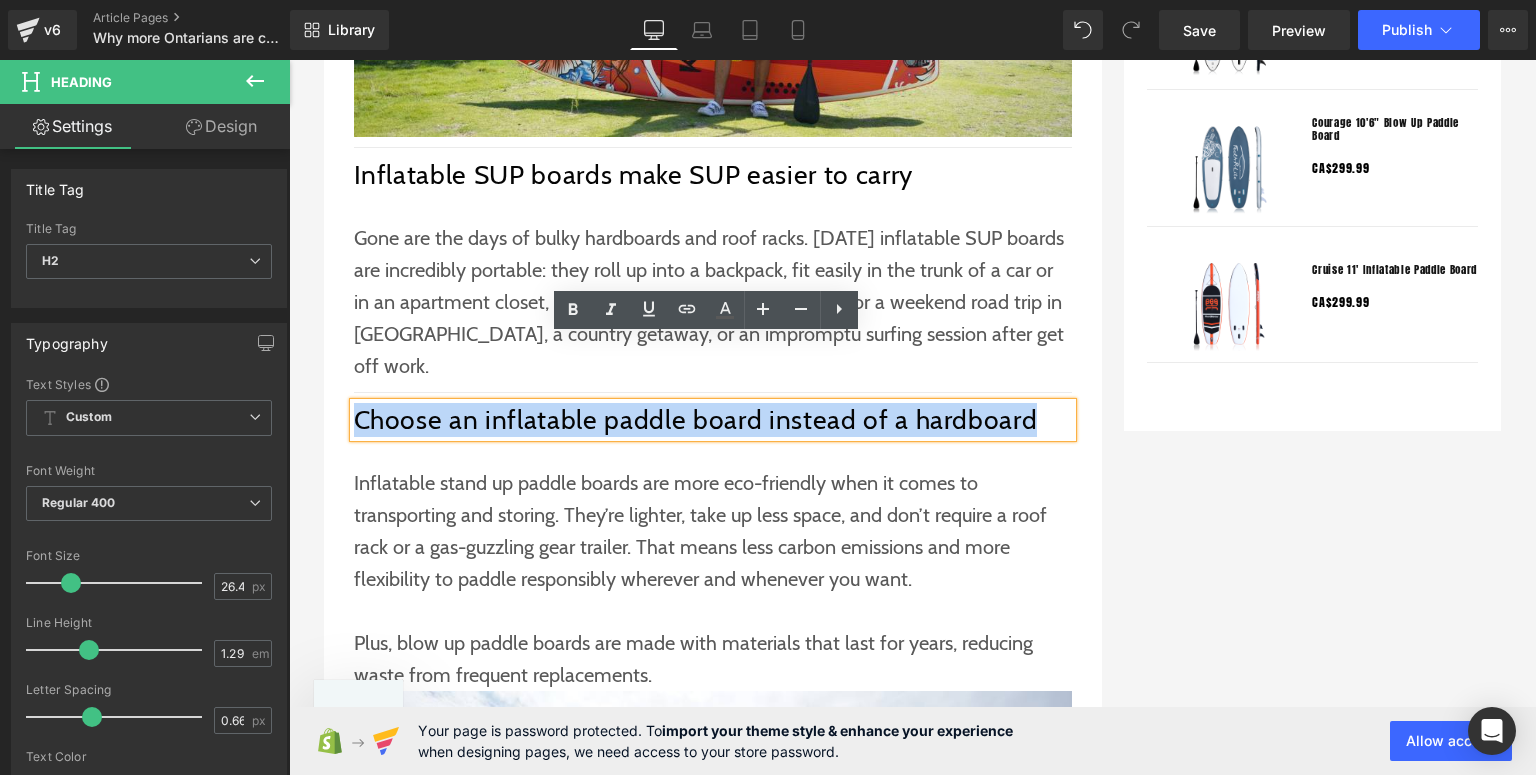 drag, startPoint x: 1056, startPoint y: 354, endPoint x: 350, endPoint y: 364, distance: 706.0708 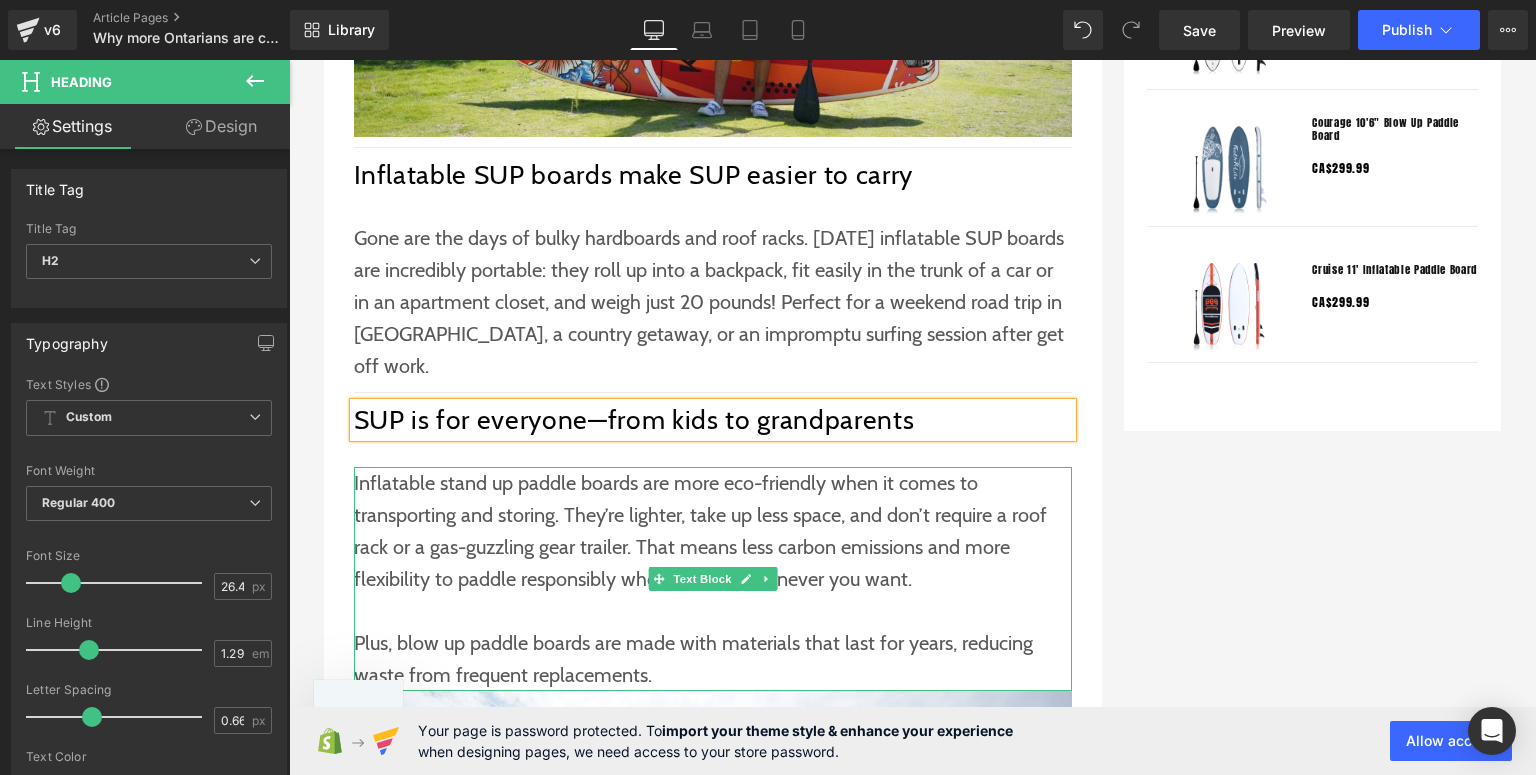 click on "Inflatable stand up paddle boards are more eco-friendly when it comes to transporting and storing. They’re lighter, take up less space, and don’t require a roof rack or a gas-guzzling gear trailer. That means less carbon emissions and more flexibility to paddle responsibly wherever and whenever you want." at bounding box center [713, 531] 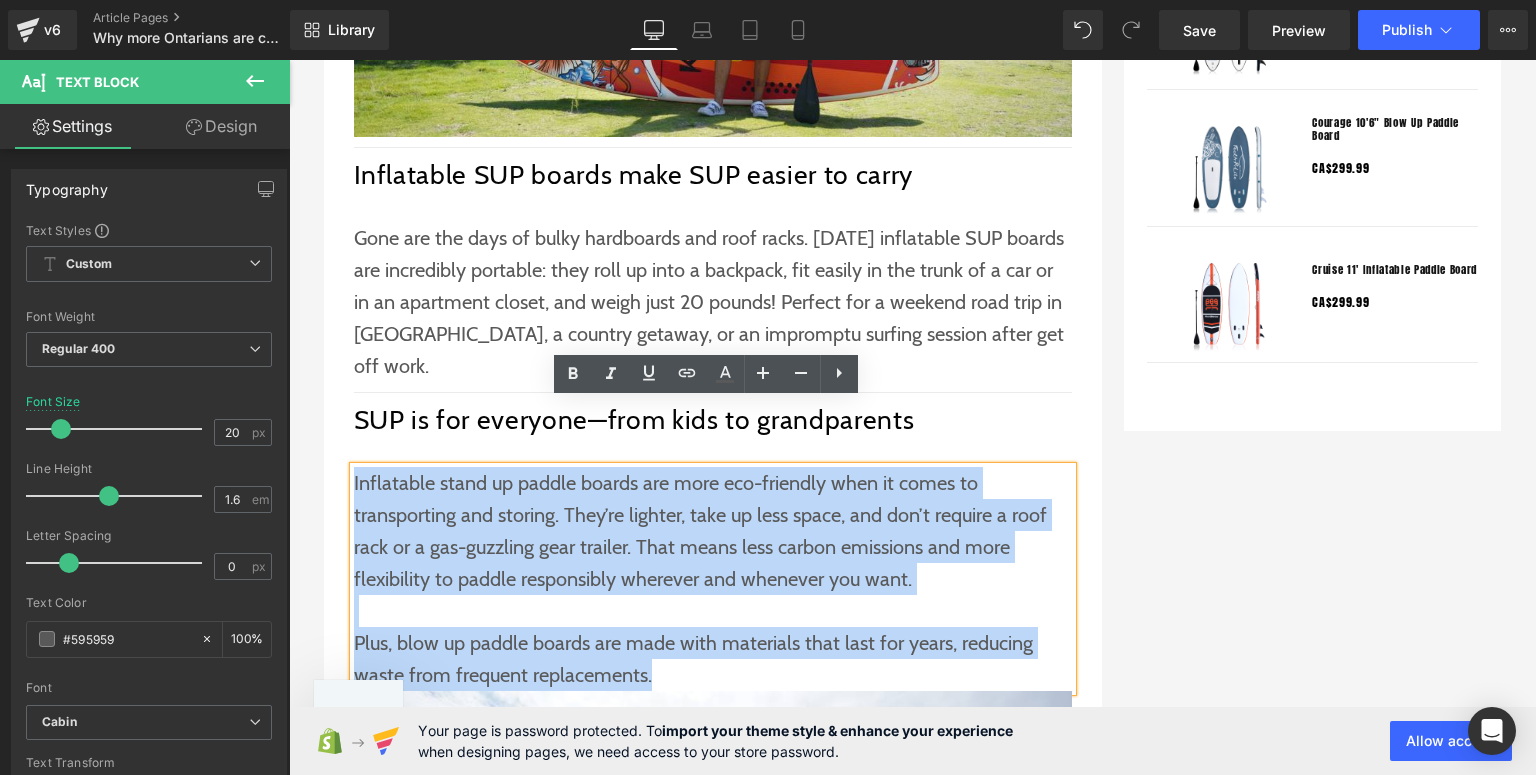 drag, startPoint x: 657, startPoint y: 609, endPoint x: 335, endPoint y: 394, distance: 387.18085 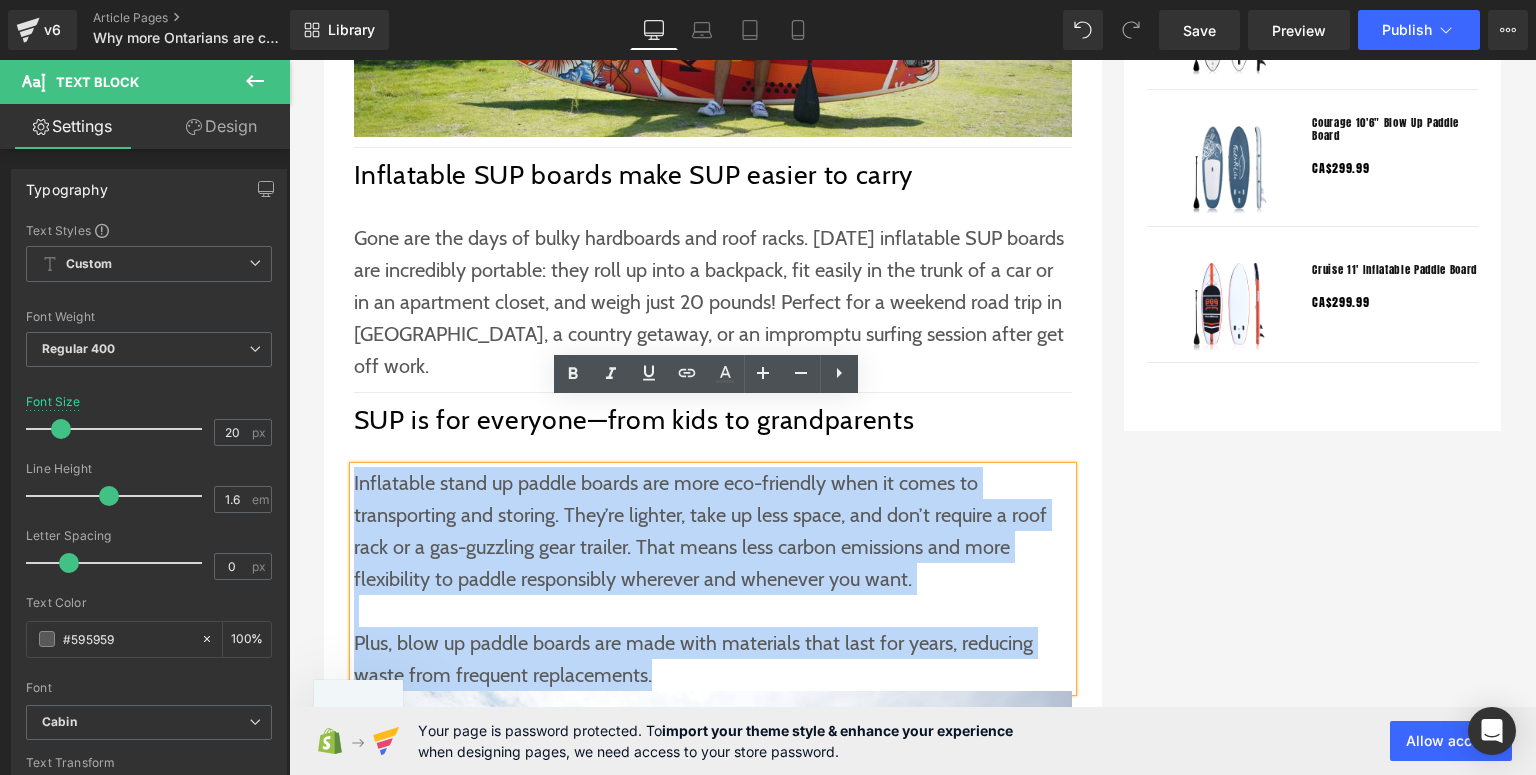 click on "Why More Ontarians are Choosing Stand Up Paddle Boarding (SUP) for Fitness Text Block         Separator         With thousands of lakes, rivers and picturesque coastlines, Ontario is a natural playground for outdoor enthusiasts. In recent years, a new fitness trend has quietly taken over local waters: Stand Up Paddle Boarding (SUP). From weekend warriors in Muskoka to yoga enthusiasts on Lake Ontario, more and more people are turning to SUP as their go-to fitness tool. Why? Because it’s not only fun, but effective. Text Block         Separator         A full-body workout without the gym Heading         SUP works your core, legs, shoulders and arms while improving your balance and coordination. Staying stable on the water works muscles you wouldn’t normally use in the gym. It’s a low-impact, high-reward way to build strength and burn calories—without even realizing you’re working out. Text Block         Image         Separator         It blends exercise with stress relief Heading         Text Block" at bounding box center [713, 578] 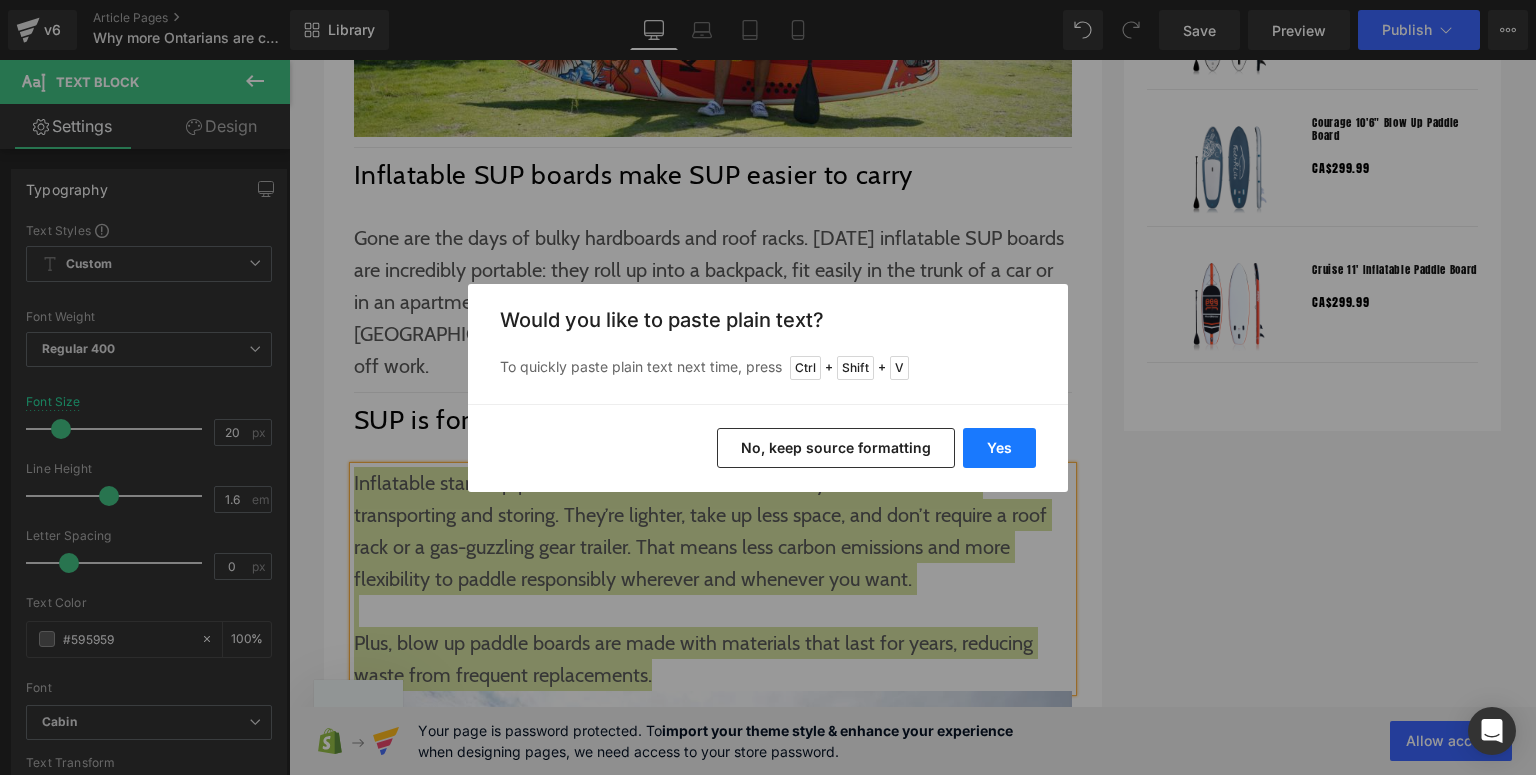 click on "Yes" at bounding box center [999, 448] 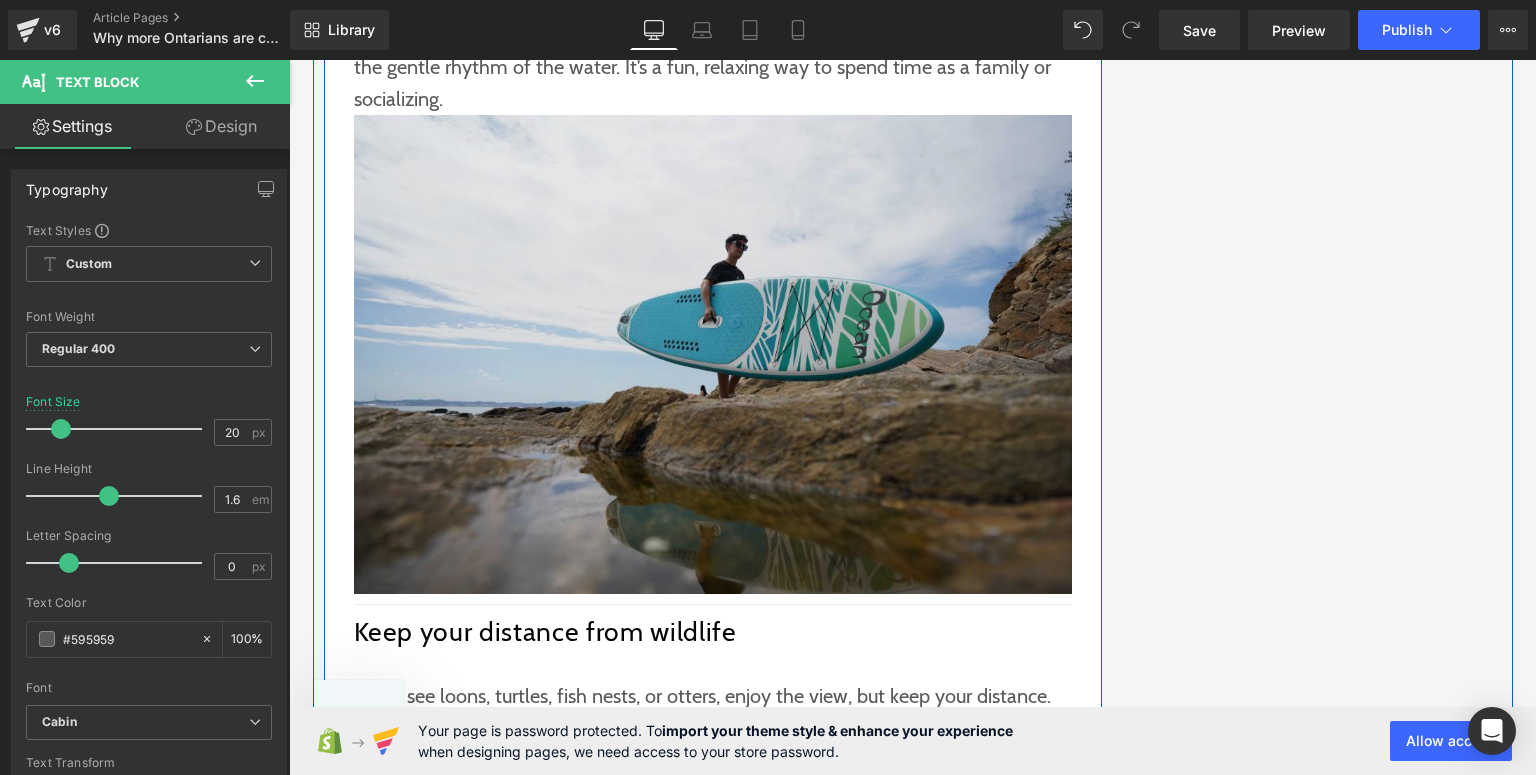 scroll, scrollTop: 2720, scrollLeft: 0, axis: vertical 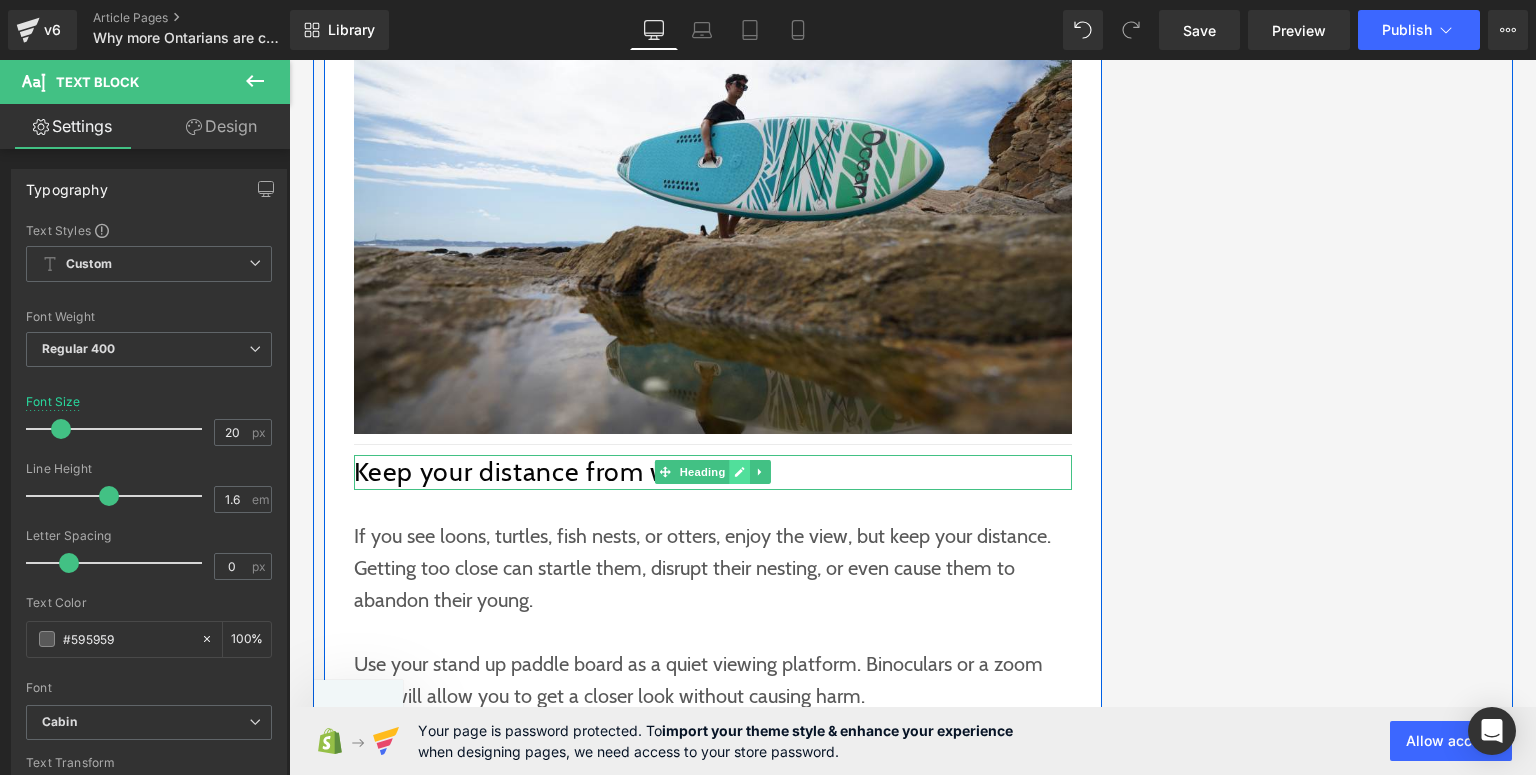 click 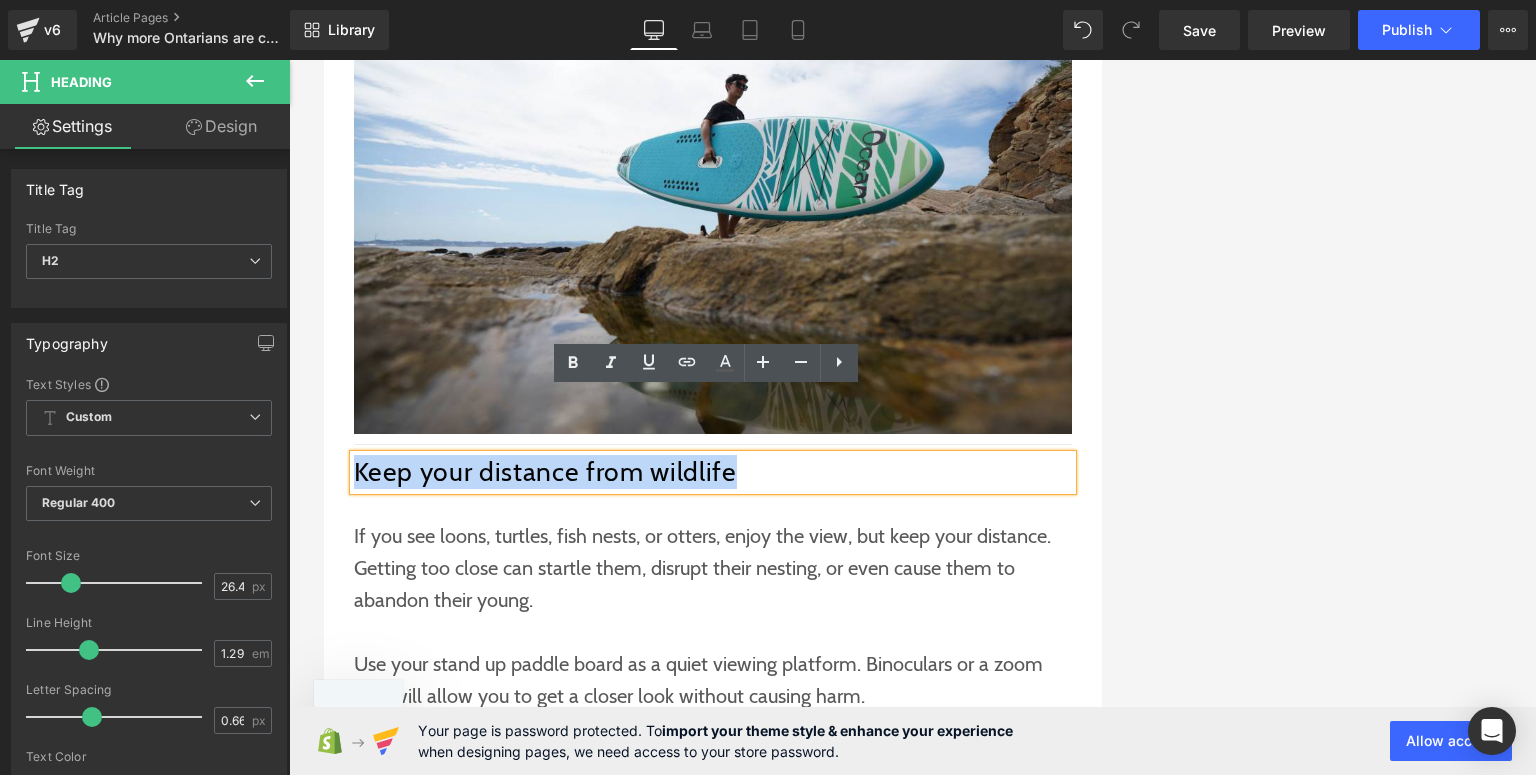 drag, startPoint x: 747, startPoint y: 404, endPoint x: 352, endPoint y: 406, distance: 395.00507 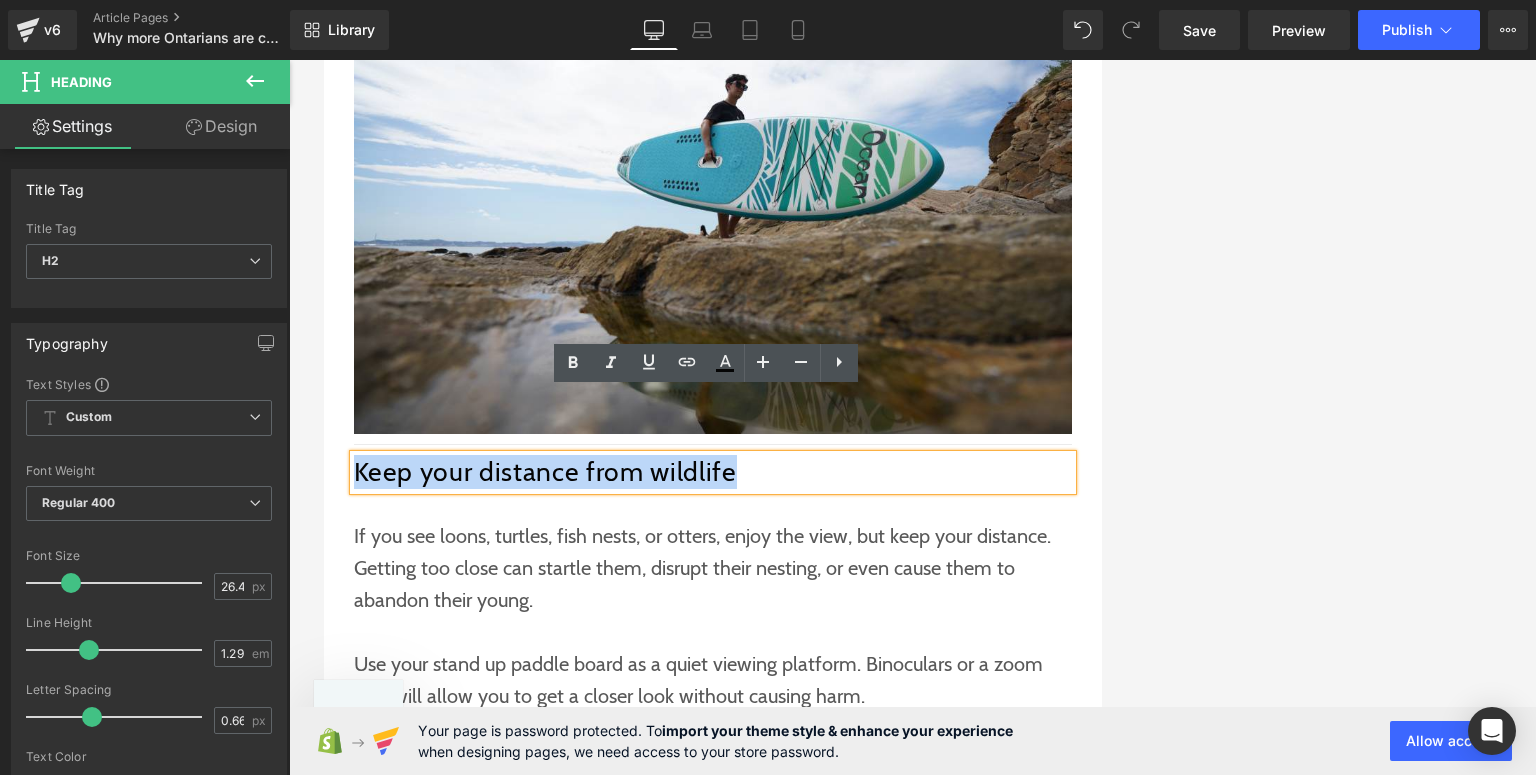 paste 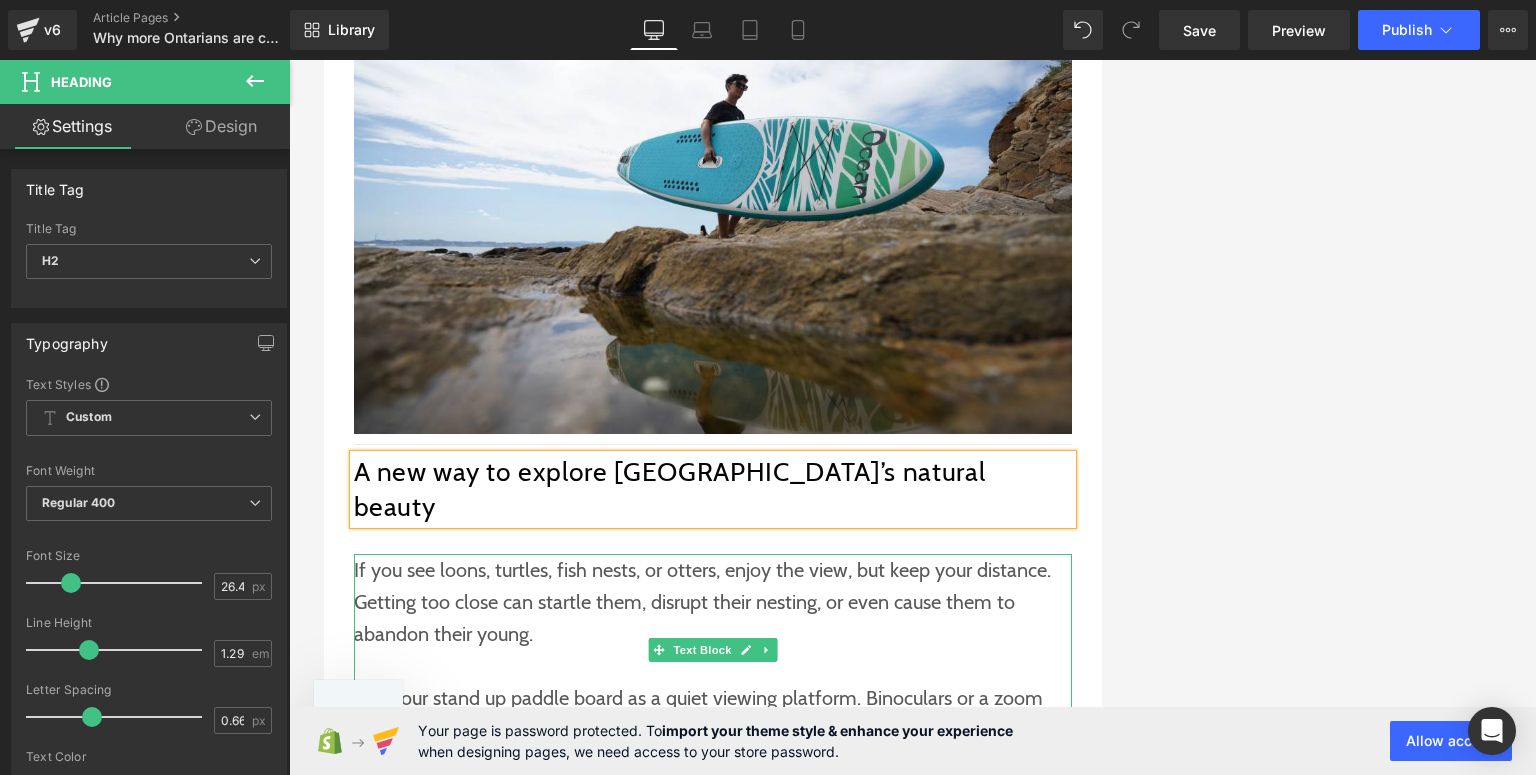 click on "If you see loons, turtles, fish nests, or otters, enjoy the view, but keep your distance. Getting too close can startle them, disrupt their nesting, or even cause them to abandon their young." at bounding box center [713, 602] 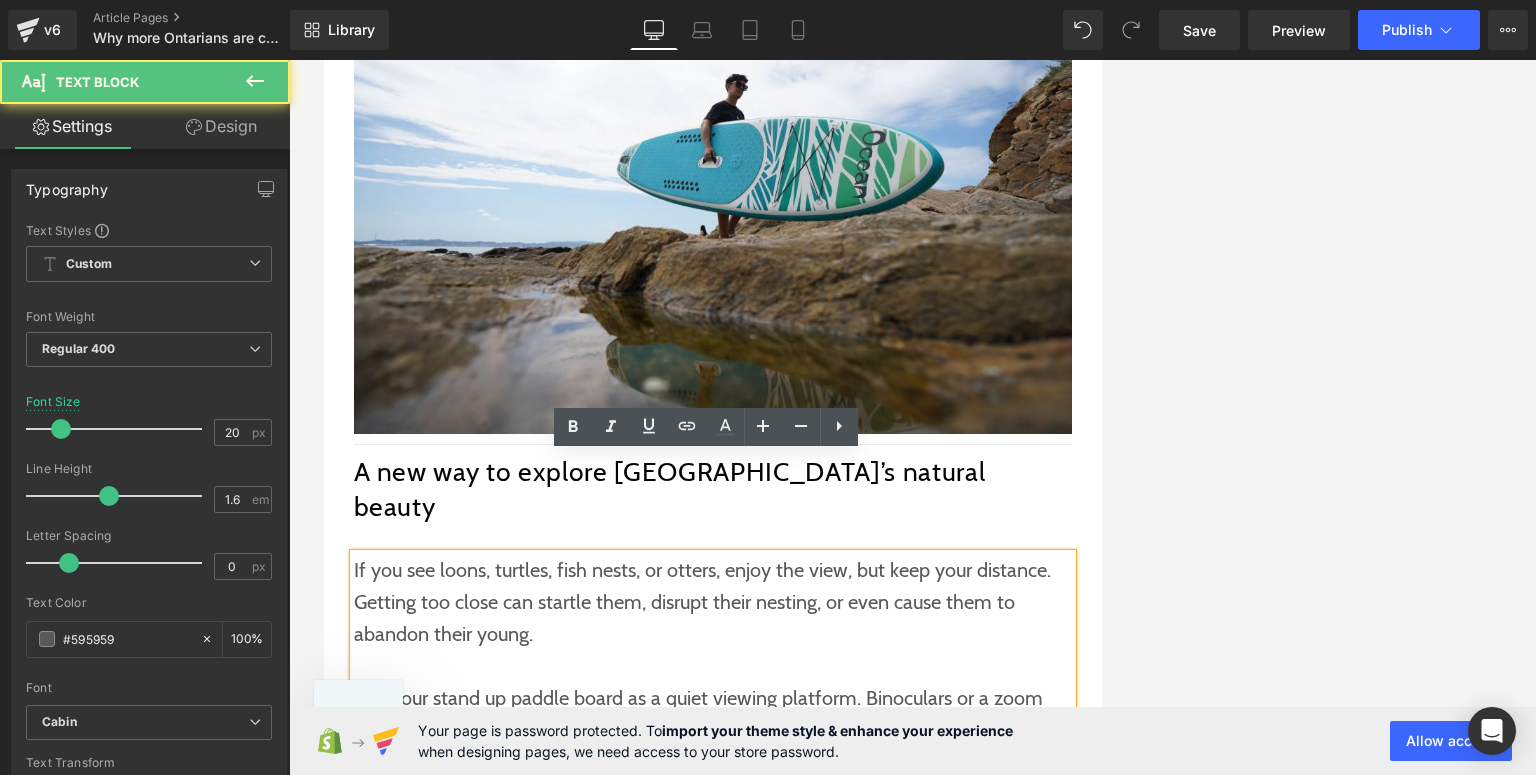 scroll, scrollTop: 2960, scrollLeft: 0, axis: vertical 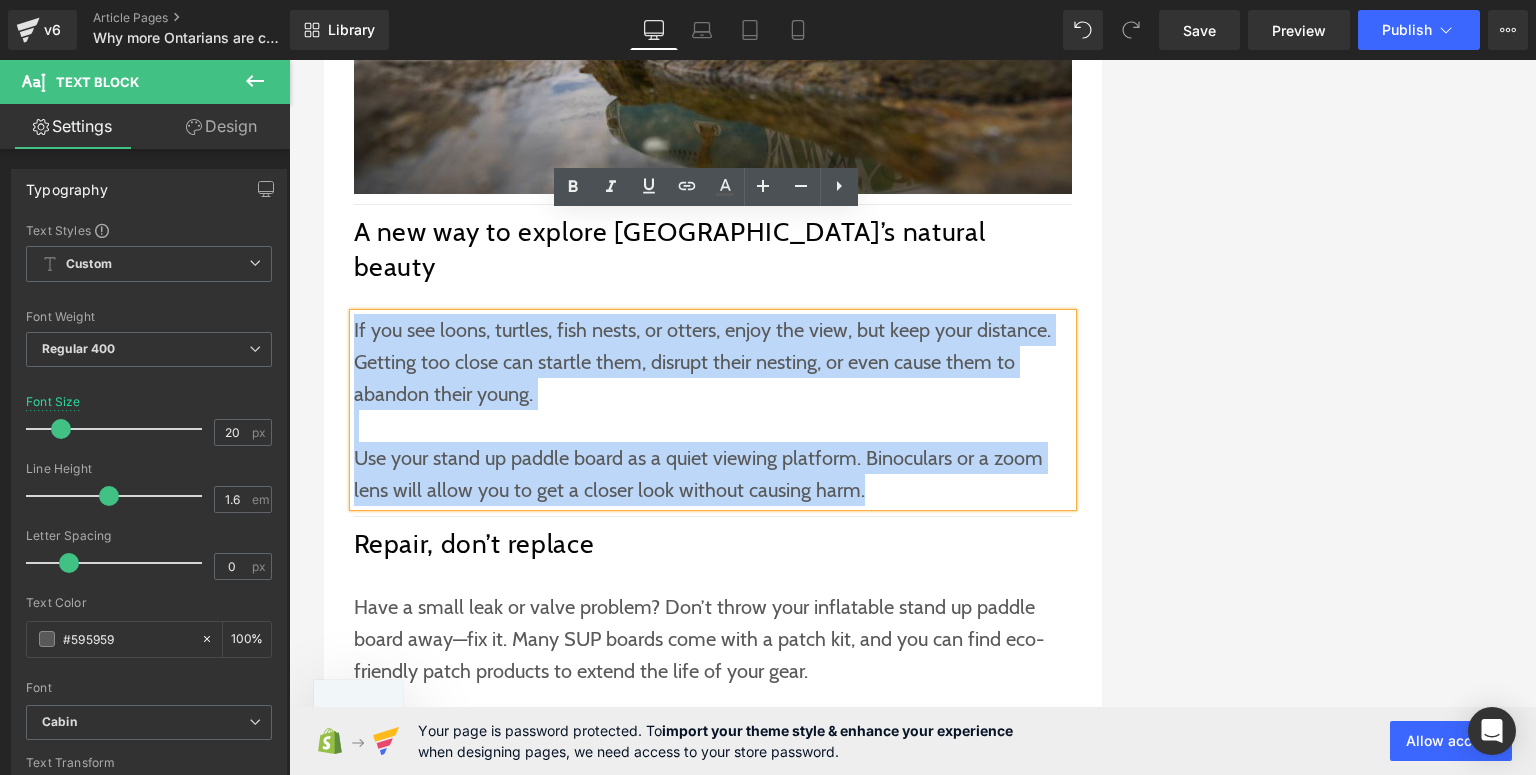 drag, startPoint x: 881, startPoint y: 395, endPoint x: 346, endPoint y: 239, distance: 557.28 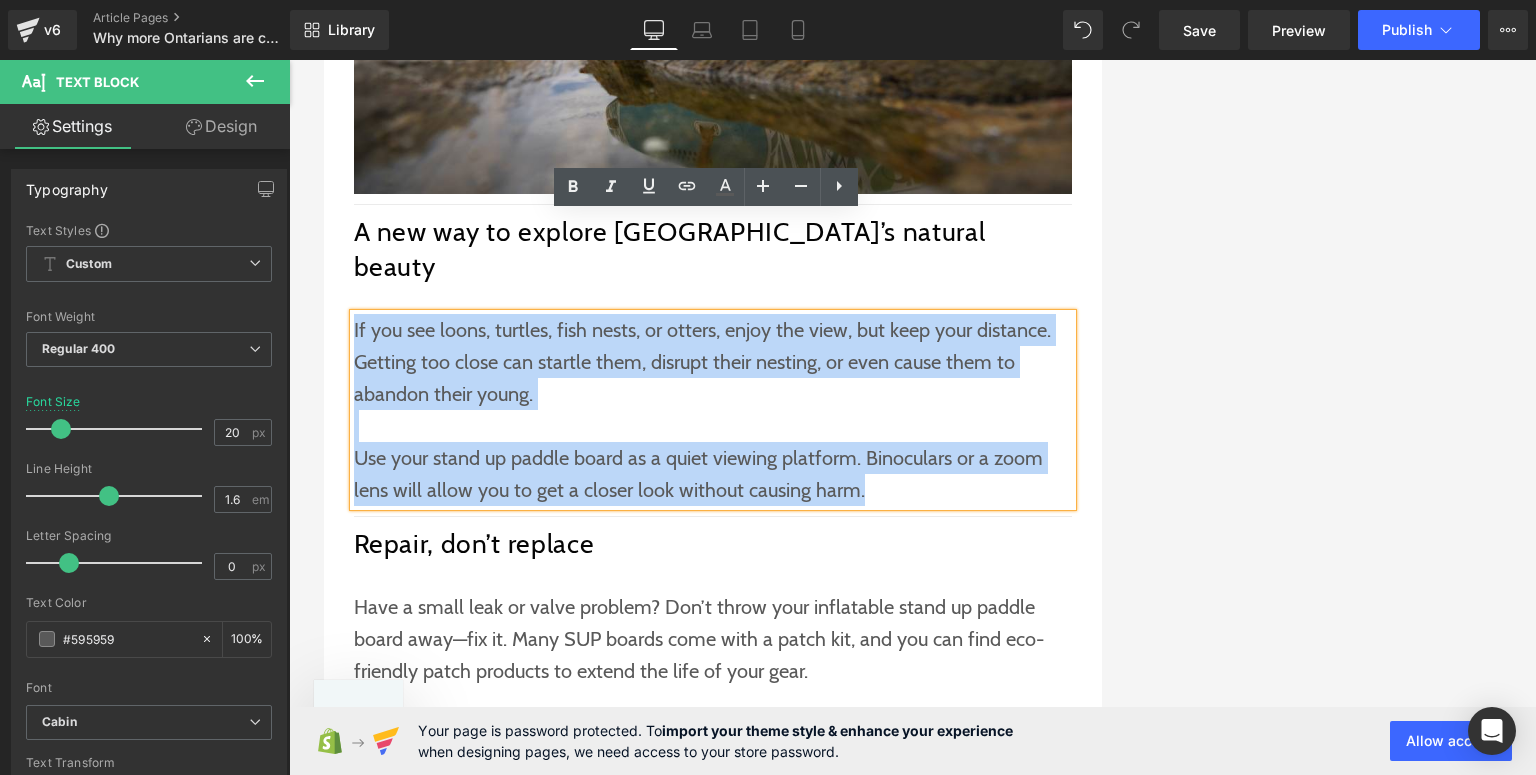 click on "If you see loons, turtles, fish nests, or otters, enjoy the view, but keep your distance. Getting too close can startle them, disrupt their nesting, or even cause them to abandon their young. Use your stand up paddle board as a quiet viewing platform. Binoculars or a zoom lens will allow you to get a closer look without causing harm." at bounding box center (713, 410) 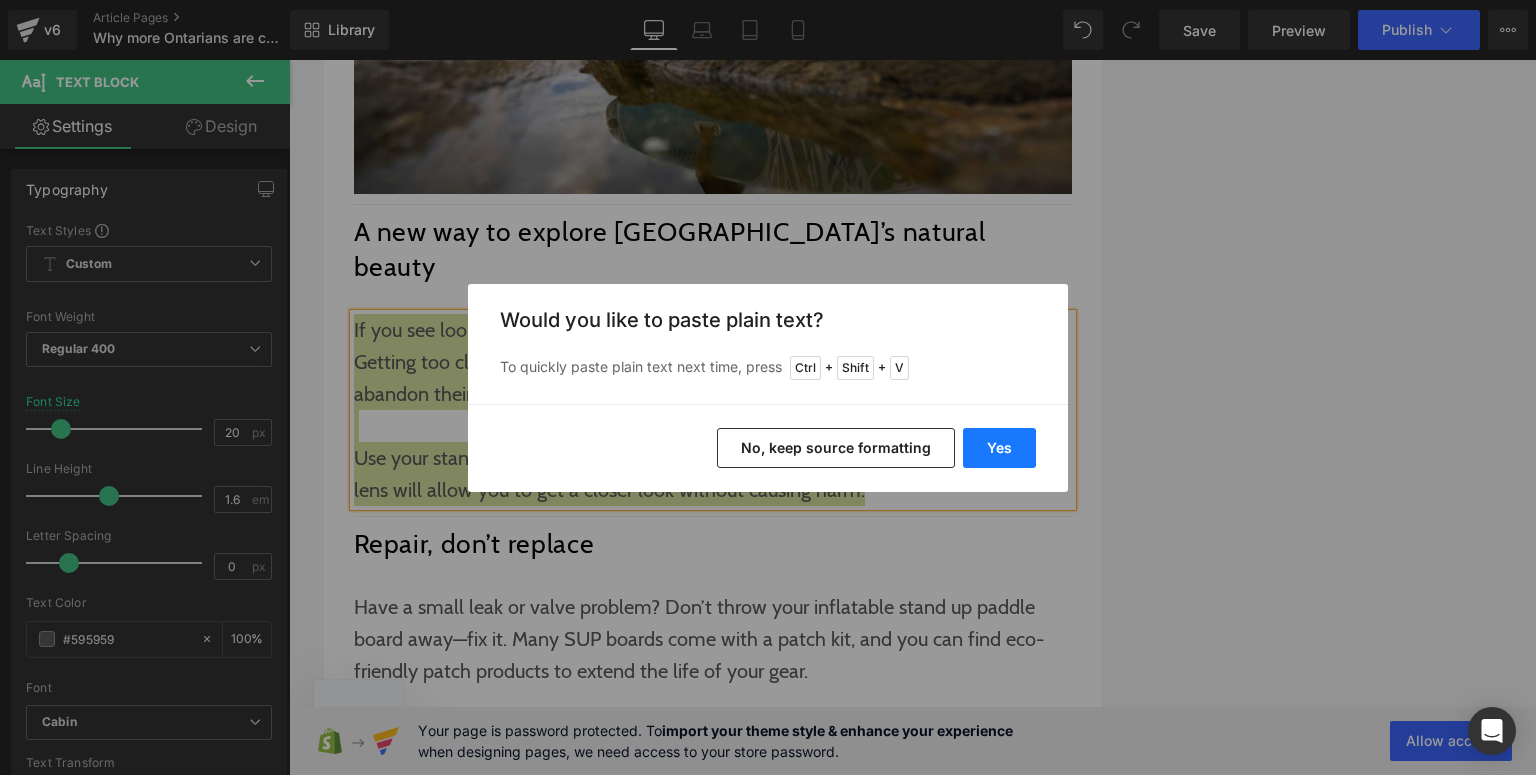click on "Yes" at bounding box center [999, 448] 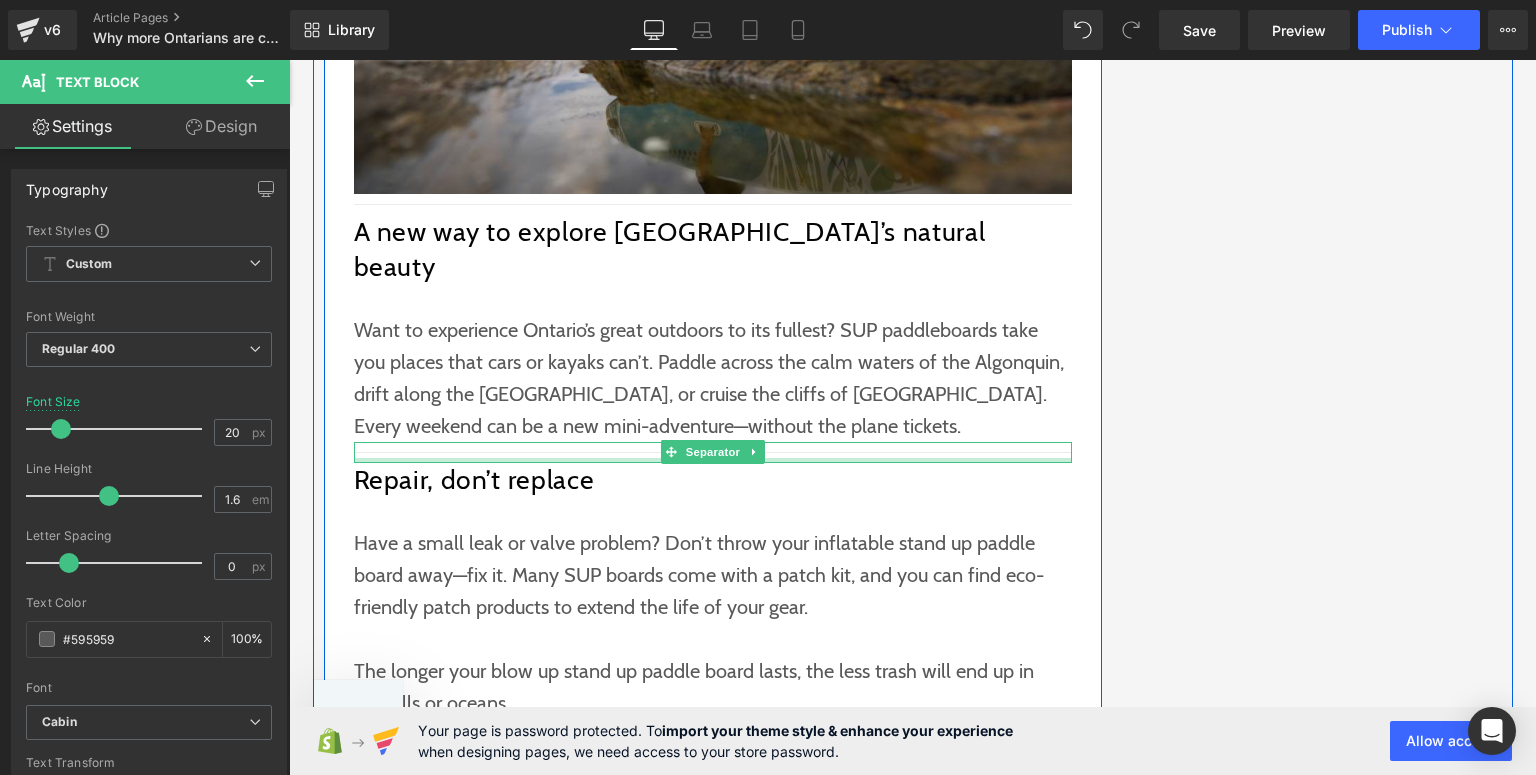 scroll, scrollTop: 3040, scrollLeft: 0, axis: vertical 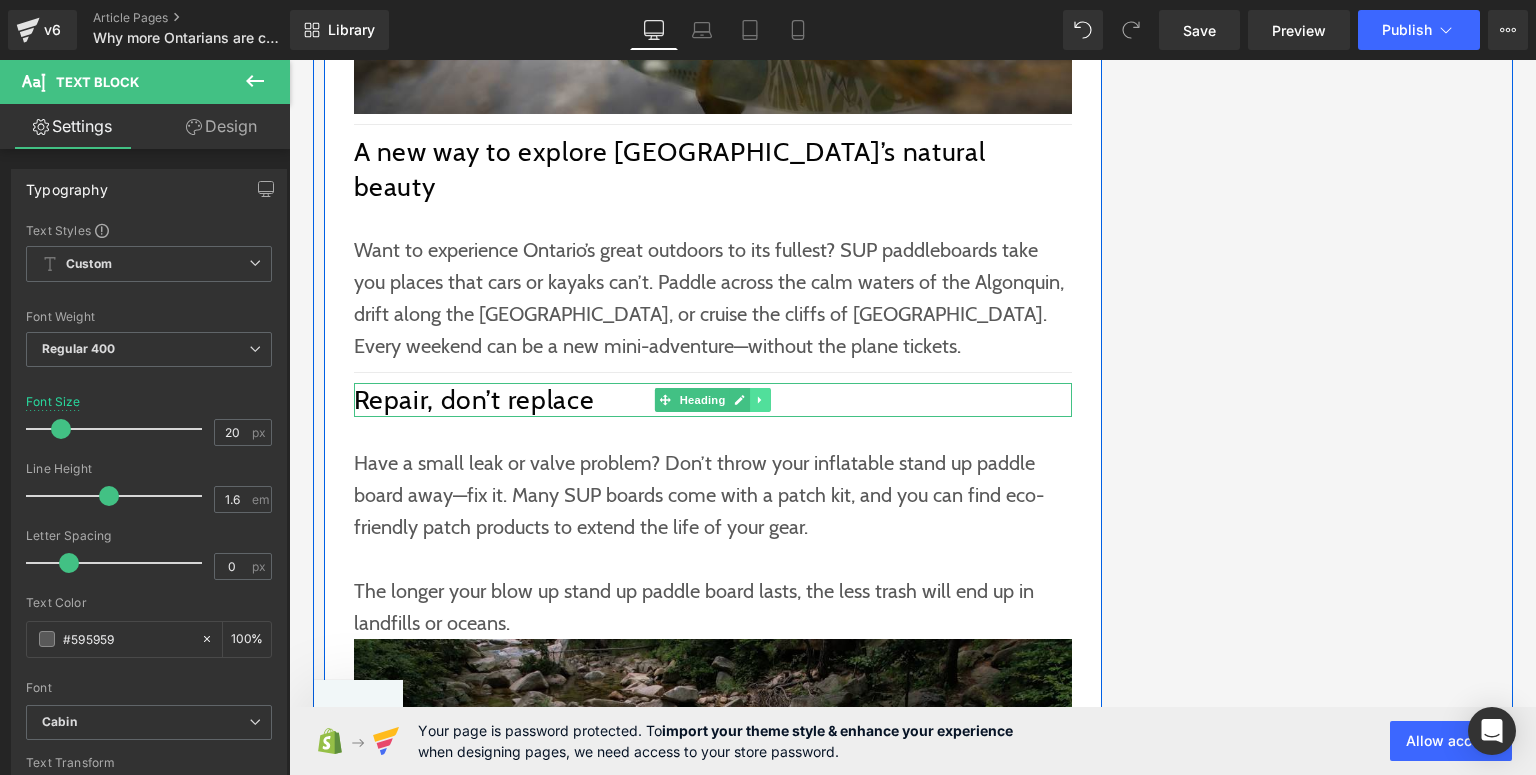 click 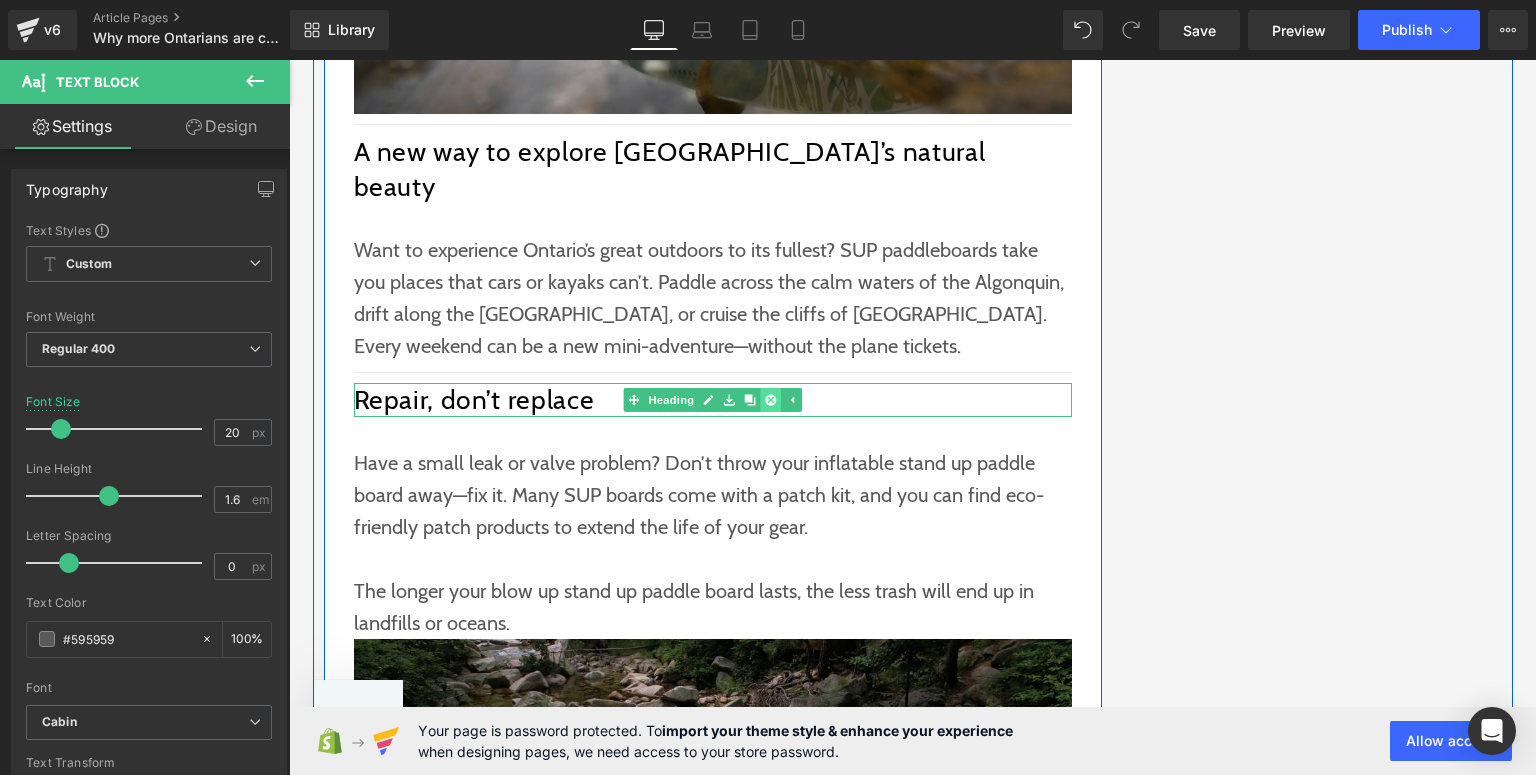 click 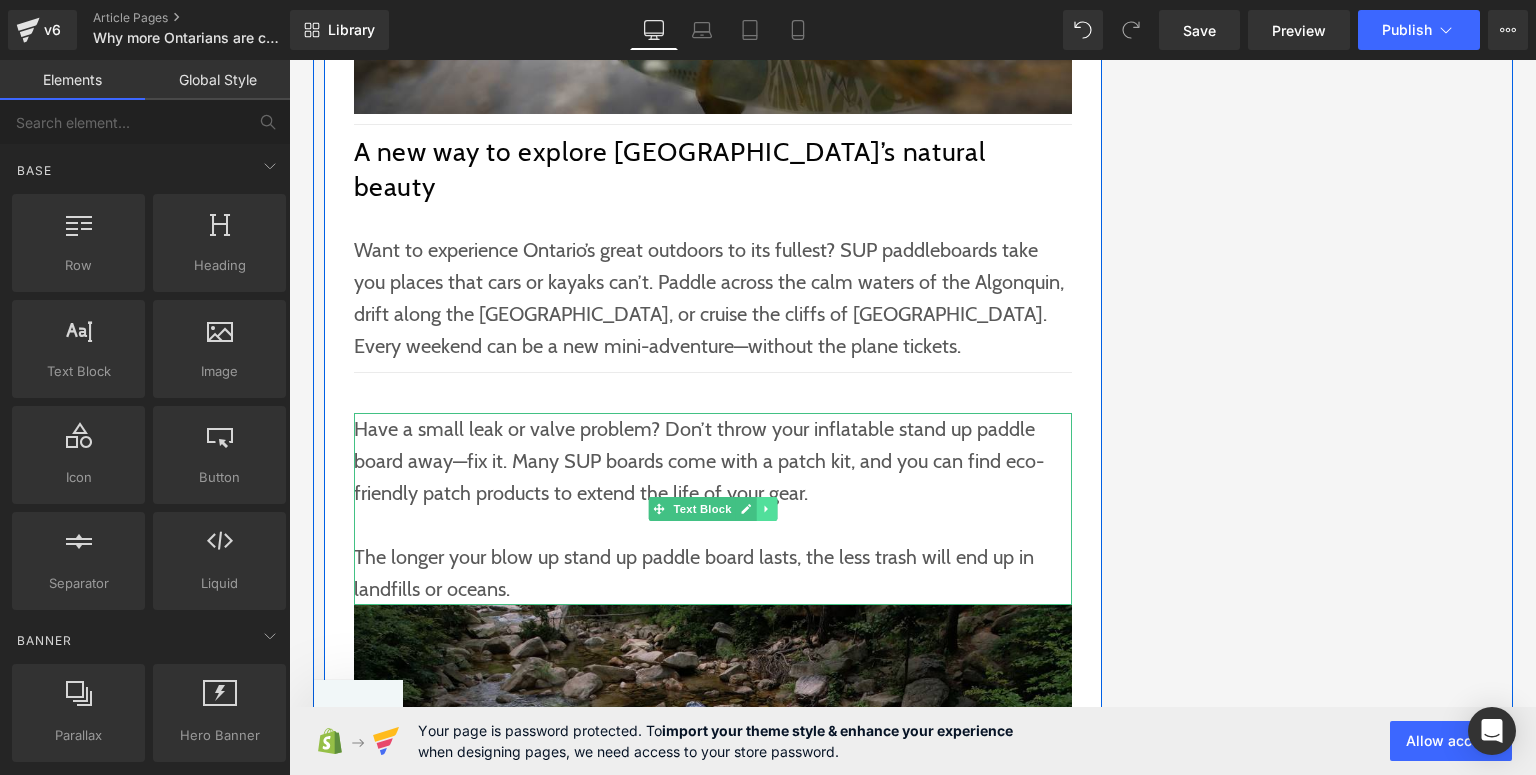 click at bounding box center [766, 509] 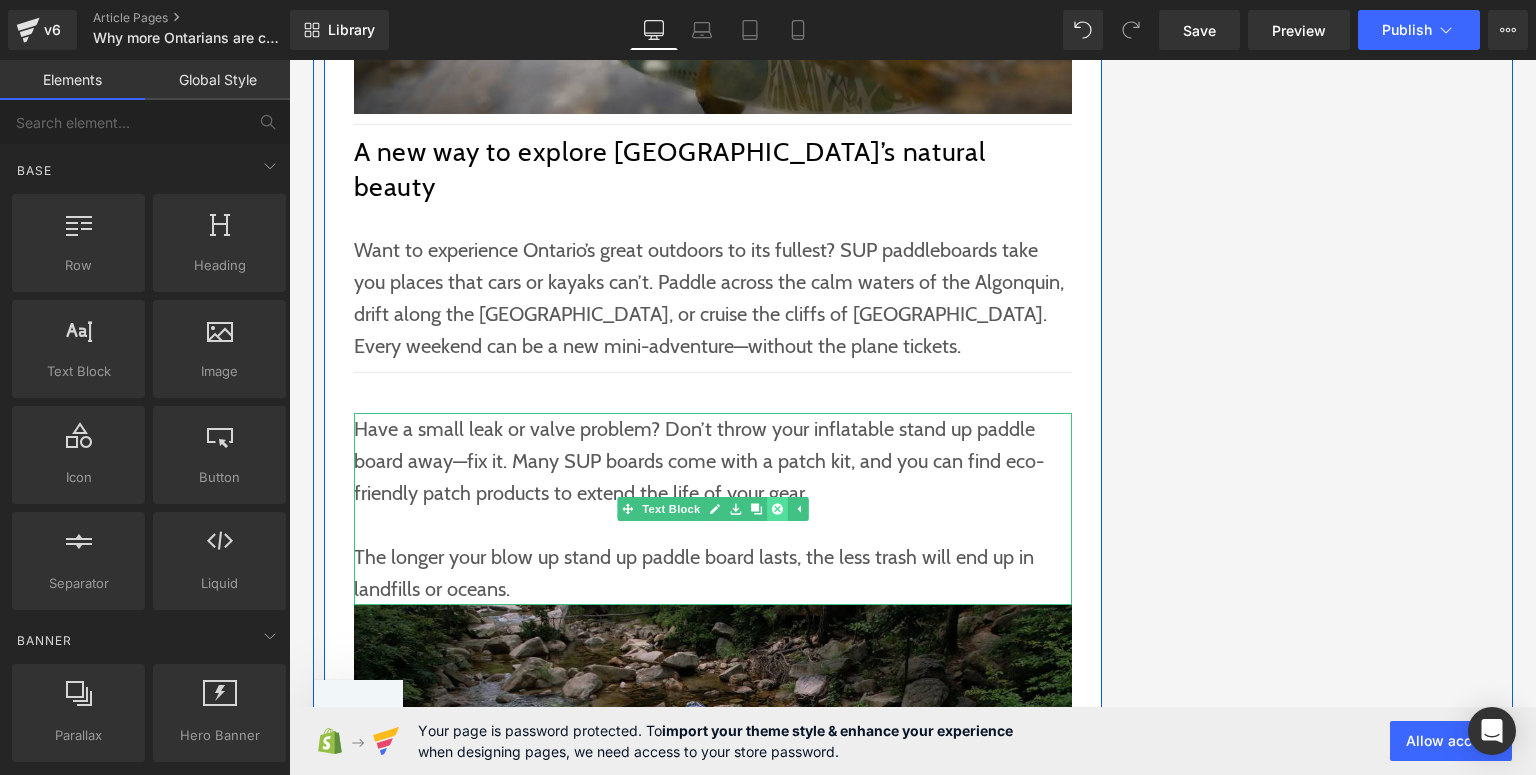 click at bounding box center [776, 509] 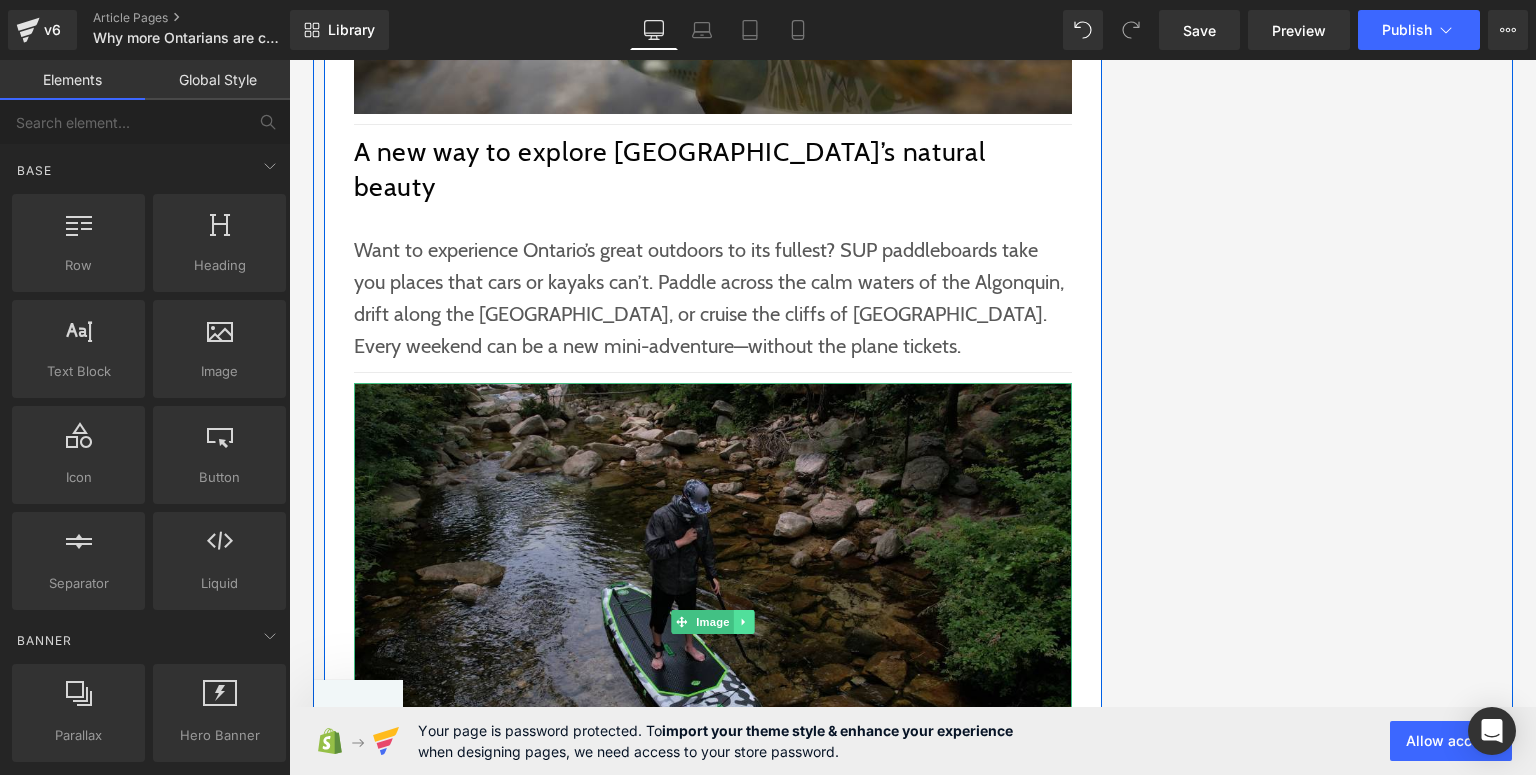 click 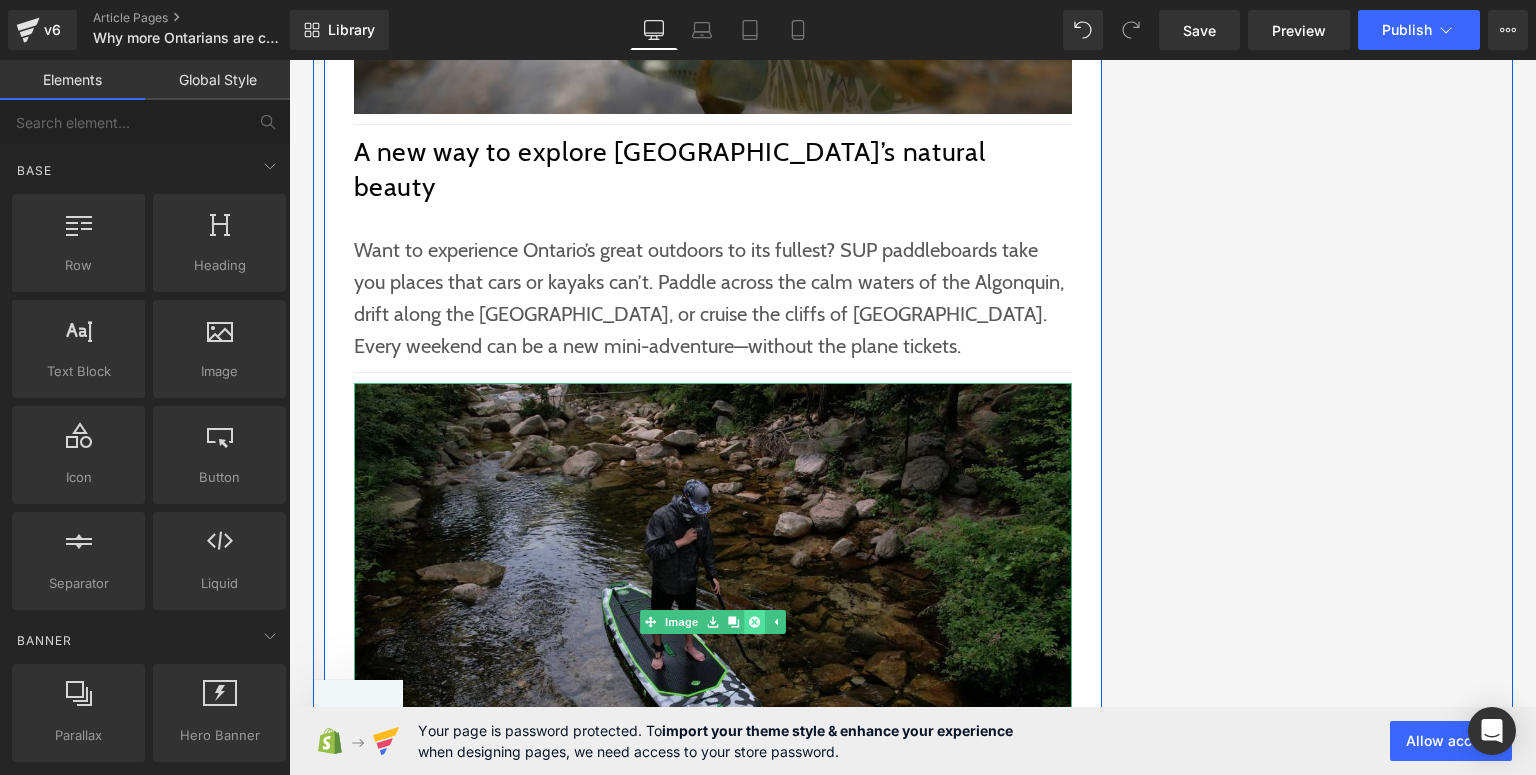 click at bounding box center [754, 622] 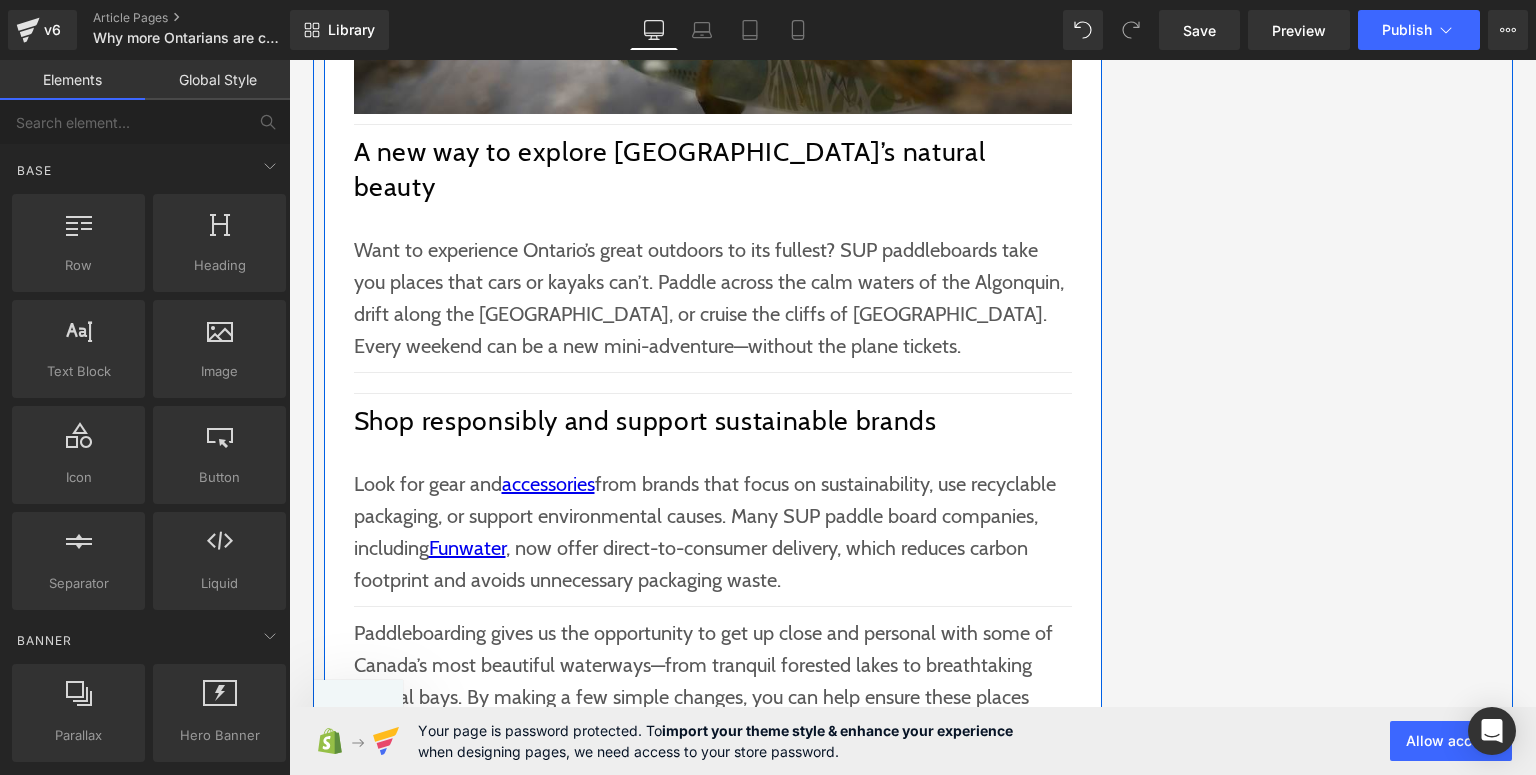 scroll, scrollTop: 2880, scrollLeft: 0, axis: vertical 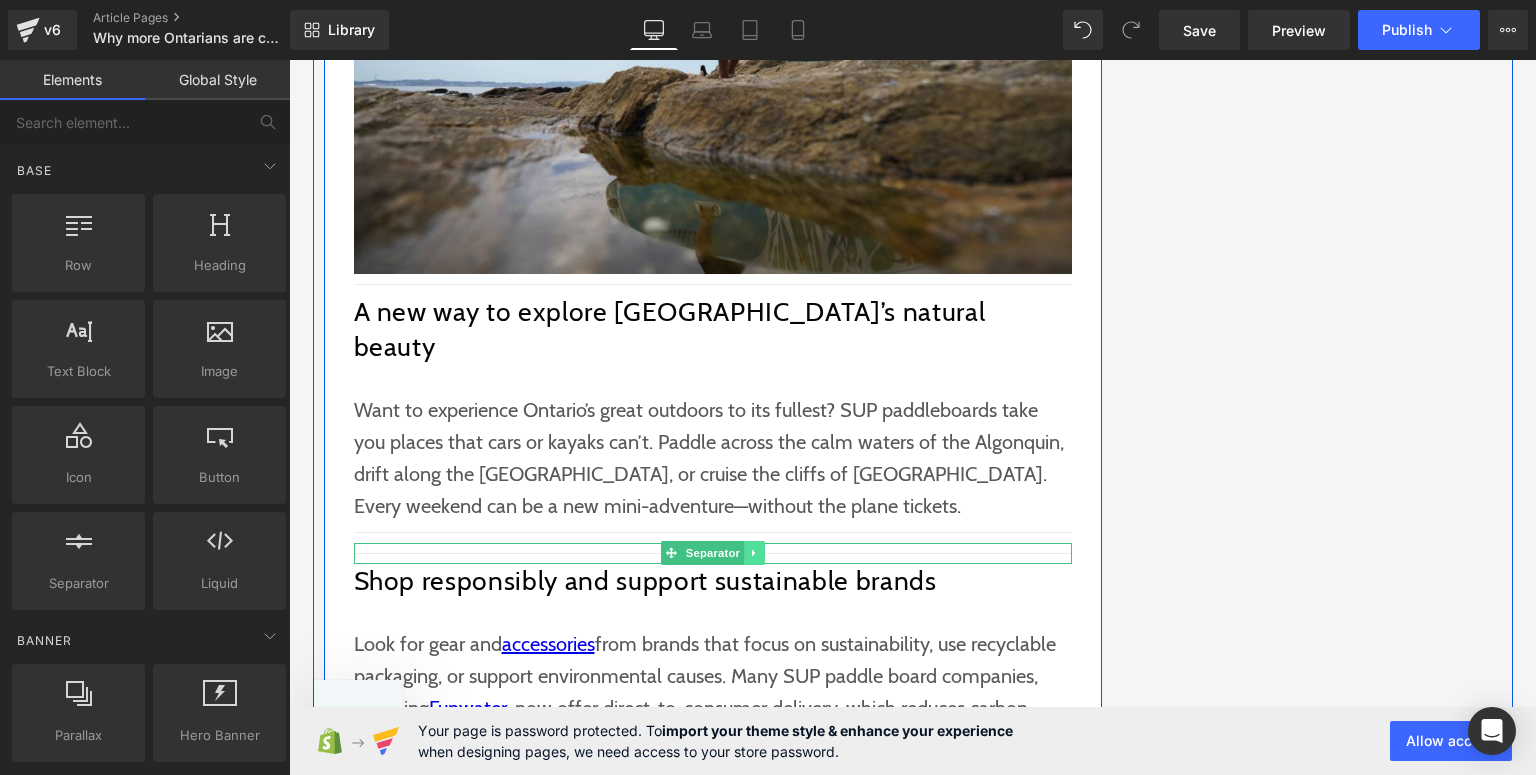 click 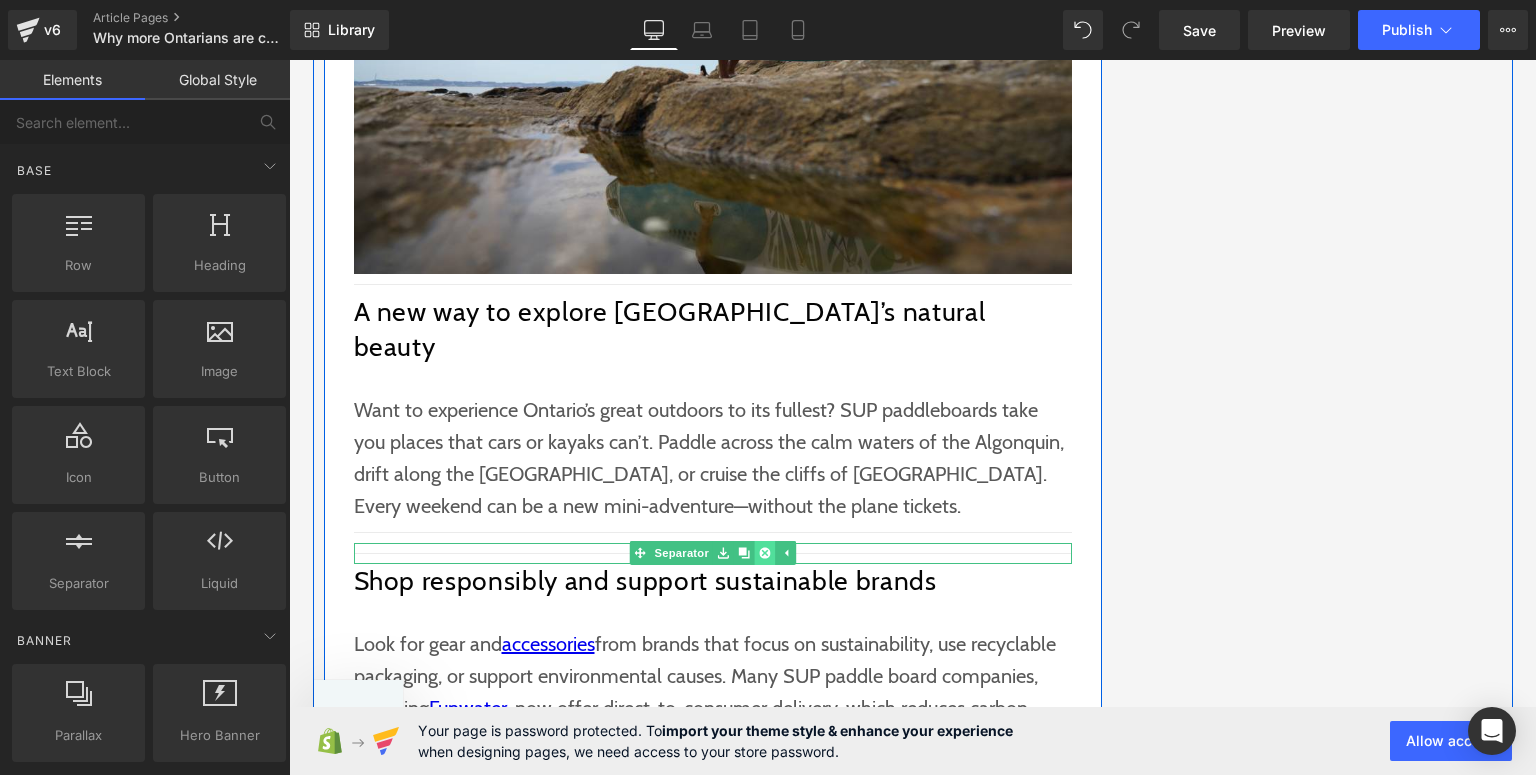 click at bounding box center [764, 553] 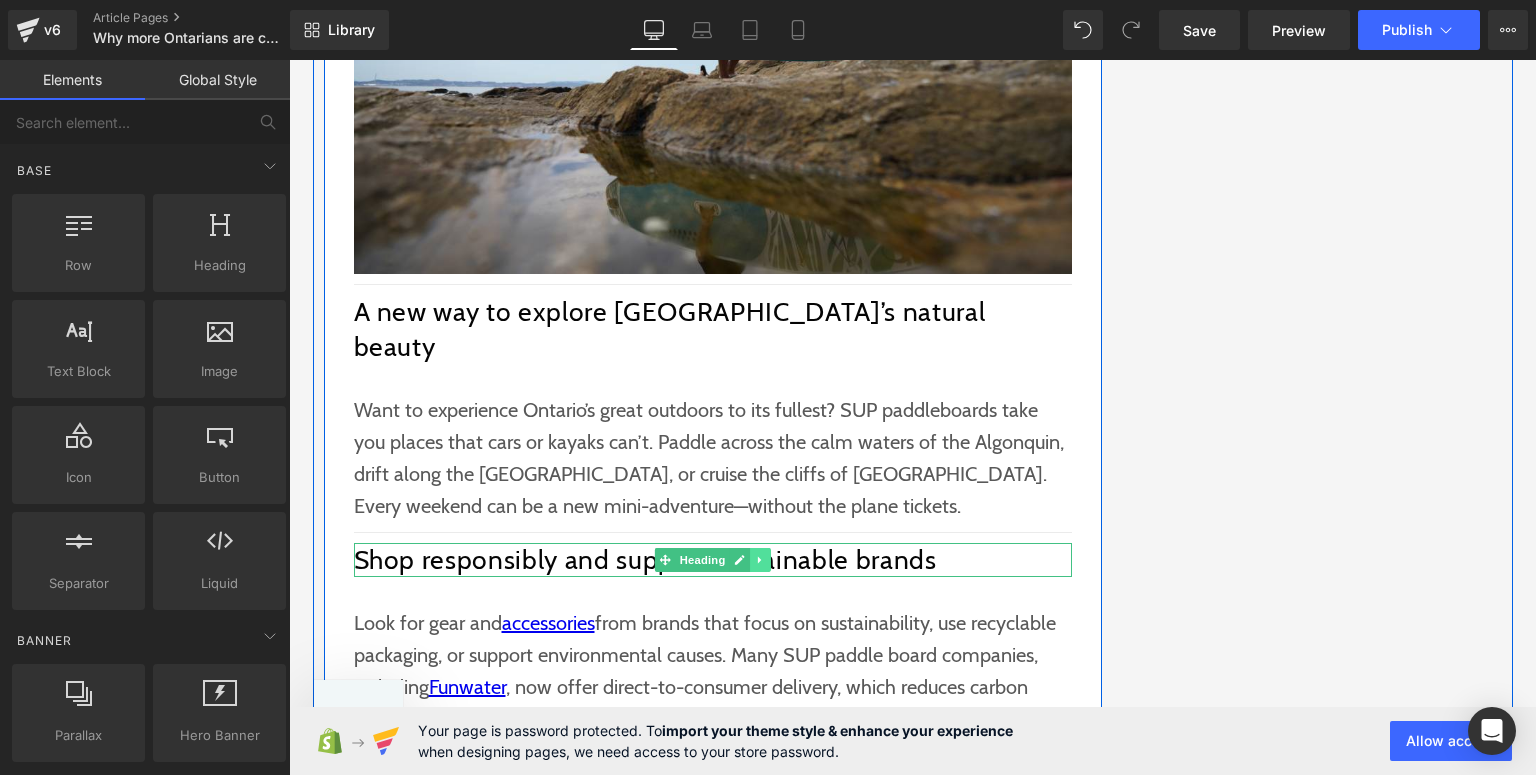 click 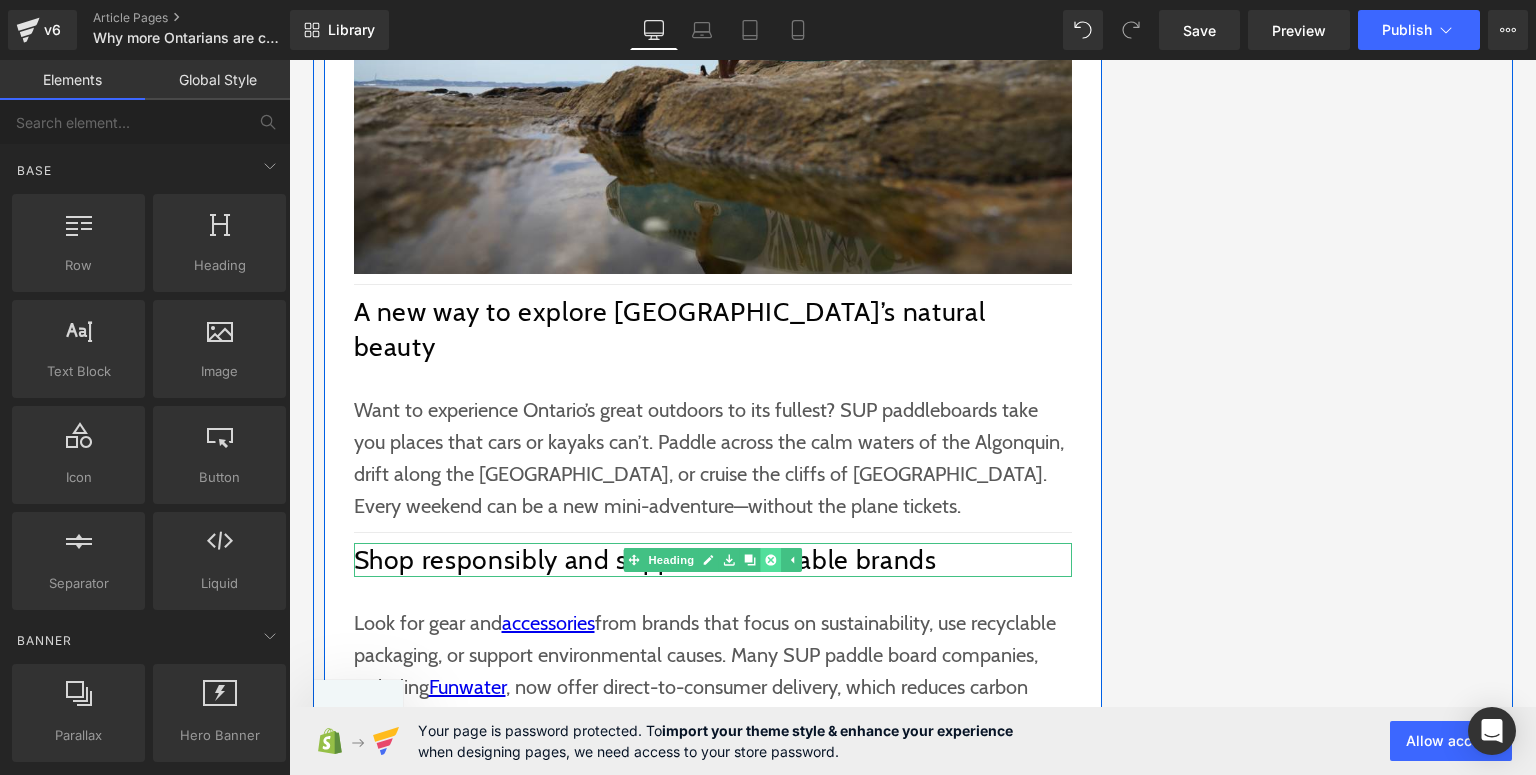 click 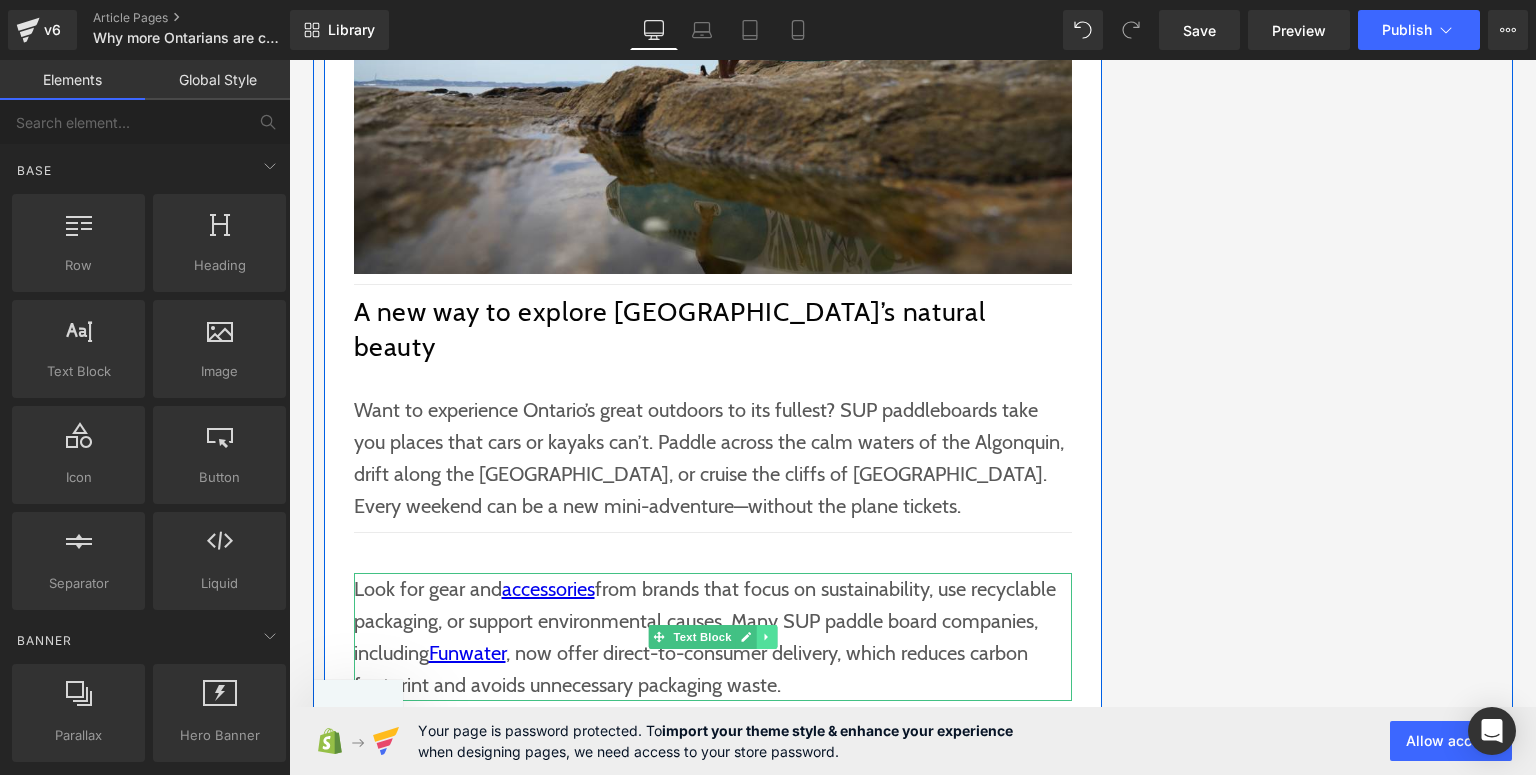 click 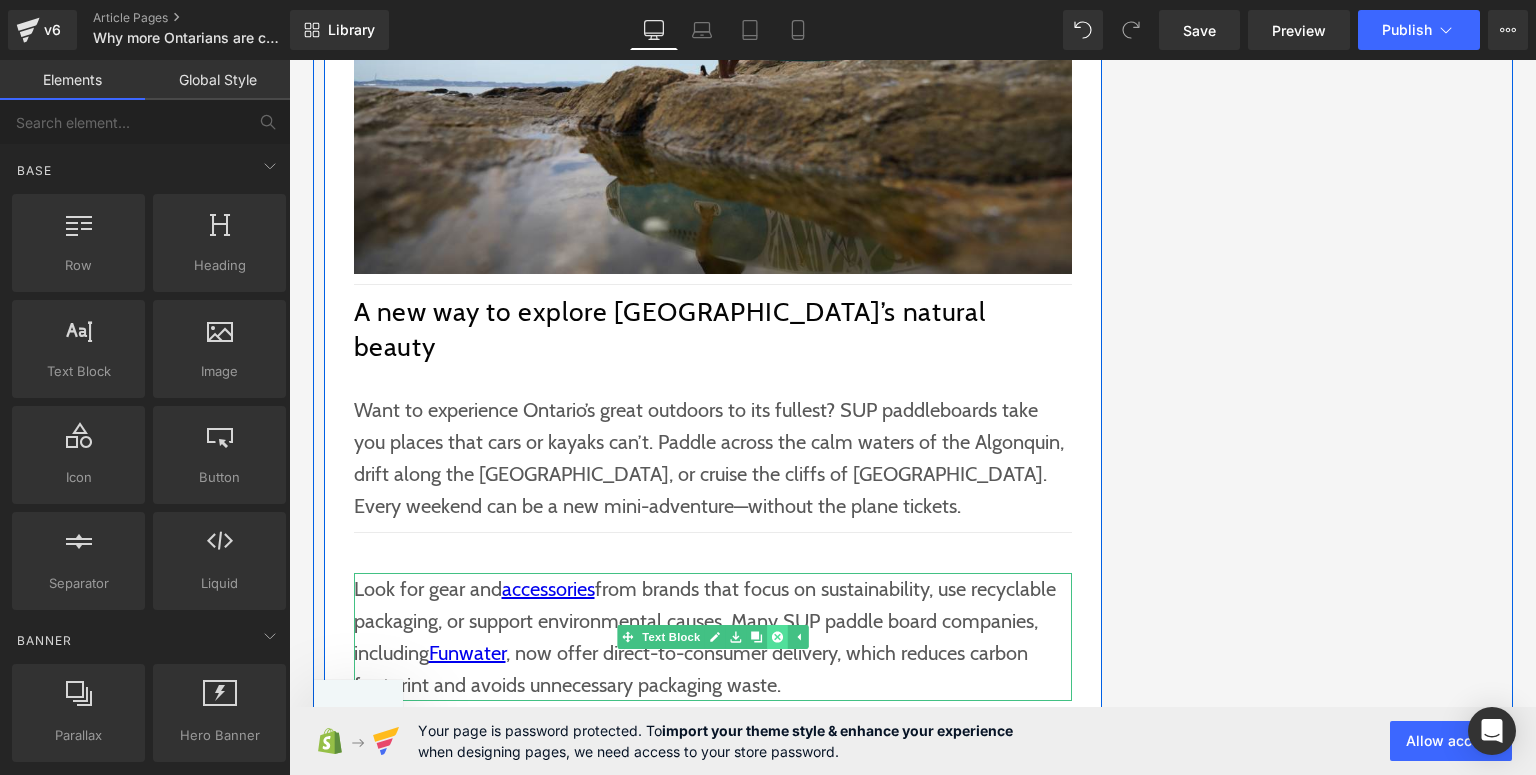 click 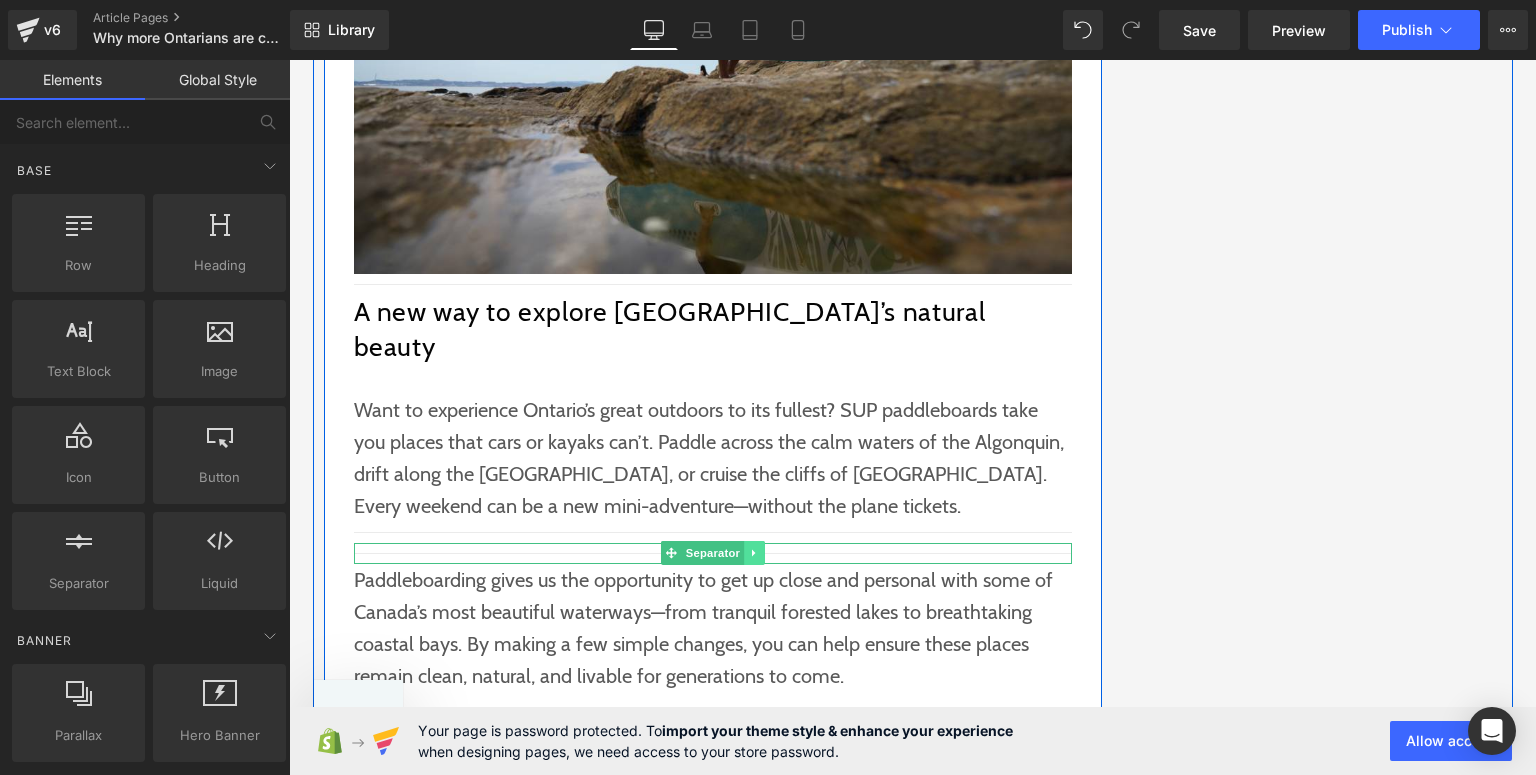 click 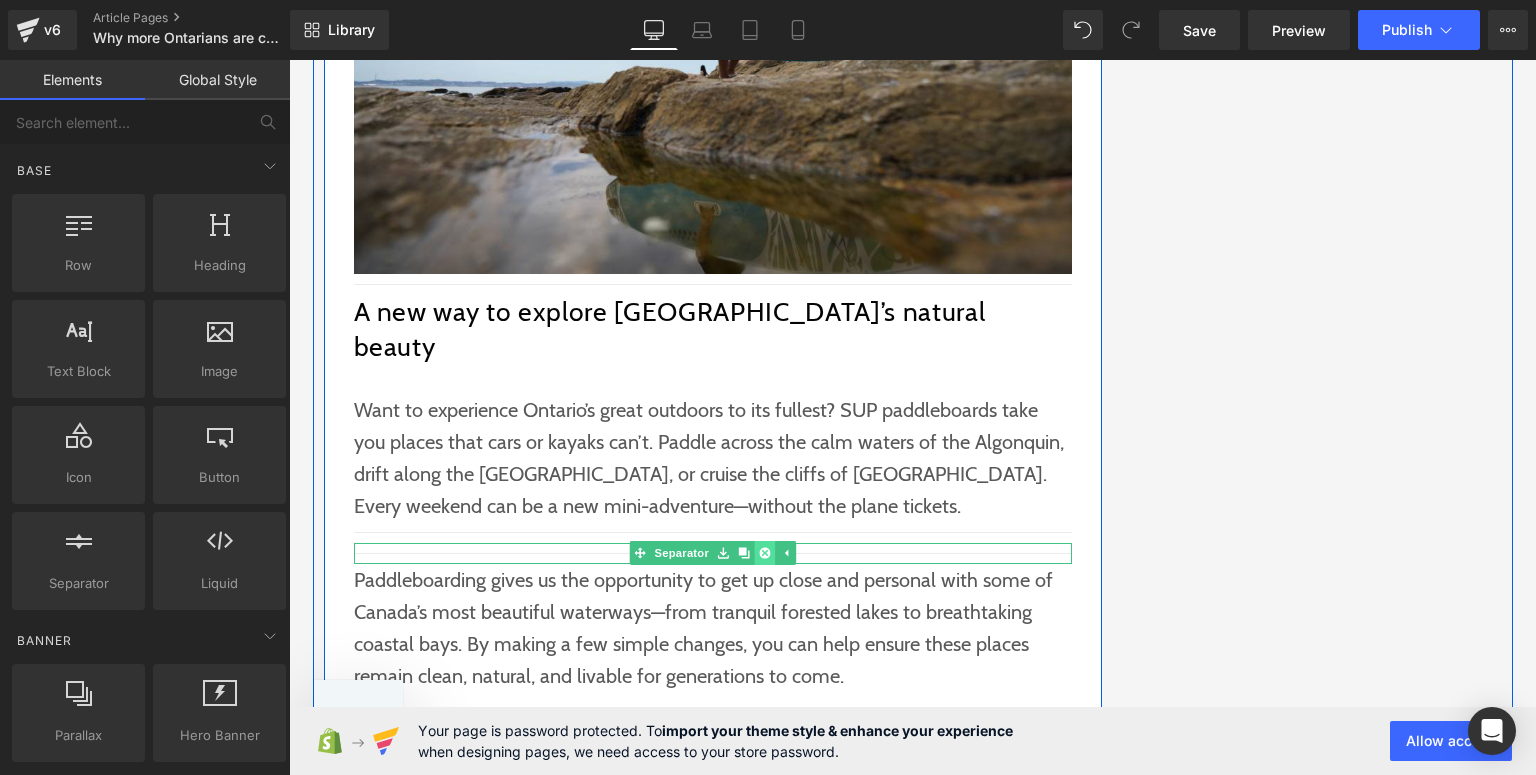 click 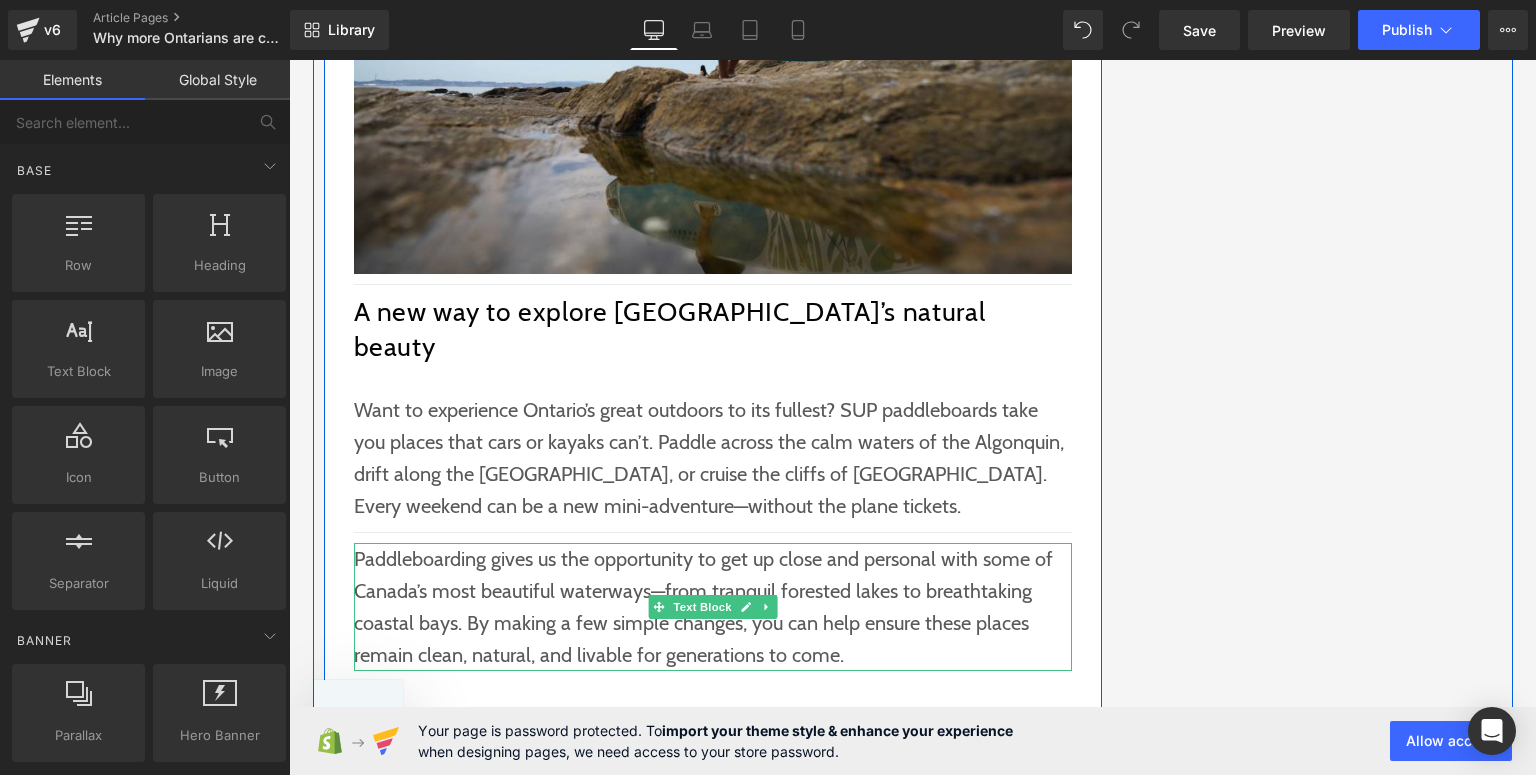 click on "Paddleboarding gives us the opportunity to get up close and personal with some of Canada’s most beautiful waterways—from tranquil forested lakes to breathtaking coastal bays. By making a few simple changes, you can help ensure these places remain clean, natural, and livable for generations to come." at bounding box center [713, 607] 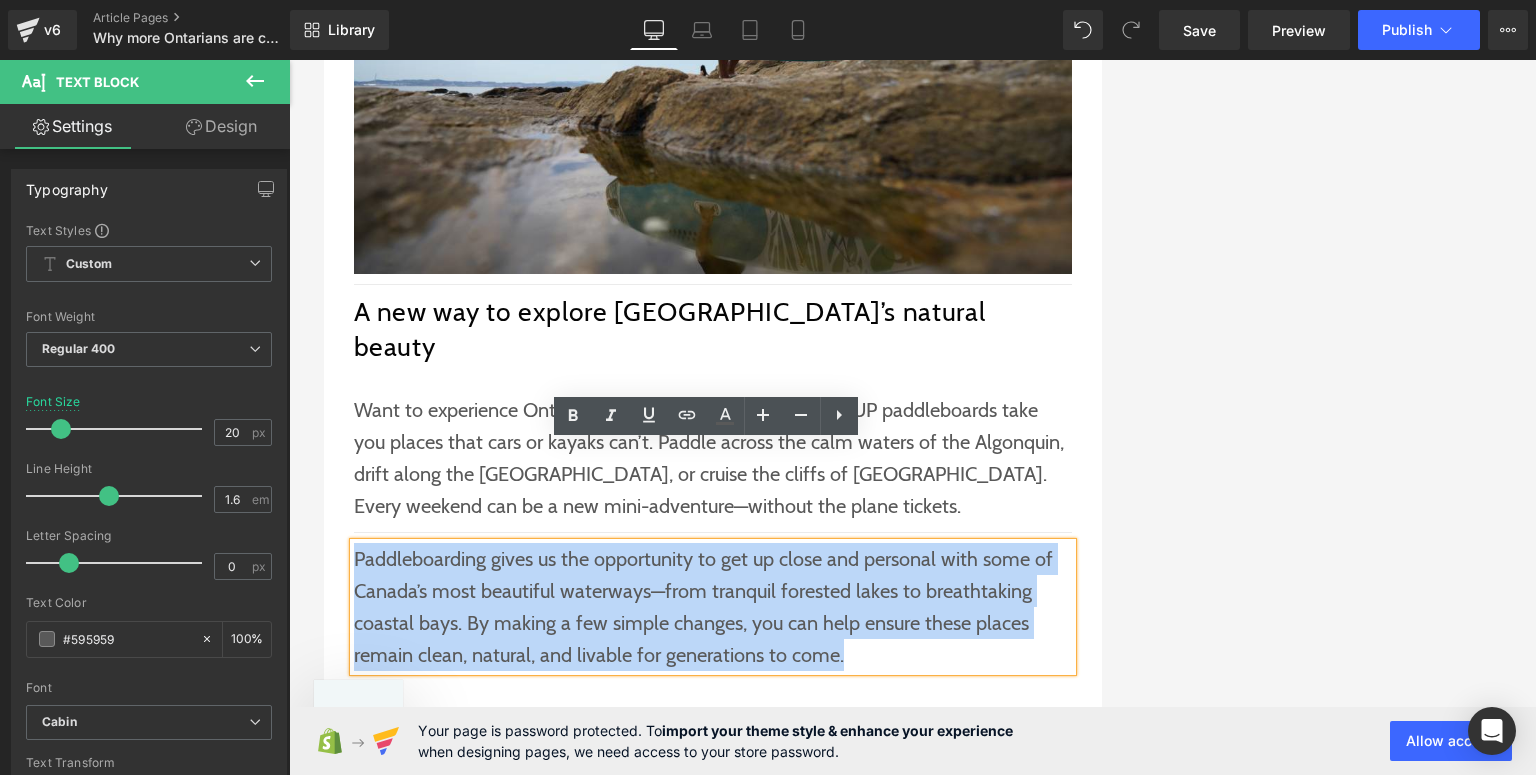 drag, startPoint x: 841, startPoint y: 562, endPoint x: 348, endPoint y: 462, distance: 503.03976 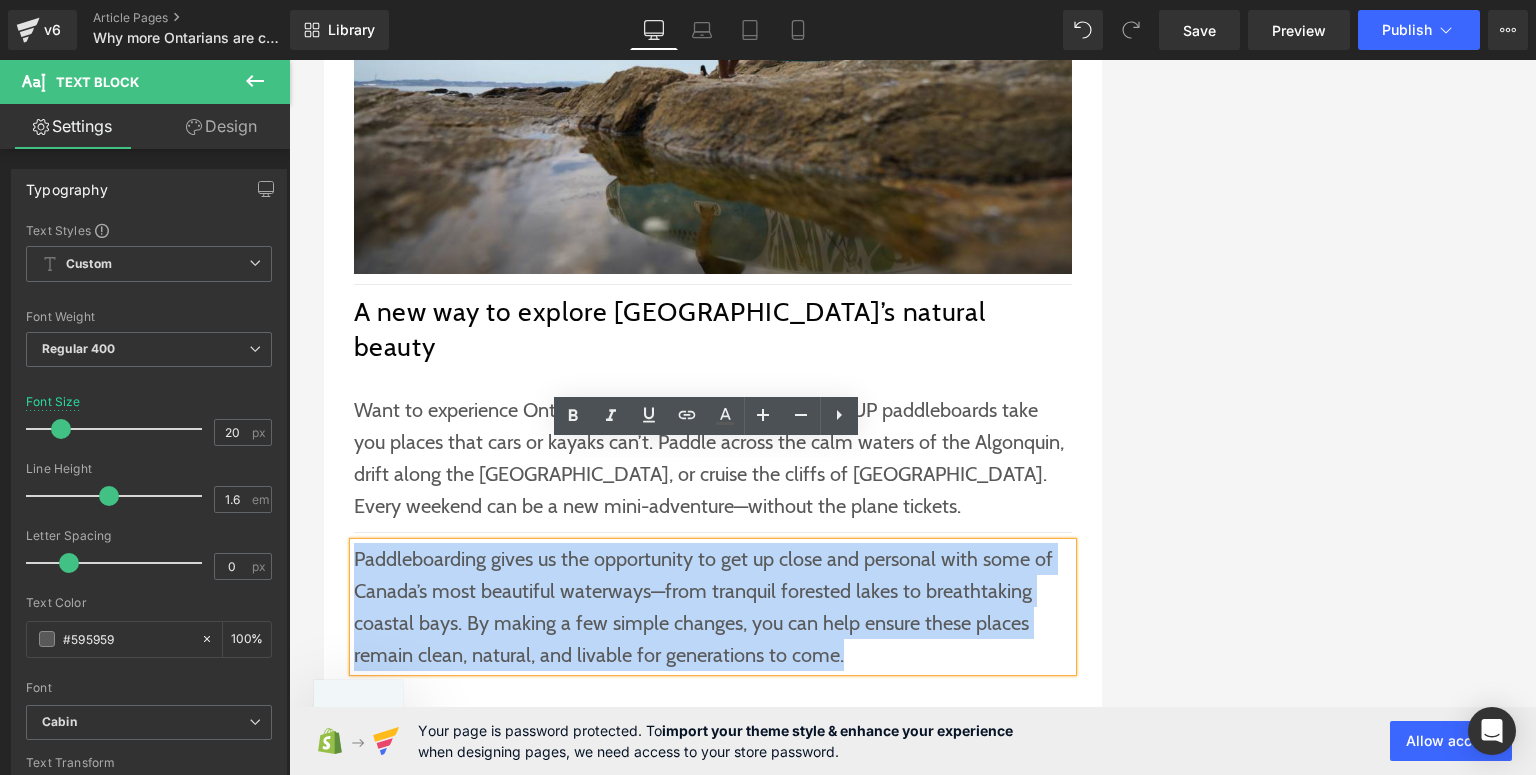 click on "Paddleboarding gives us the opportunity to get up close and personal with some of Canada’s most beautiful waterways—from tranquil forested lakes to breathtaking coastal bays. By making a few simple changes, you can help ensure these places remain clean, natural, and livable for generations to come." at bounding box center (713, 607) 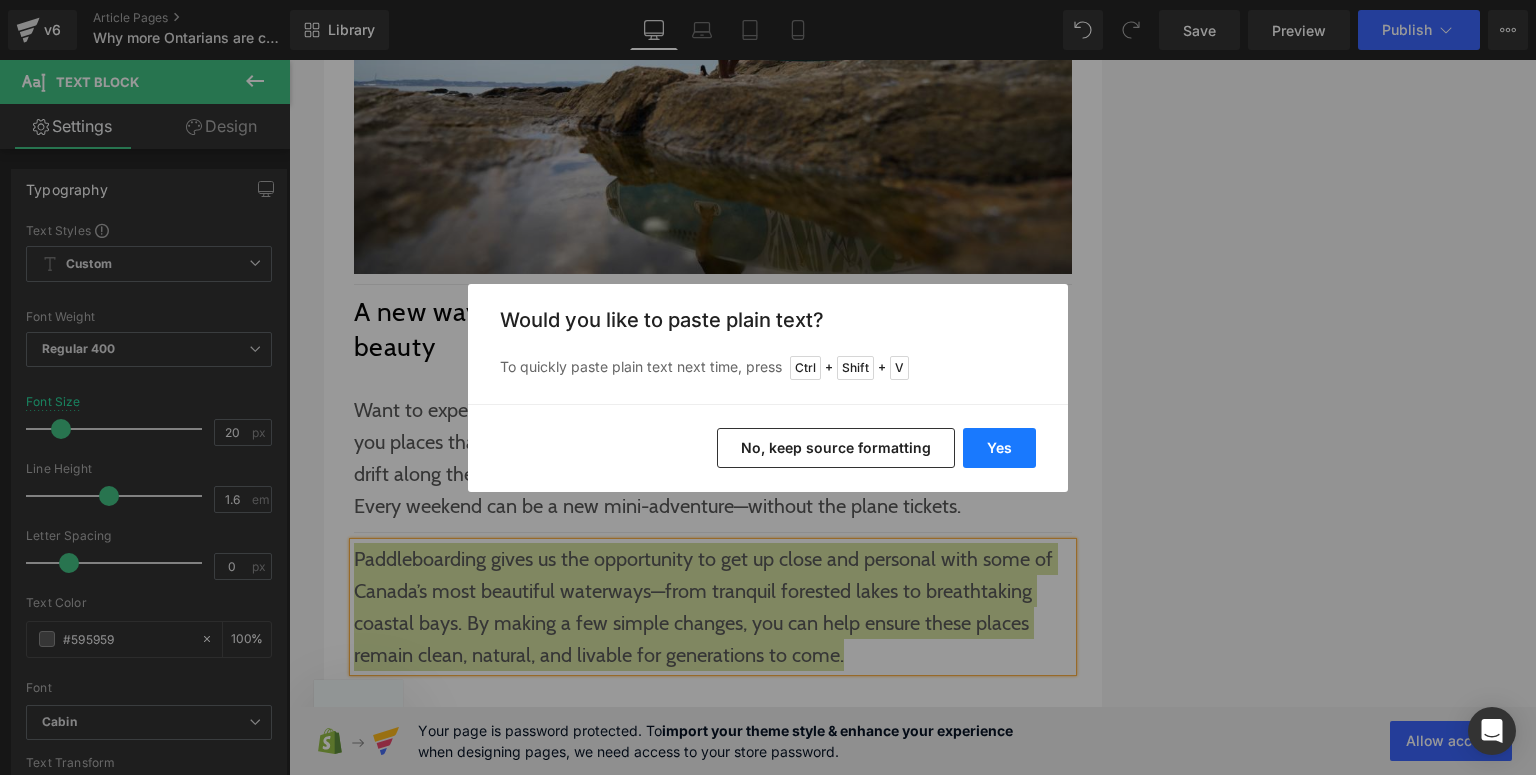 drag, startPoint x: 988, startPoint y: 450, endPoint x: 580, endPoint y: 366, distance: 416.5573 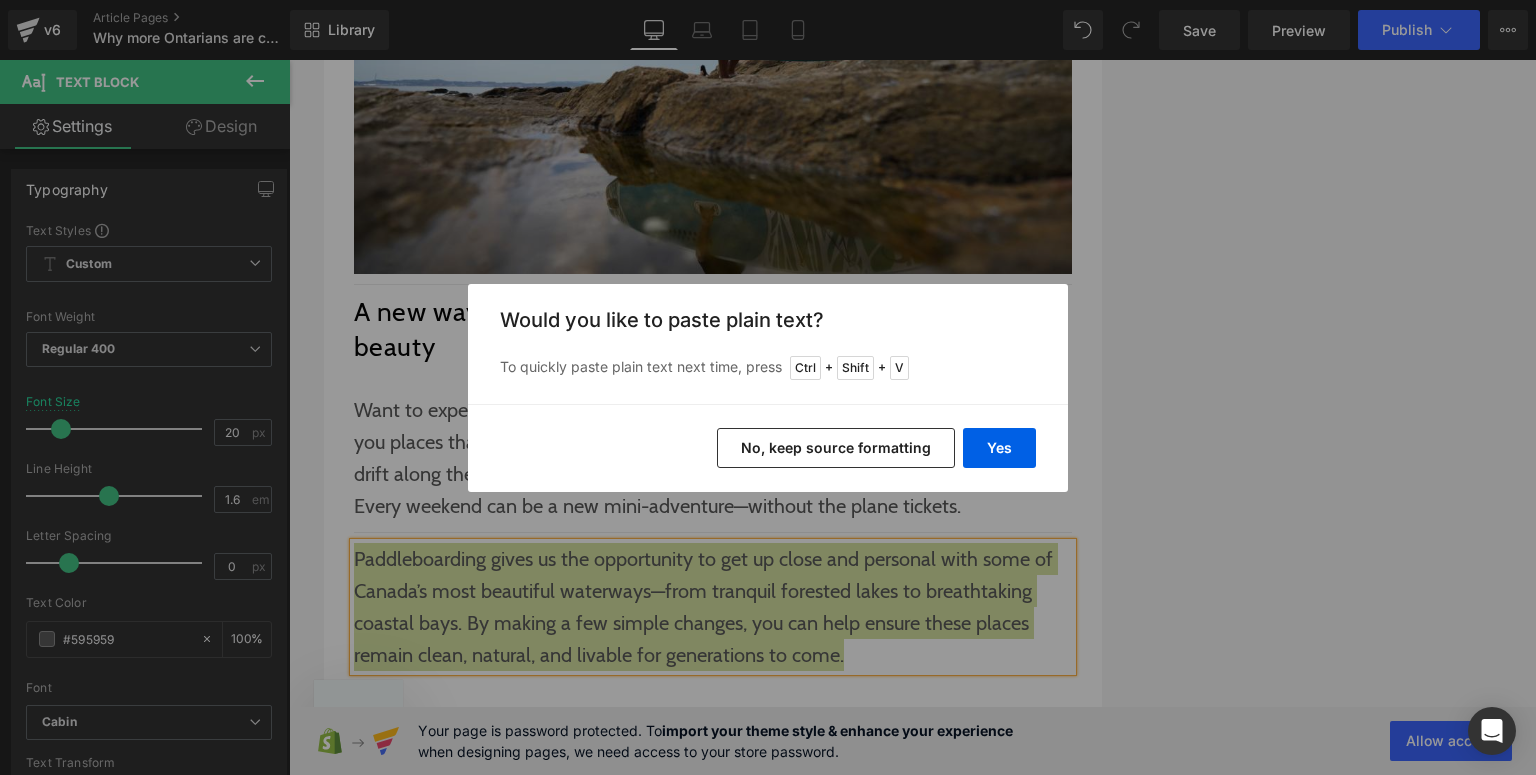 type 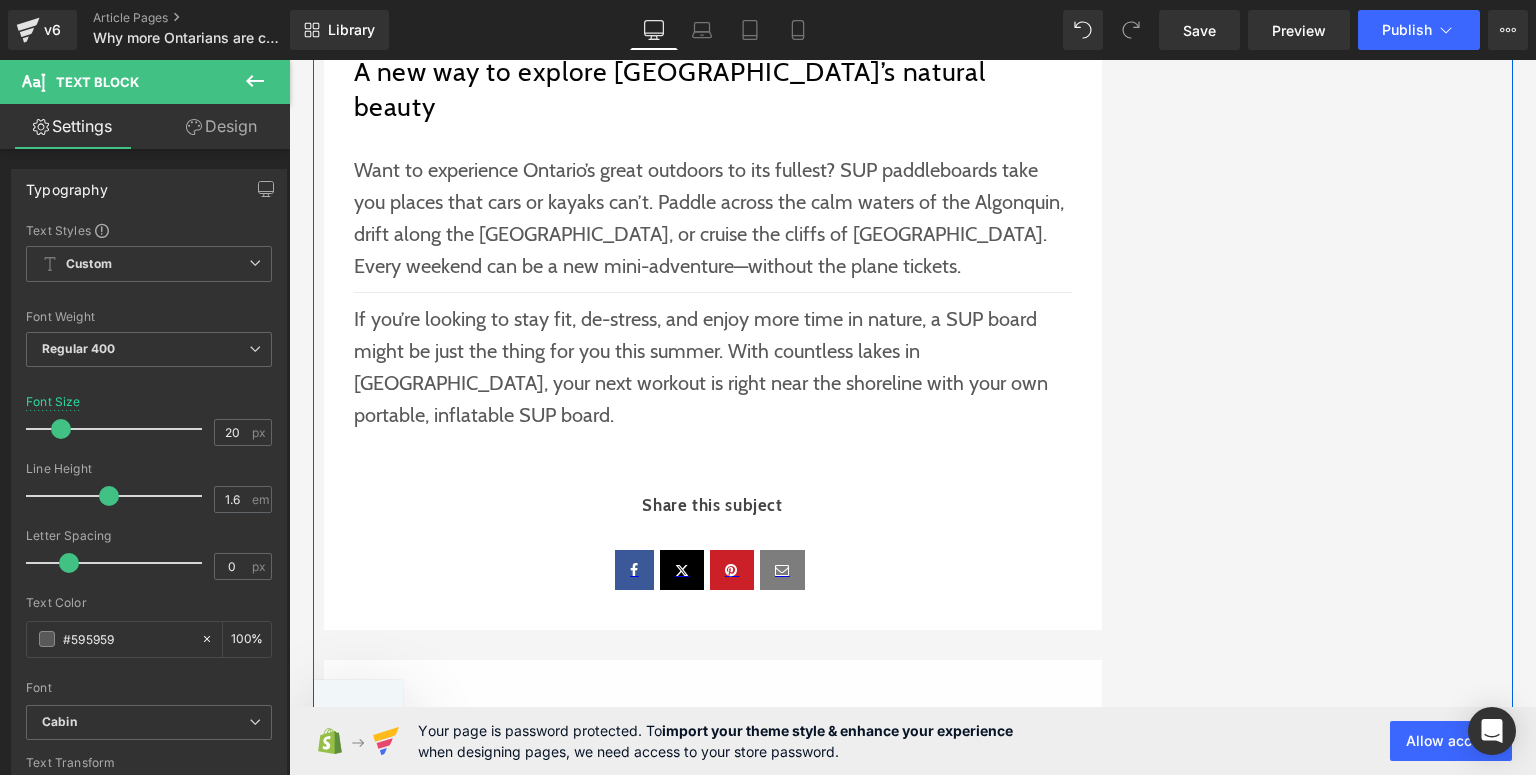 scroll, scrollTop: 3520, scrollLeft: 0, axis: vertical 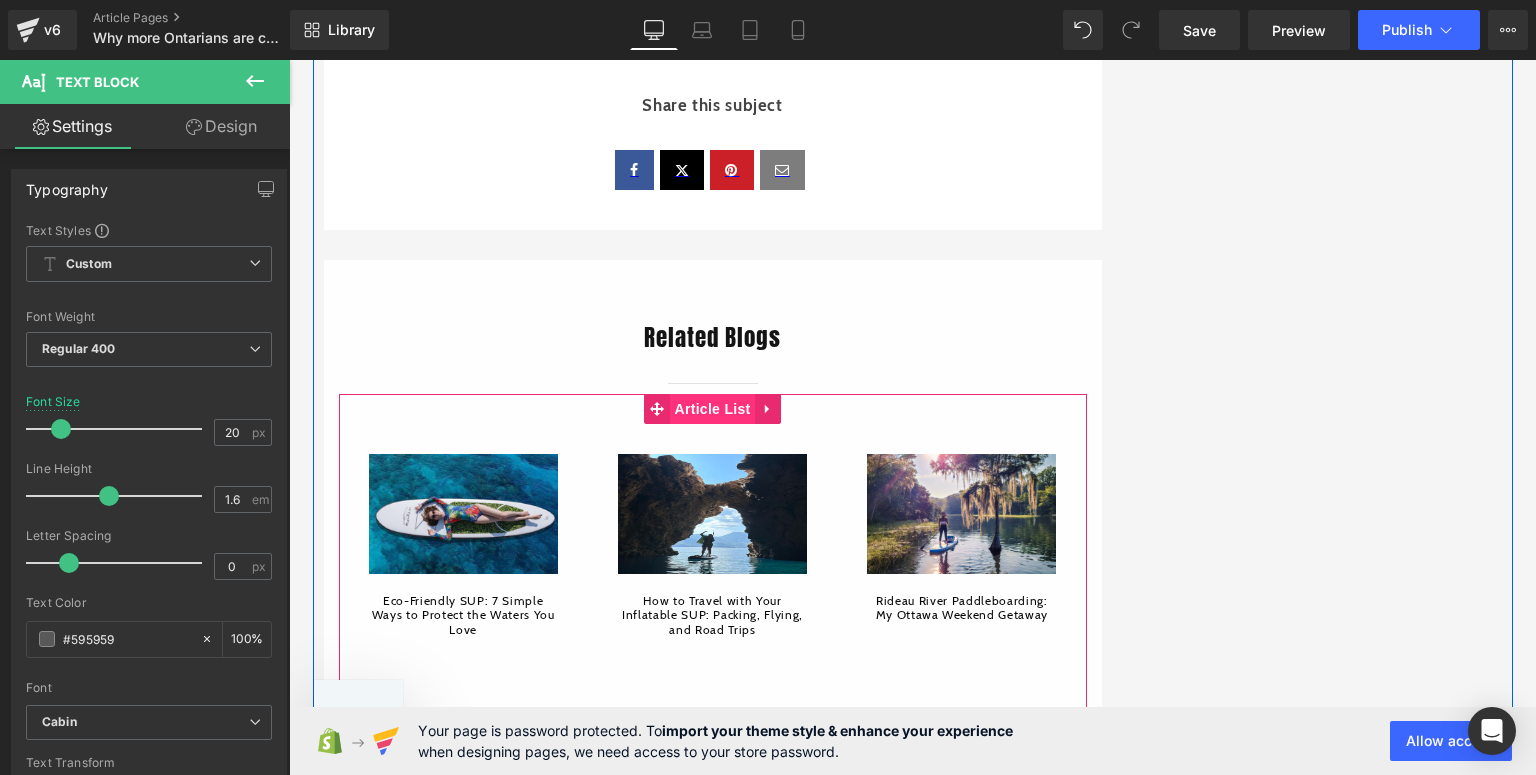 click on "Article List" at bounding box center [713, 409] 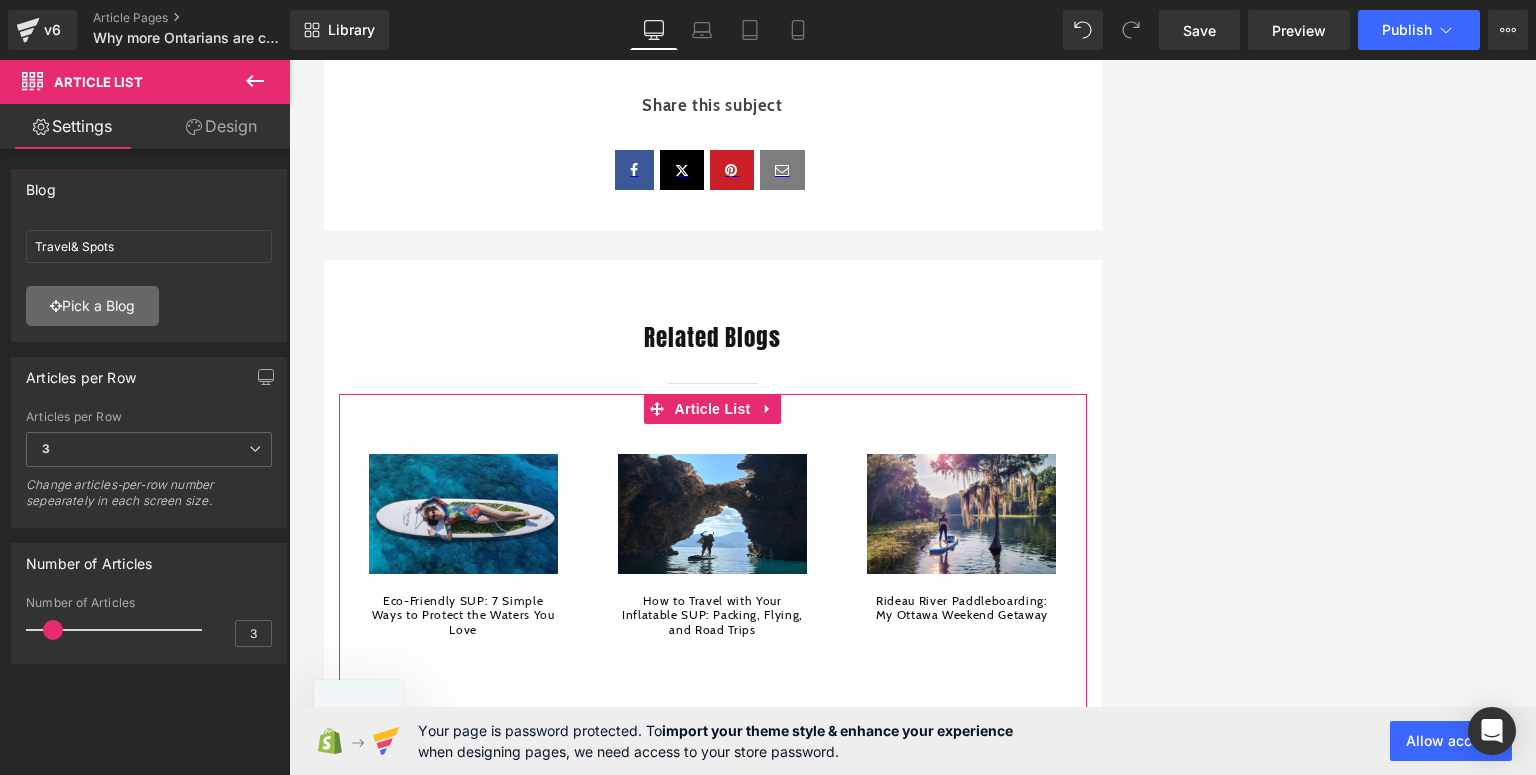 click on "Pick a Blog" at bounding box center [92, 306] 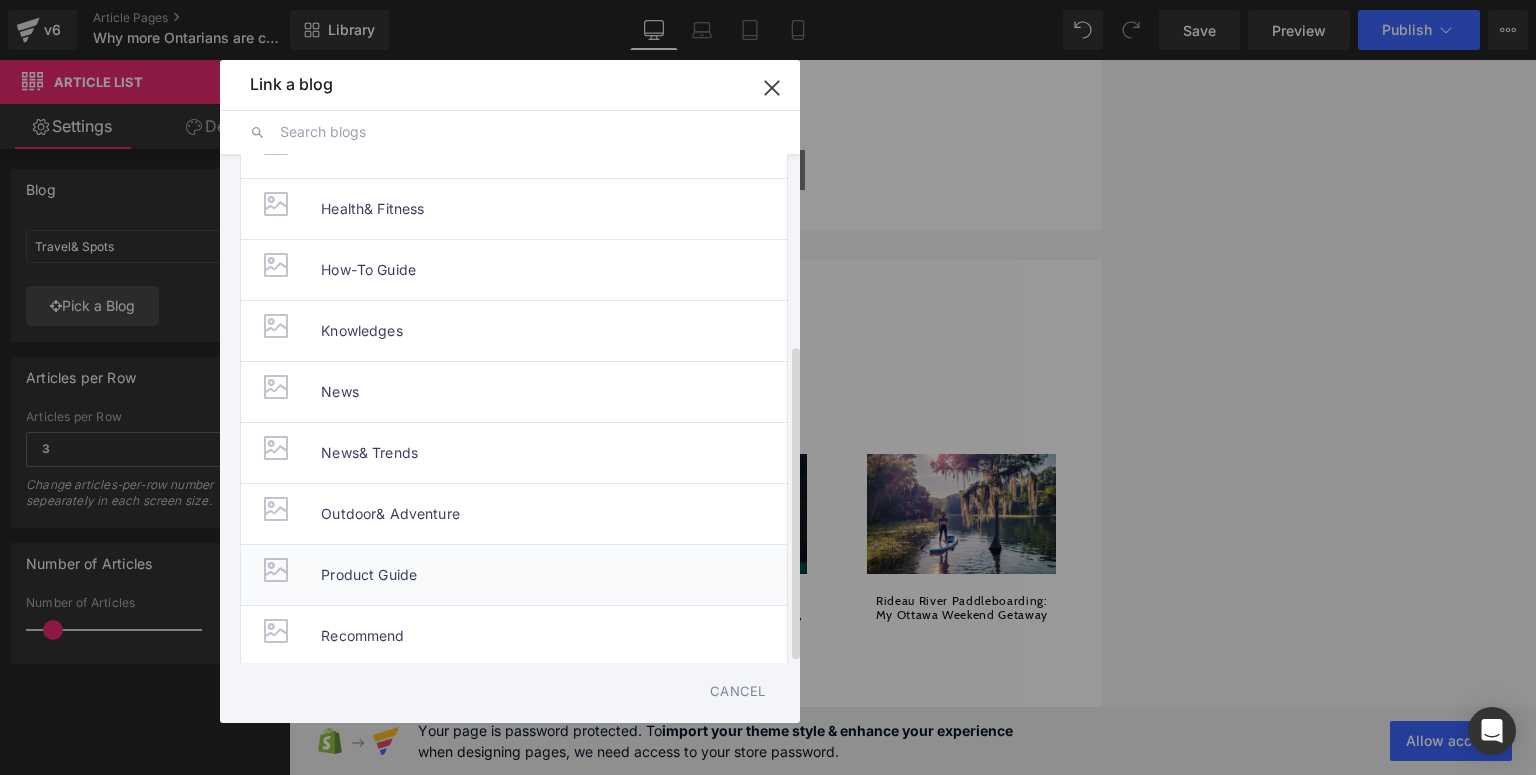 scroll, scrollTop: 308, scrollLeft: 0, axis: vertical 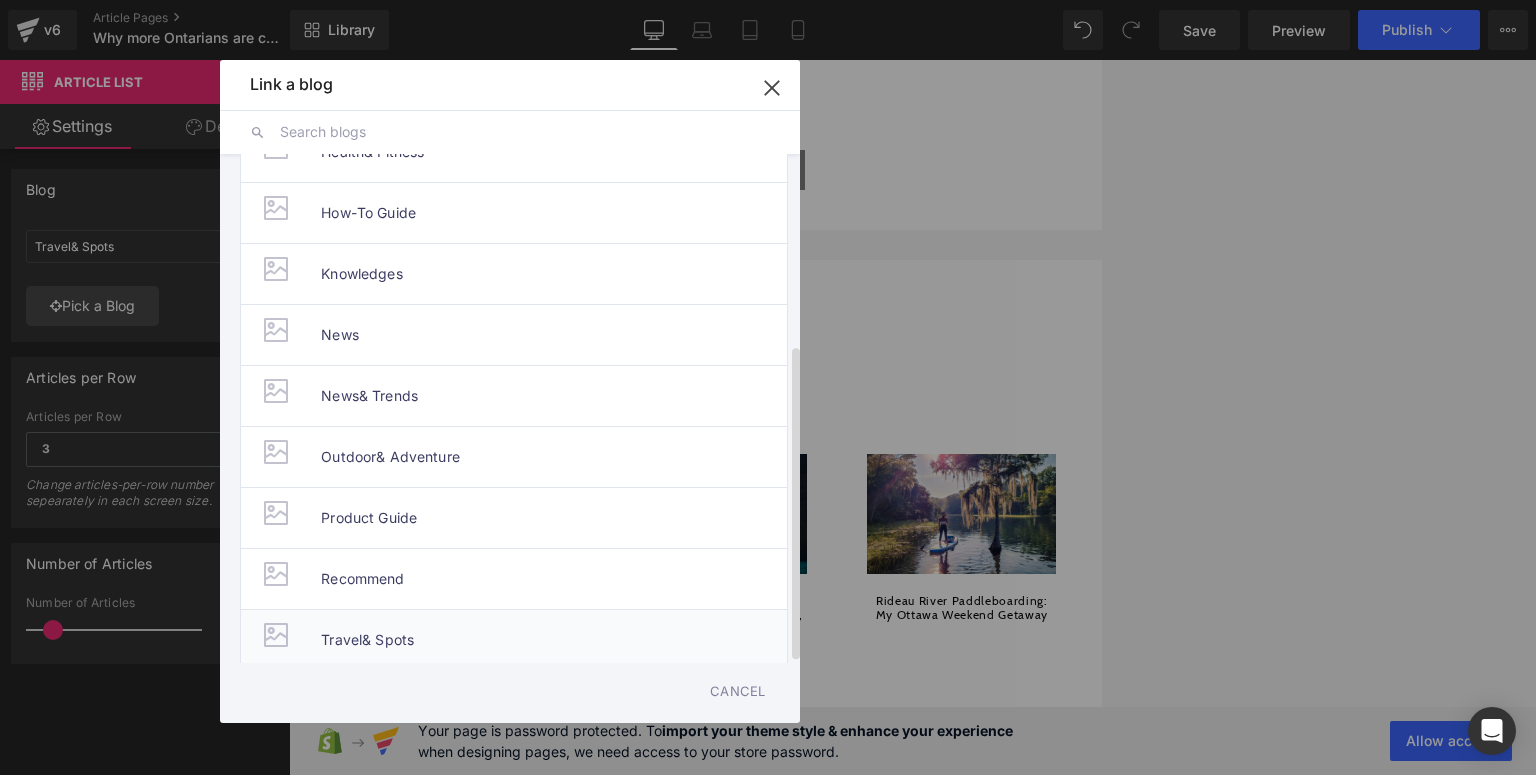 click on "Travel& Spots" at bounding box center (367, 640) 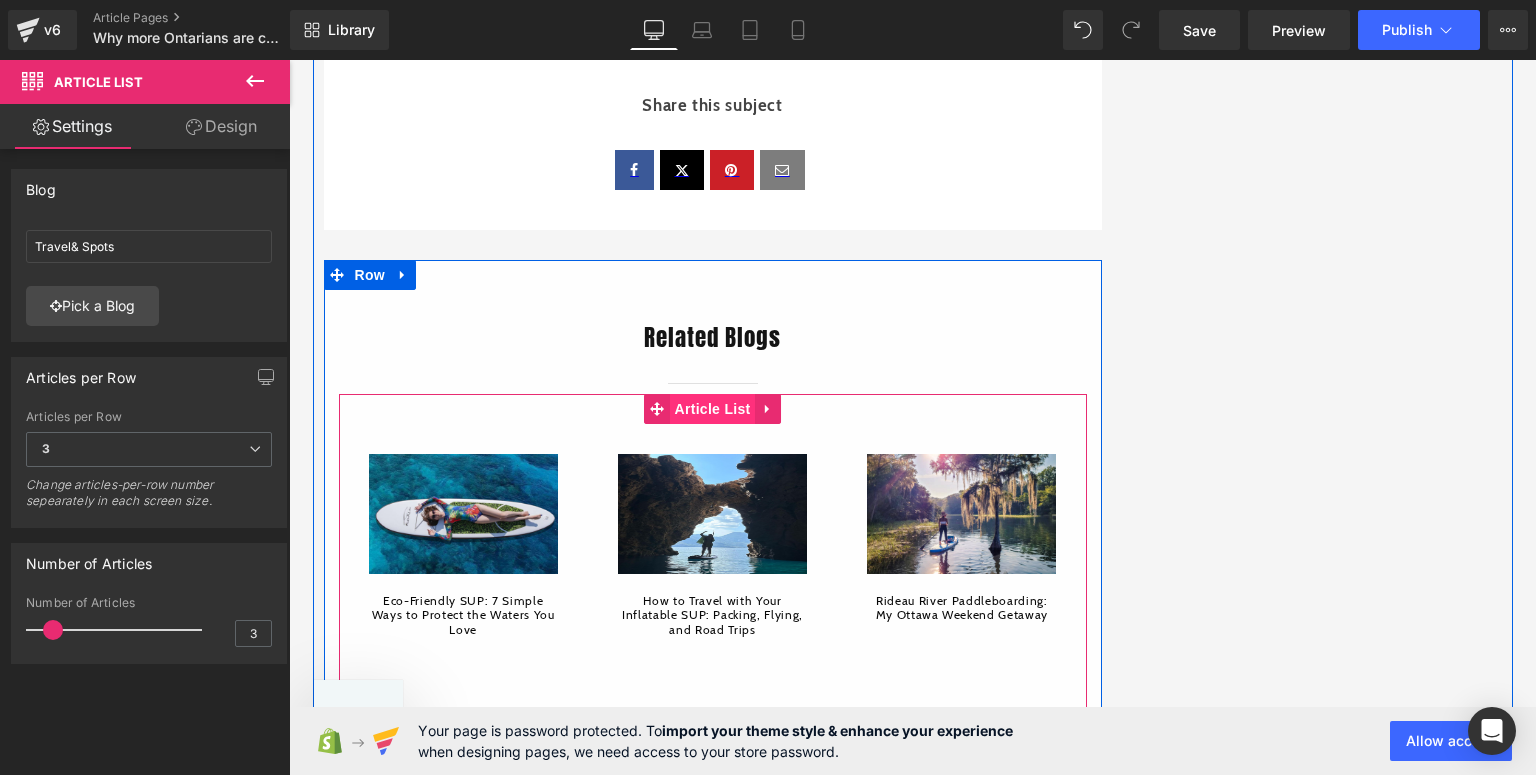 click on "Article List" at bounding box center [713, 409] 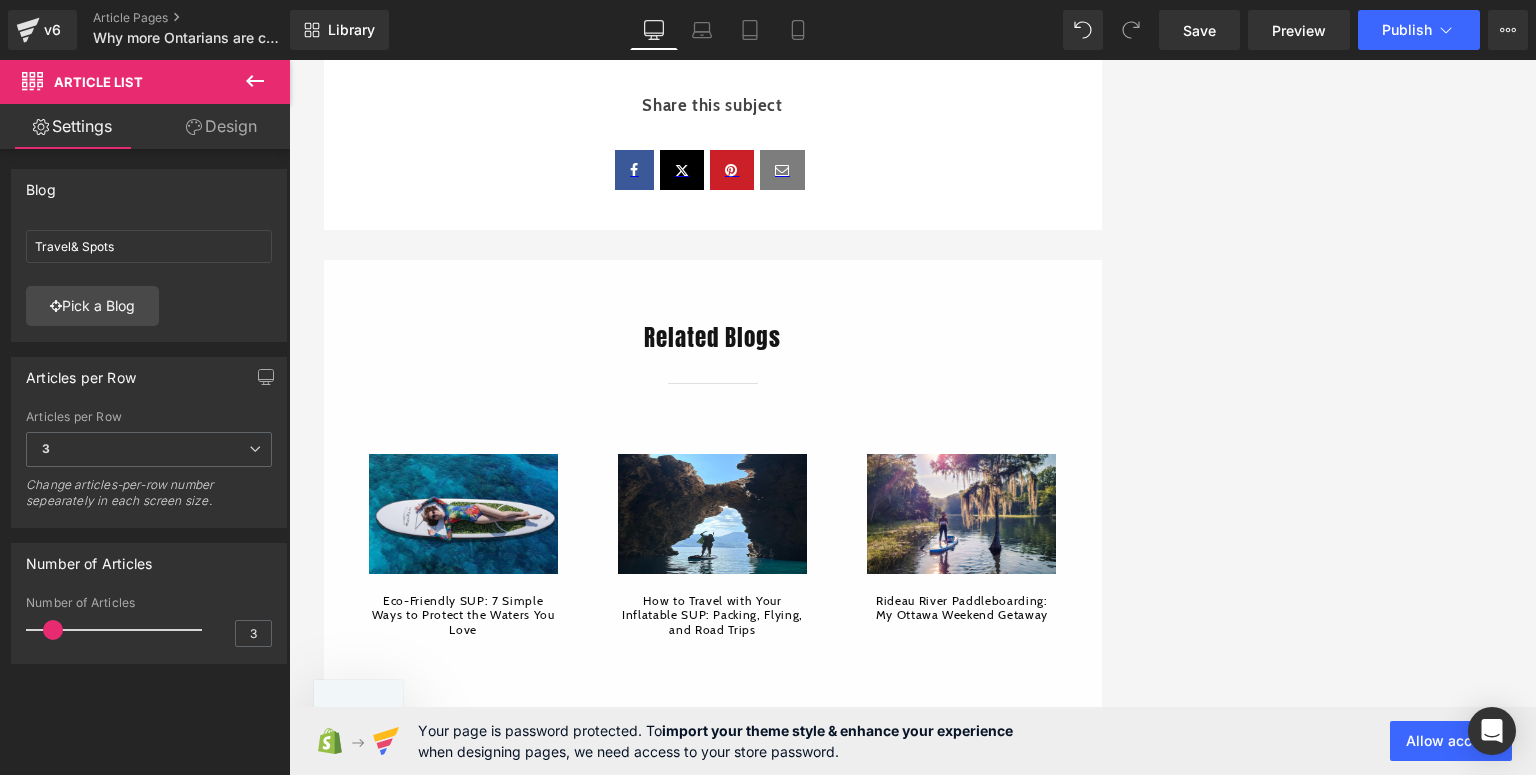 scroll, scrollTop: 4000, scrollLeft: 0, axis: vertical 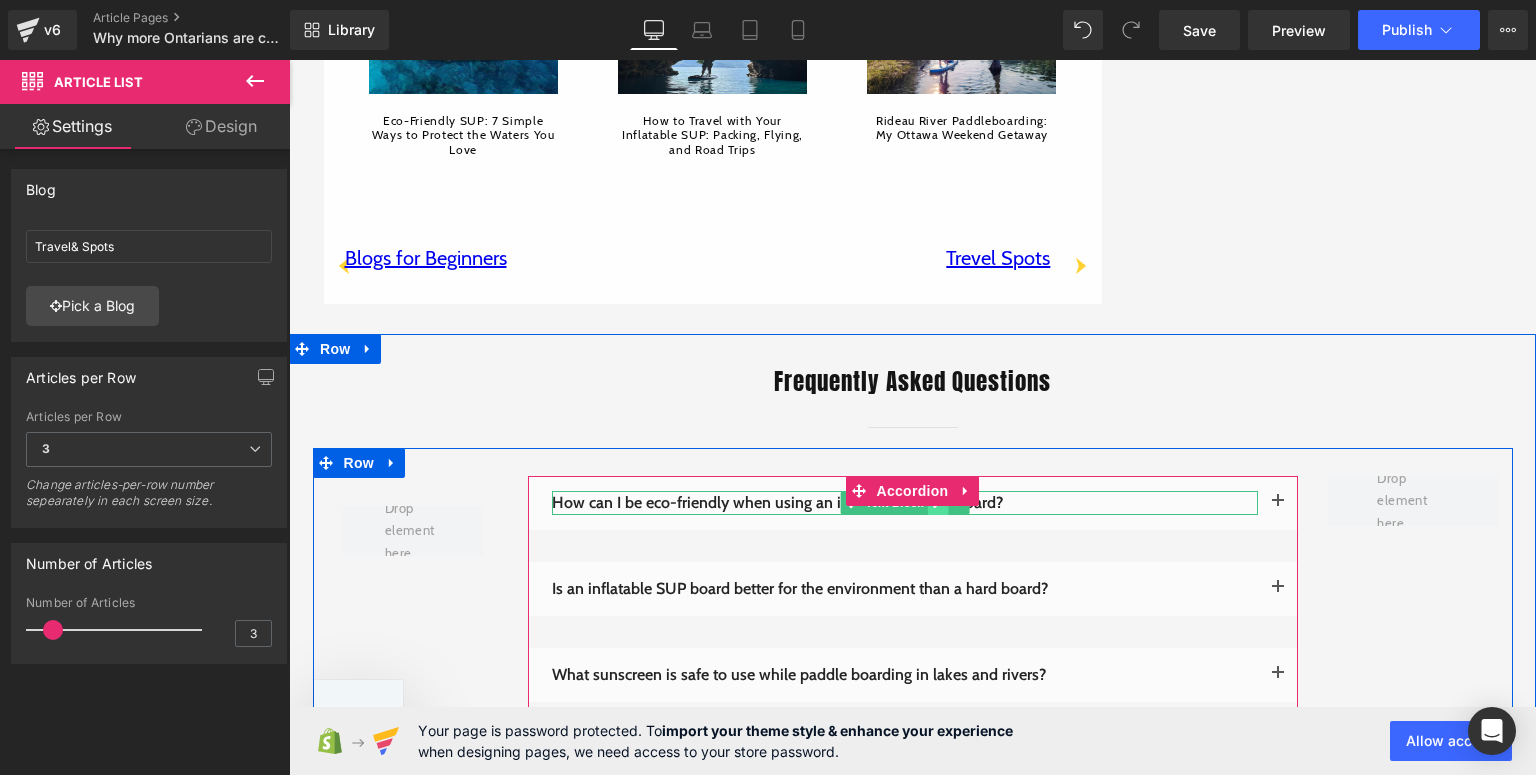 click at bounding box center [937, 503] 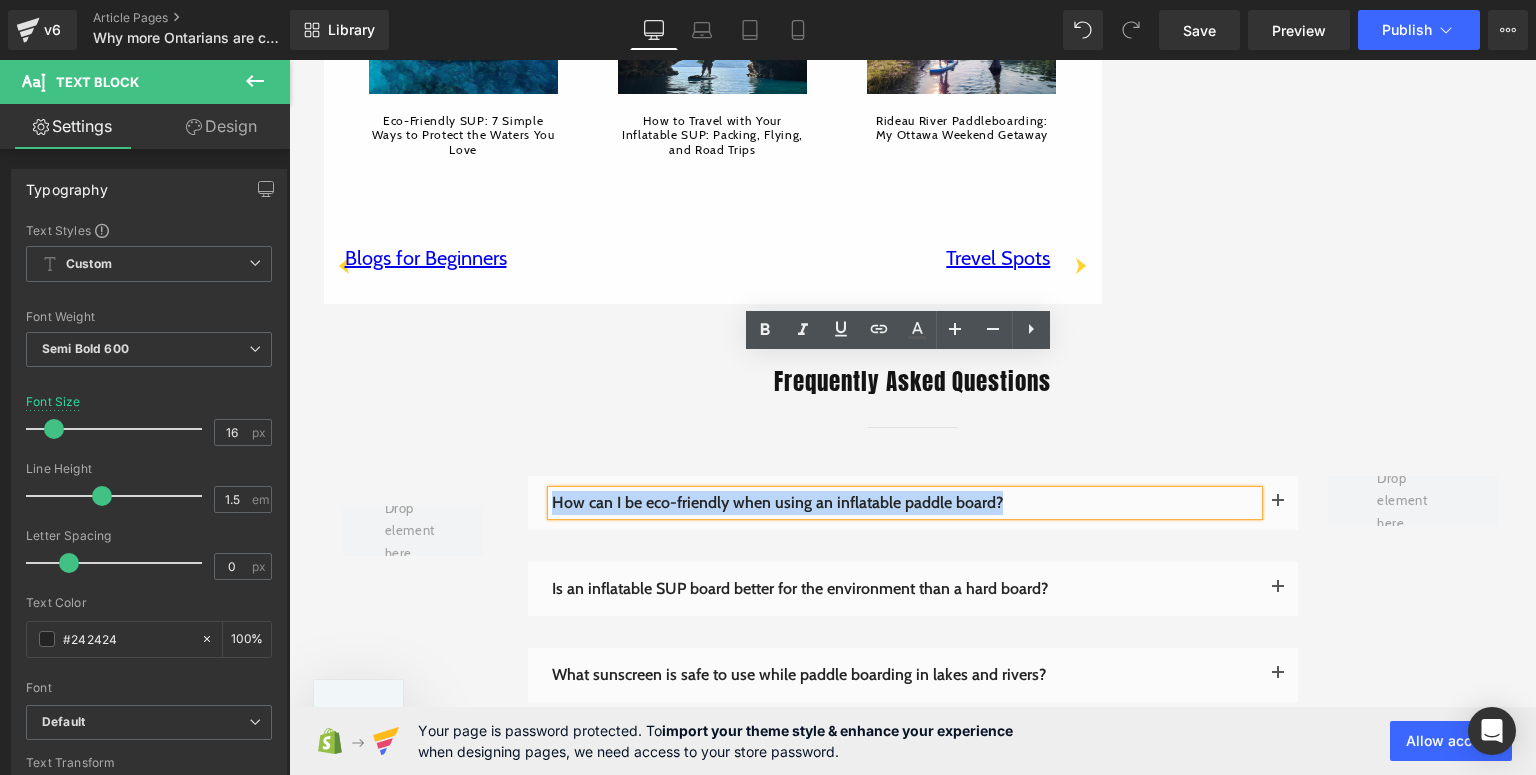 drag, startPoint x: 1046, startPoint y: 369, endPoint x: 548, endPoint y: 372, distance: 498.00903 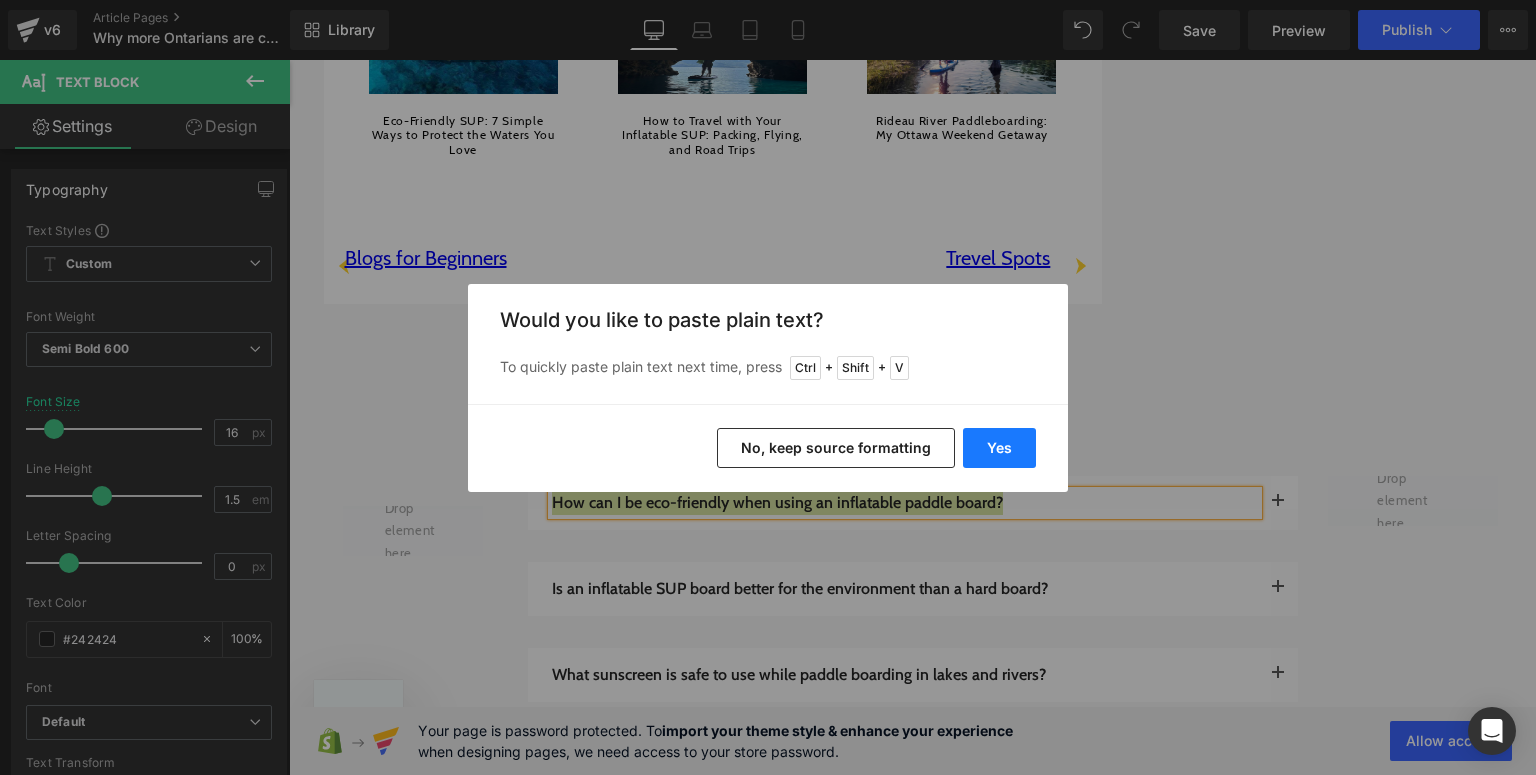 click on "Yes" at bounding box center (999, 448) 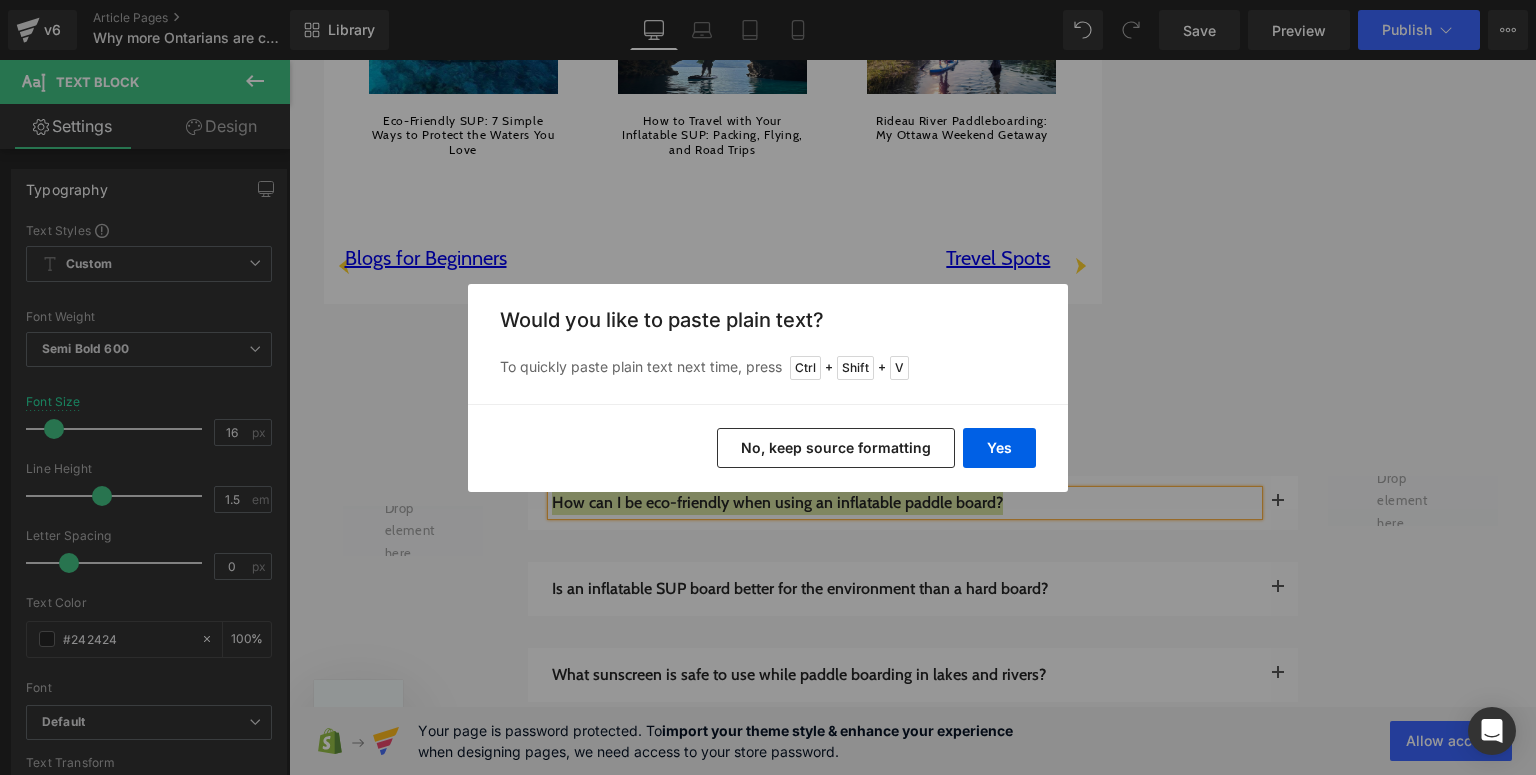 type 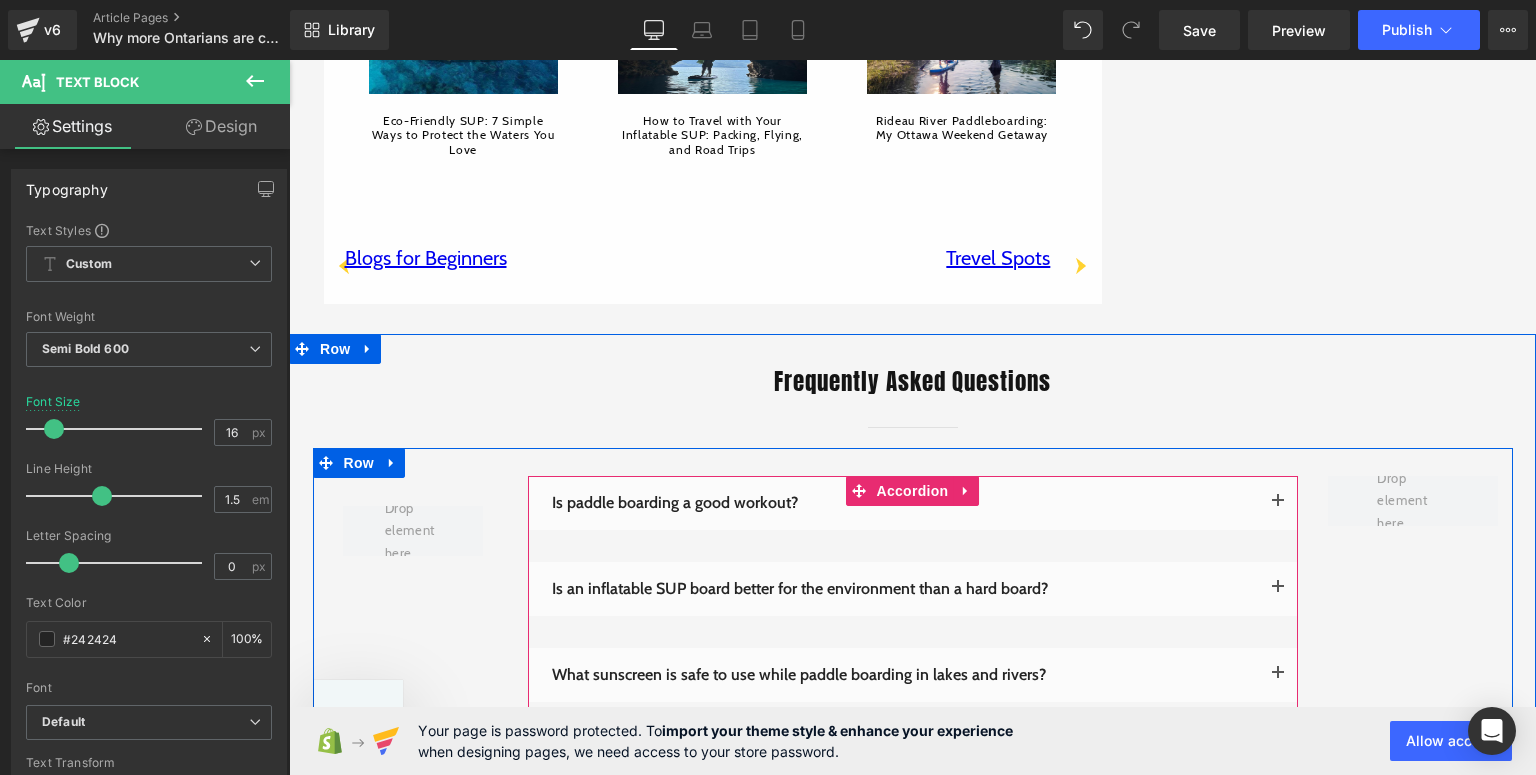 click at bounding box center (1278, 507) 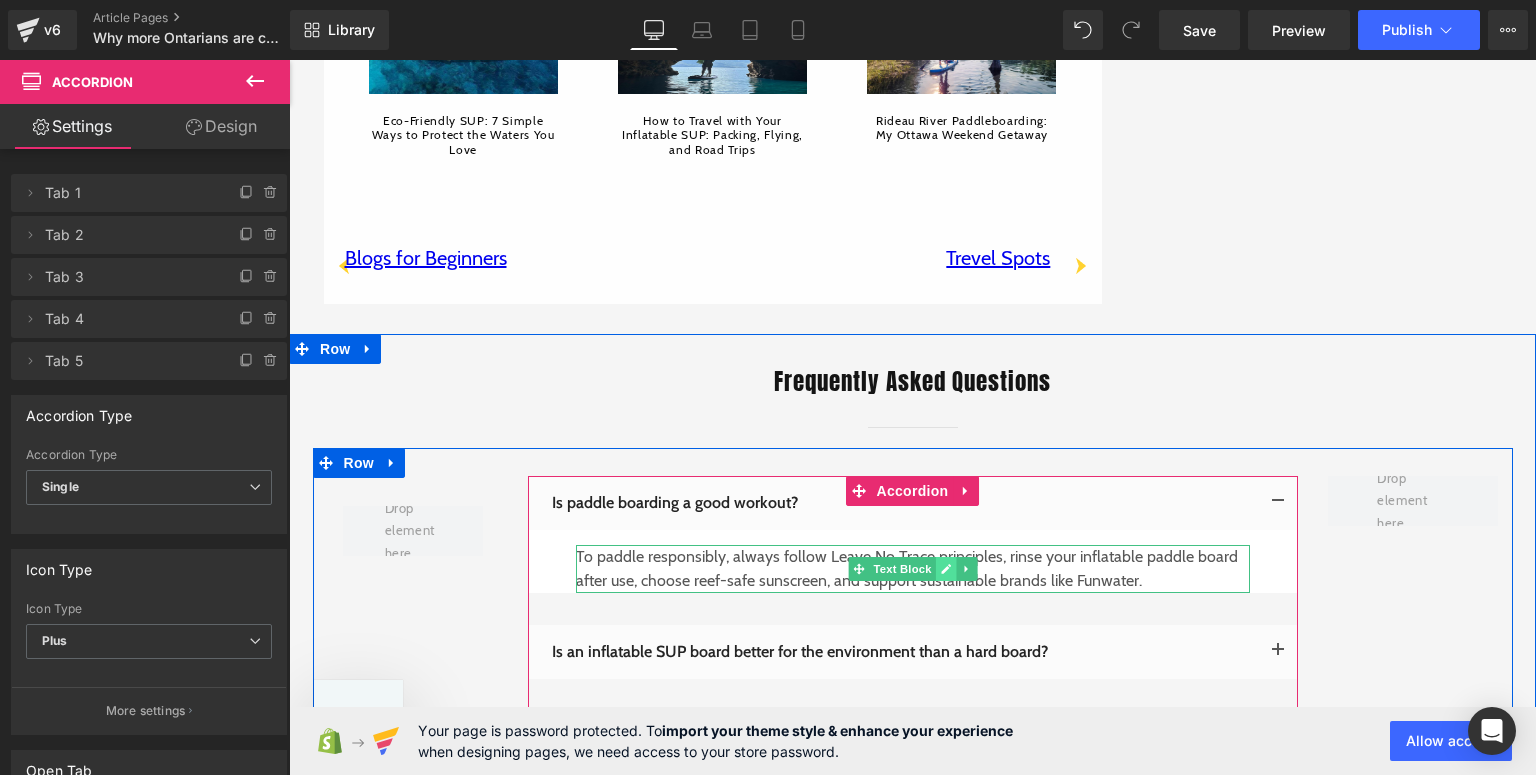 click at bounding box center [945, 569] 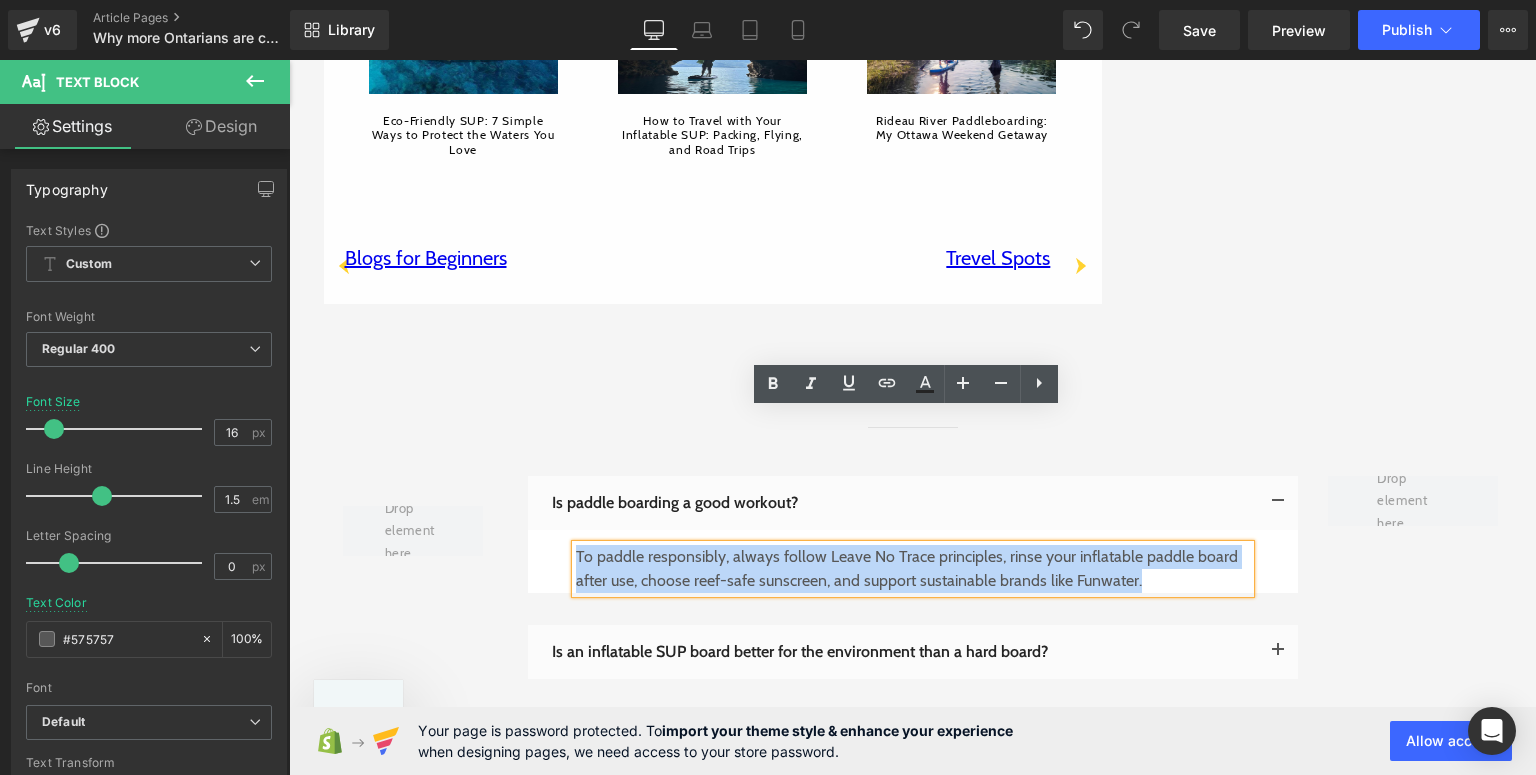 drag, startPoint x: 1134, startPoint y: 452, endPoint x: 570, endPoint y: 423, distance: 564.74506 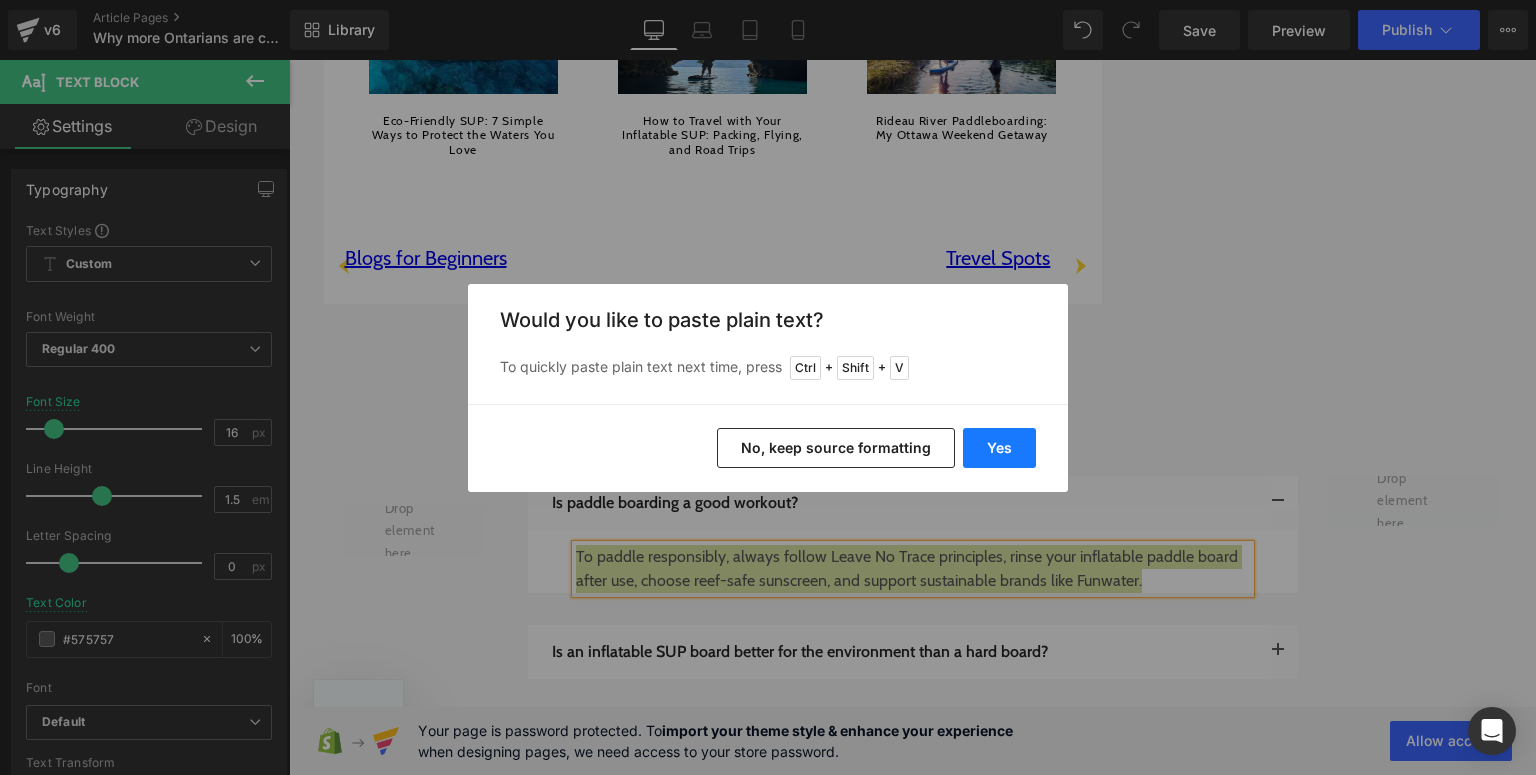 click on "Yes" at bounding box center [999, 448] 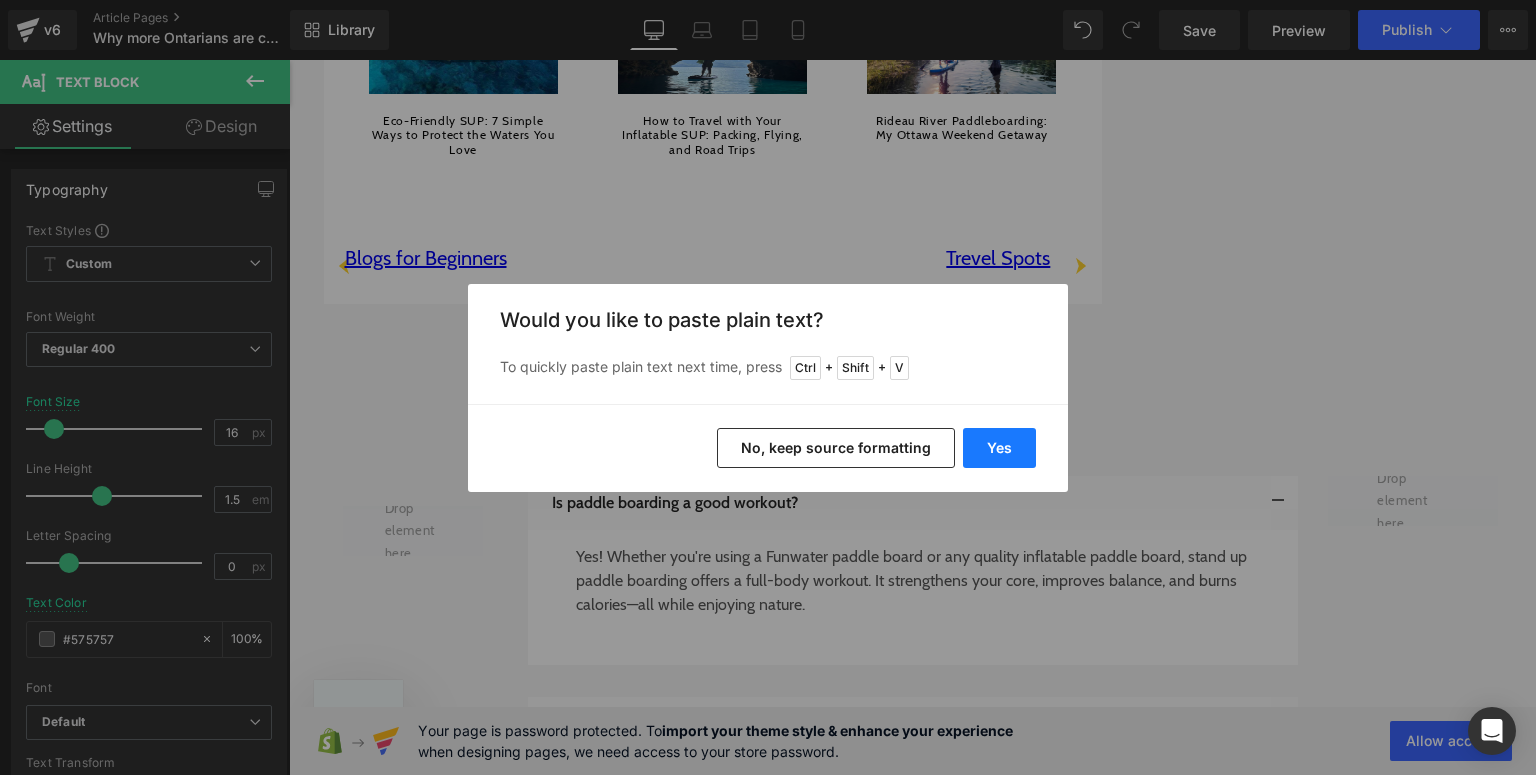 type 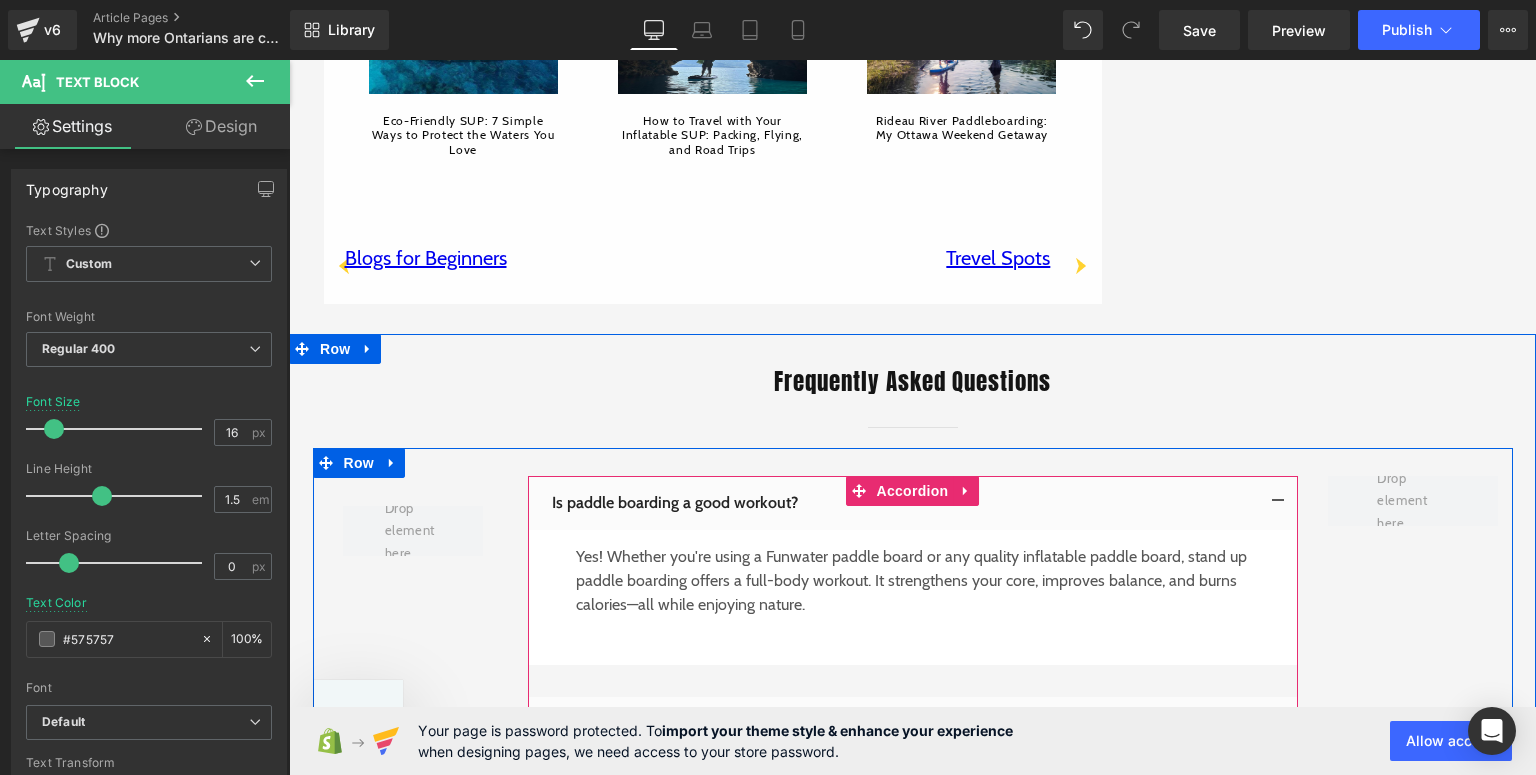 scroll, scrollTop: 4080, scrollLeft: 0, axis: vertical 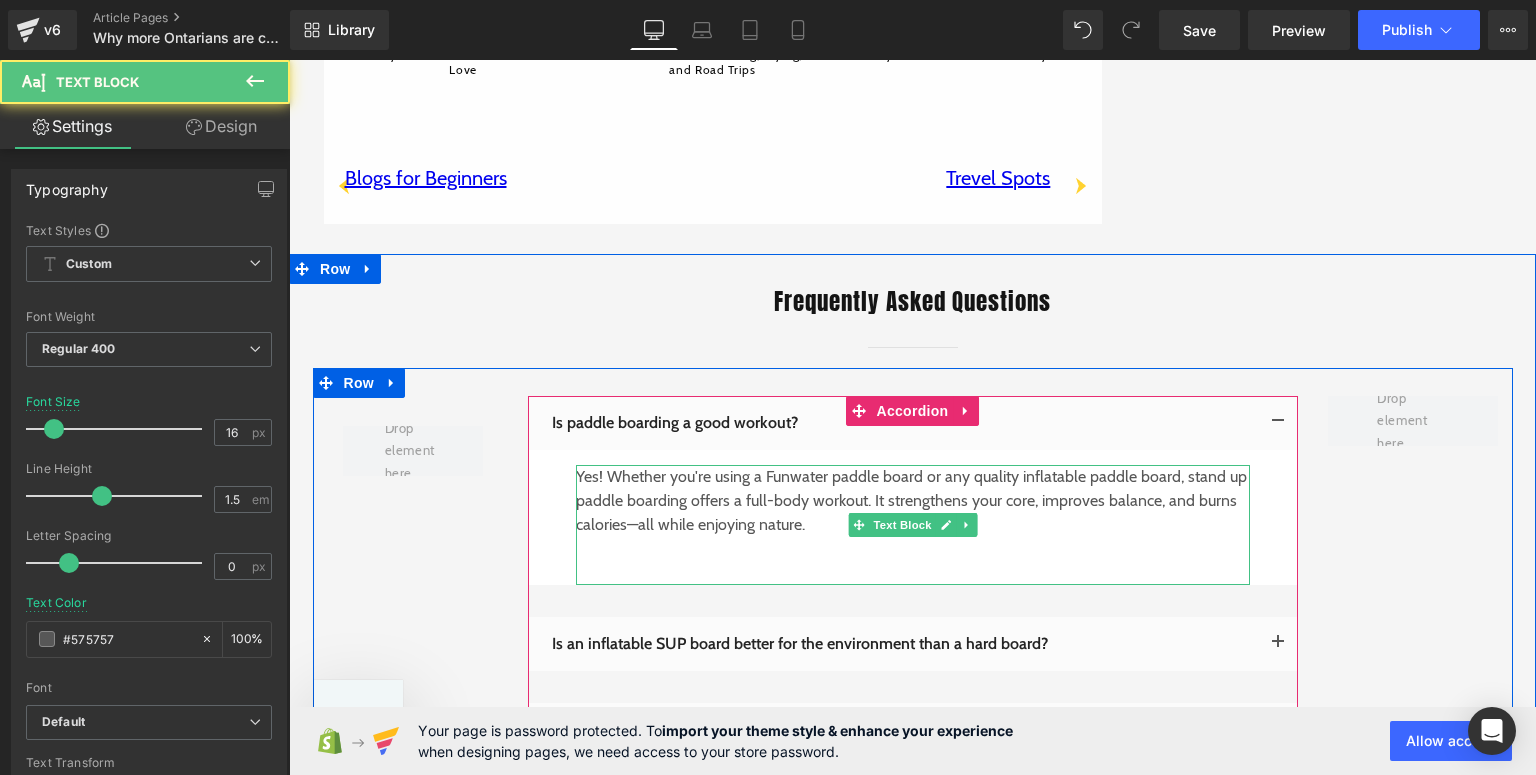 click at bounding box center [913, 573] 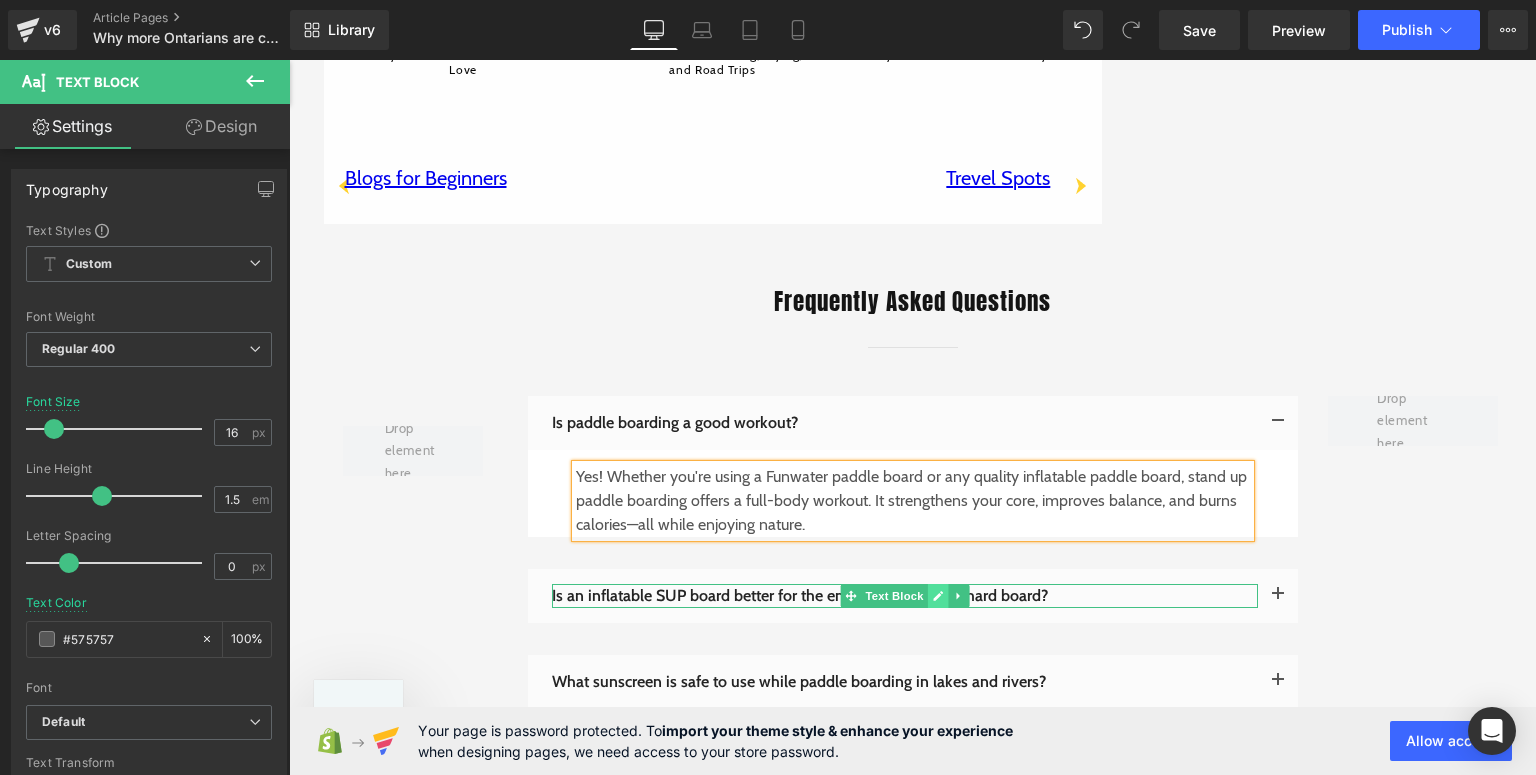 click at bounding box center (937, 596) 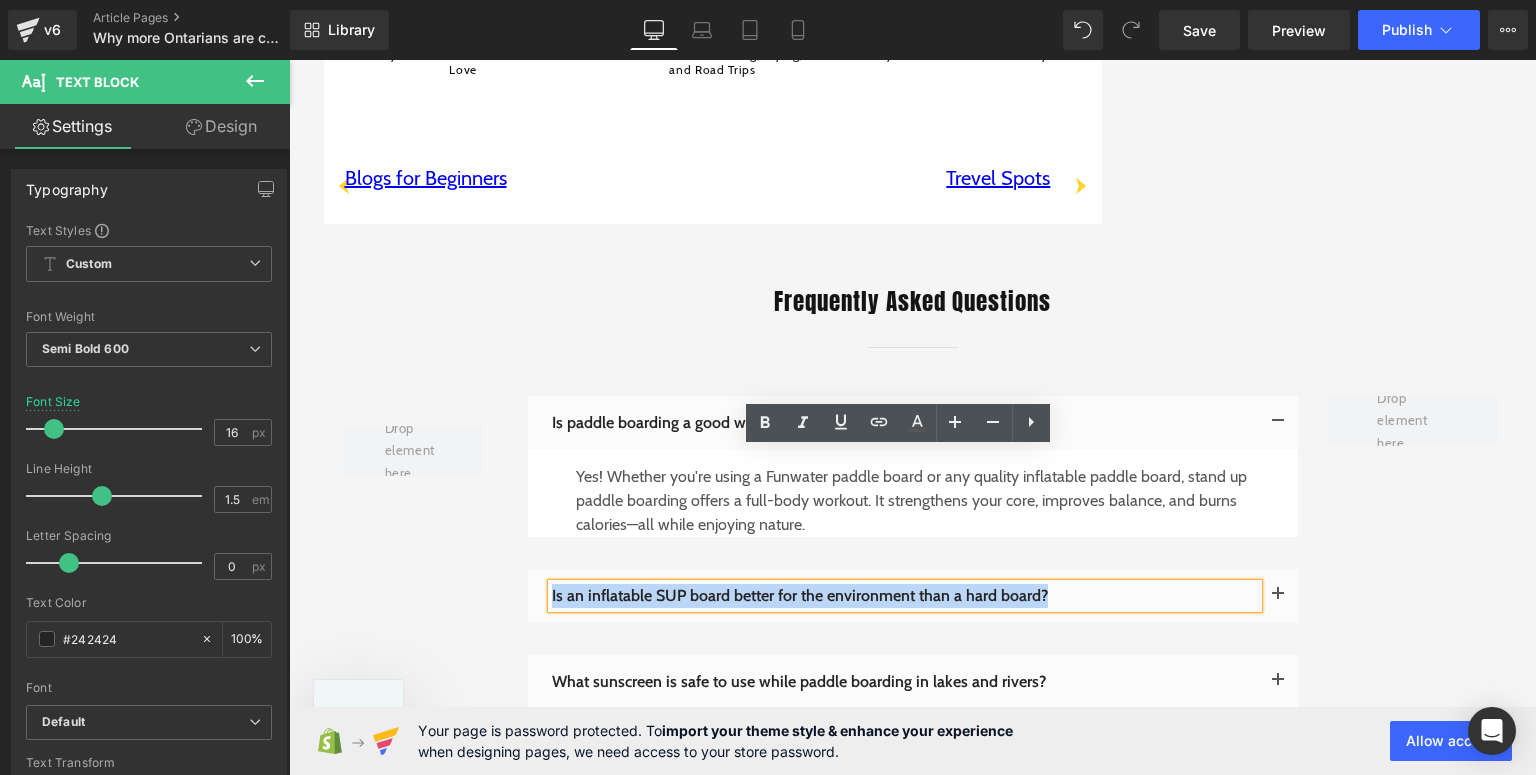drag, startPoint x: 1092, startPoint y: 458, endPoint x: 545, endPoint y: 462, distance: 547.01465 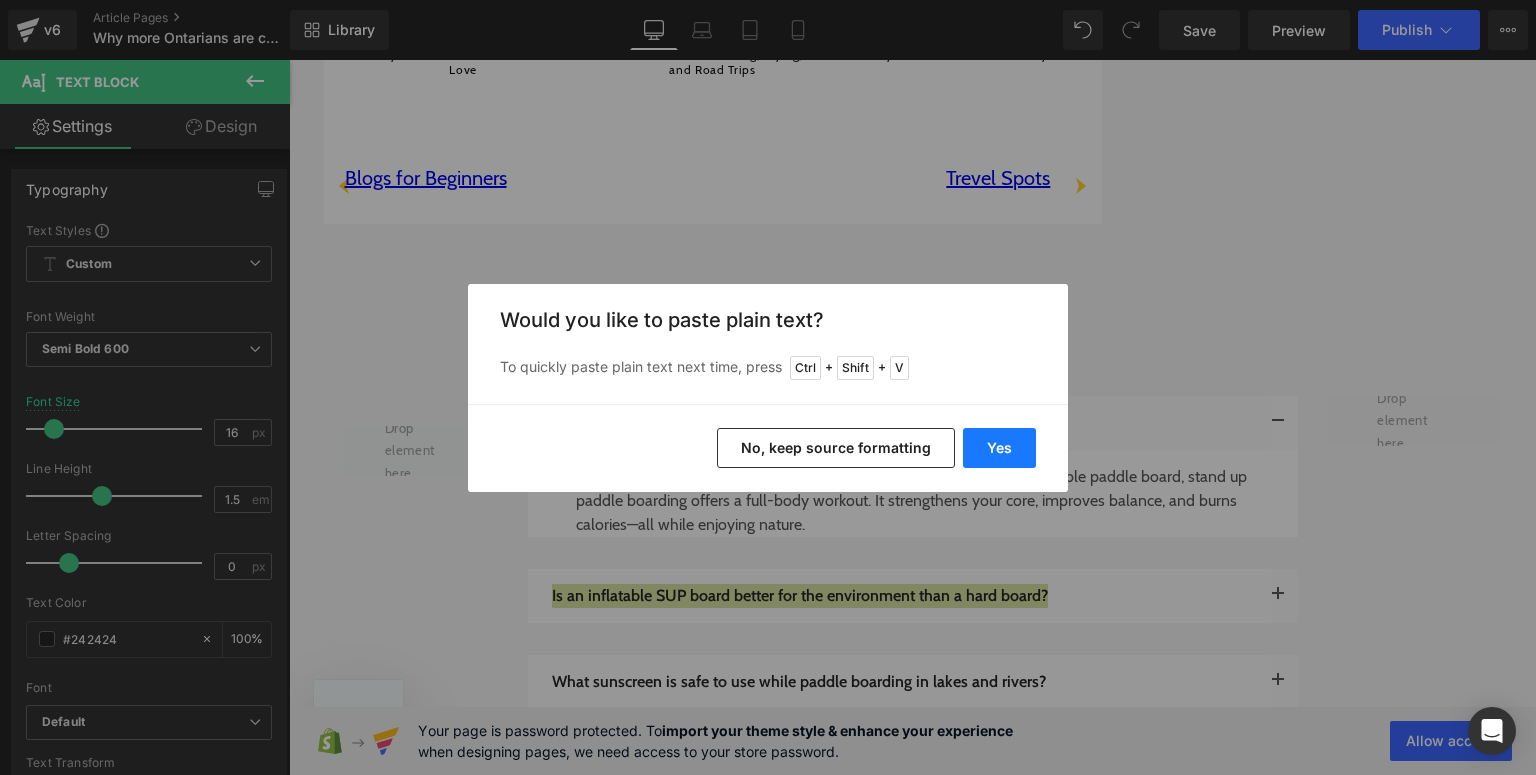 click on "Yes" at bounding box center (999, 448) 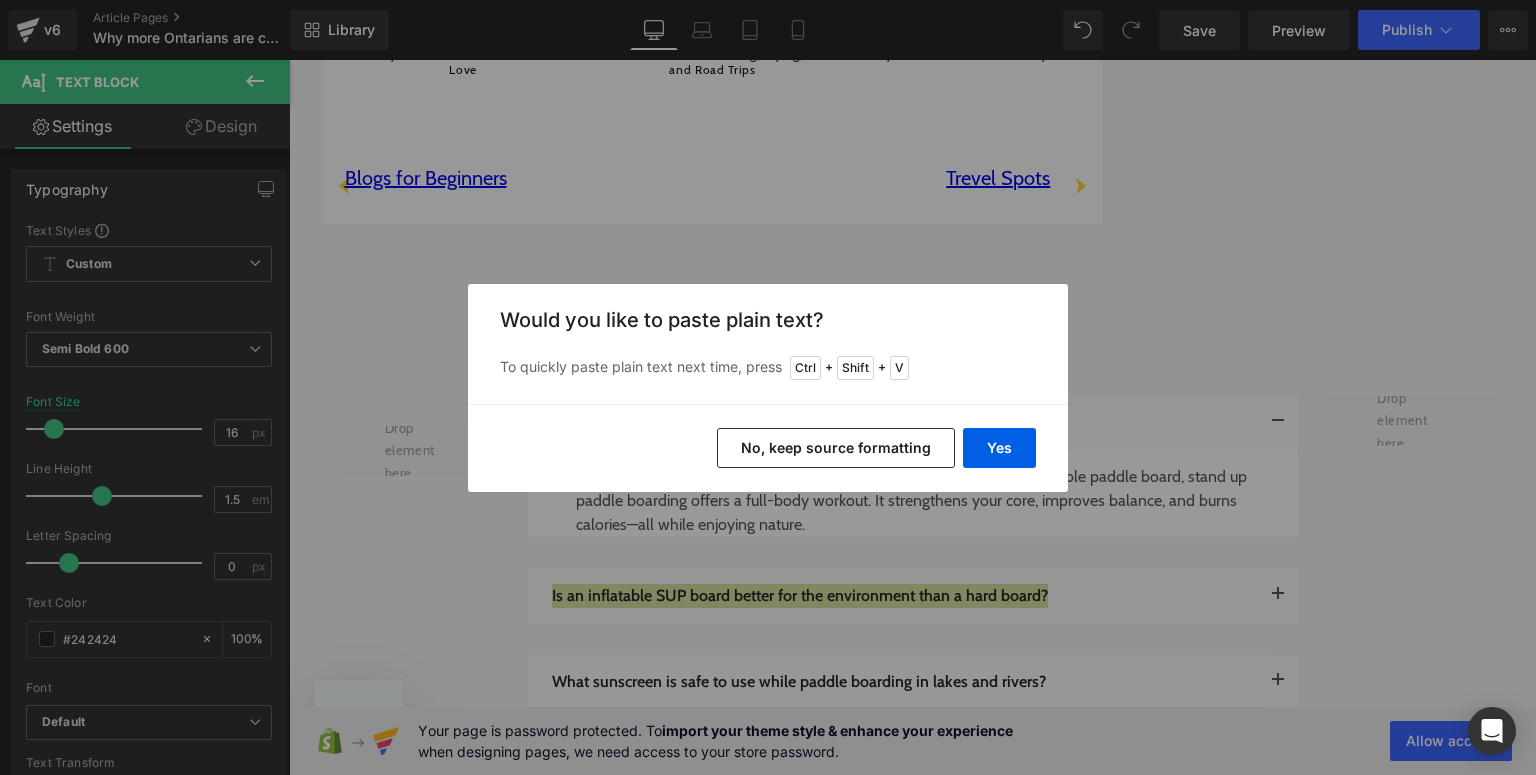 type 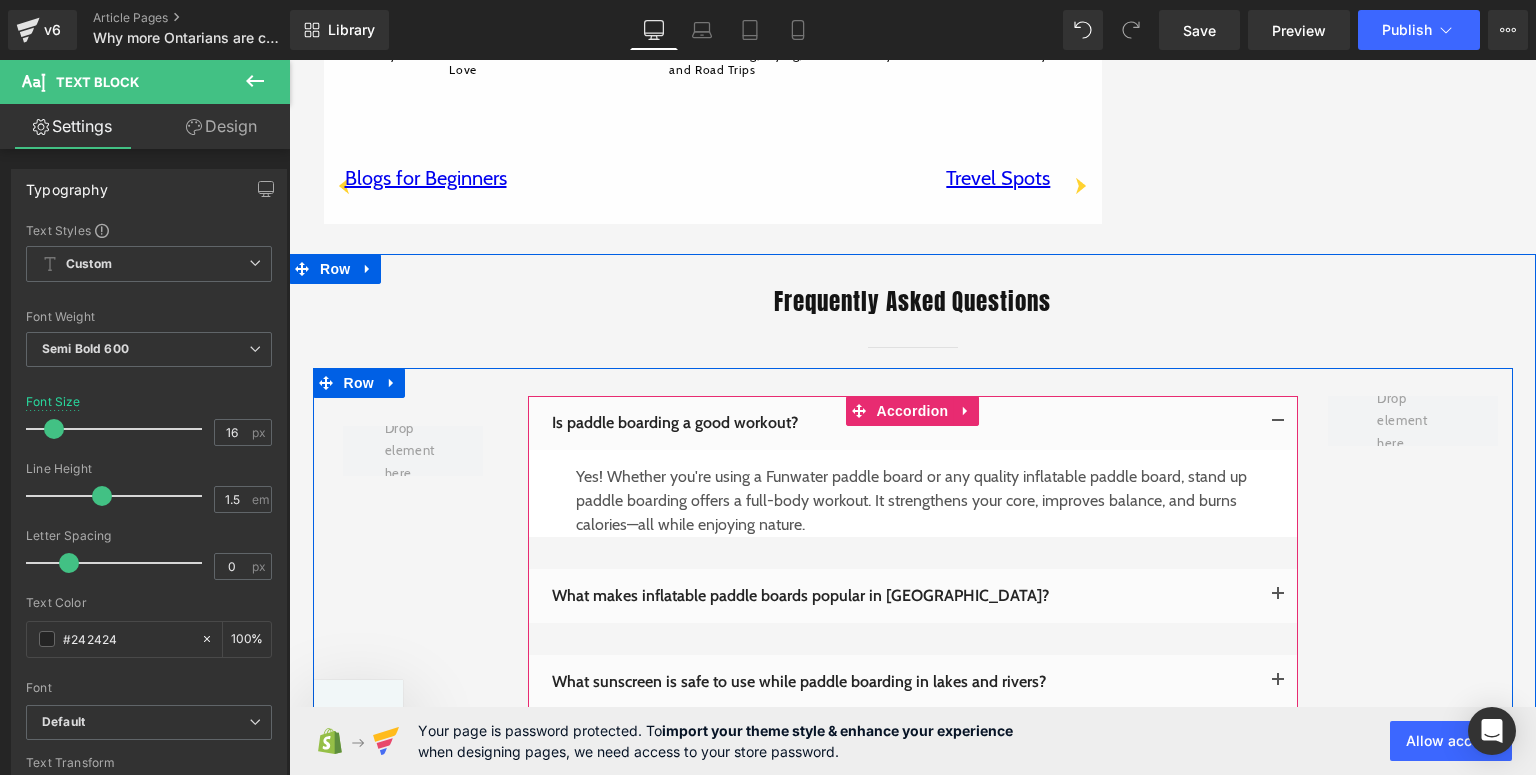 click at bounding box center (1278, 600) 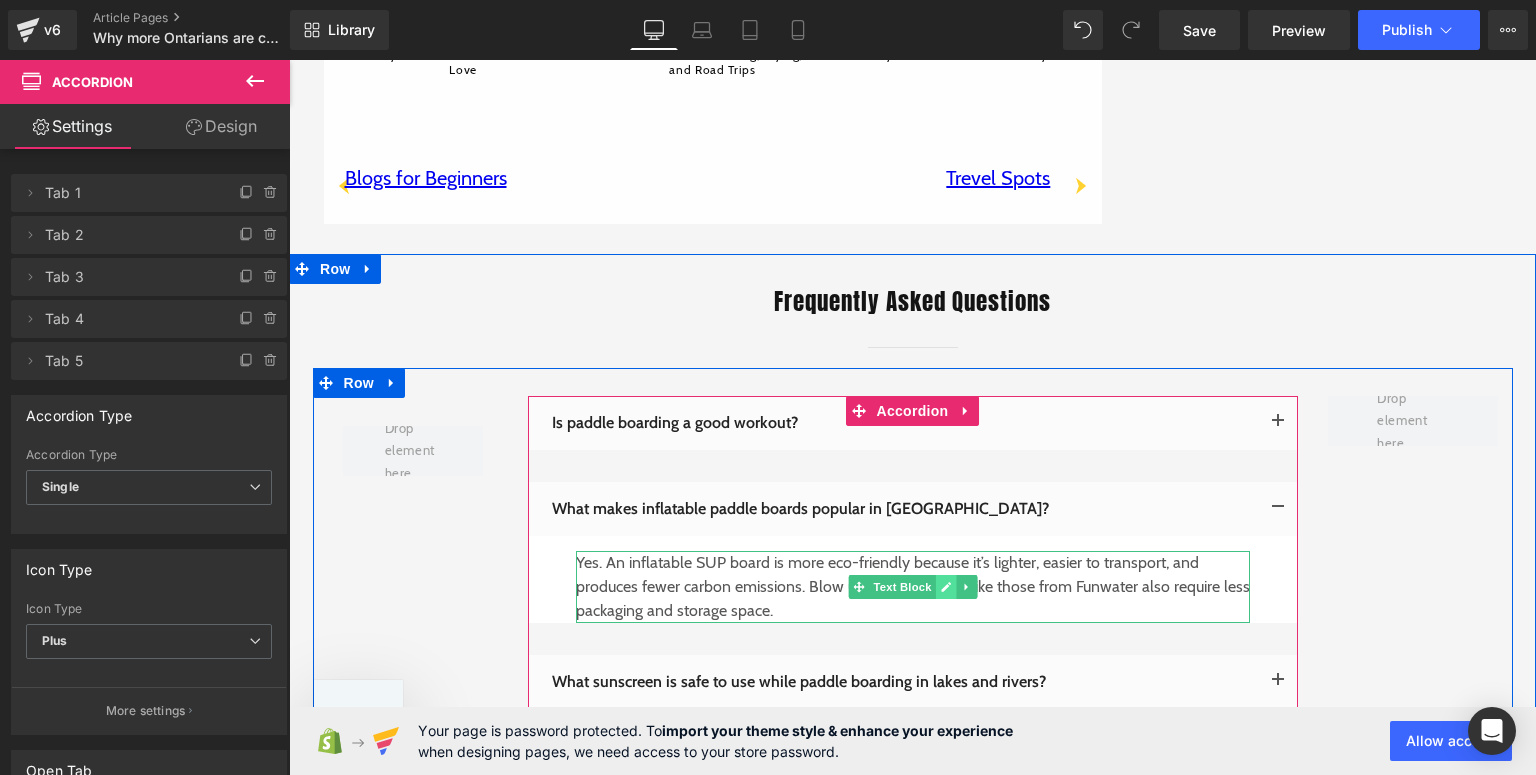 click 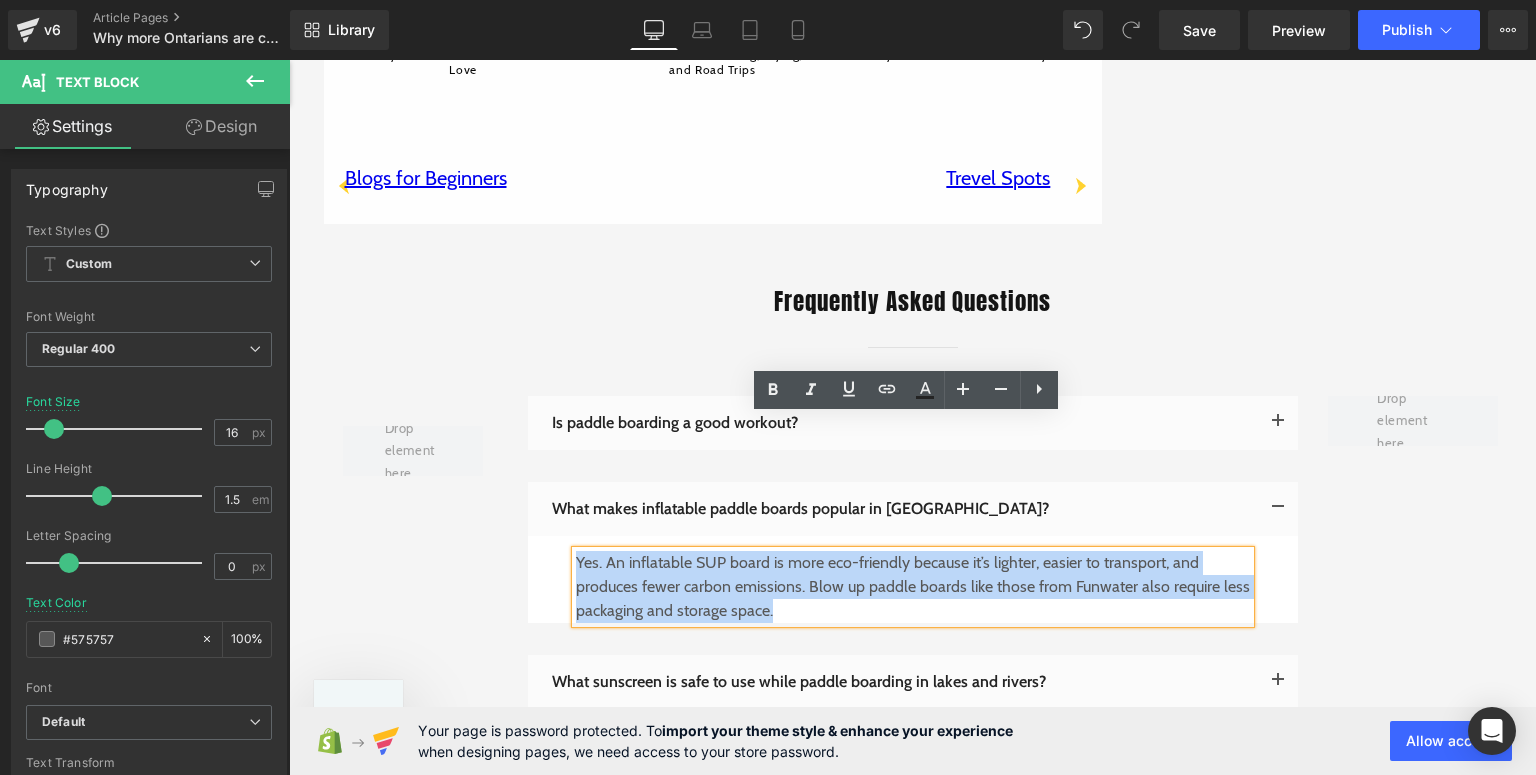 drag, startPoint x: 792, startPoint y: 472, endPoint x: 568, endPoint y: 427, distance: 228.47539 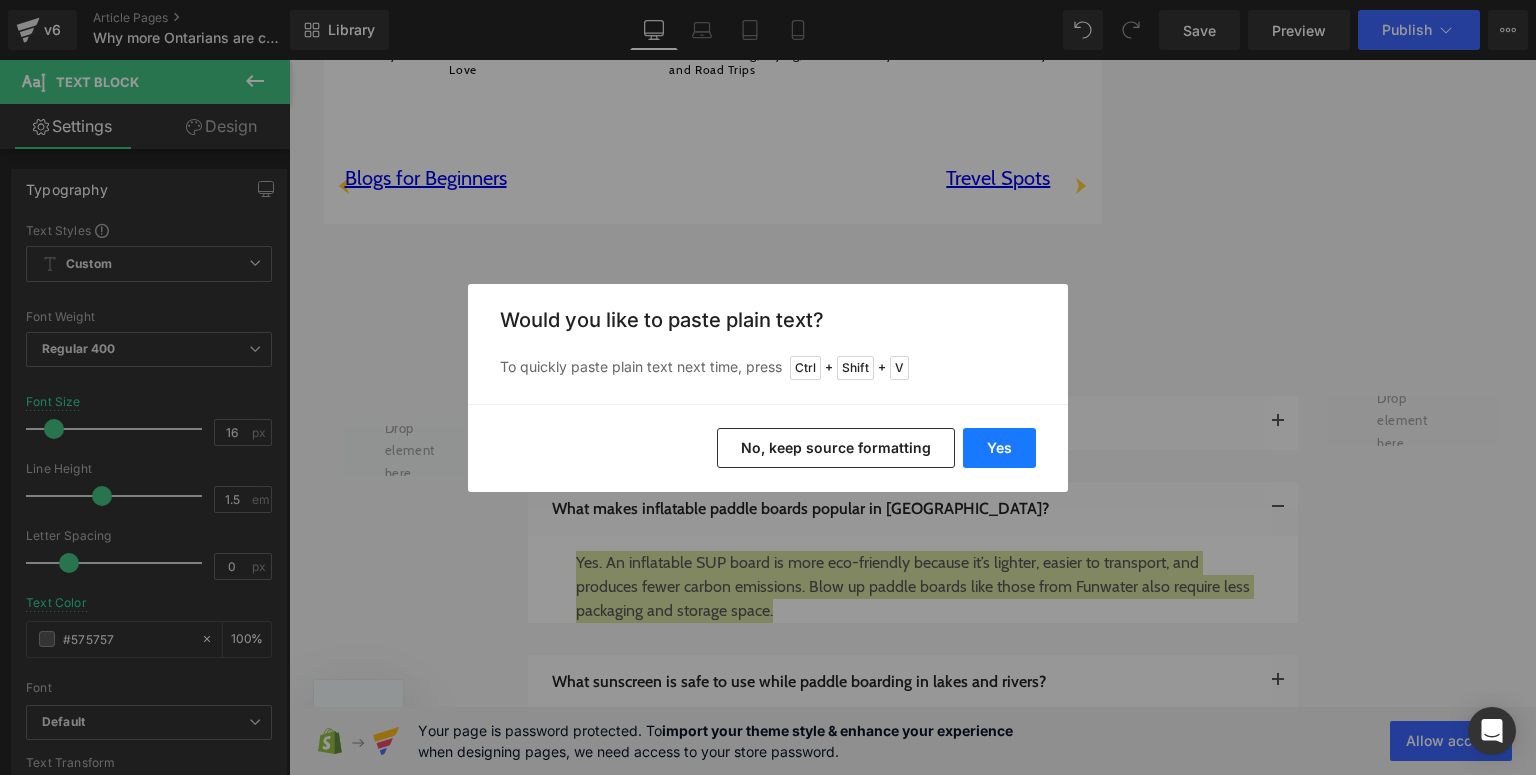 click on "Yes" at bounding box center (999, 448) 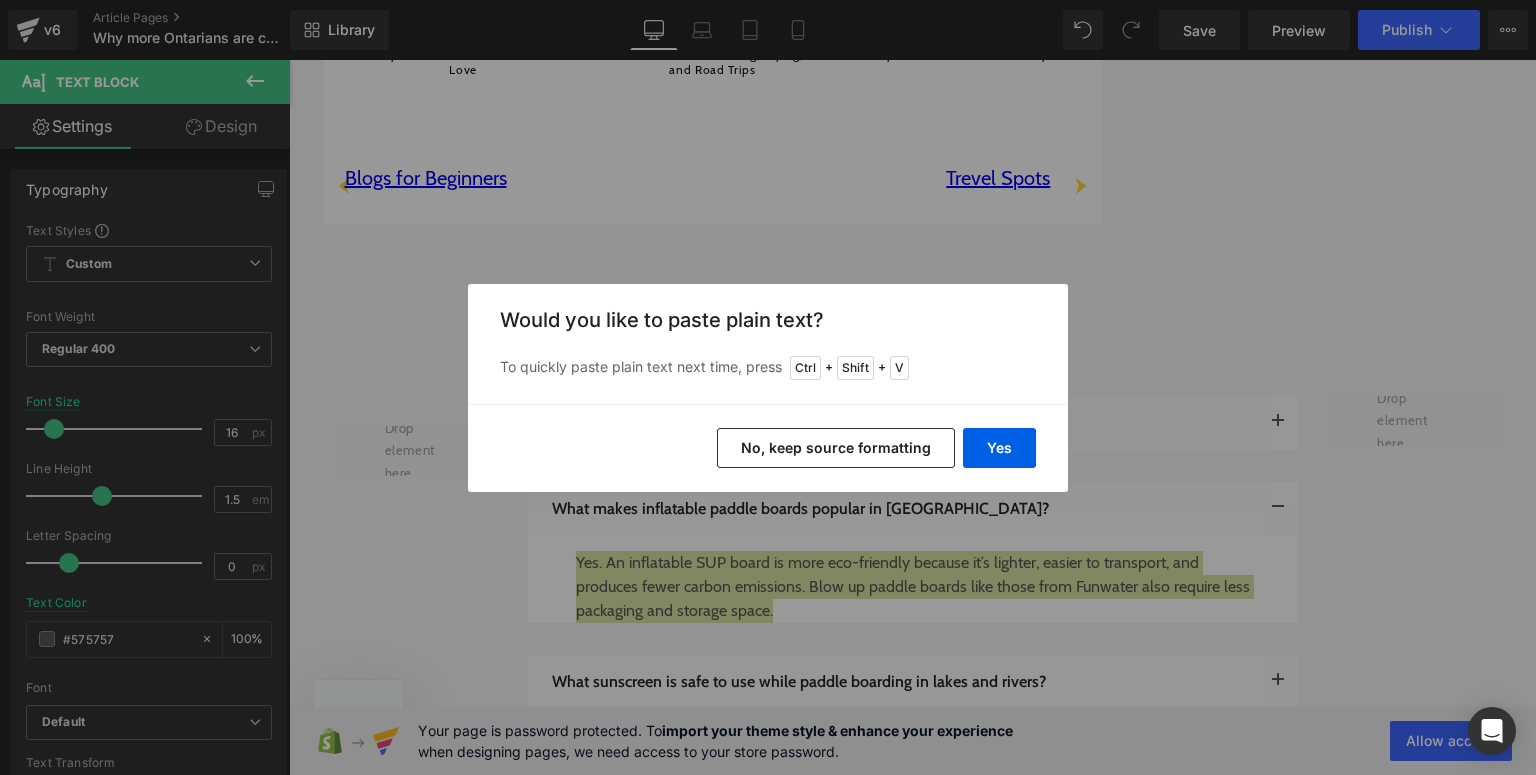 type 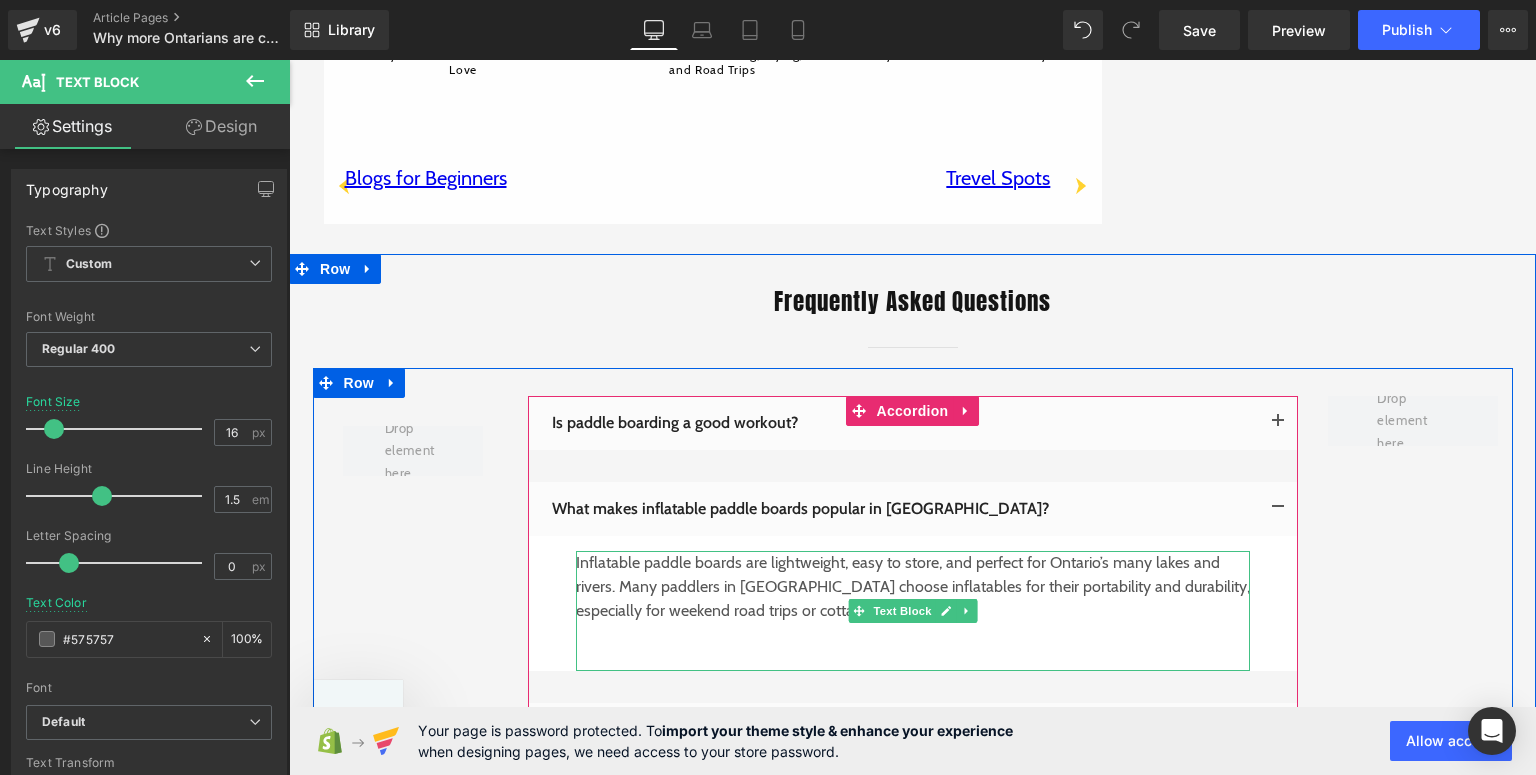 click at bounding box center [913, 659] 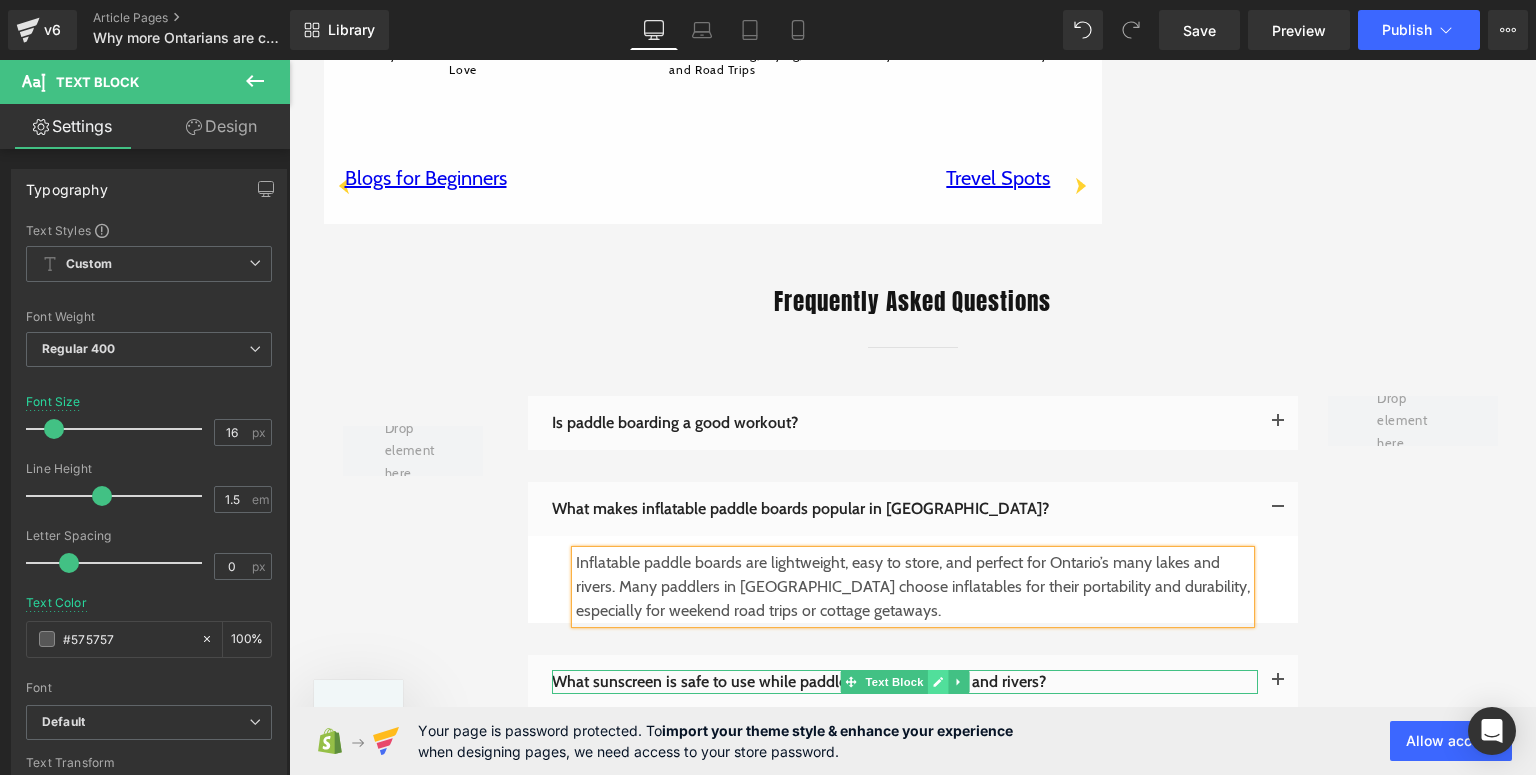 click 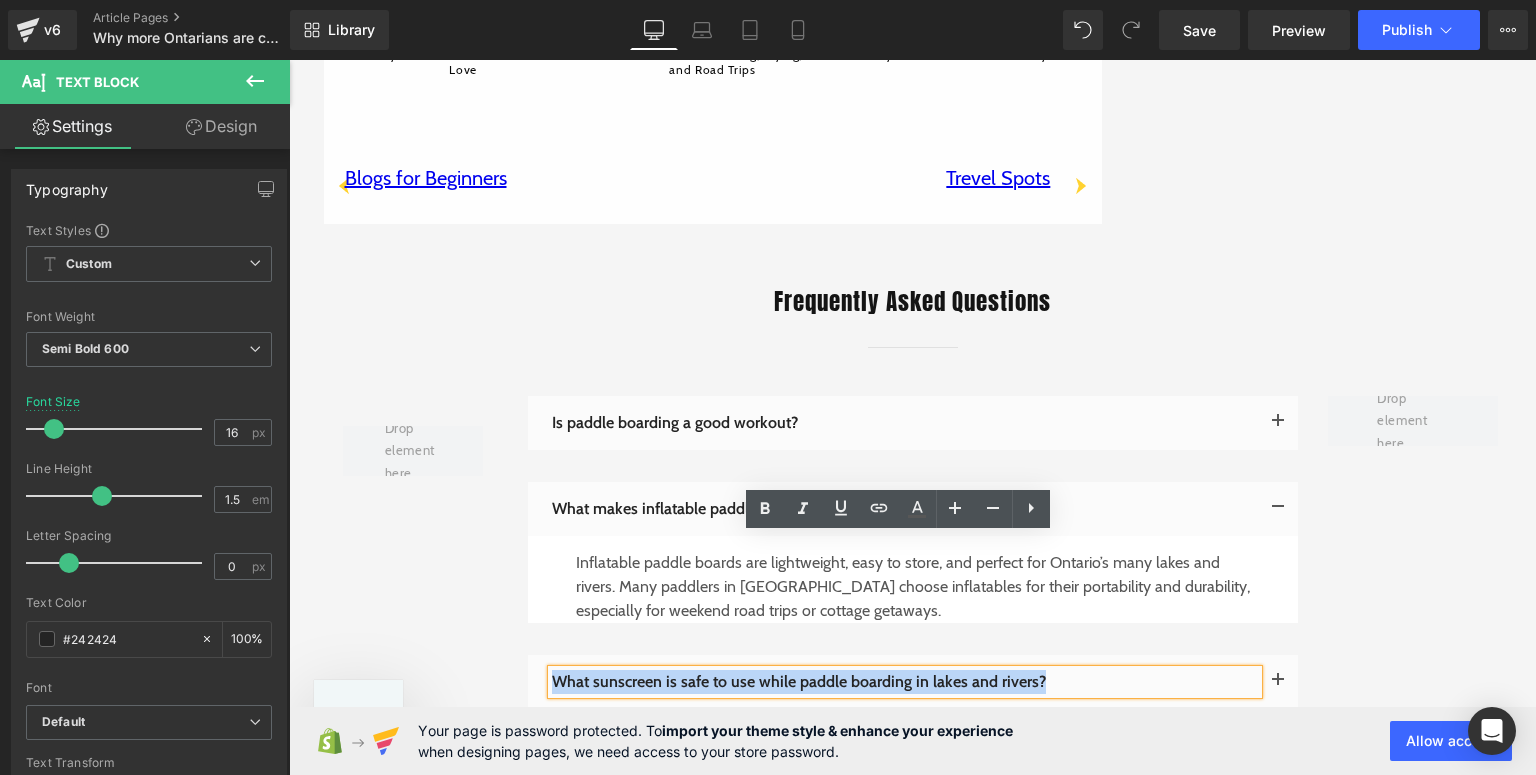 drag, startPoint x: 1060, startPoint y: 543, endPoint x: 550, endPoint y: 553, distance: 510.09802 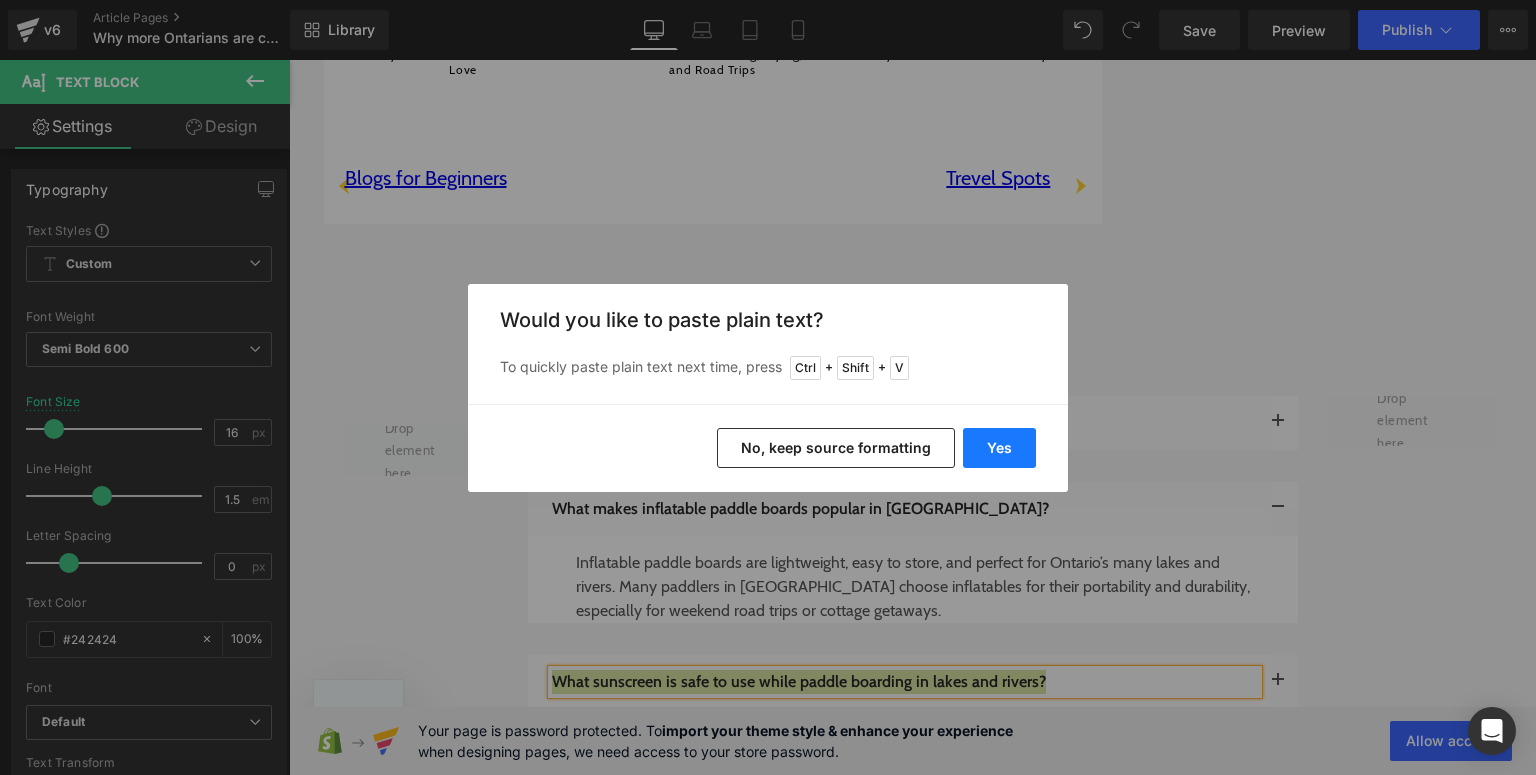 click on "Yes" at bounding box center [999, 448] 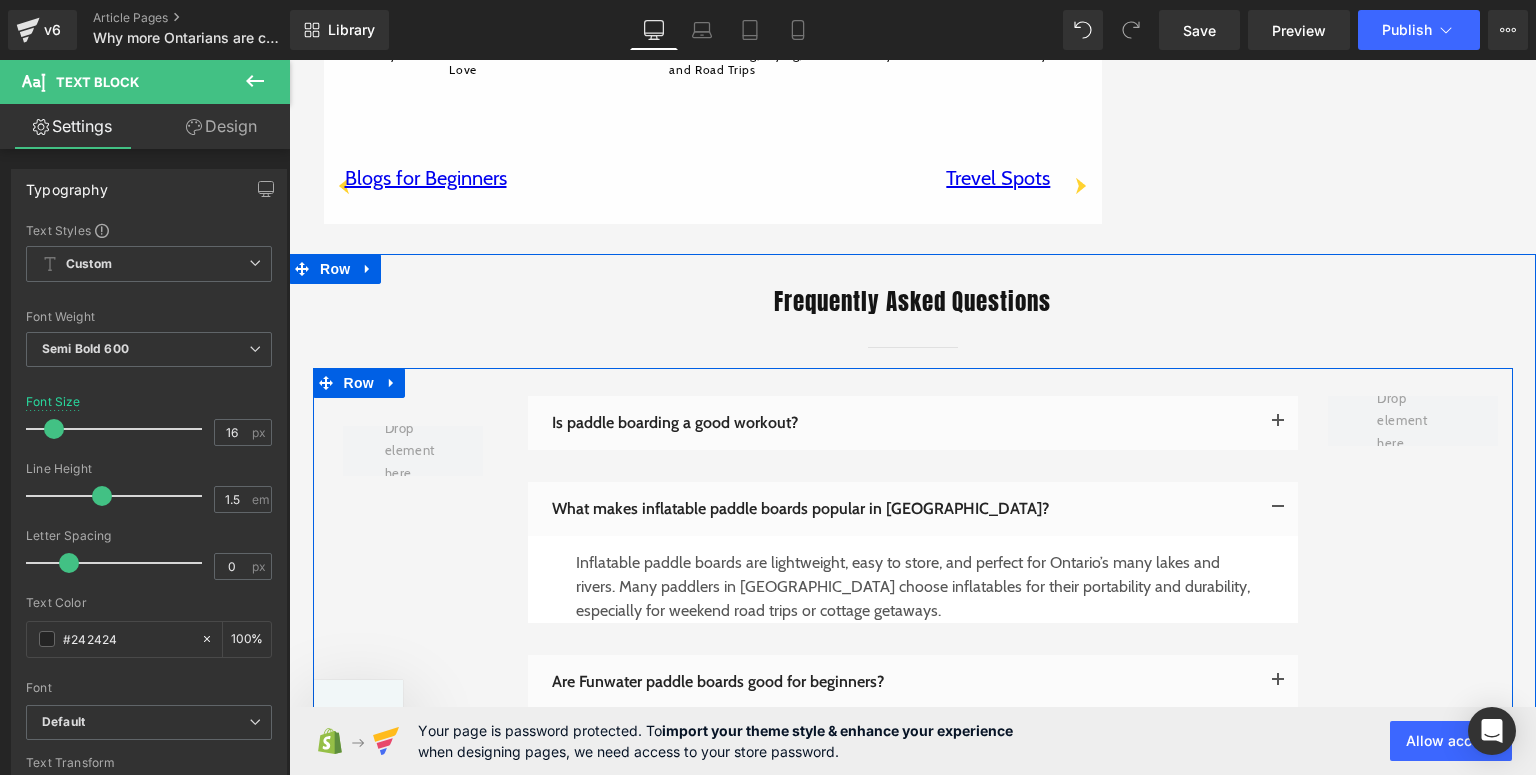 click at bounding box center [1278, 682] 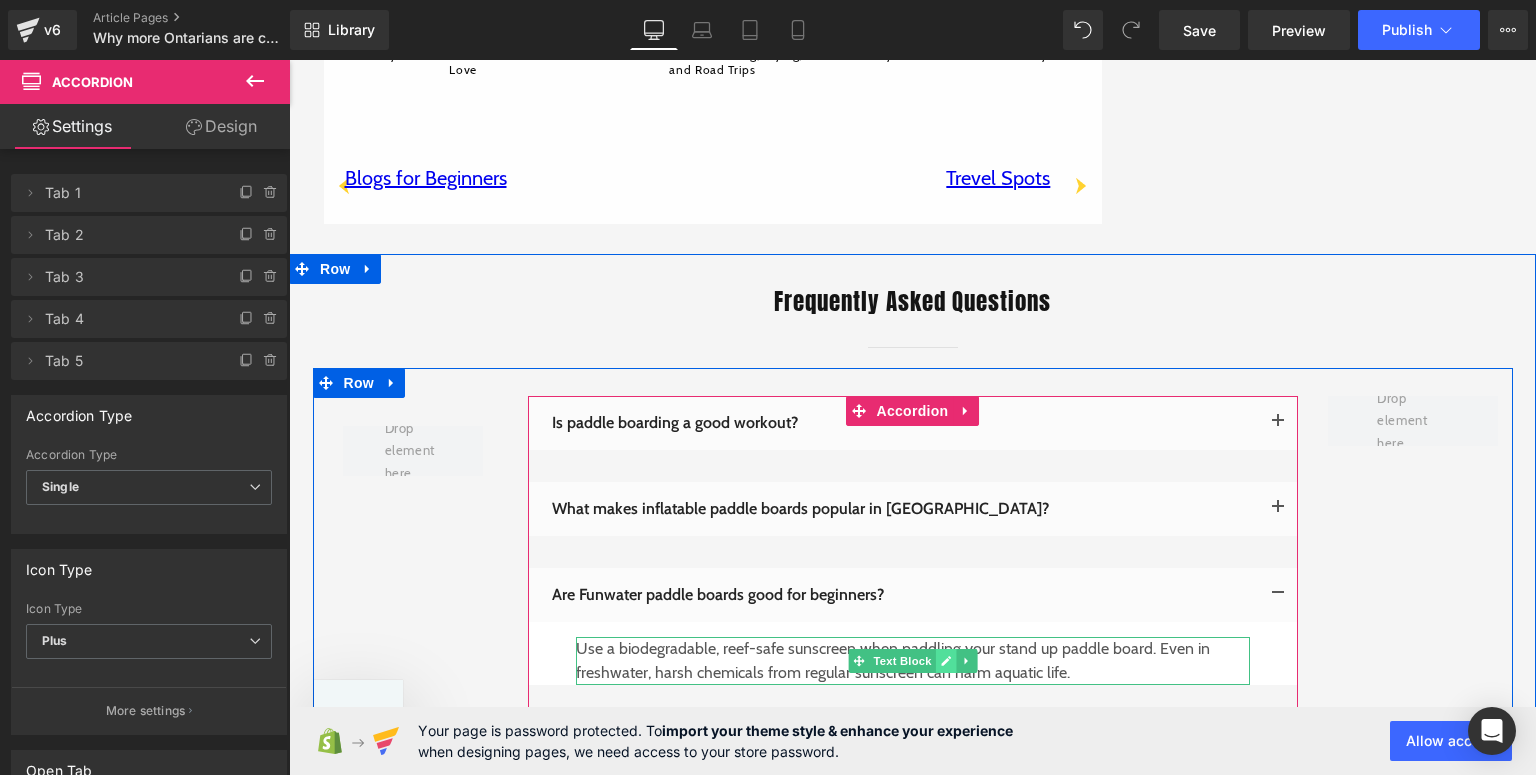 click 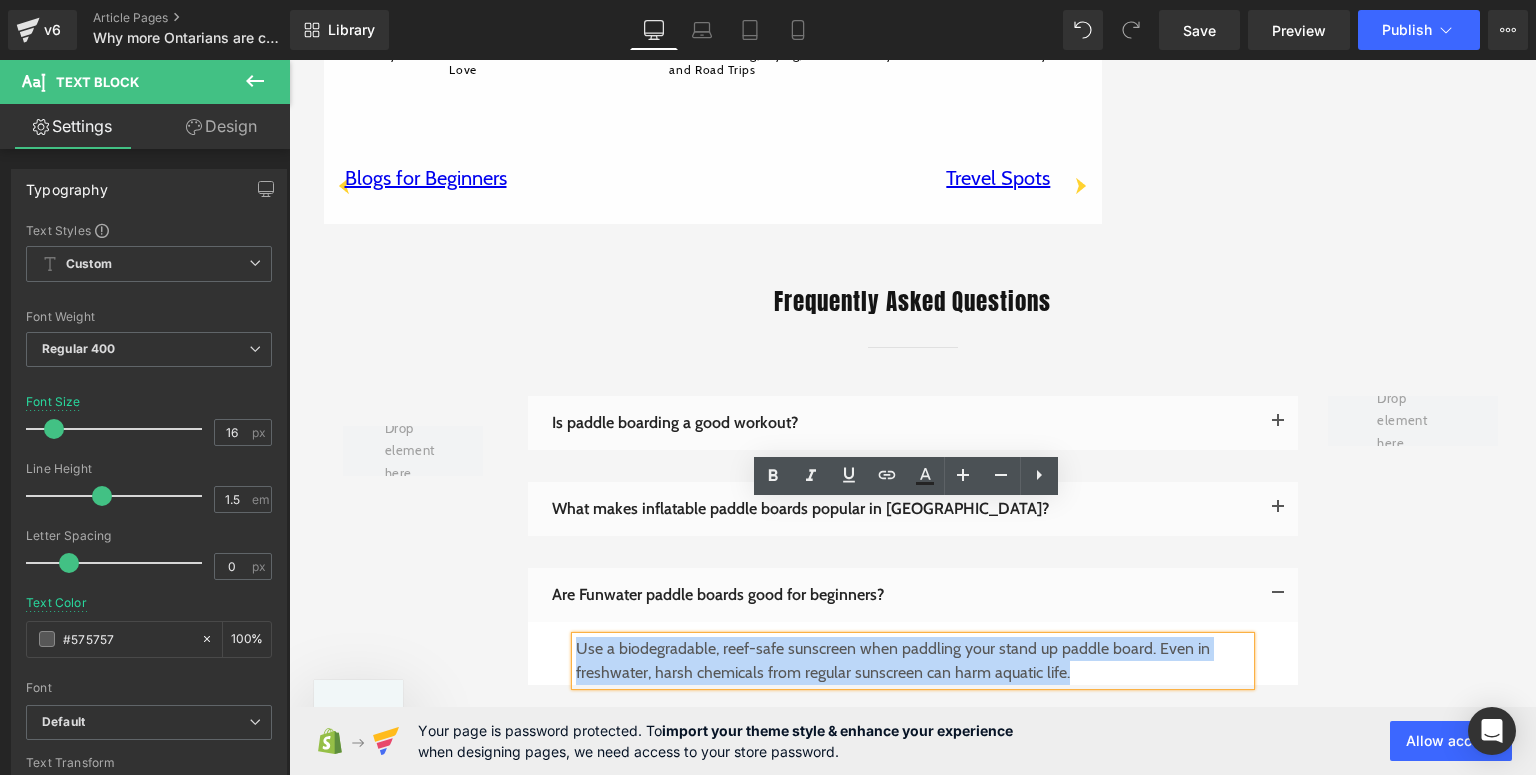 drag, startPoint x: 1119, startPoint y: 547, endPoint x: 573, endPoint y: 521, distance: 546.6187 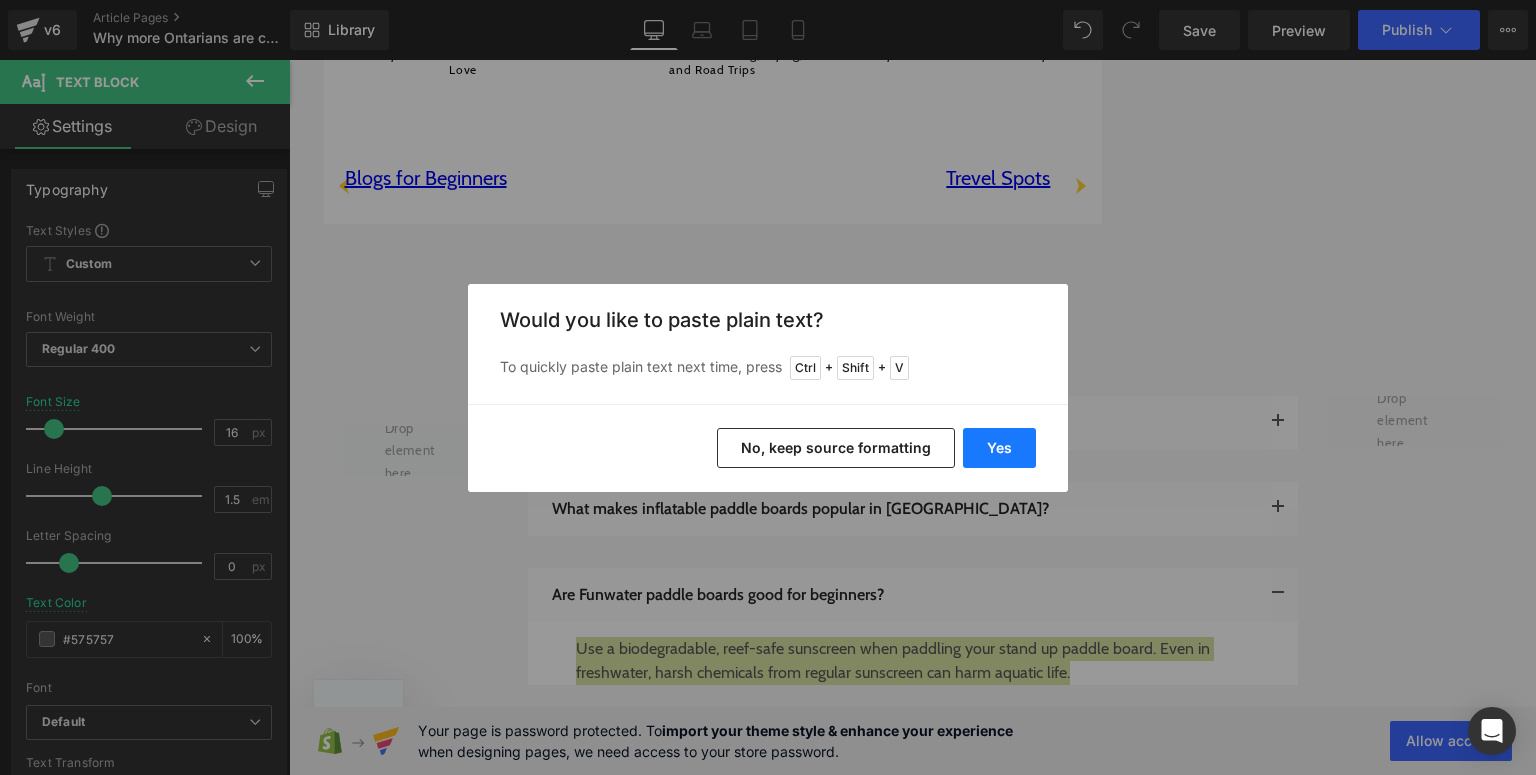 click on "Yes" at bounding box center (999, 448) 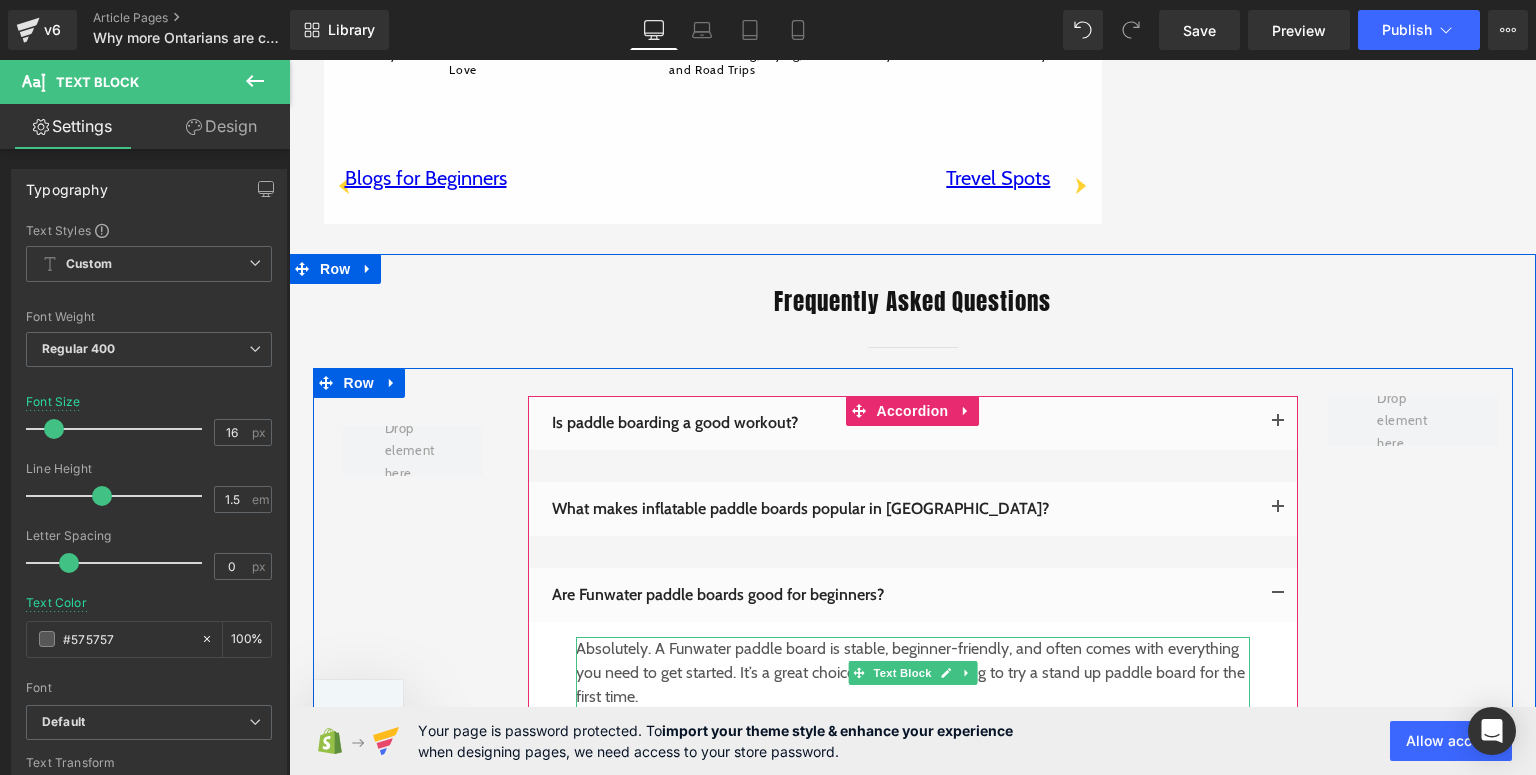 scroll, scrollTop: 4160, scrollLeft: 0, axis: vertical 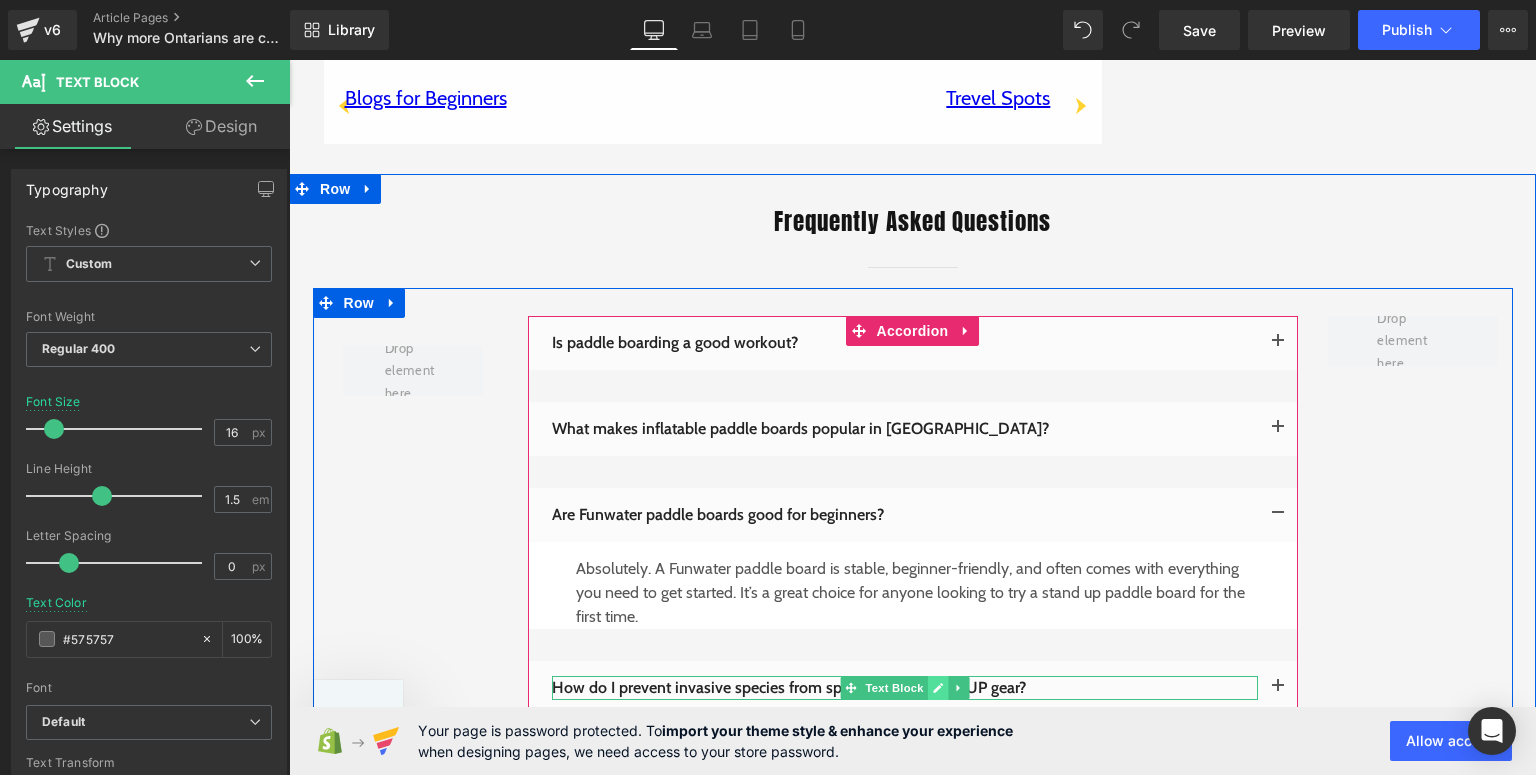 click at bounding box center [937, 688] 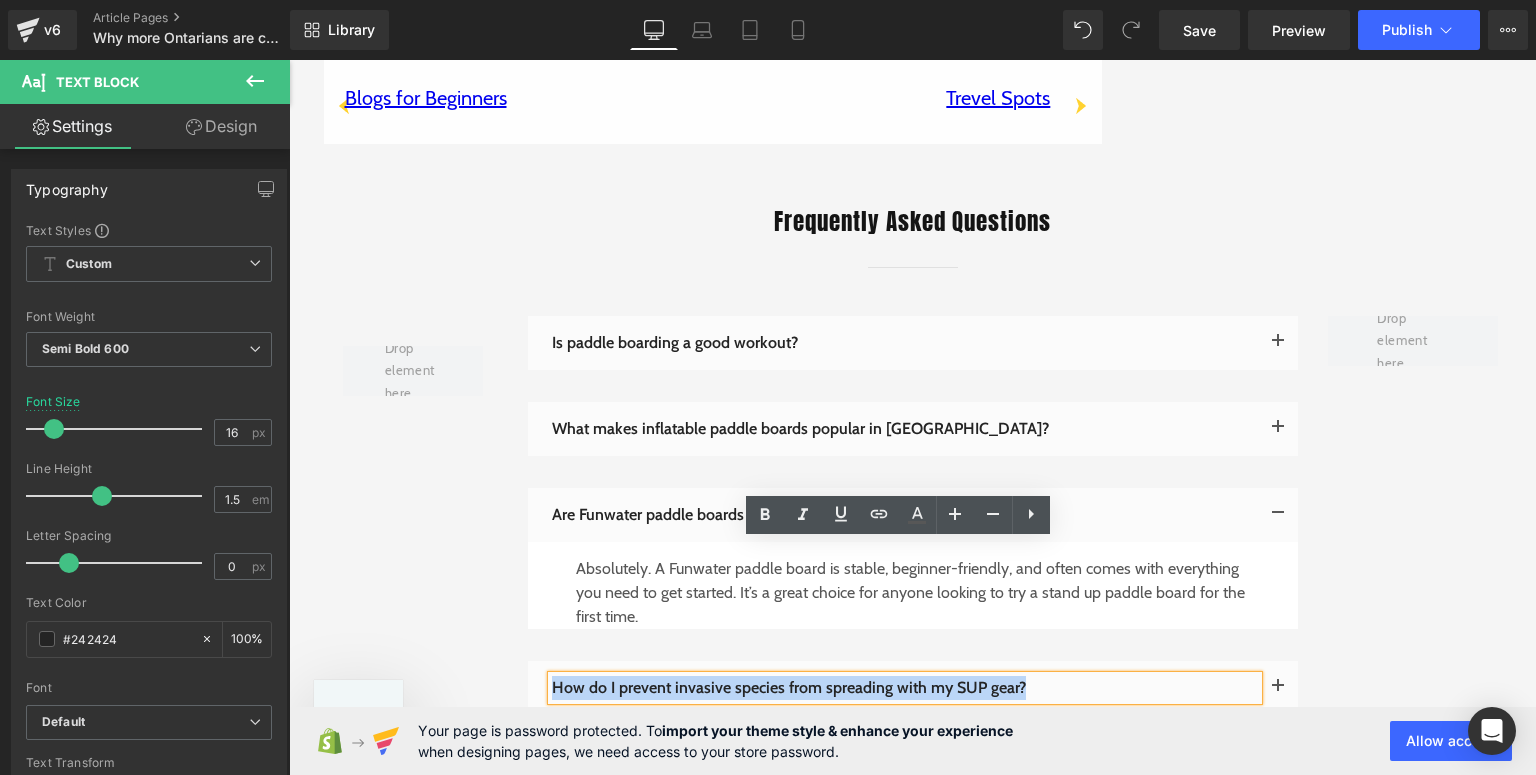 drag, startPoint x: 1049, startPoint y: 553, endPoint x: 548, endPoint y: 552, distance: 501.001 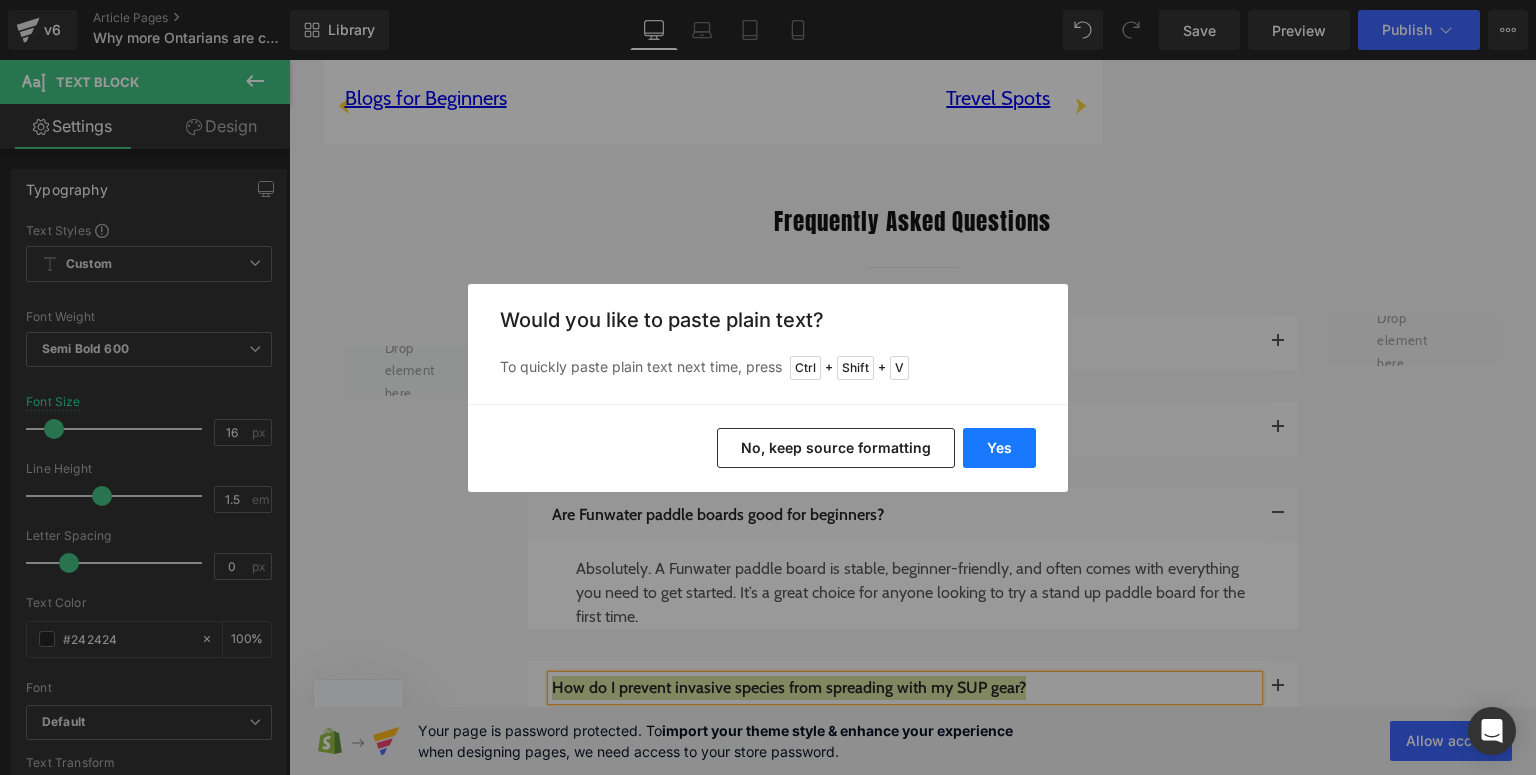 click on "Yes" at bounding box center (999, 448) 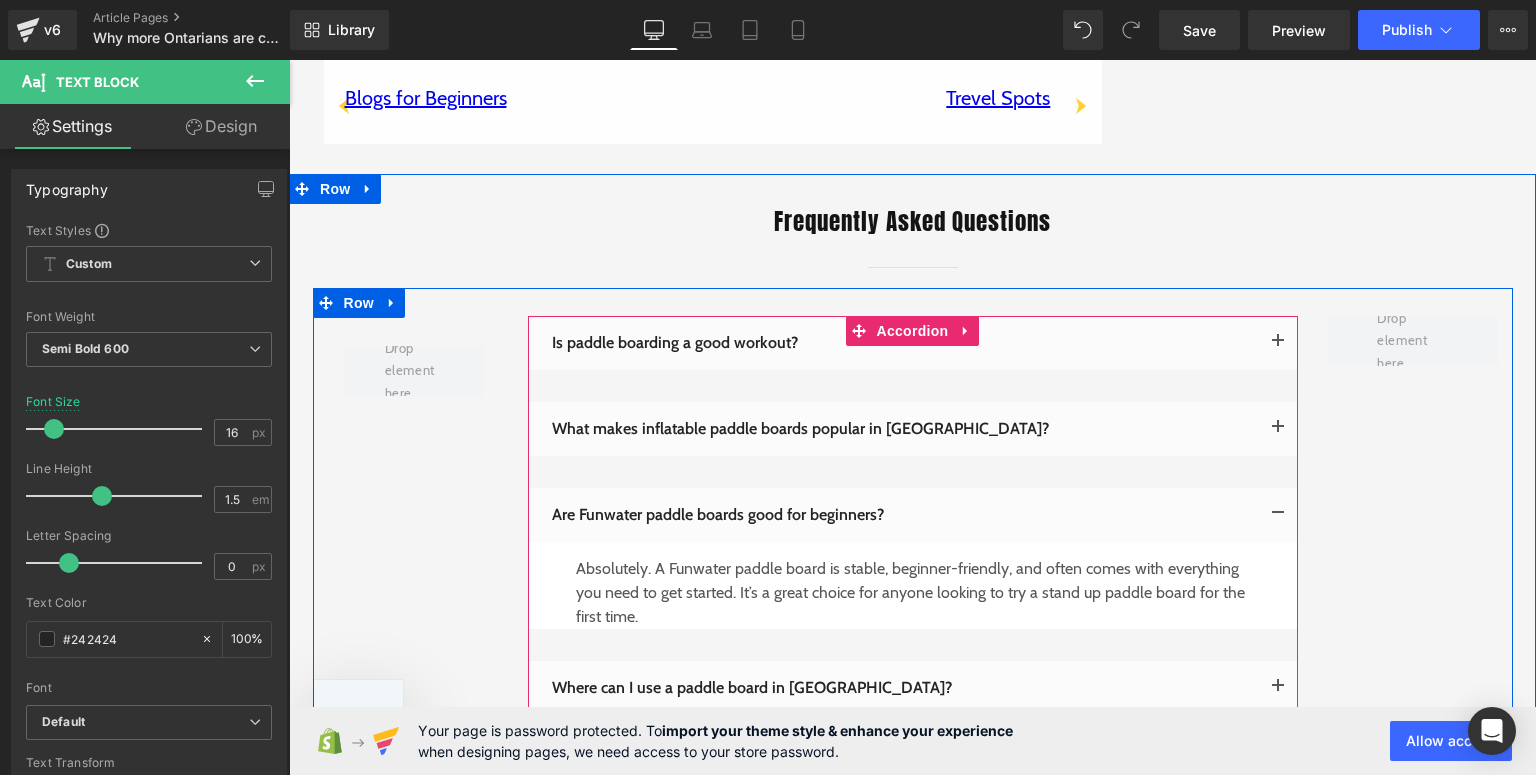 click at bounding box center (1278, 688) 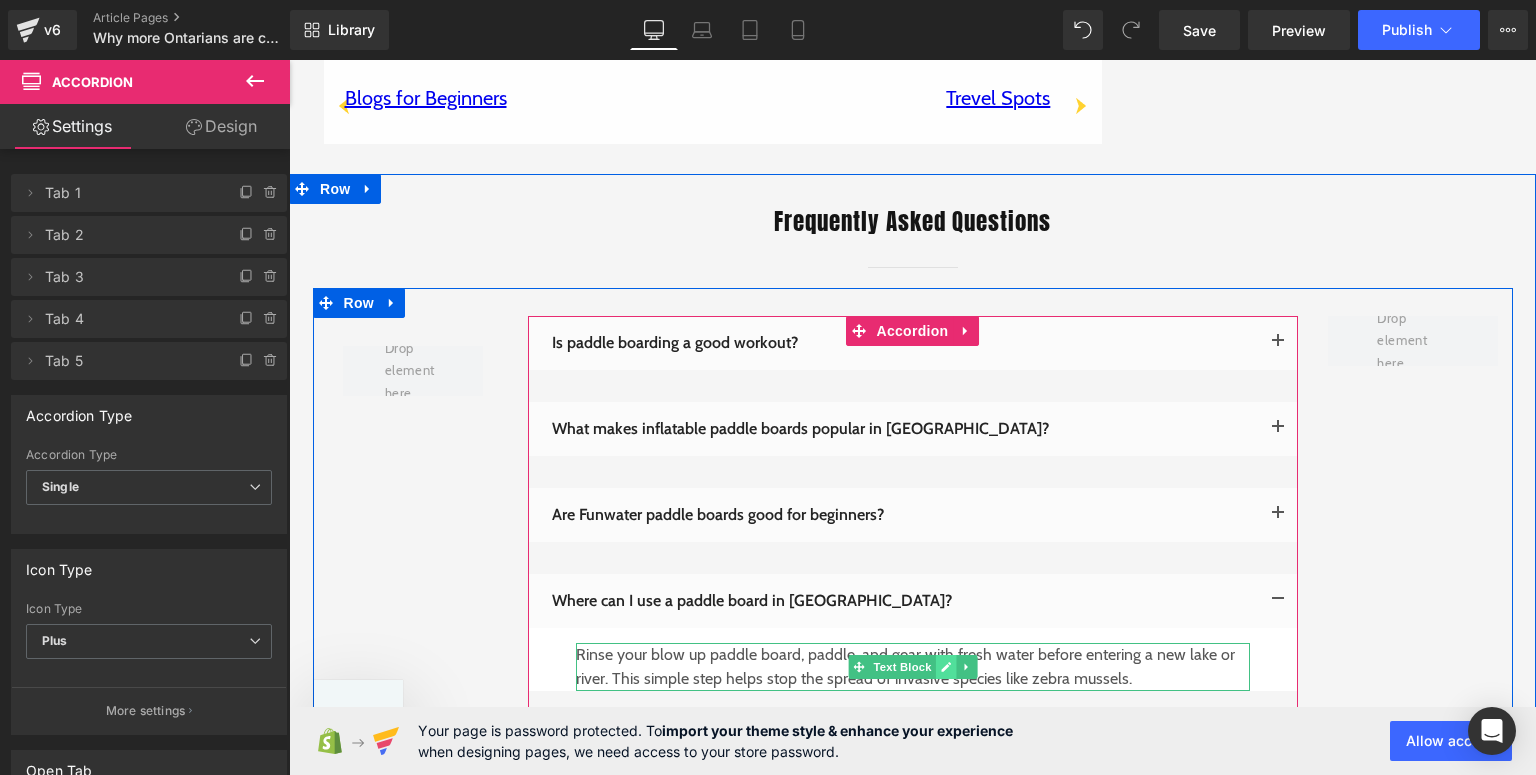 click 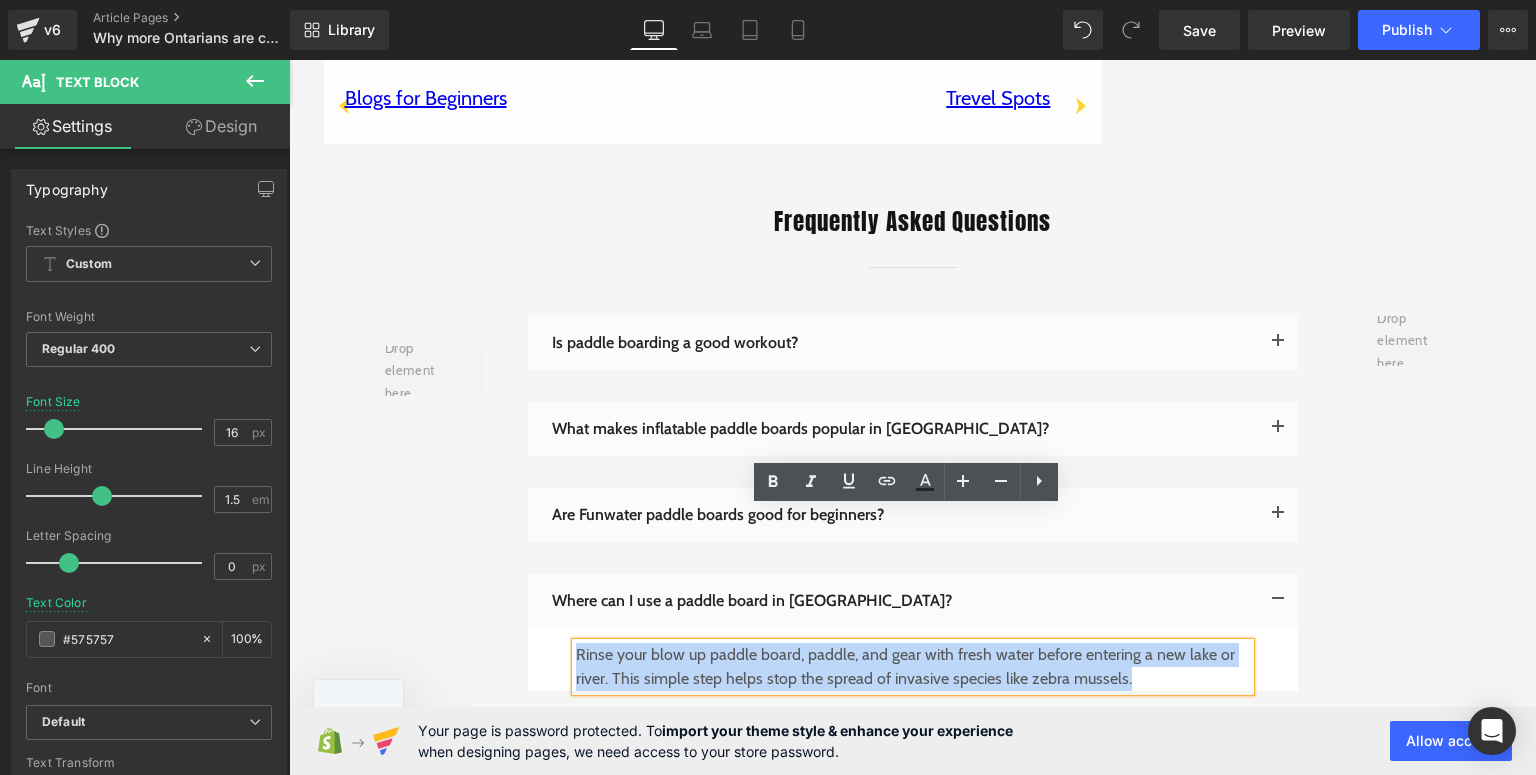 drag, startPoint x: 1144, startPoint y: 545, endPoint x: 569, endPoint y: 525, distance: 575.3477 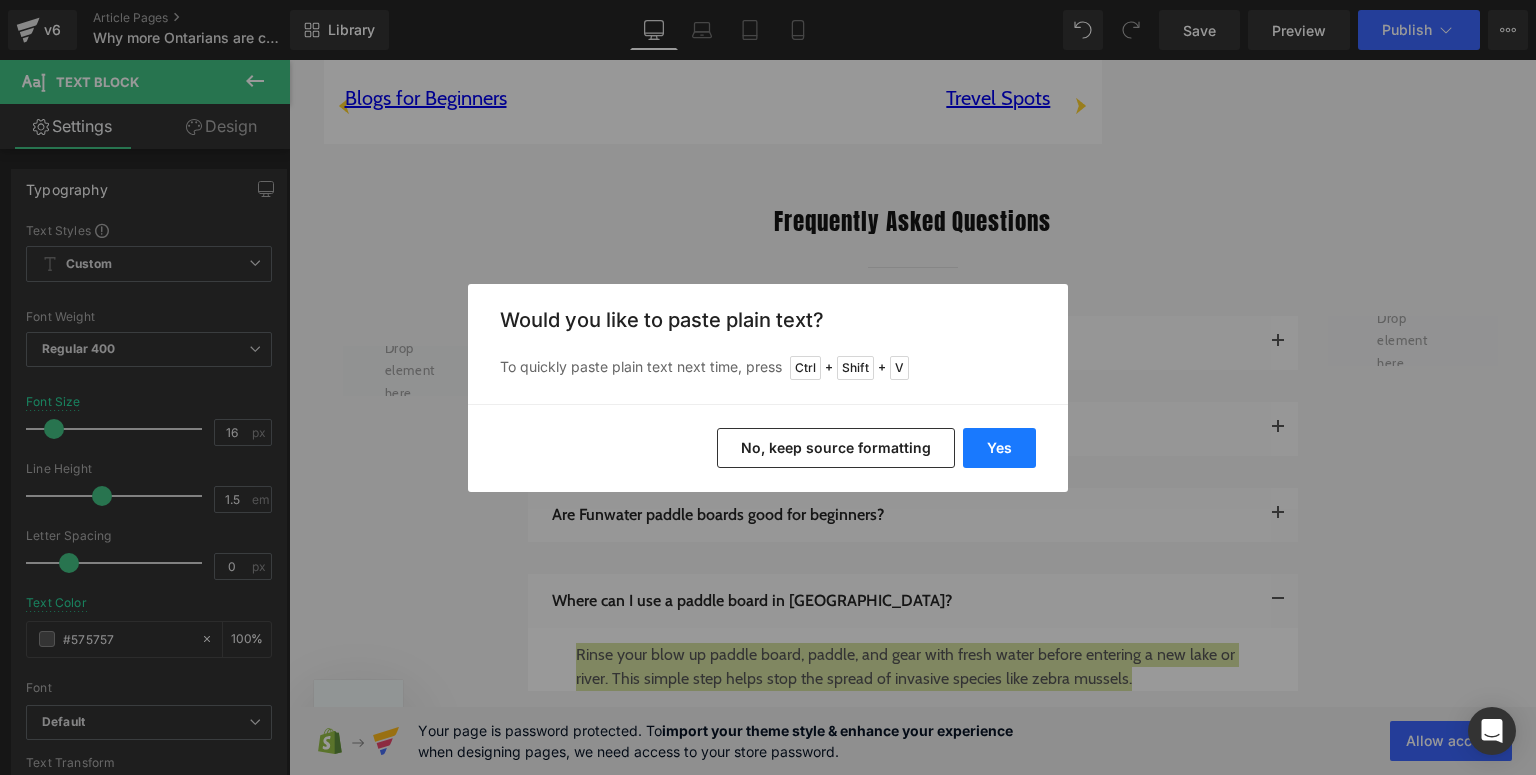 click on "Yes" at bounding box center (999, 448) 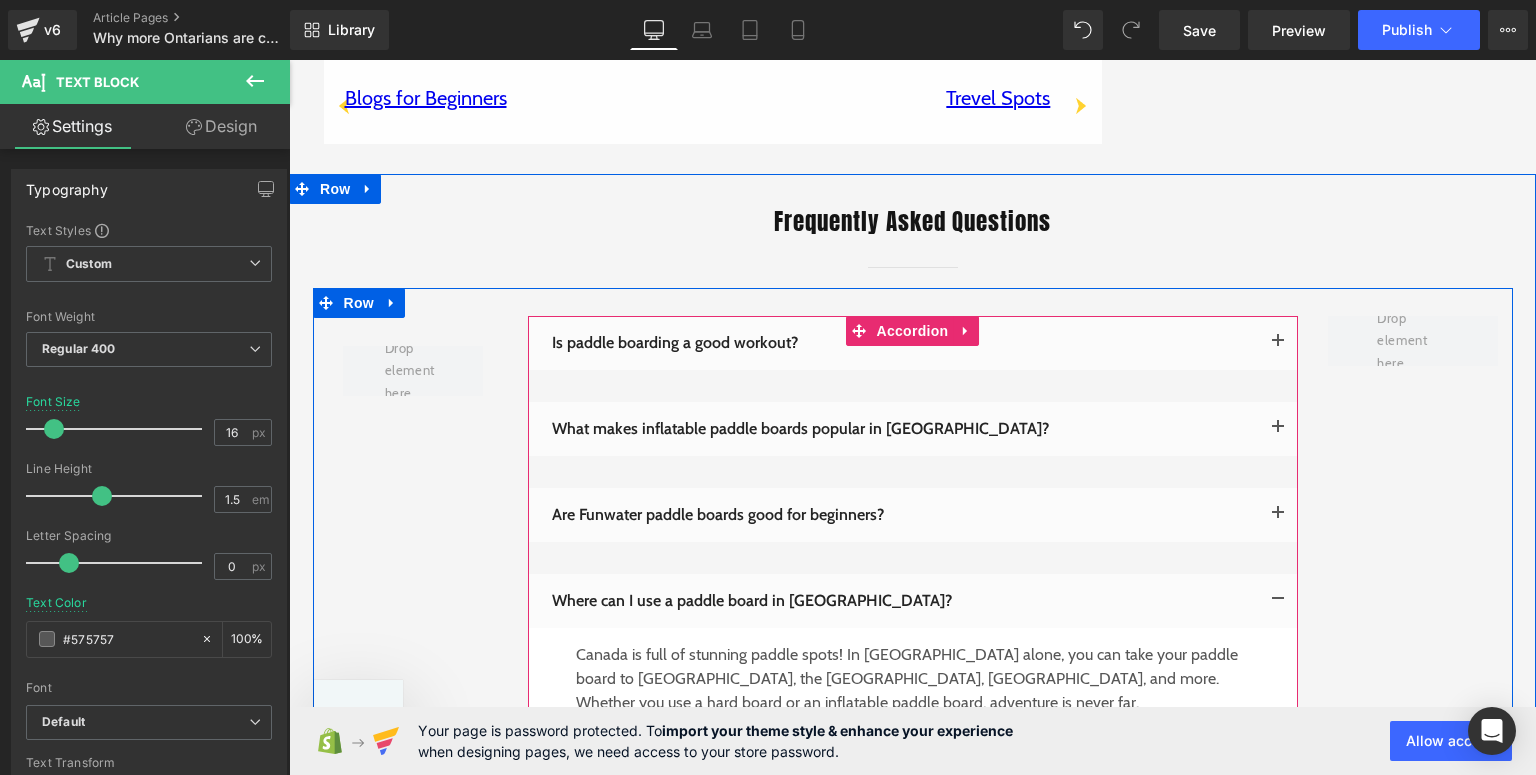 scroll, scrollTop: 4320, scrollLeft: 0, axis: vertical 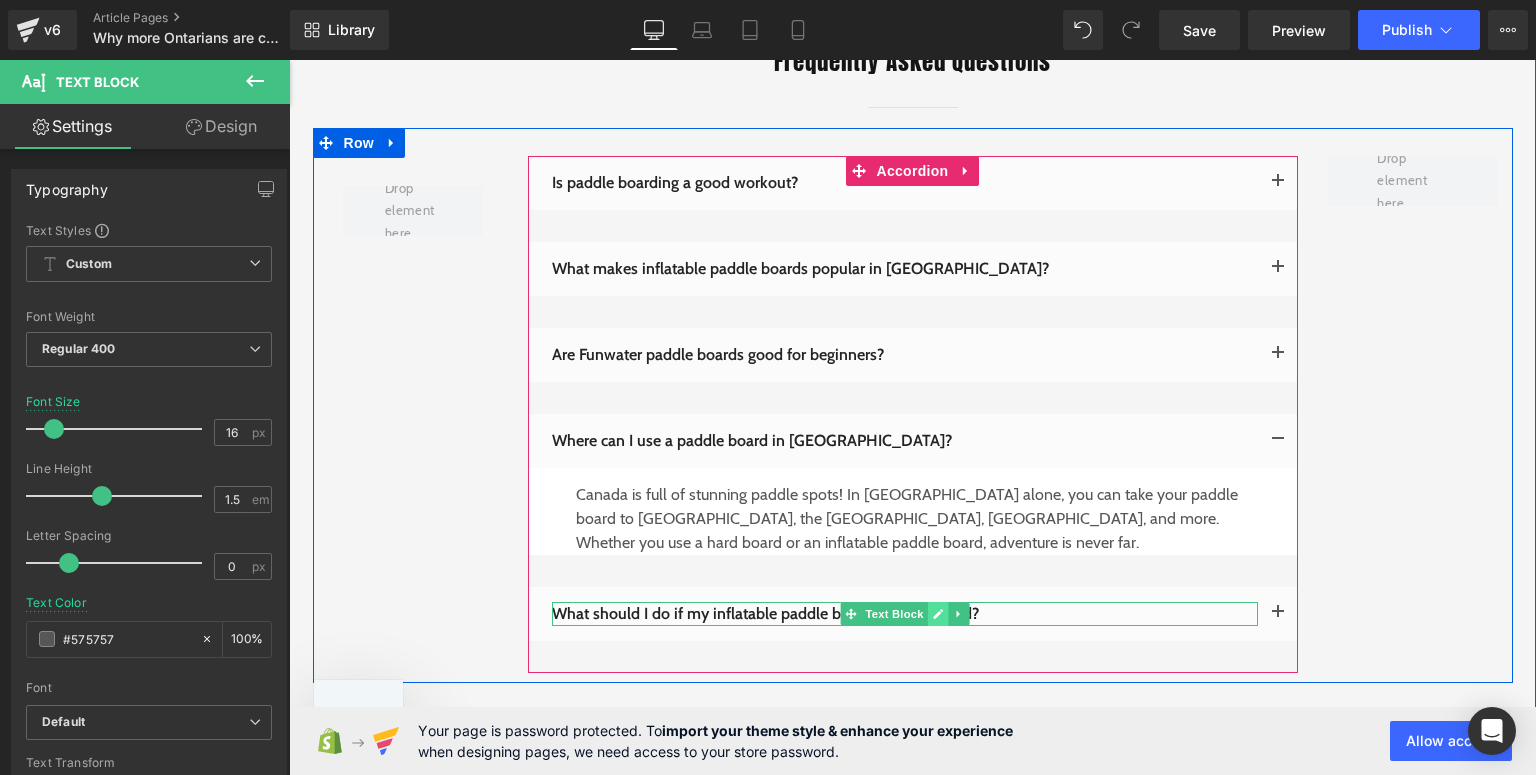 click at bounding box center (937, 614) 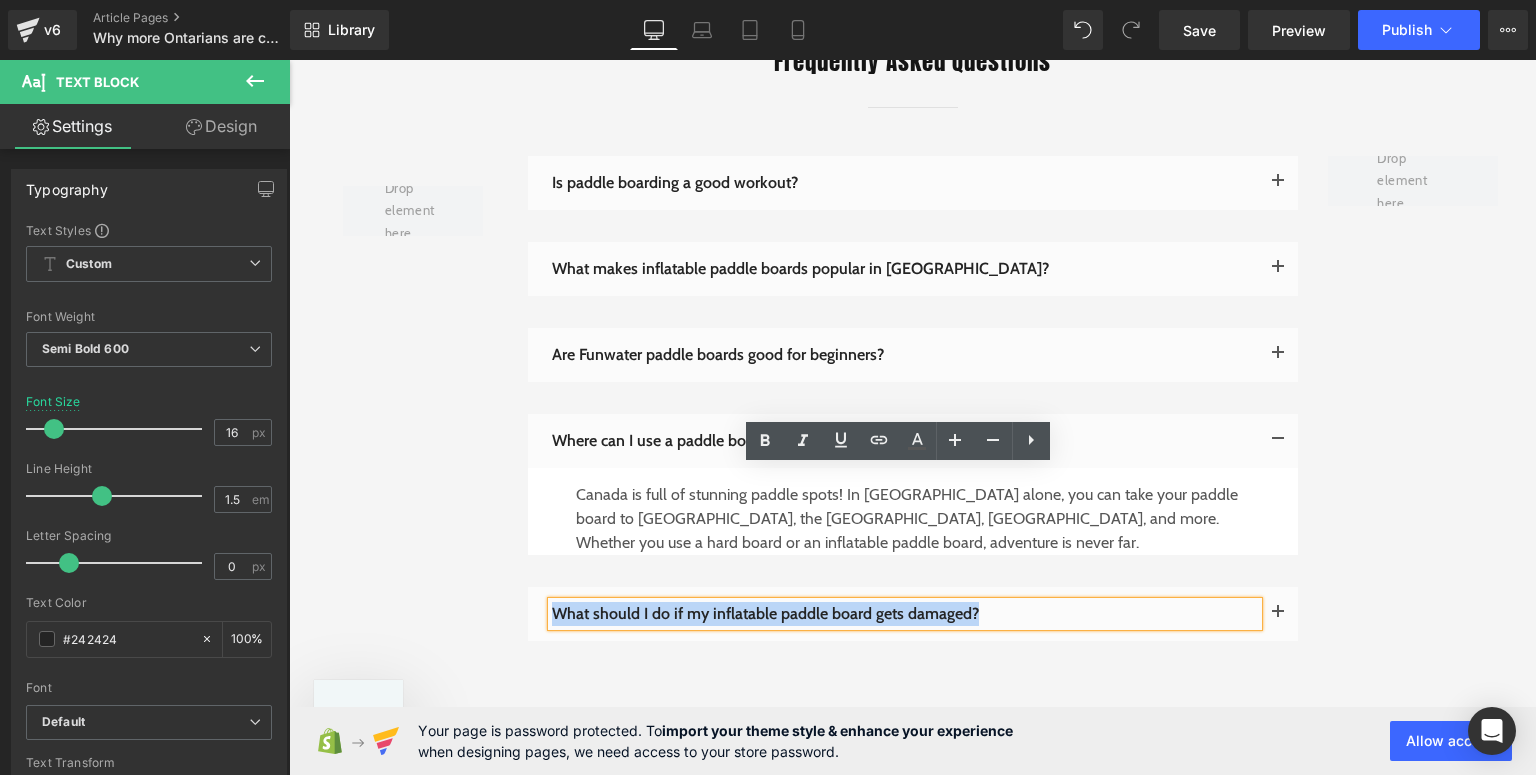 drag, startPoint x: 992, startPoint y: 481, endPoint x: 551, endPoint y: 482, distance: 441.00113 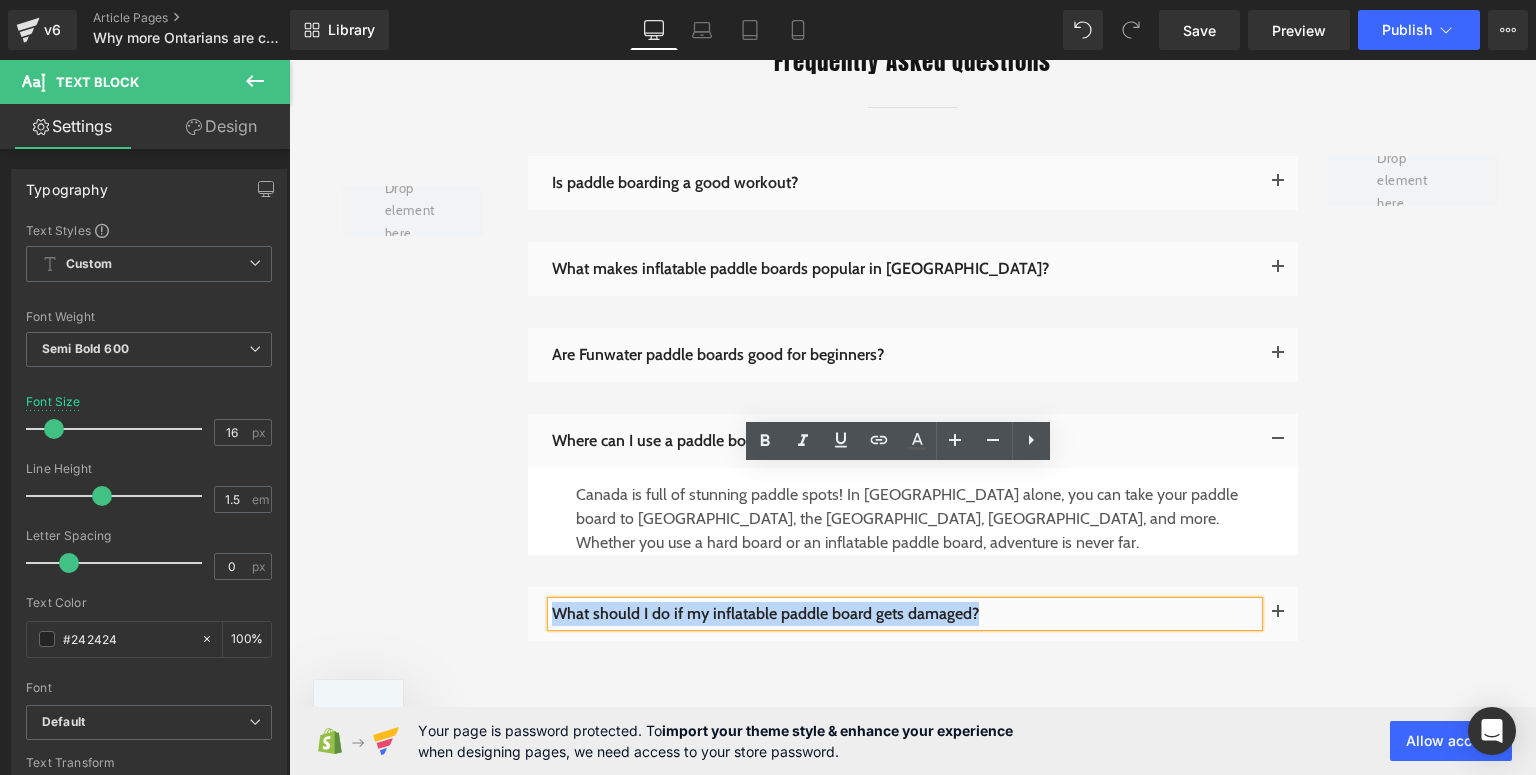 click on "What should I do if my inflatable paddle board gets damaged?" at bounding box center [905, 614] 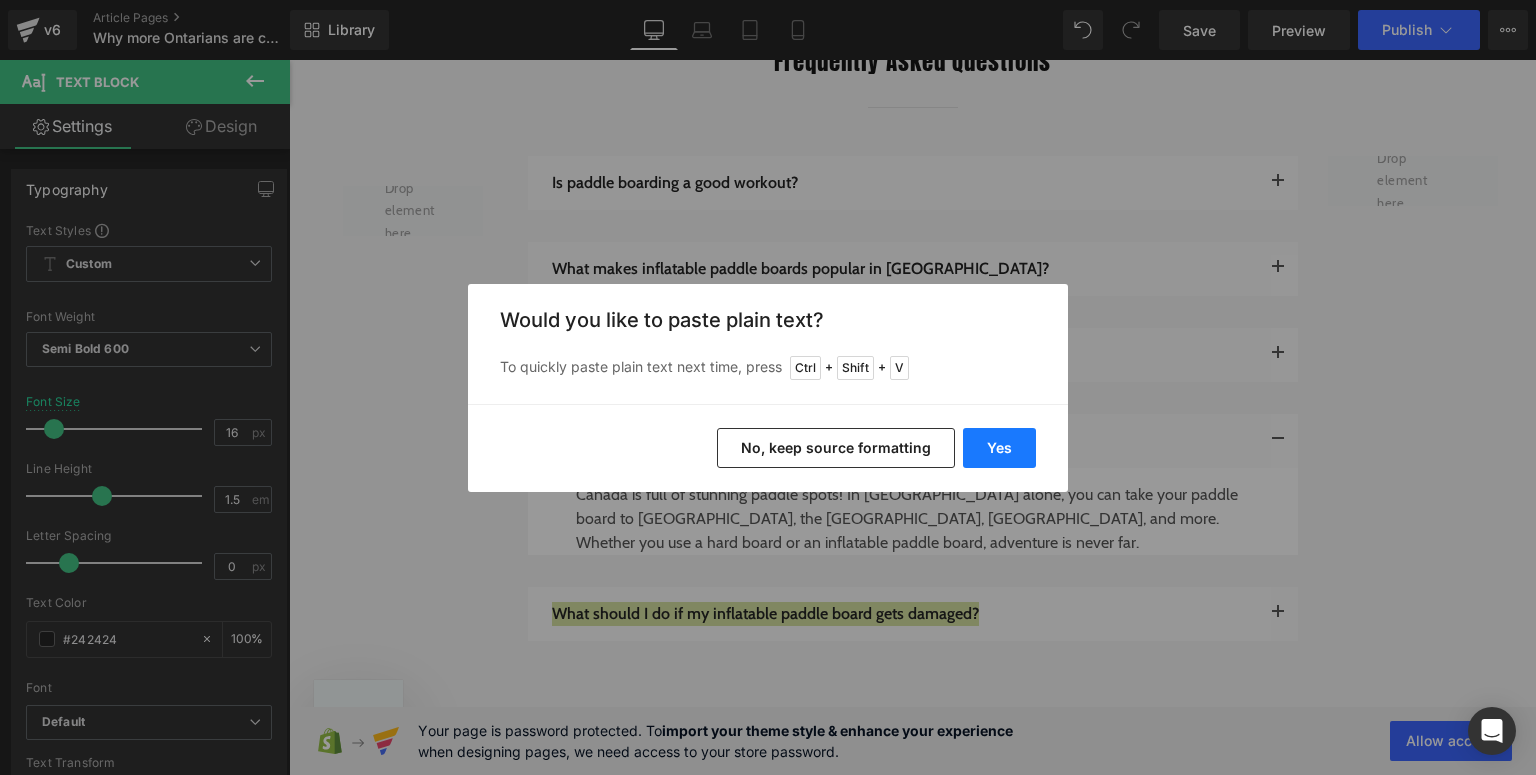 click on "Yes" at bounding box center (999, 448) 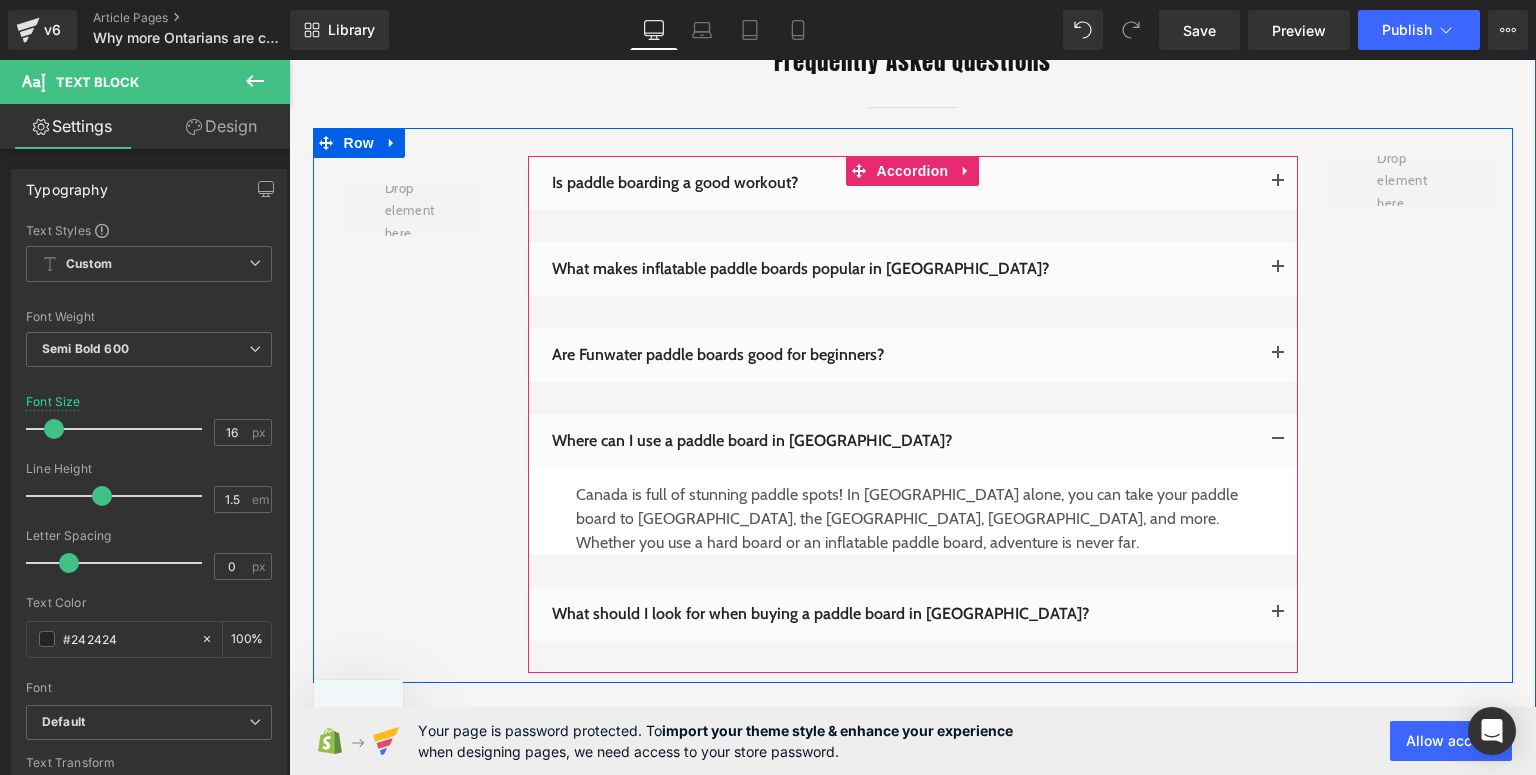 click at bounding box center [1278, 618] 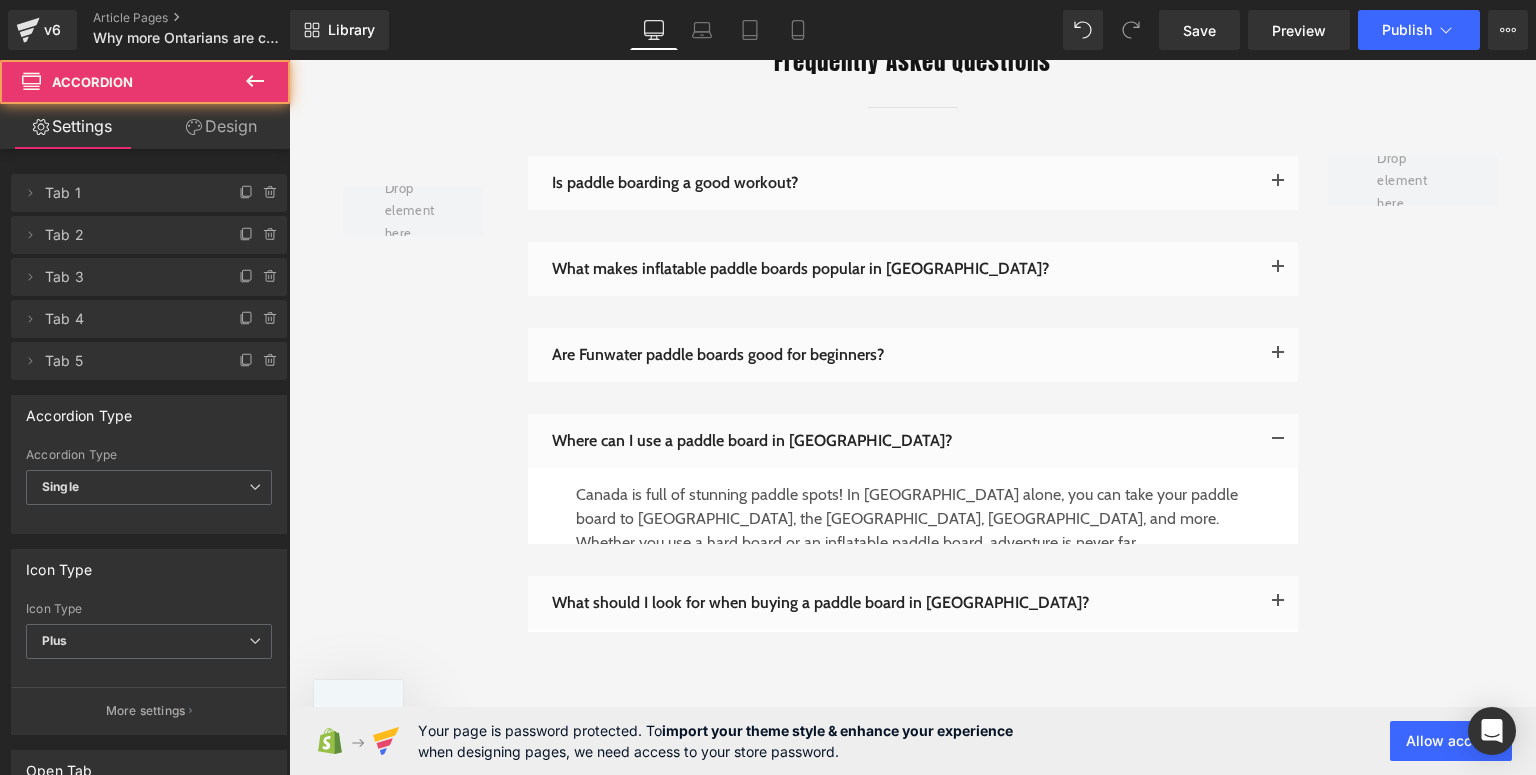 scroll, scrollTop: 4308, scrollLeft: 0, axis: vertical 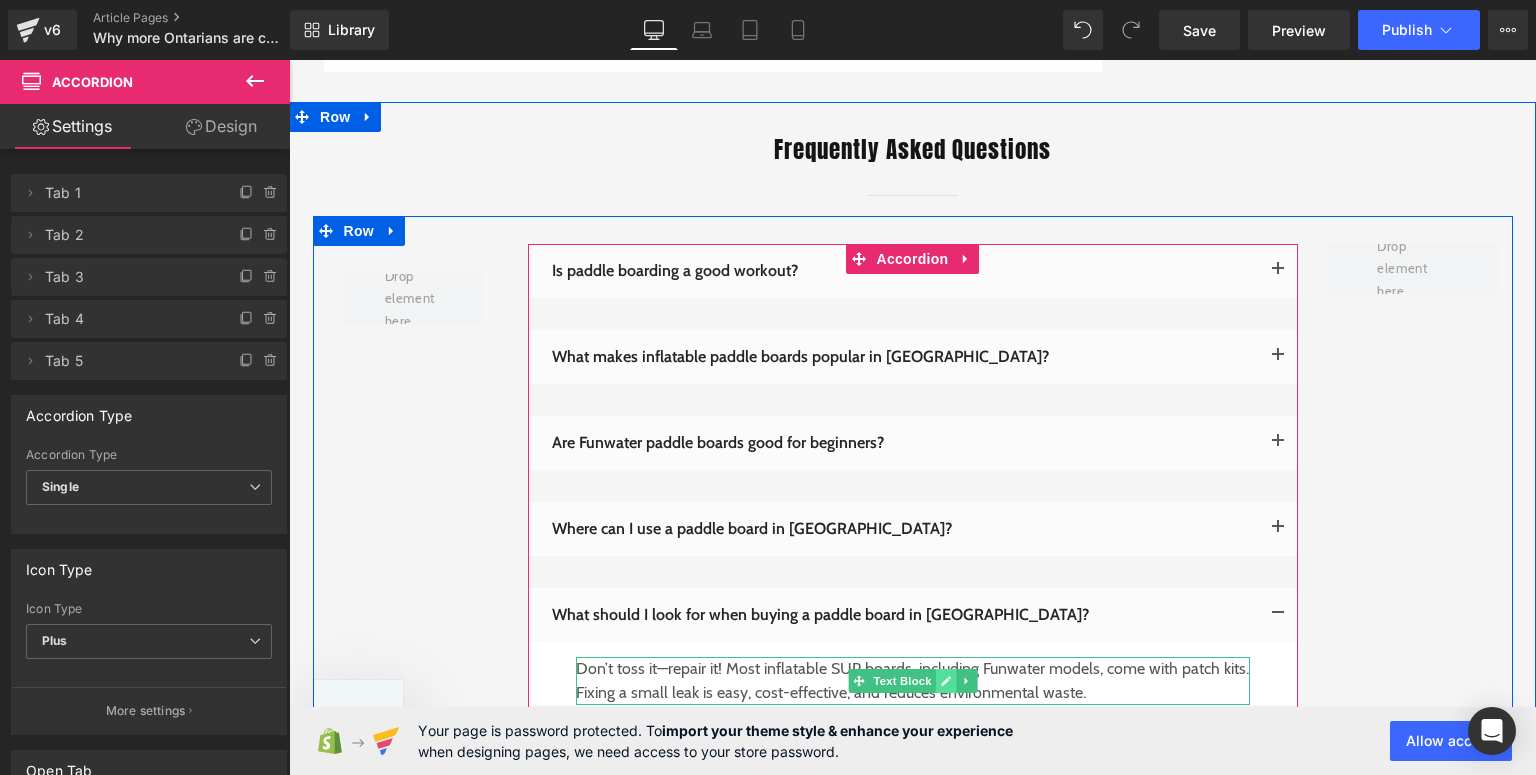 click 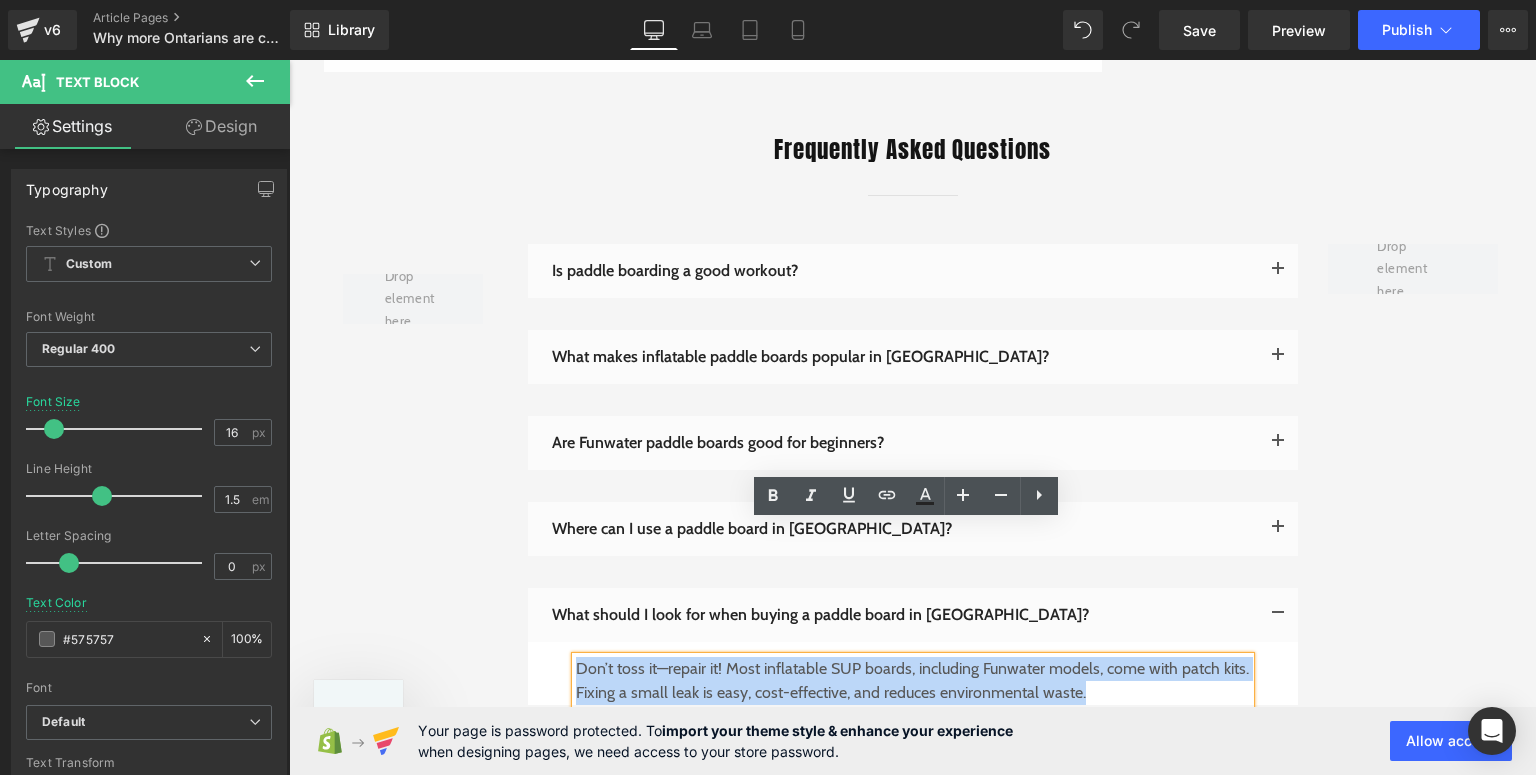 drag, startPoint x: 1136, startPoint y: 564, endPoint x: 571, endPoint y: 542, distance: 565.42816 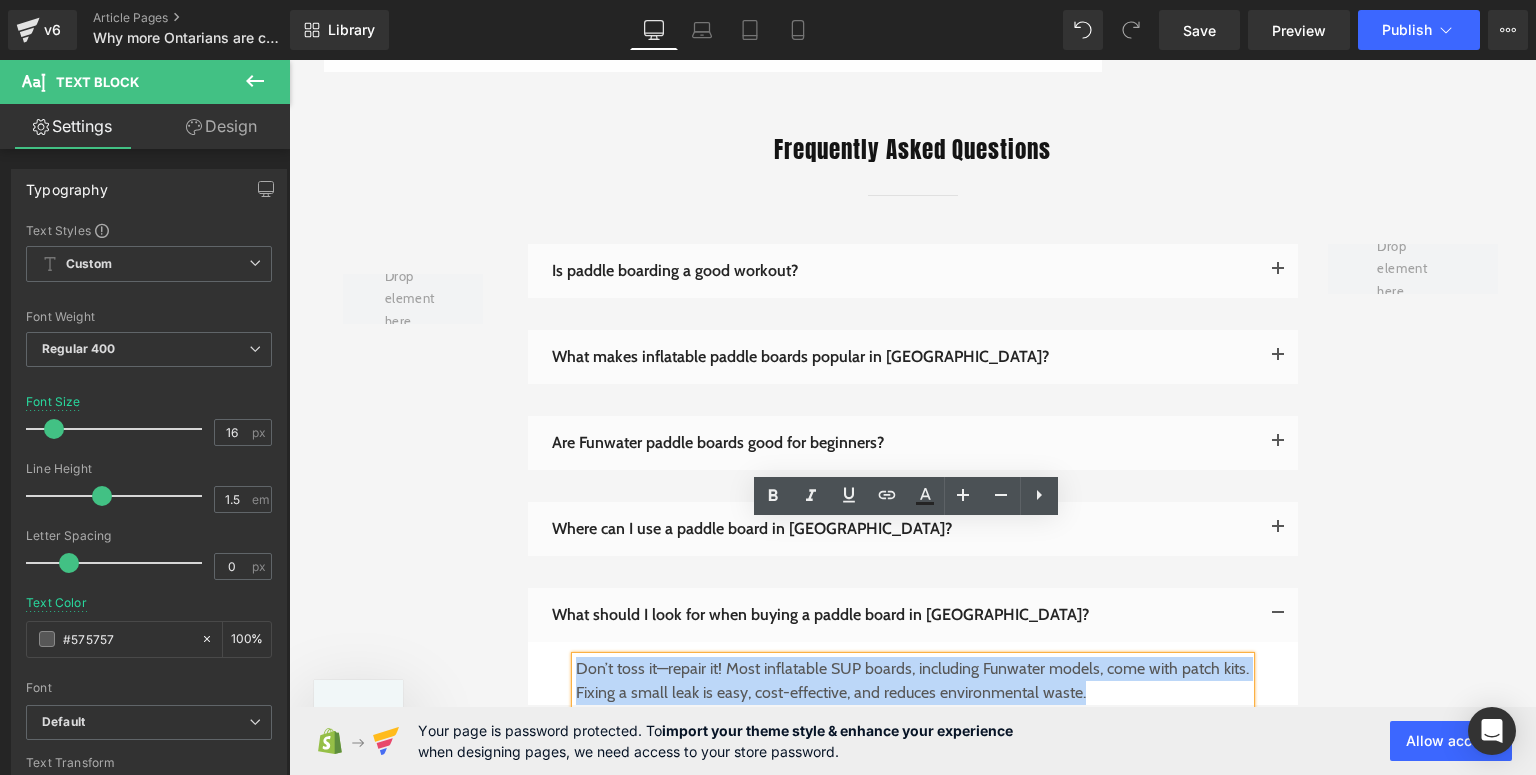 click on "Don’t toss it—repair it! Most inflatable SUP boards, including Funwater models, come with patch kits. Fixing a small leak is easy, cost-effective, and reduces environmental waste." at bounding box center [913, 681] 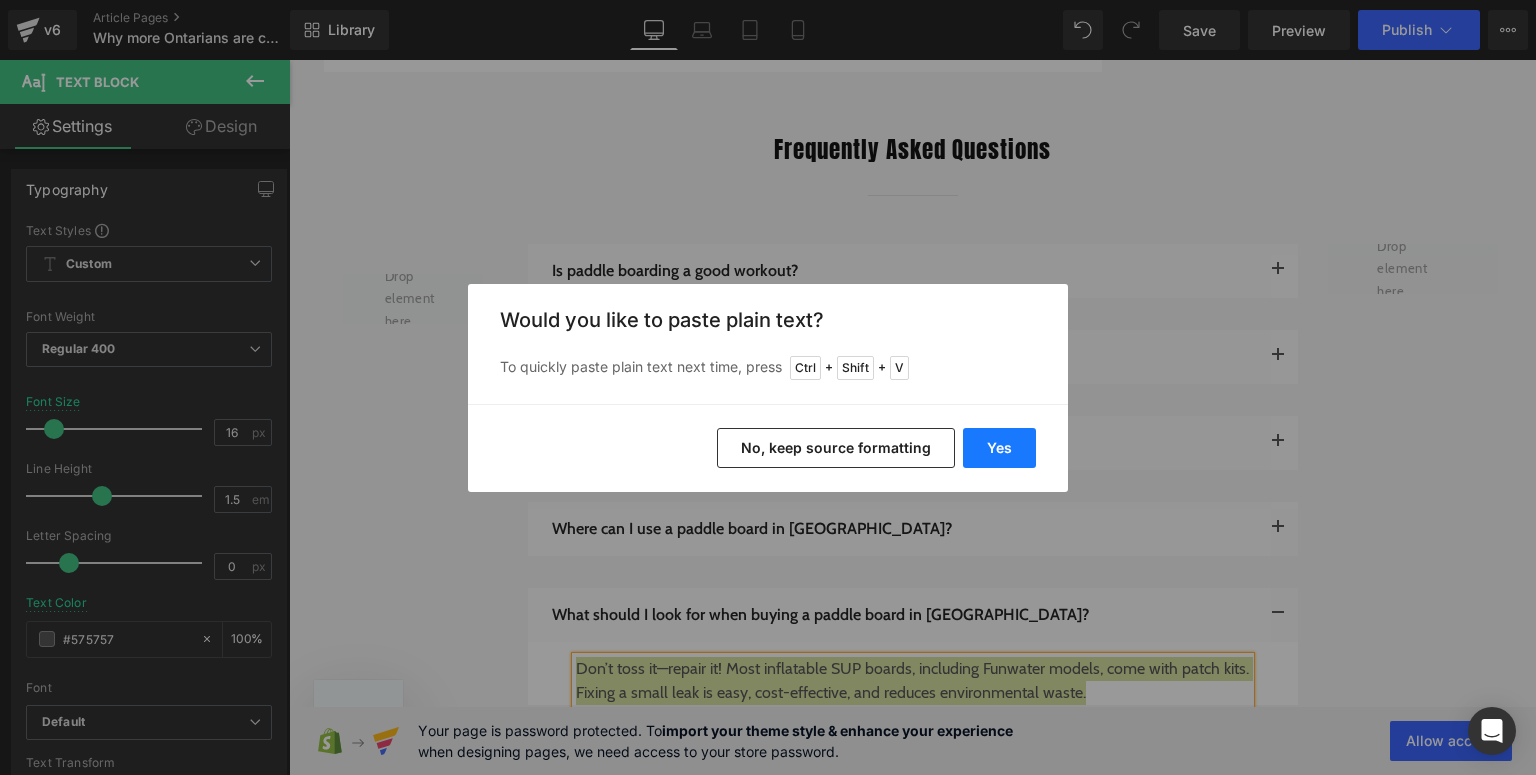 click on "Yes" at bounding box center [999, 448] 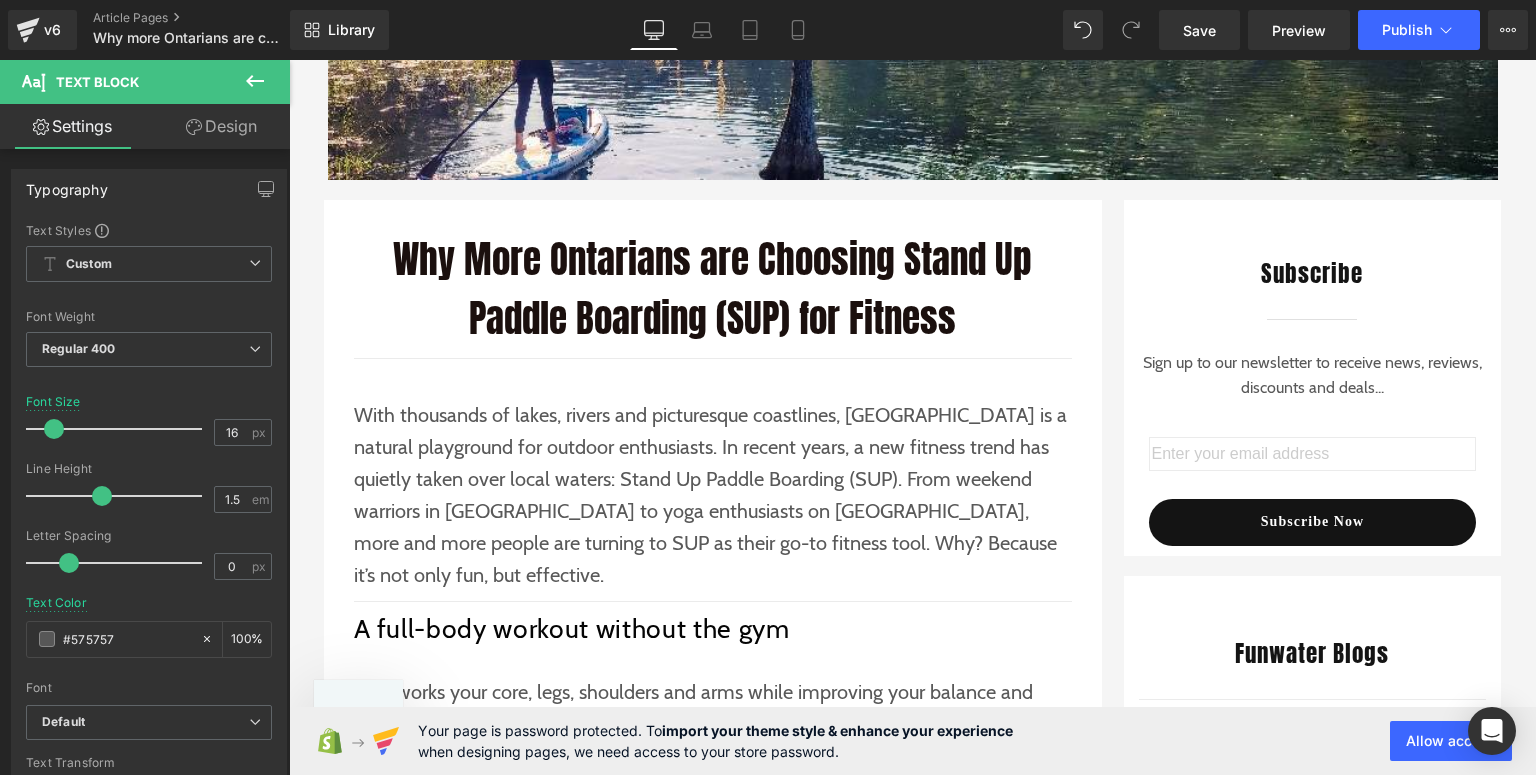 scroll, scrollTop: 720, scrollLeft: 0, axis: vertical 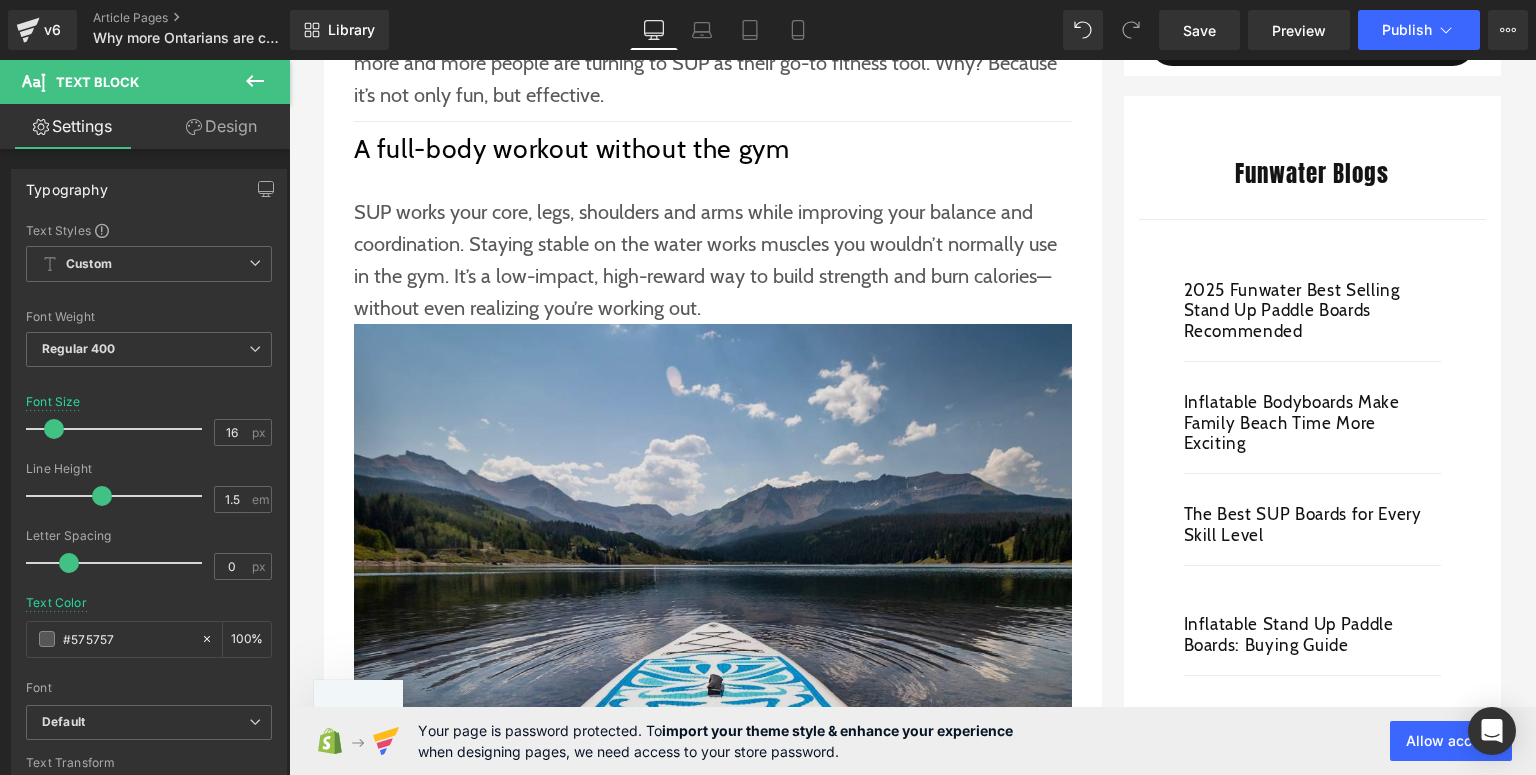 click at bounding box center (713, 564) 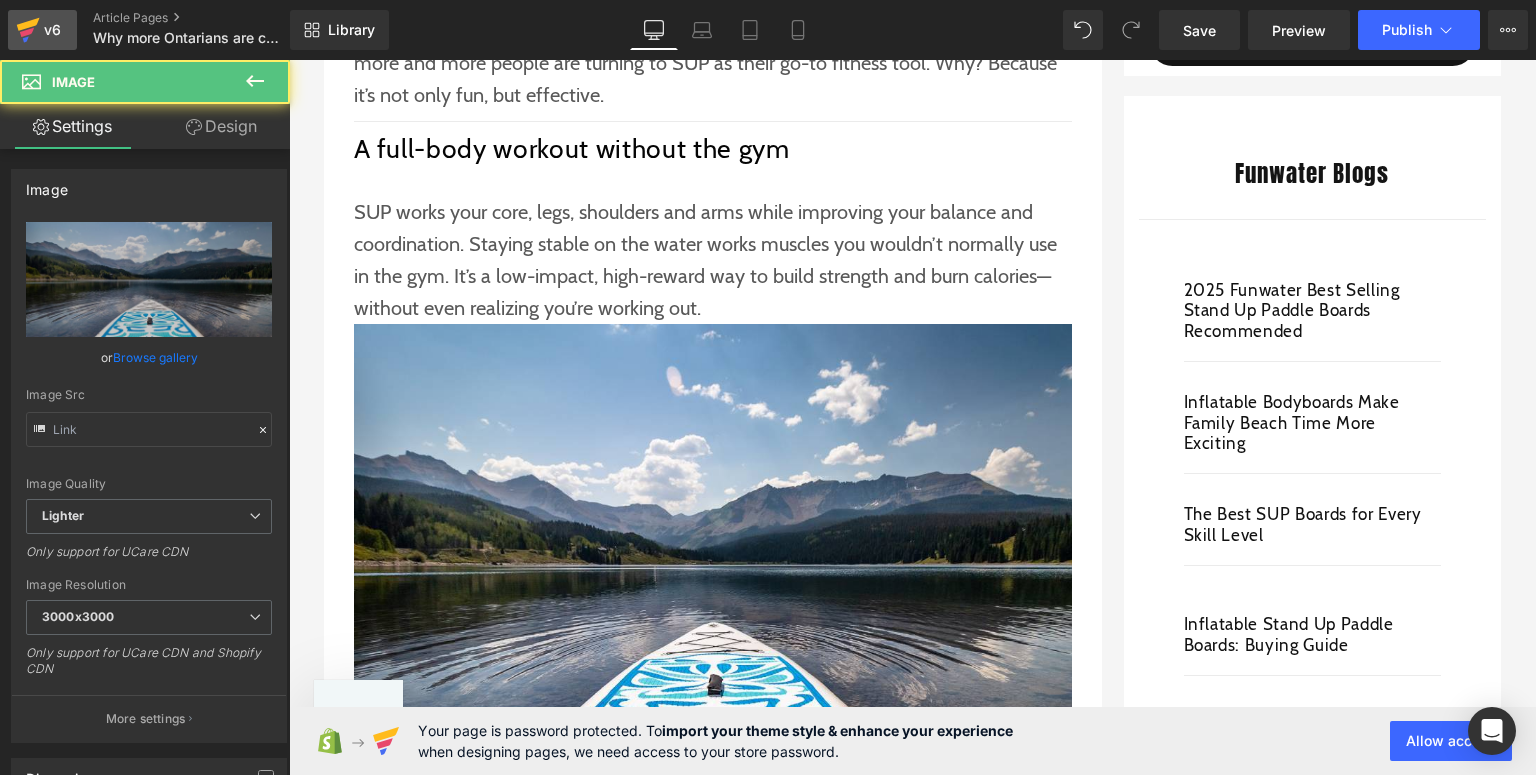 type on "https://ucarecdn.com/9669c294-55d4-4be8-a60b-d2562a7220c3/-/format/auto/-/preview/3000x3000/-/quality/lighter/Funwater%20SUP.jpg" 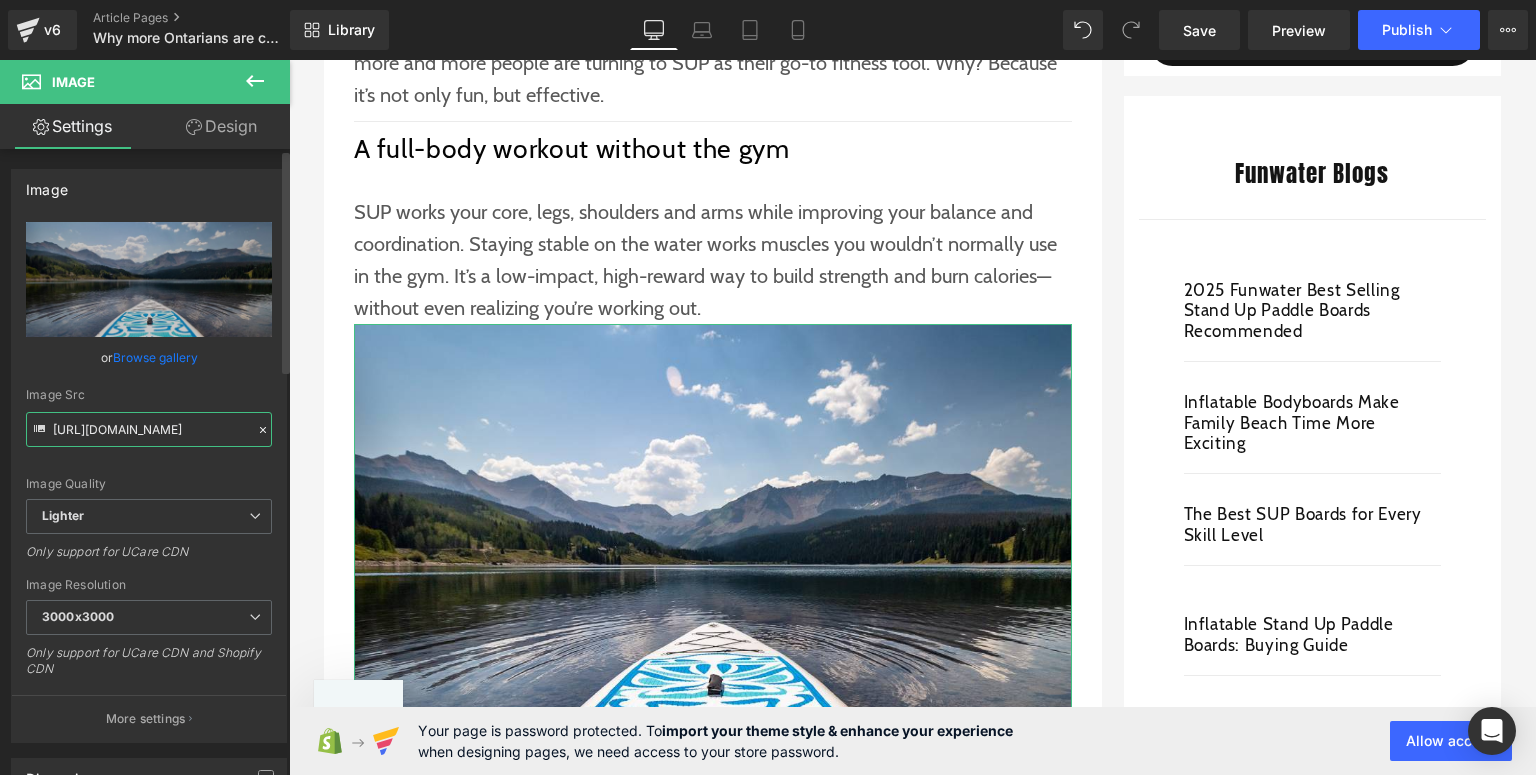 scroll, scrollTop: 0, scrollLeft: 624, axis: horizontal 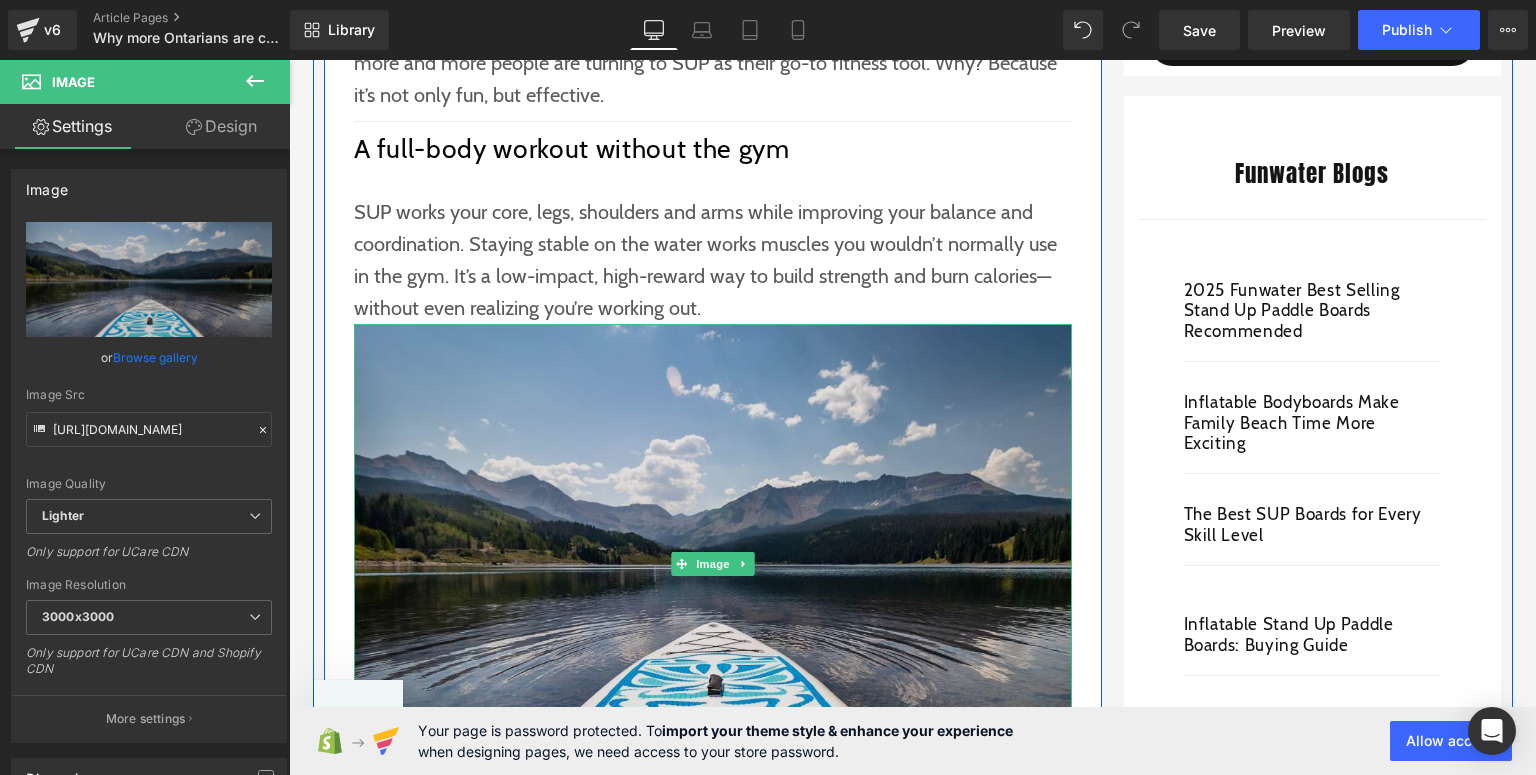click at bounding box center (713, 564) 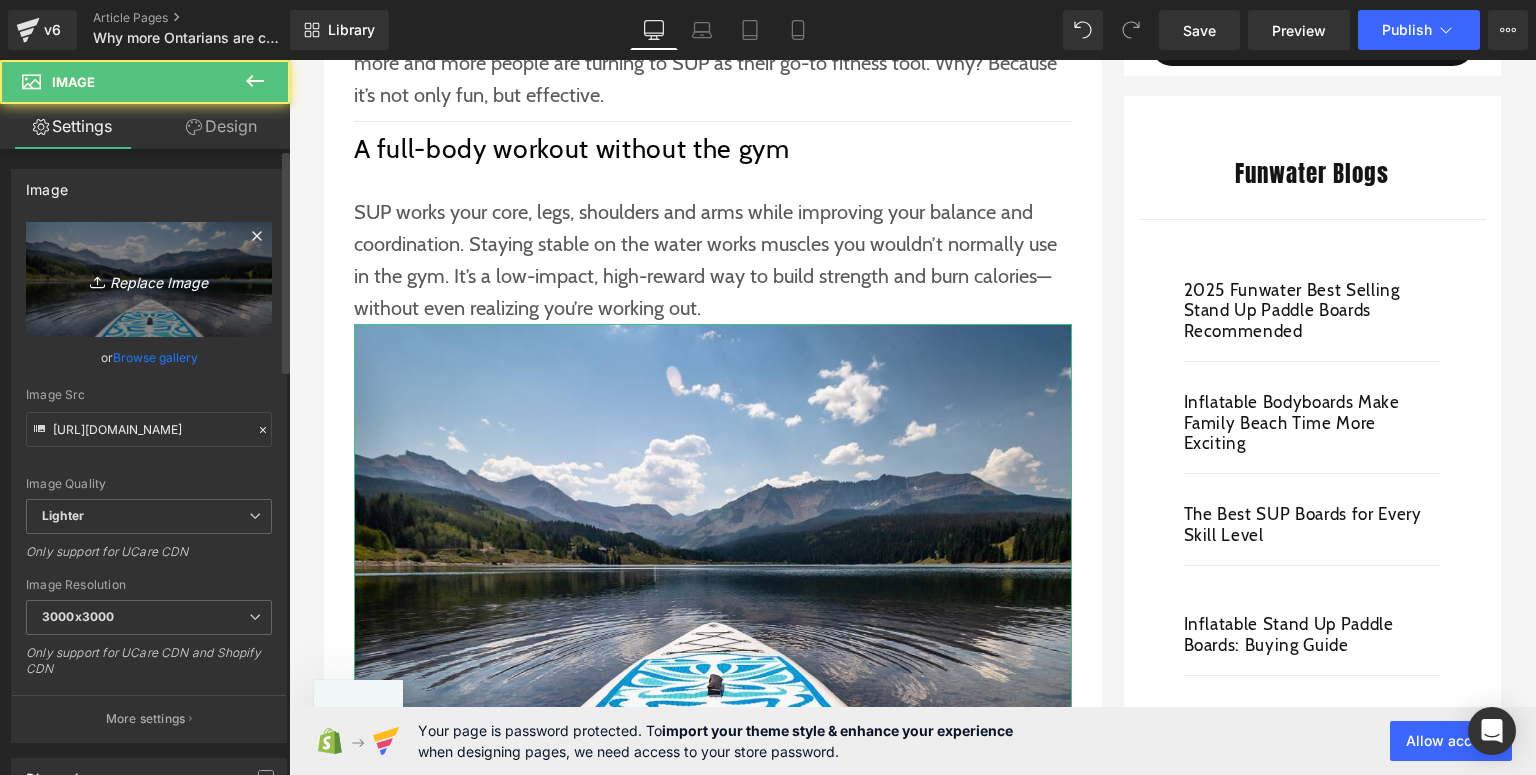 click on "Replace Image" at bounding box center [149, 279] 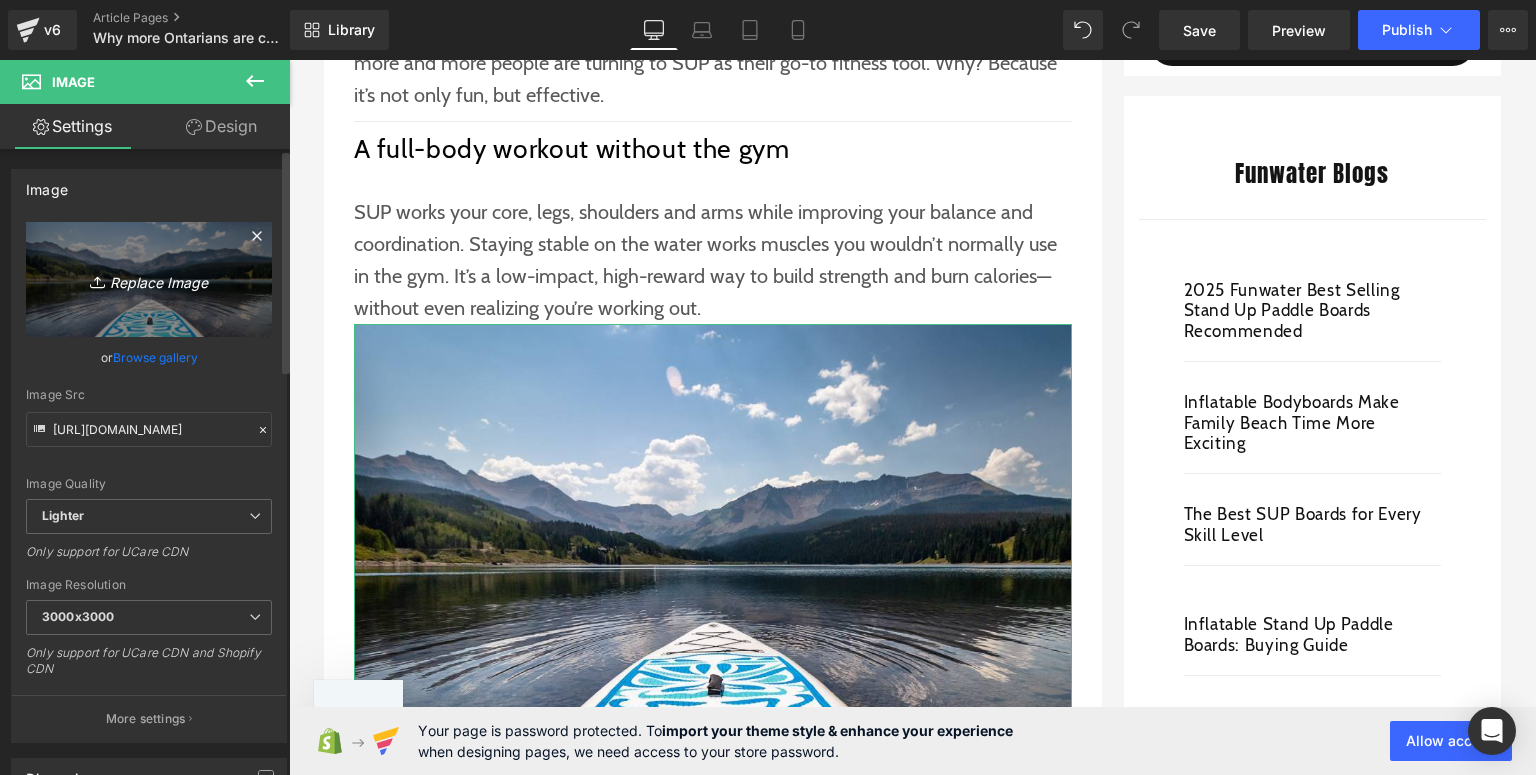 type on "C:\fakepath\Funwater paddle board.jpg" 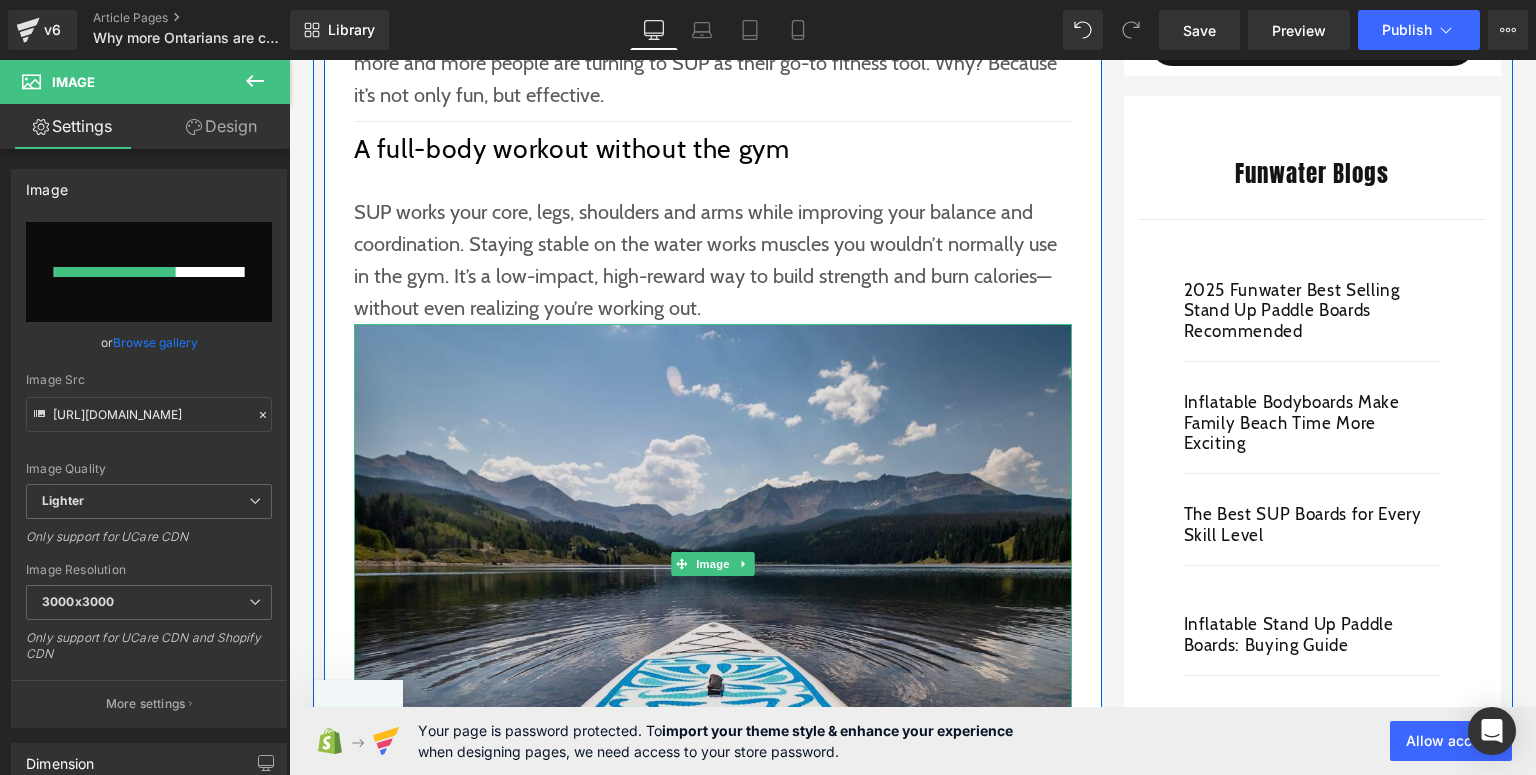 type 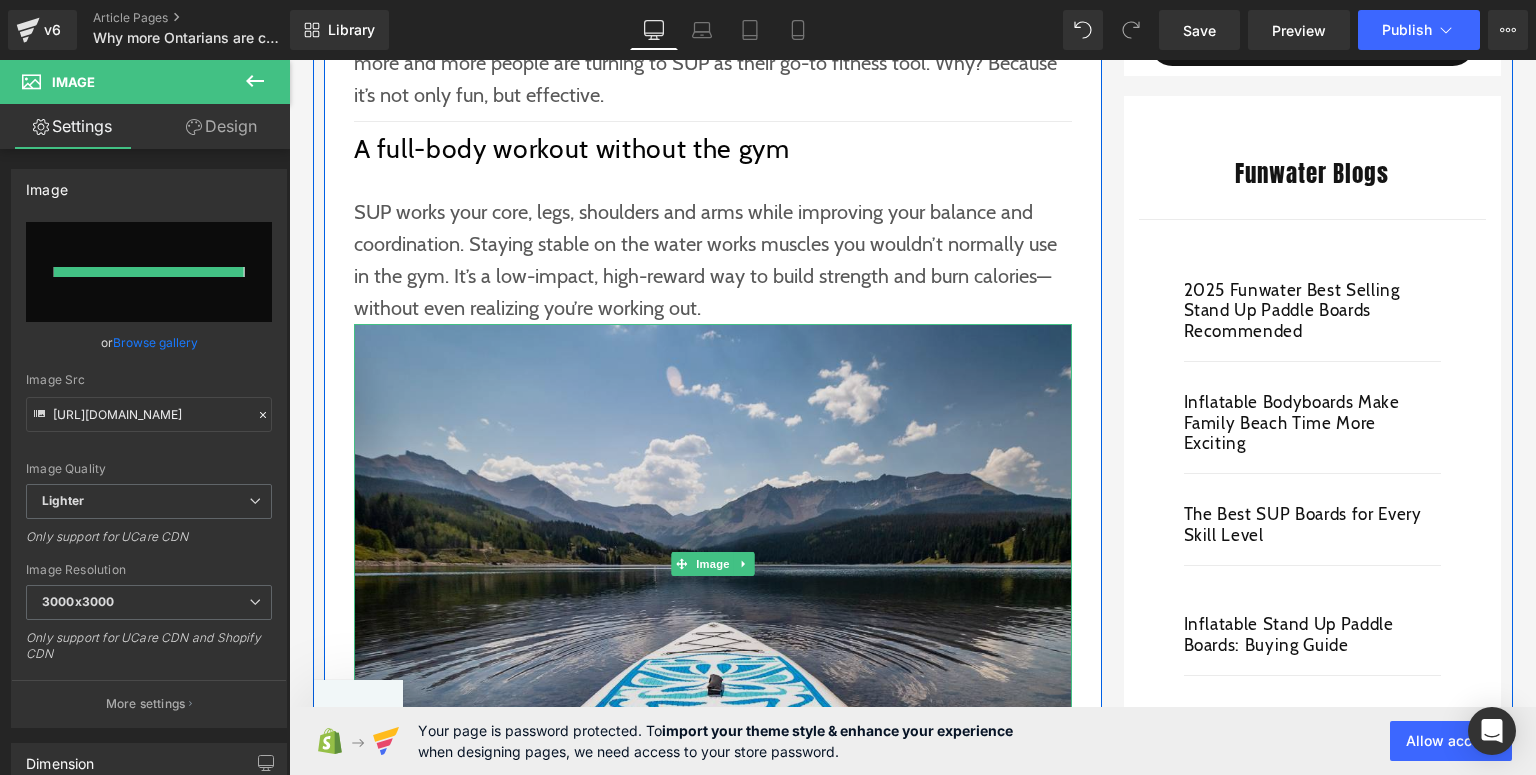 type on "https://ucarecdn.com/90fddc87-3b78-4d40-a7f8-15c2c7b5aa98/-/format/auto/-/preview/3000x3000/-/quality/lighter/Funwater%20paddle%20board.jpg" 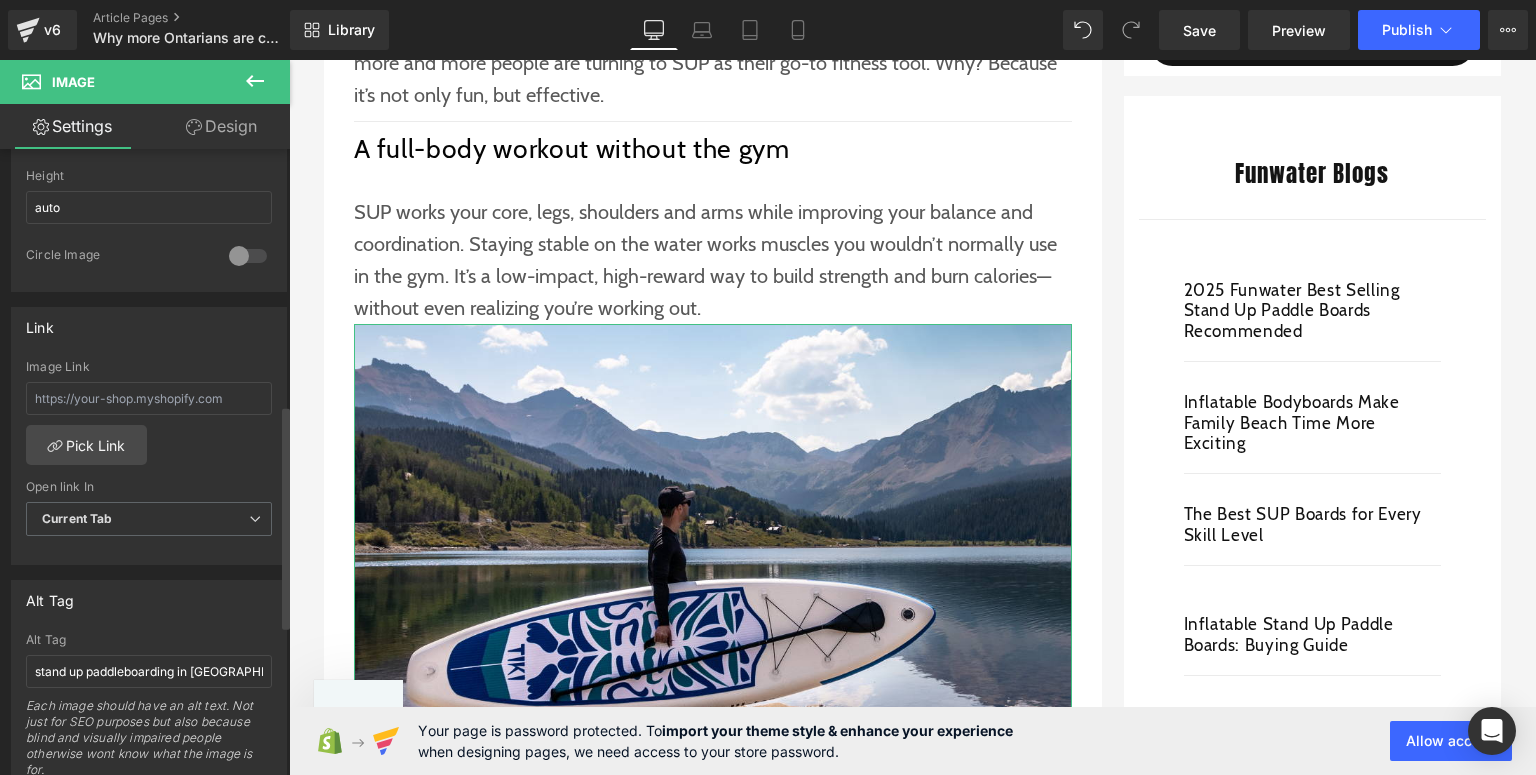 scroll, scrollTop: 800, scrollLeft: 0, axis: vertical 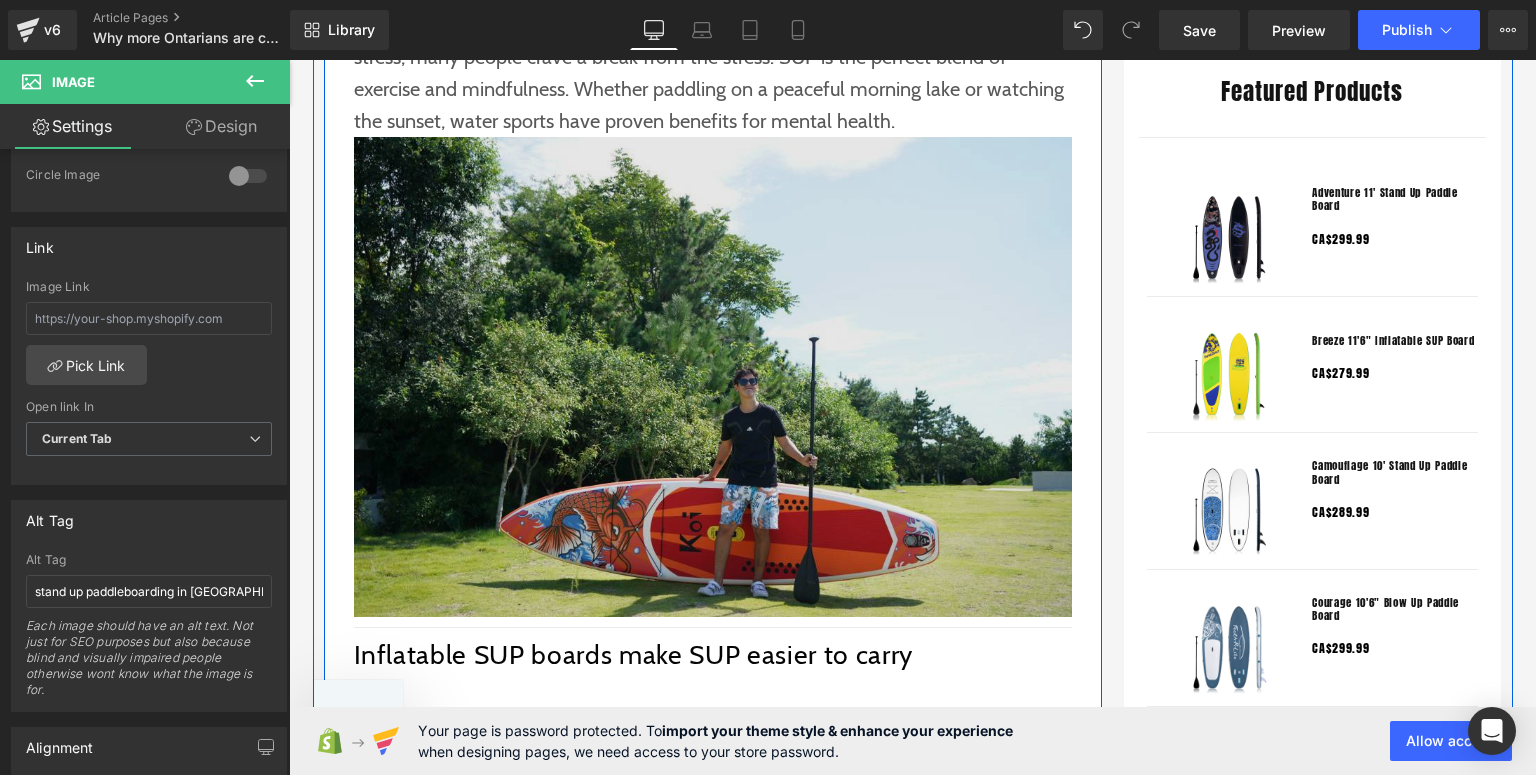 click at bounding box center (713, 377) 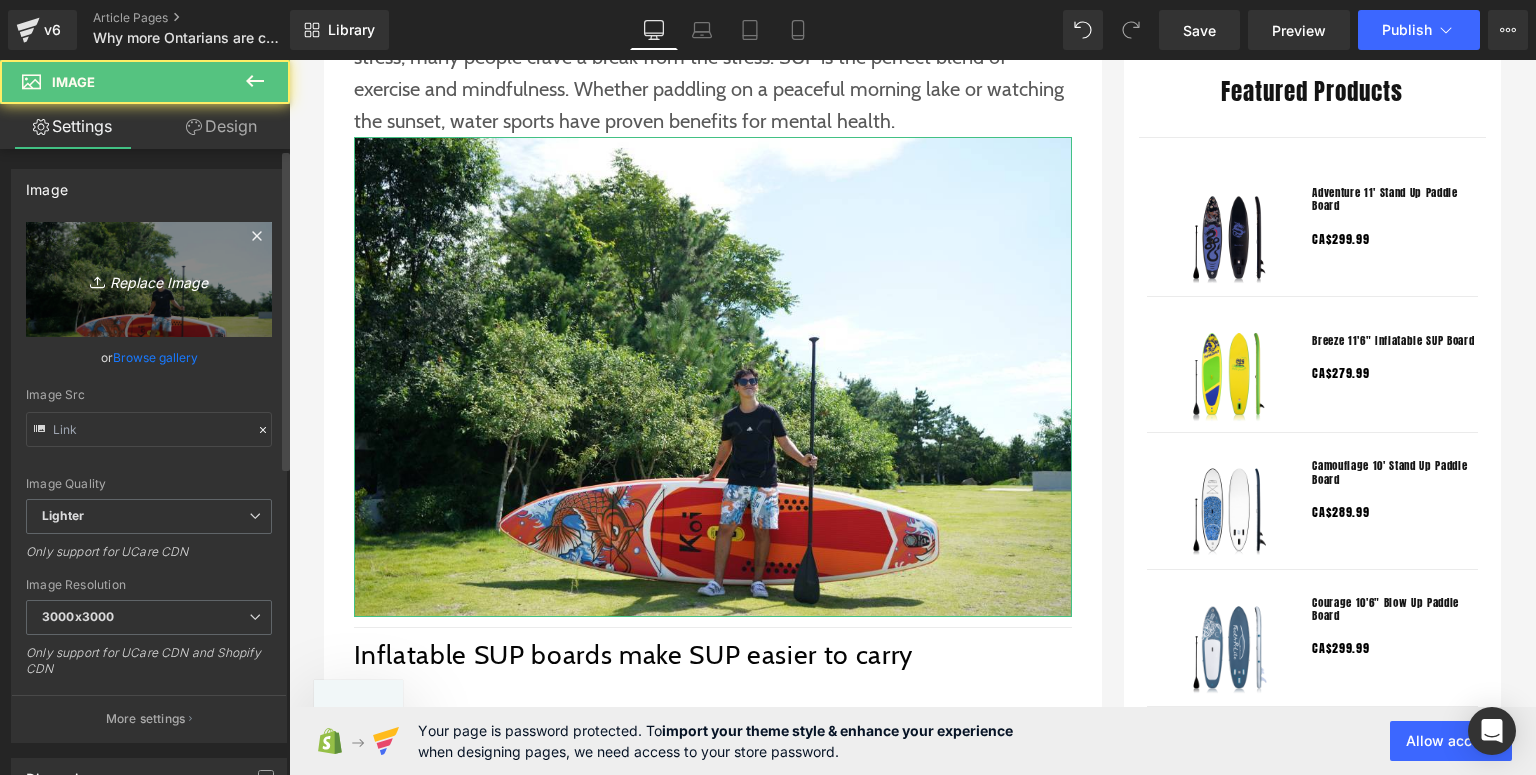 type on "https://ucarecdn.com/0bf53818-9731-42e2-a635-30e56635313b/-/format/auto/-/preview/3000x3000/-/quality/lighter/Funwater%20SUP%20_2_.jpg" 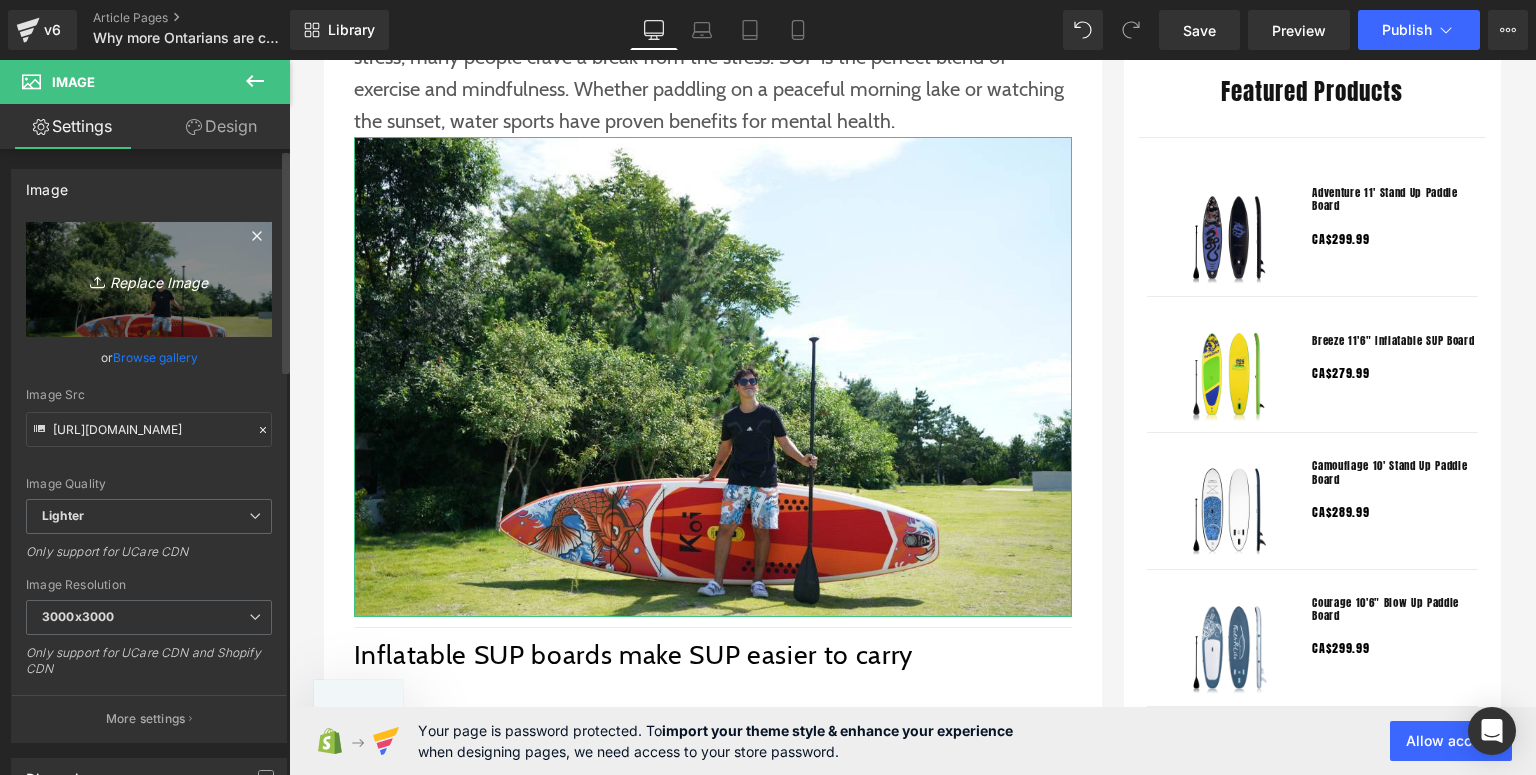 click on "Replace Image" at bounding box center [149, 279] 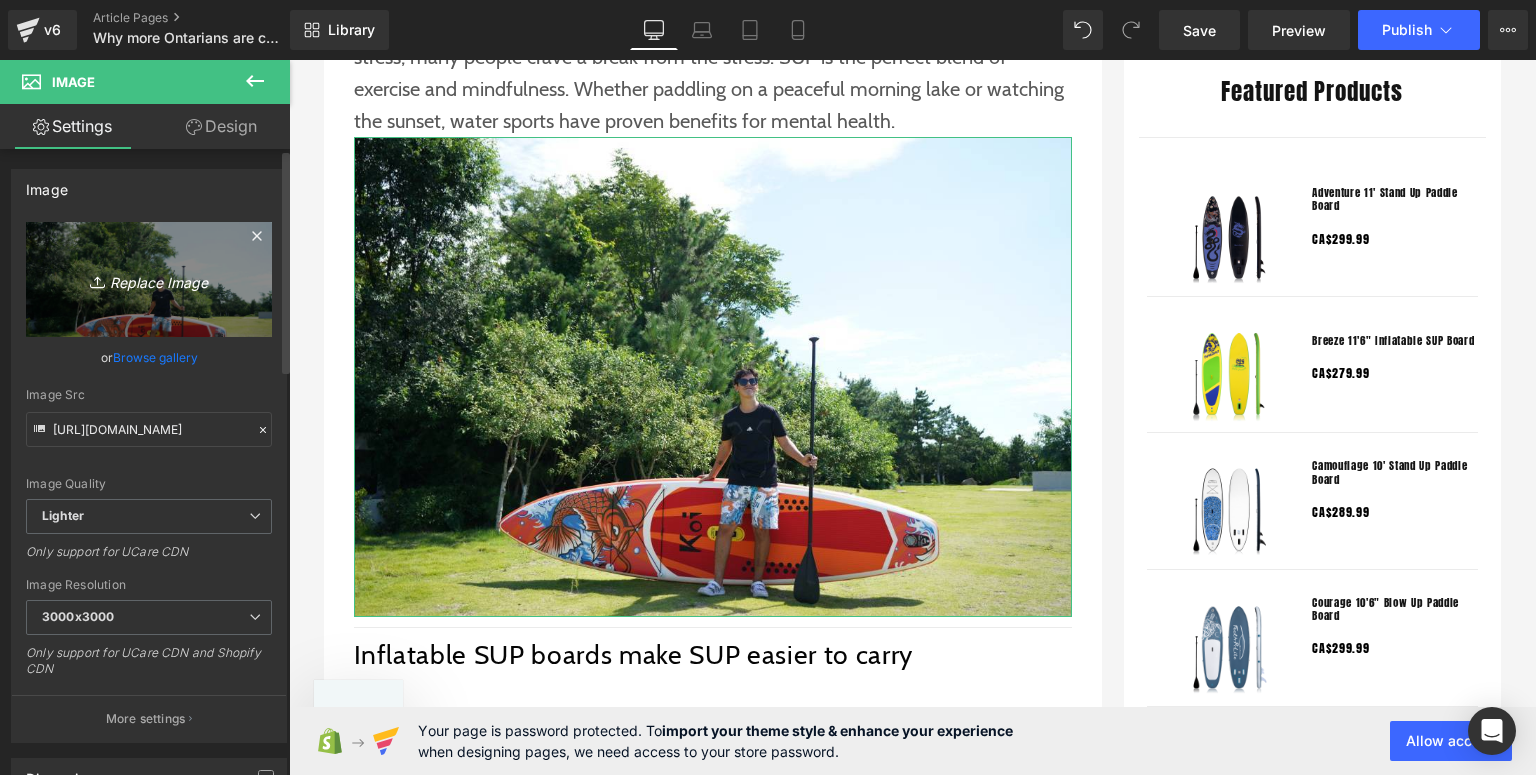 type on "C:\fakepath\Funwater paddle board (1).jpg" 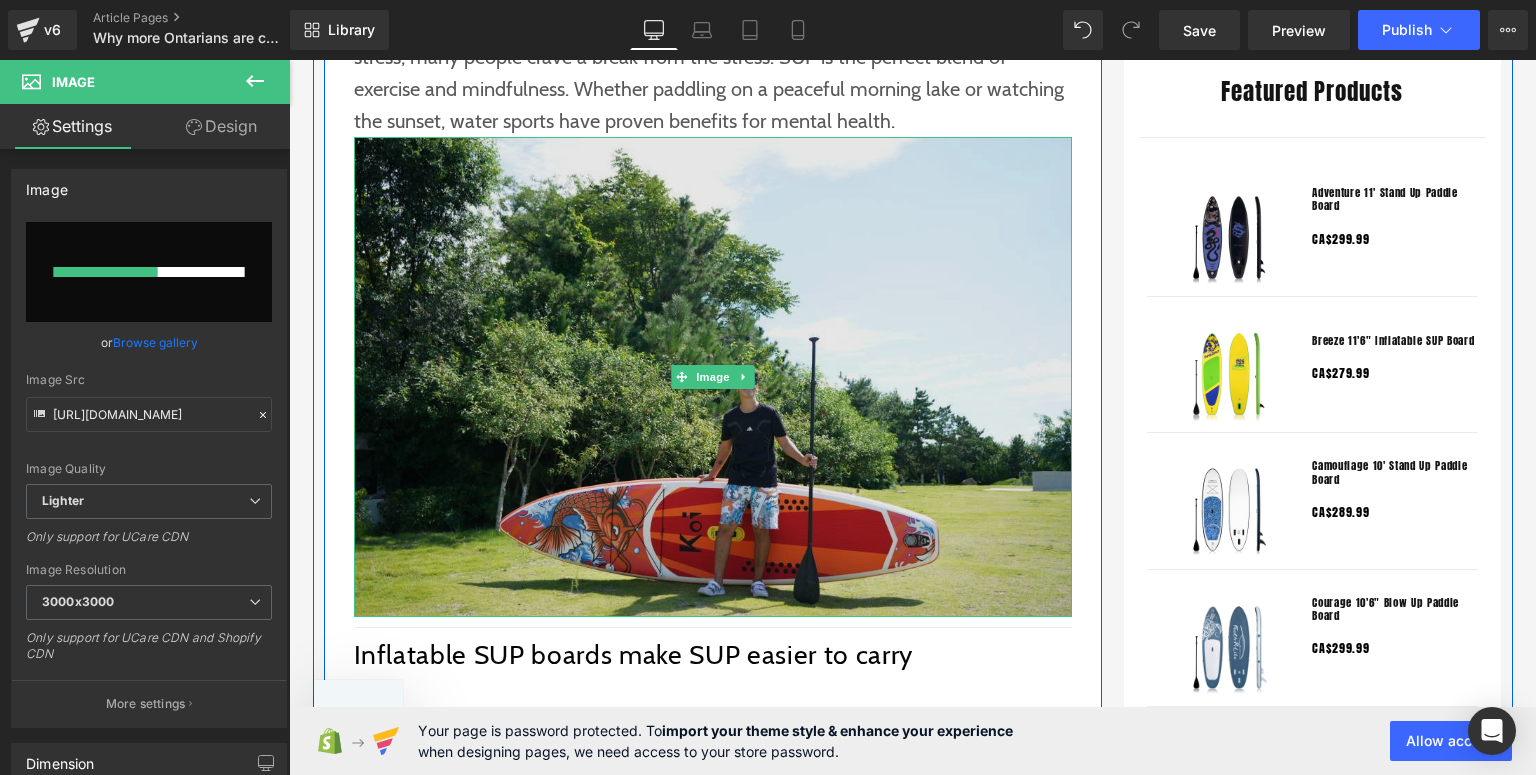 type 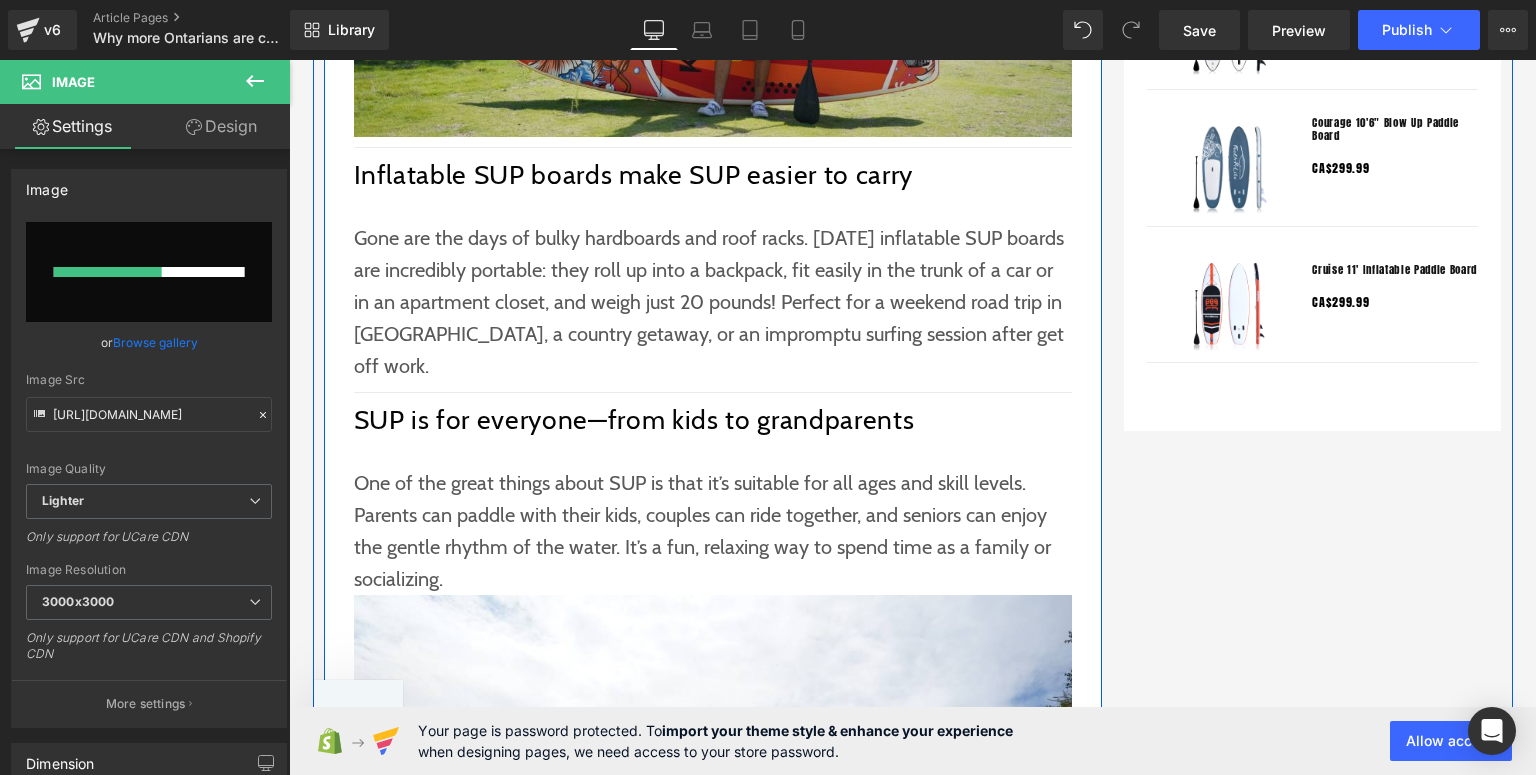 scroll, scrollTop: 2160, scrollLeft: 0, axis: vertical 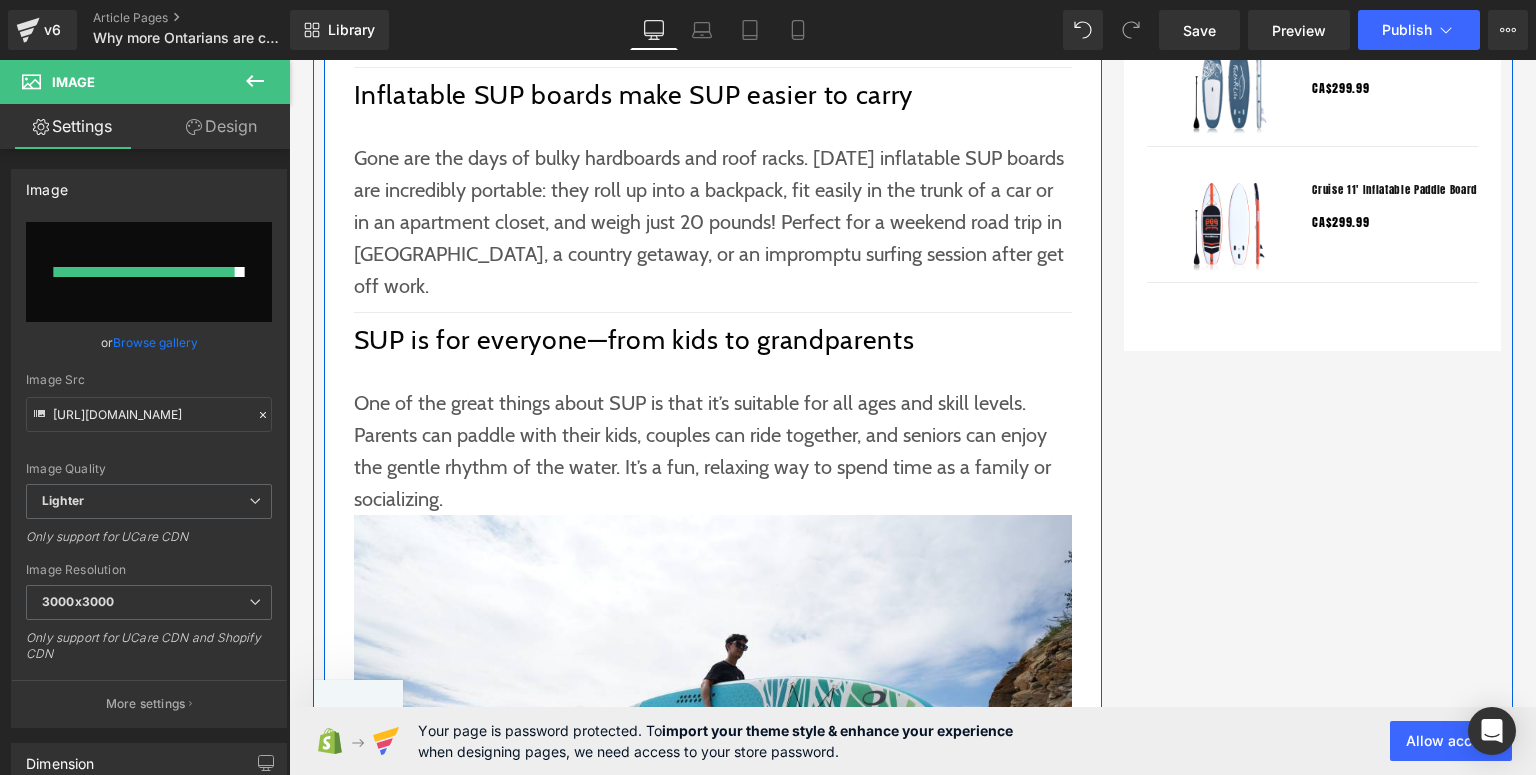 type on "https://ucarecdn.com/b890b710-3cb5-40b2-a2d5-f2d360b7fafc/-/format/auto/-/preview/3000x3000/-/quality/lighter/Funwater%20paddle%20board%20_1_.jpg" 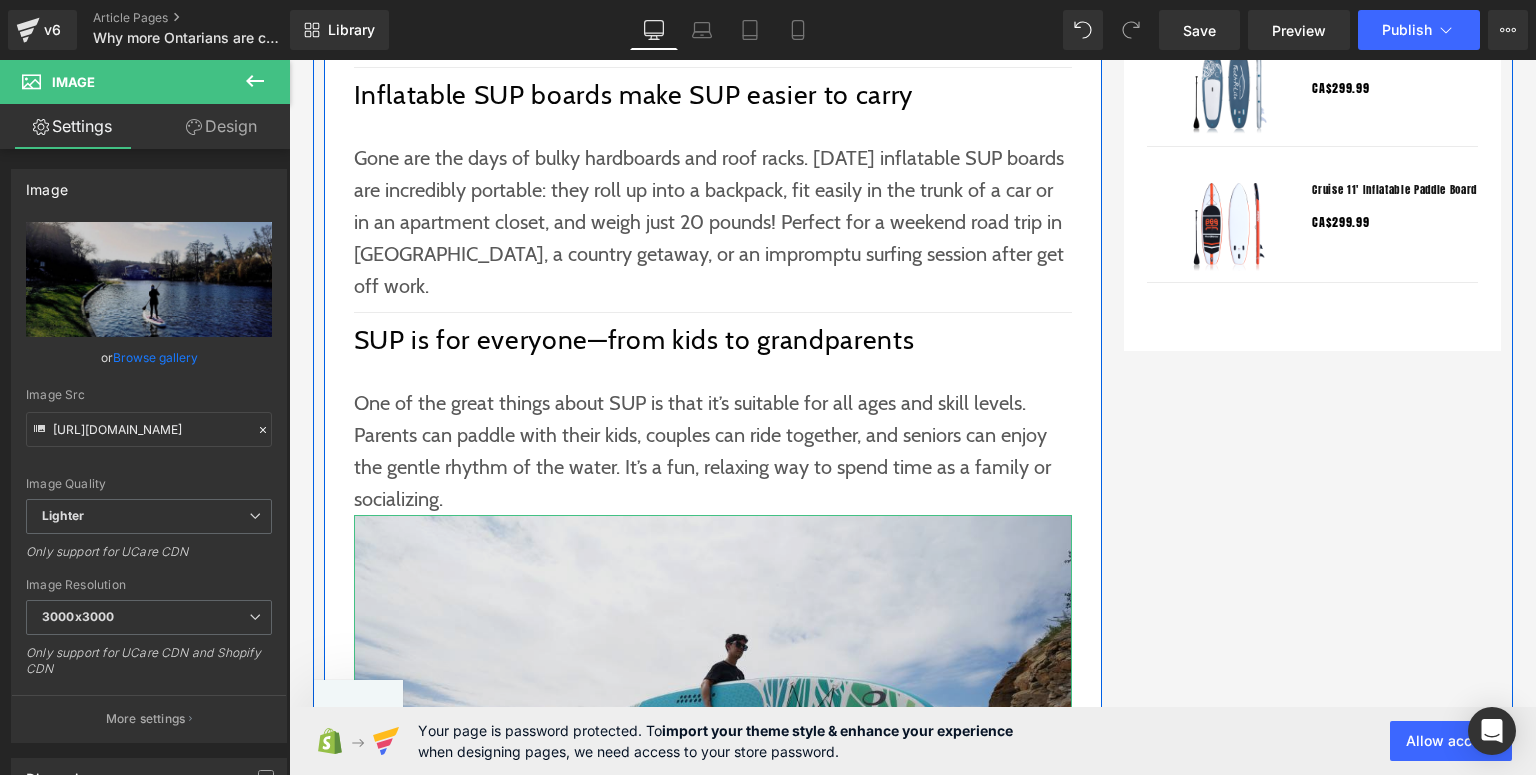click at bounding box center [713, 755] 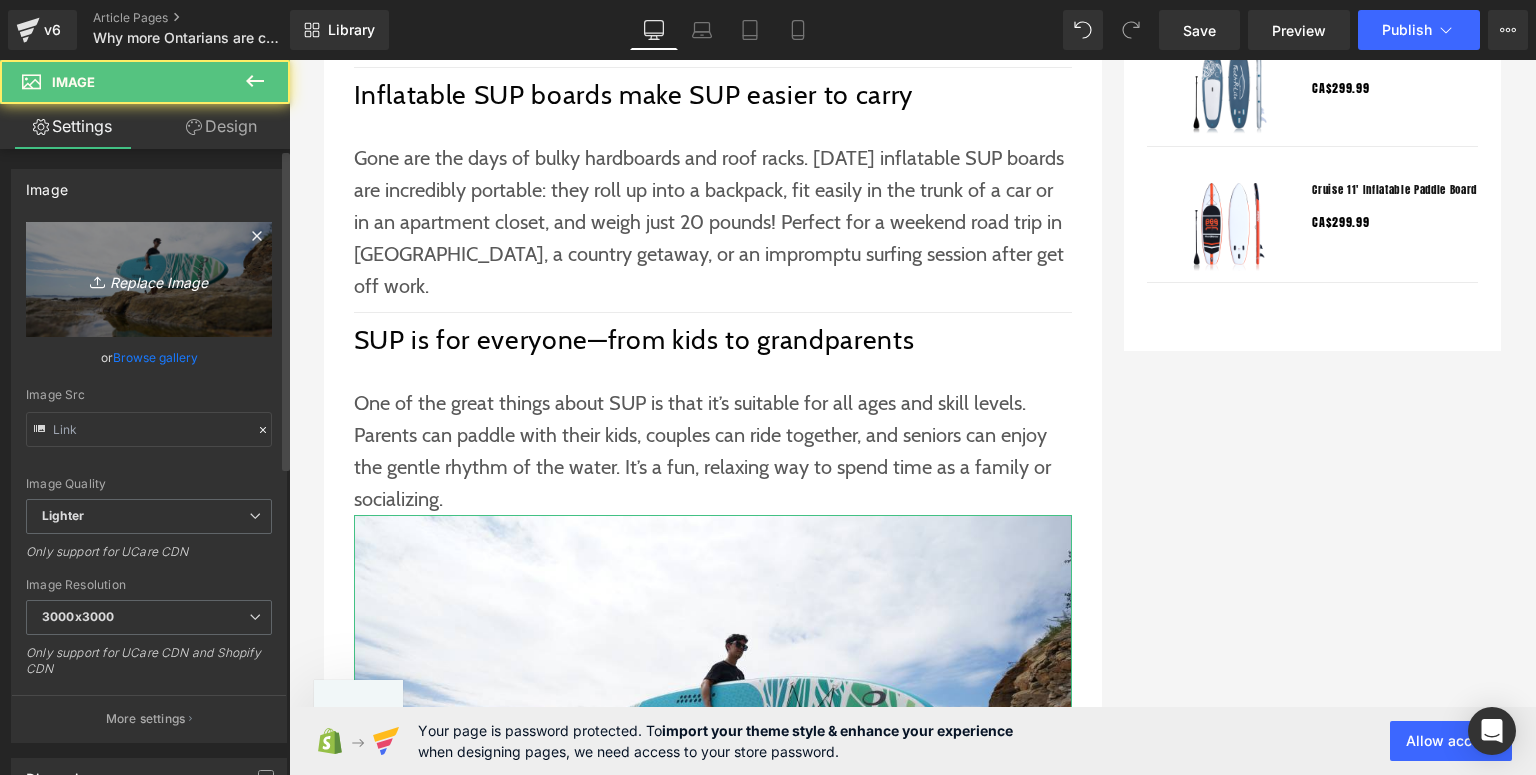 type on "https://ucarecdn.com/95efa483-db82-4090-93b0-71c921e5b628/-/format/auto/-/preview/3000x3000/-/quality/lighter/Funwater%20SUP%20_3_.jpg" 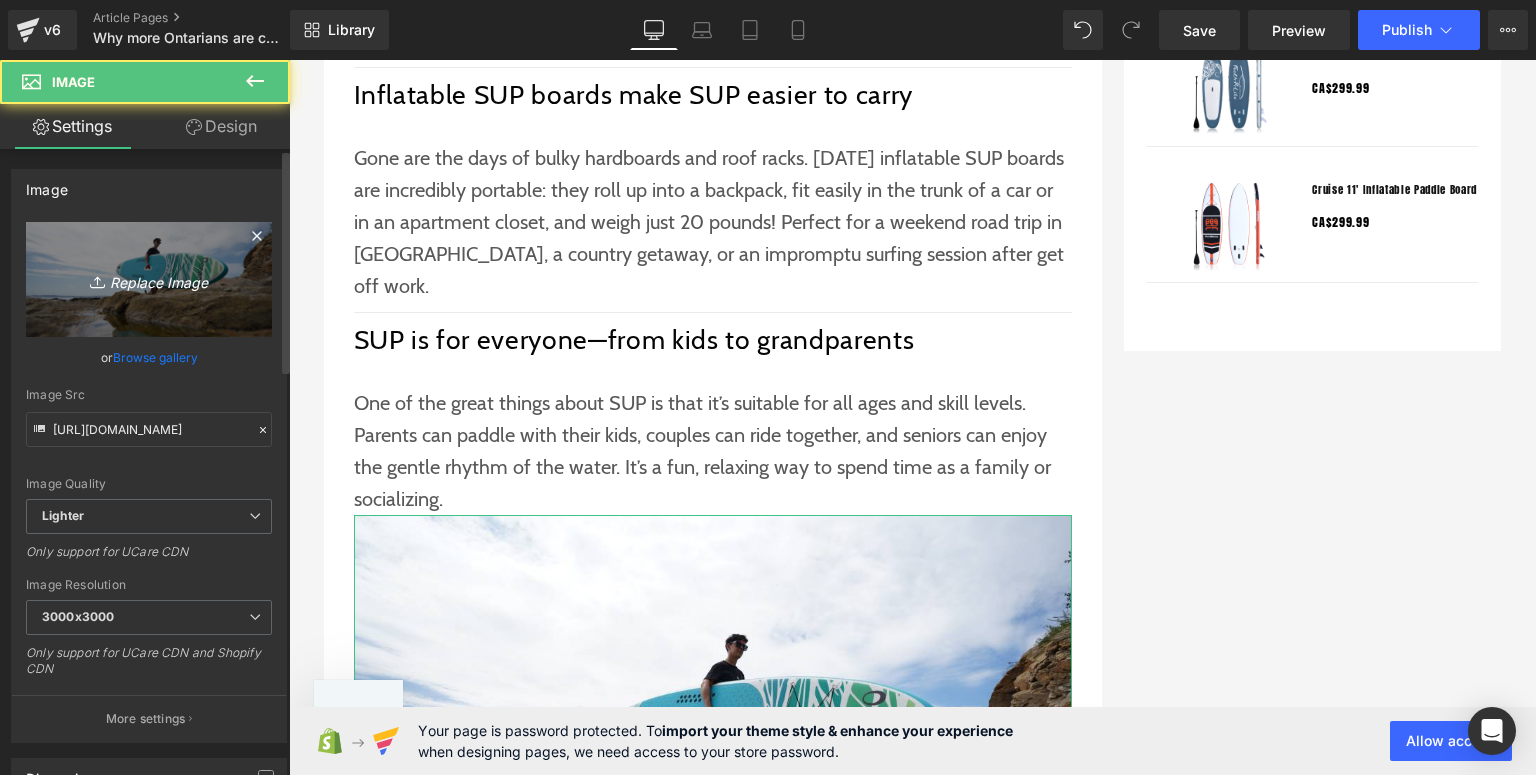 click on "Replace Image" at bounding box center (149, 279) 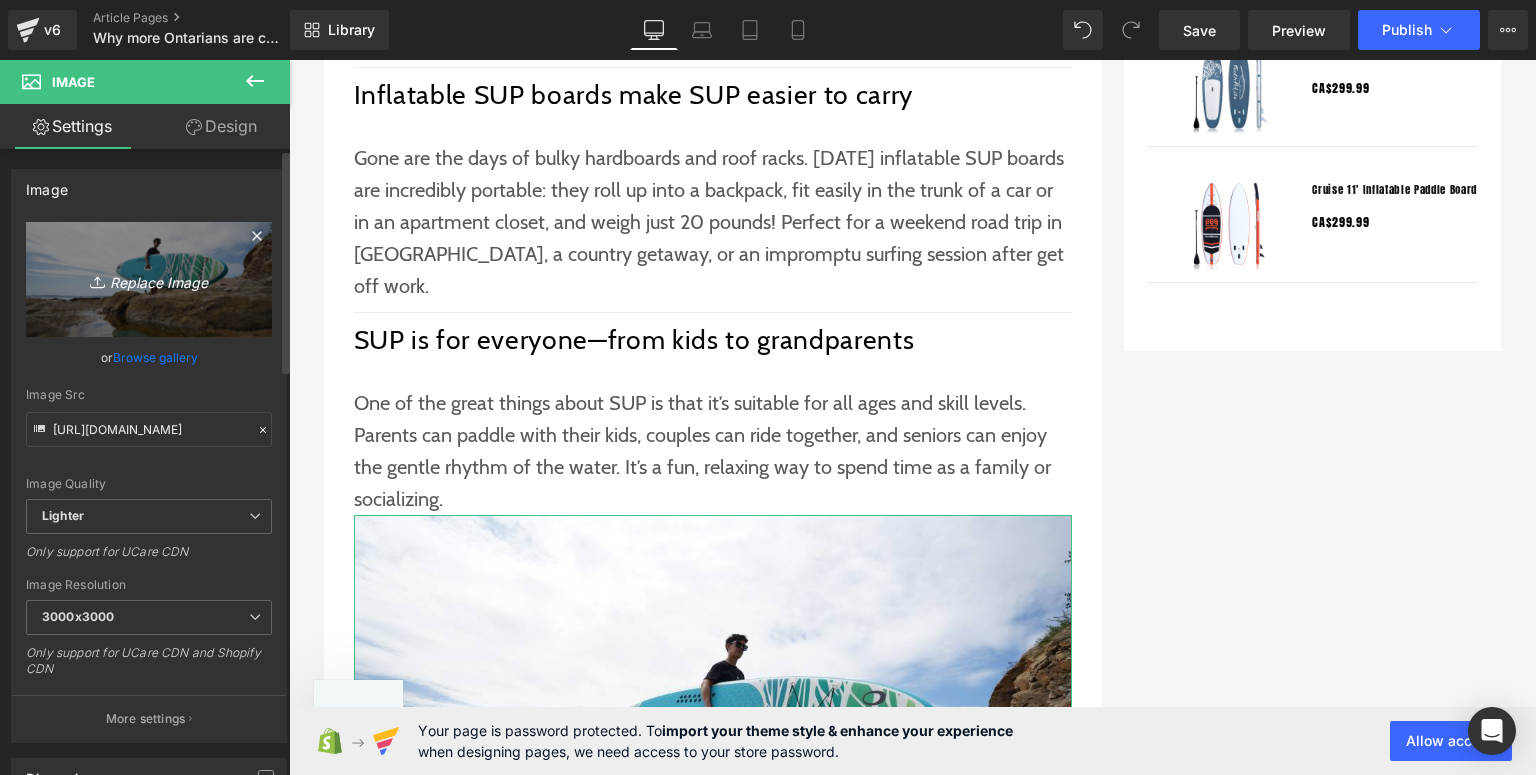 type on "C:\fakepath\Funwater paddle board (3).jpg" 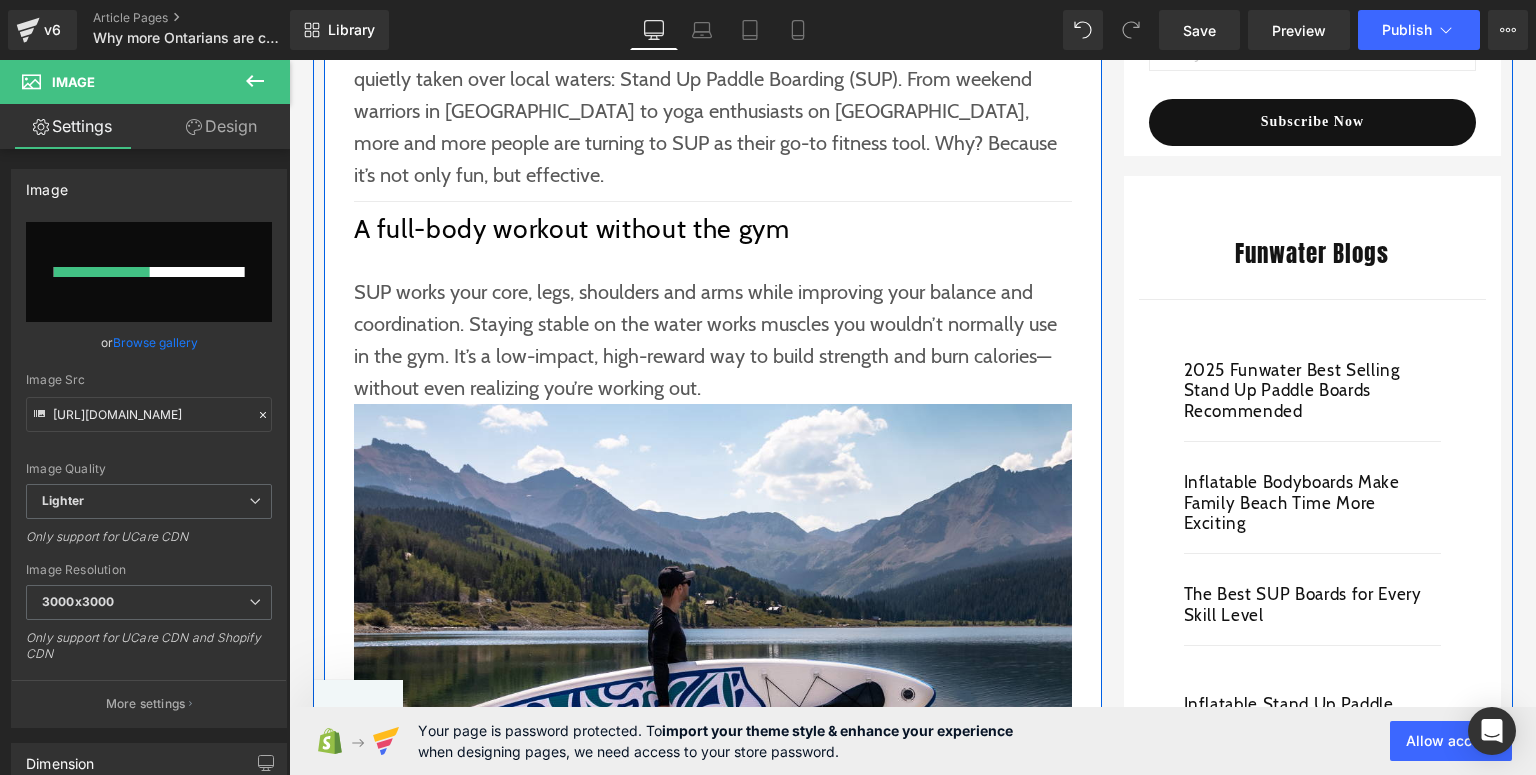 type 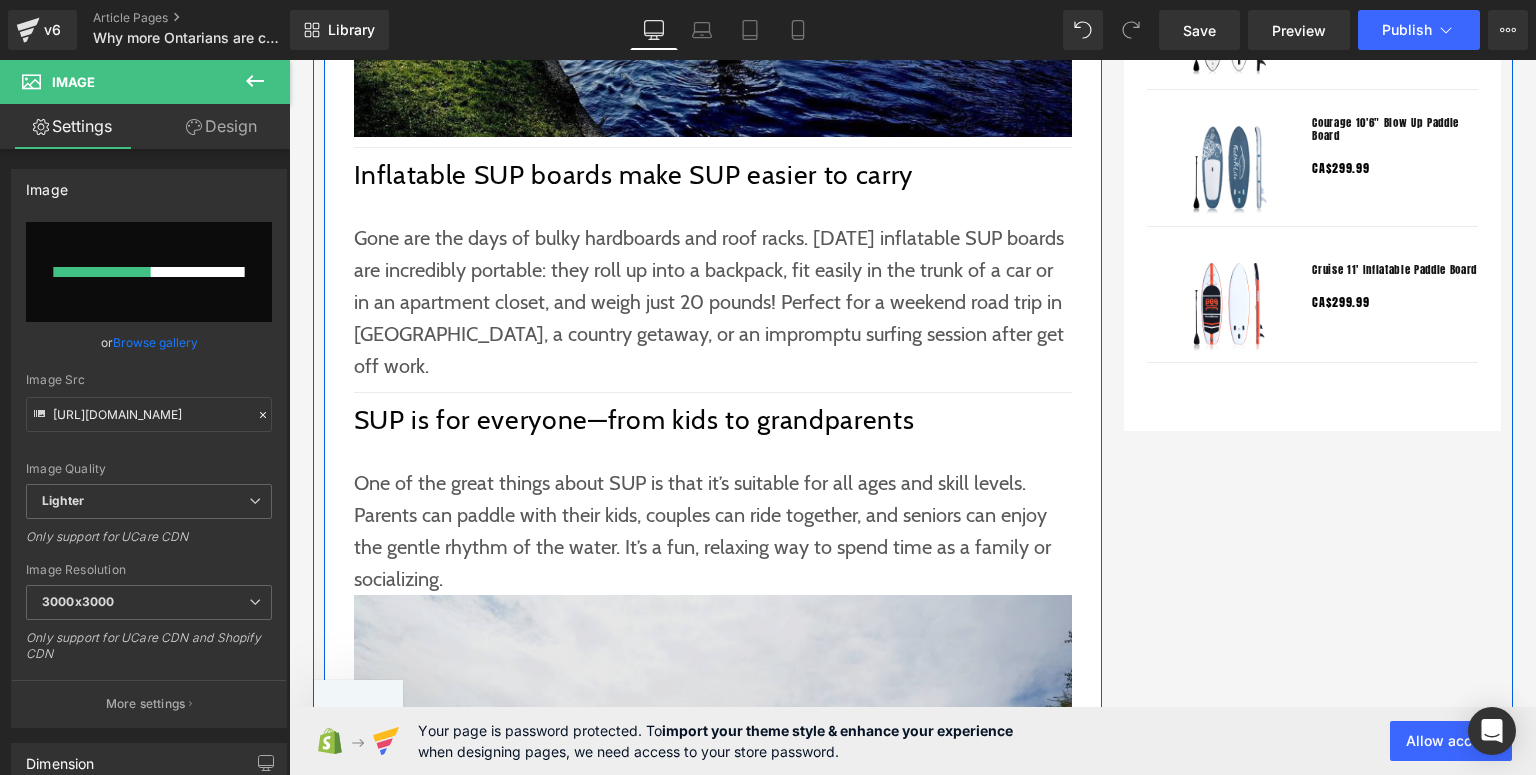 scroll, scrollTop: 2560, scrollLeft: 0, axis: vertical 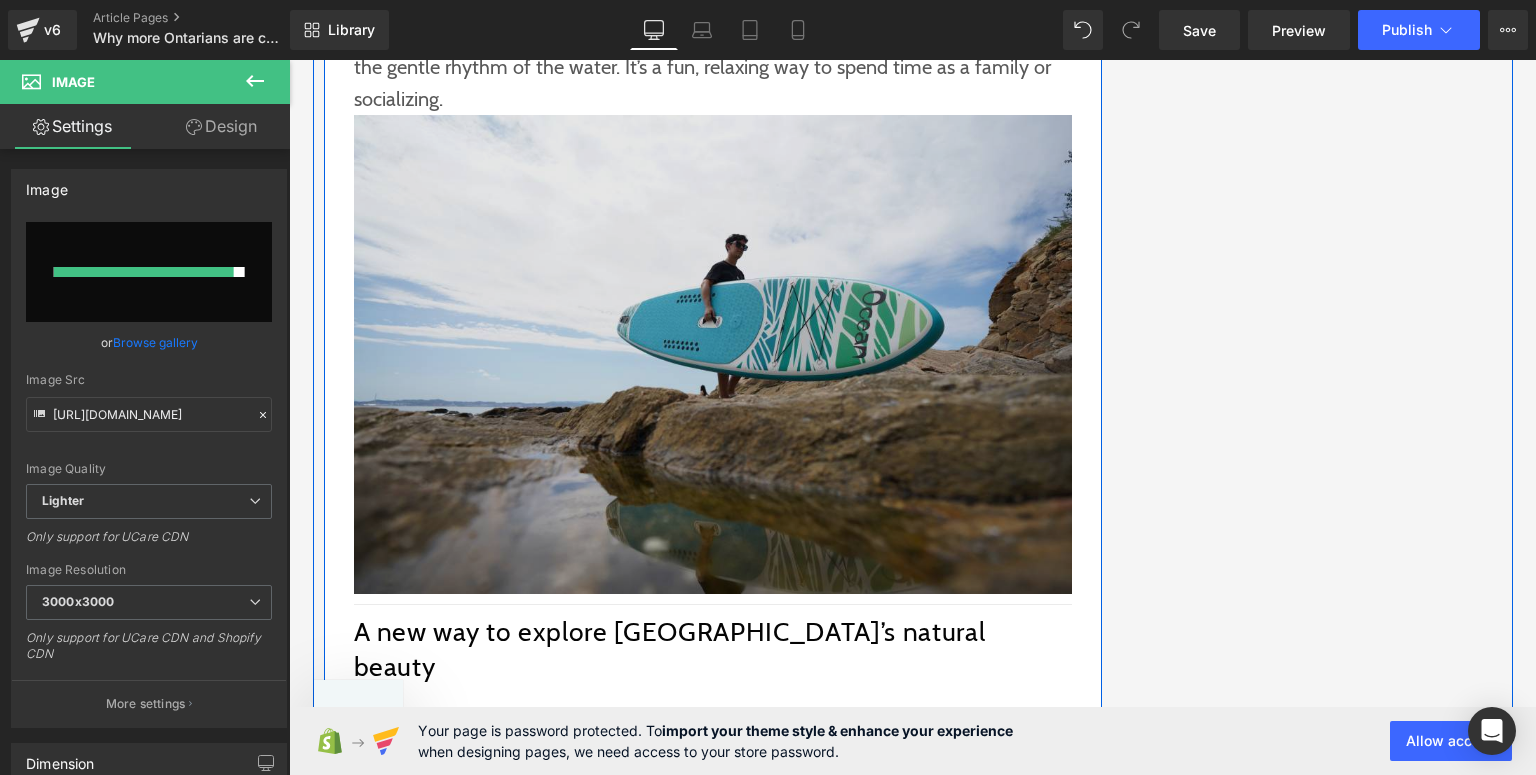 type on "https://ucarecdn.com/1327525d-bb08-48ee-805b-42461fb78fc8/-/format/auto/-/preview/3000x3000/-/quality/lighter/Funwater%20paddle%20board%20_3_.jpg" 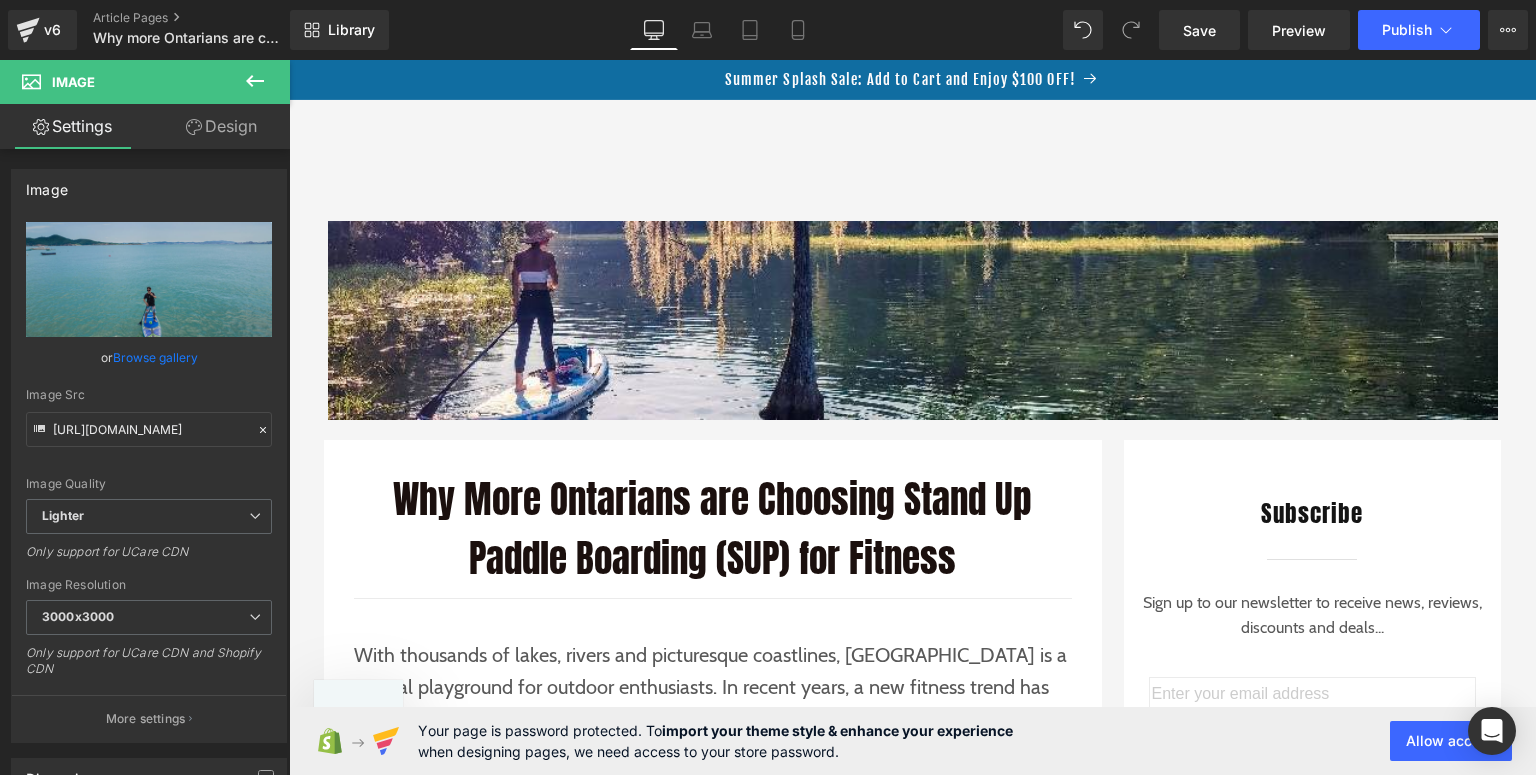 scroll, scrollTop: 320, scrollLeft: 0, axis: vertical 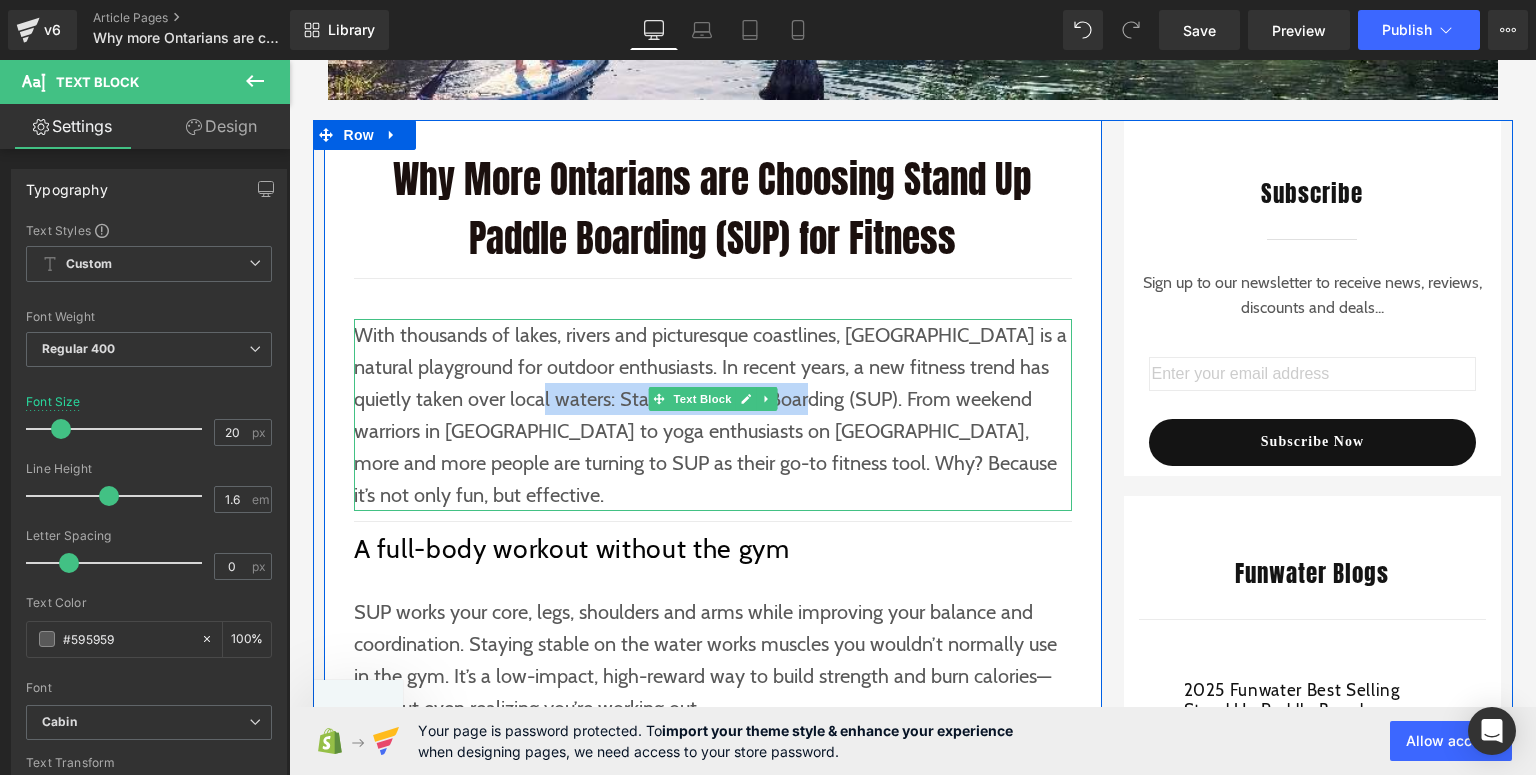 drag, startPoint x: 548, startPoint y: 402, endPoint x: 822, endPoint y: 404, distance: 274.0073 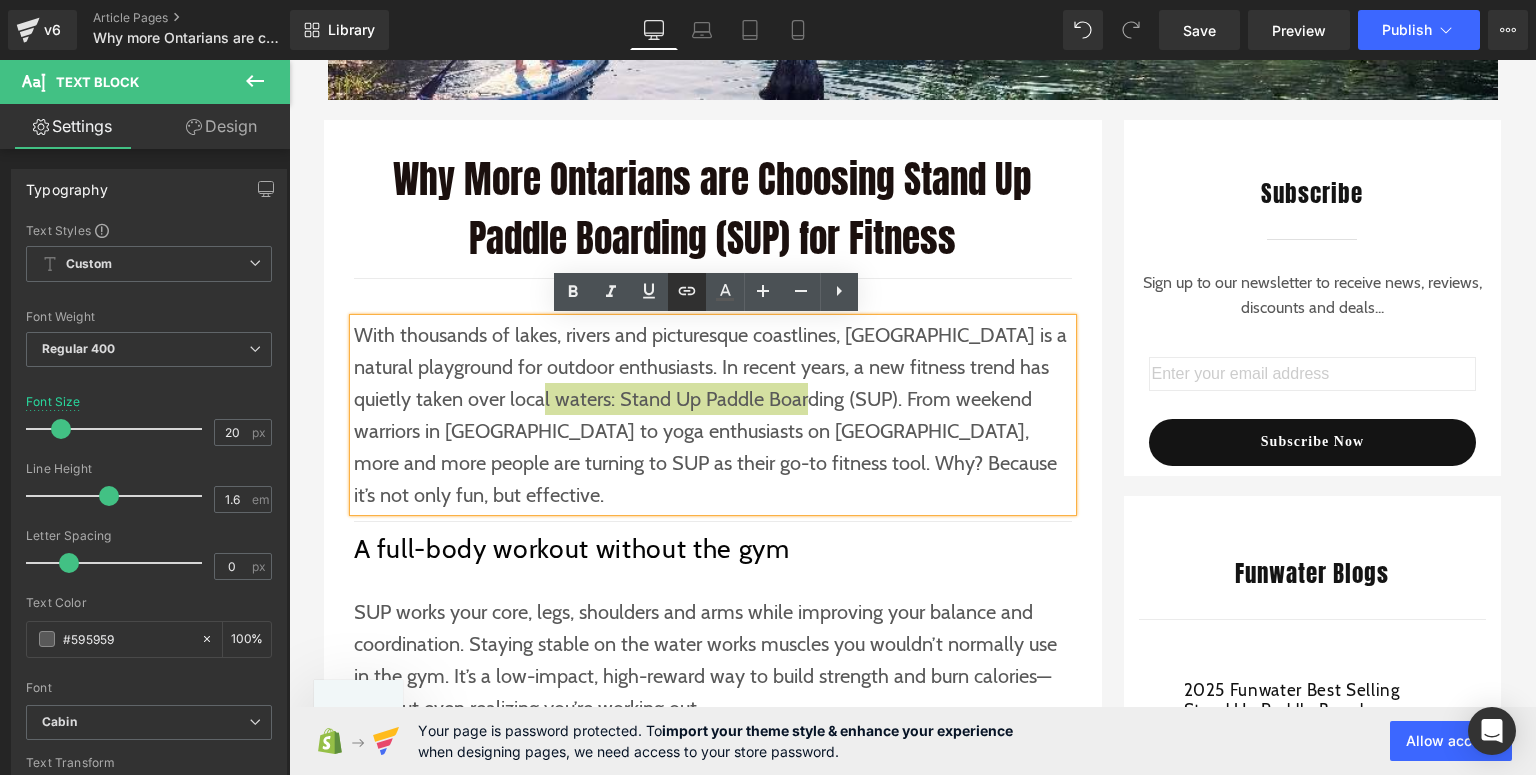 click 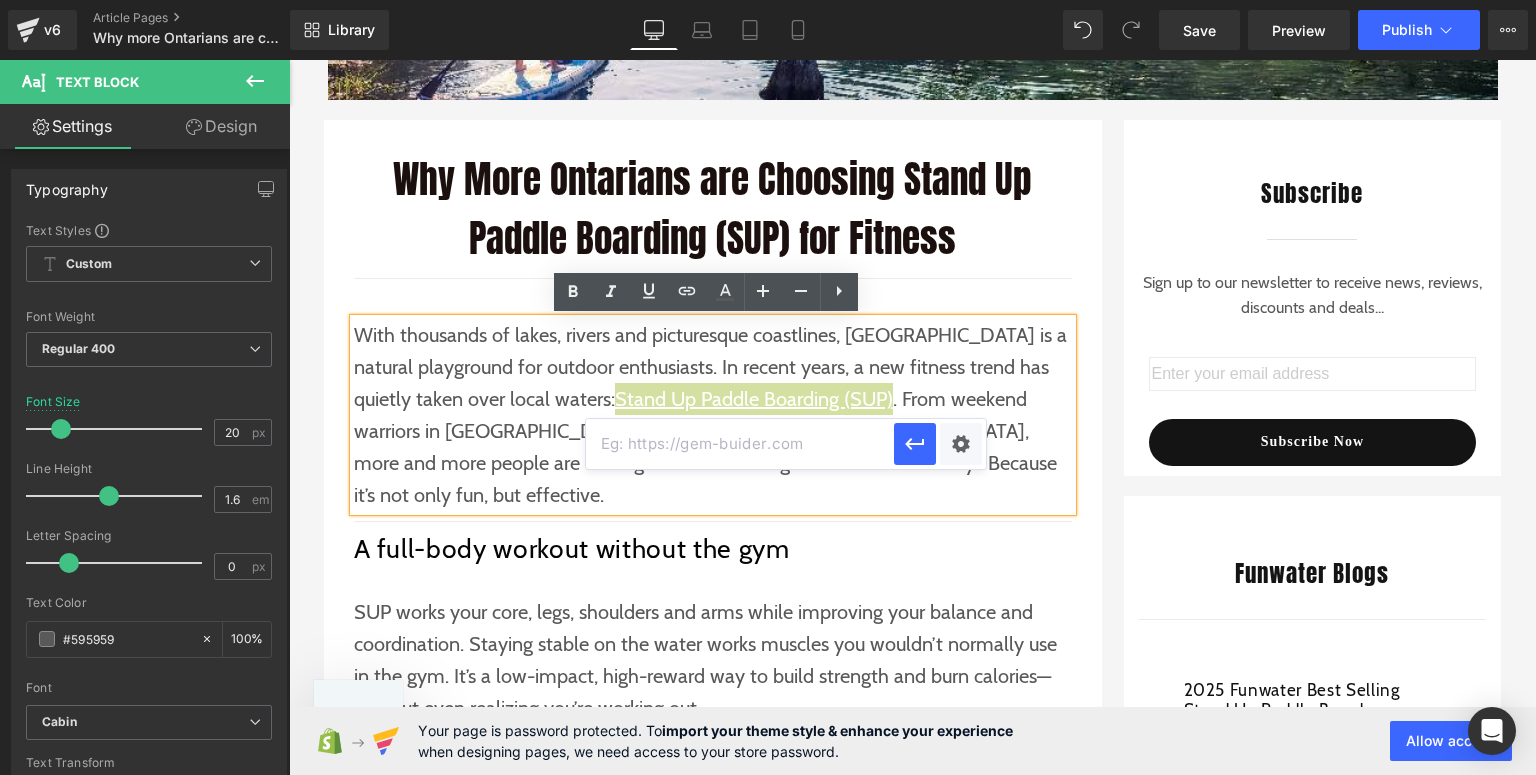 click at bounding box center (740, 444) 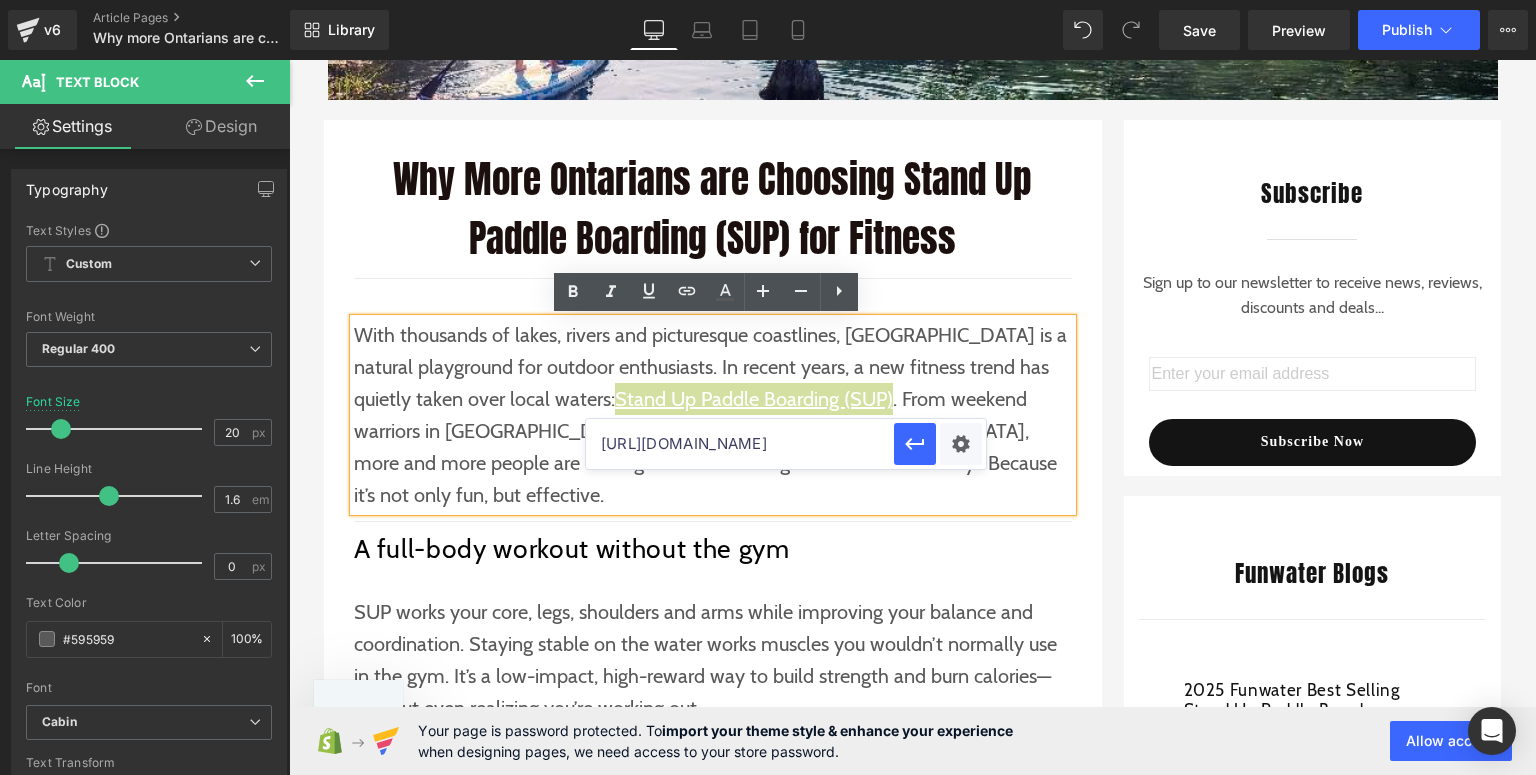 scroll, scrollTop: 0, scrollLeft: 24, axis: horizontal 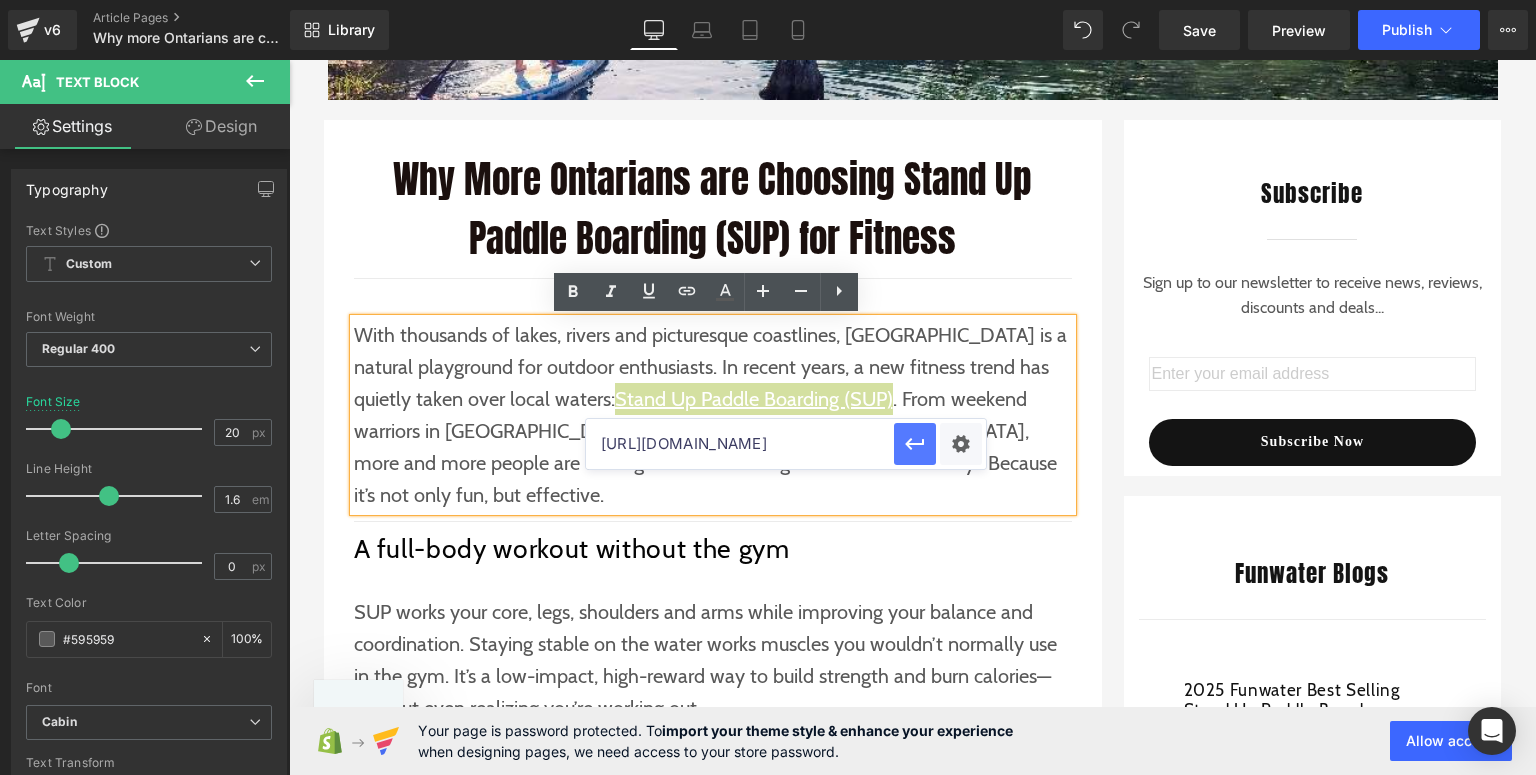 type on "https://funwaterboard.ca/collections/sup" 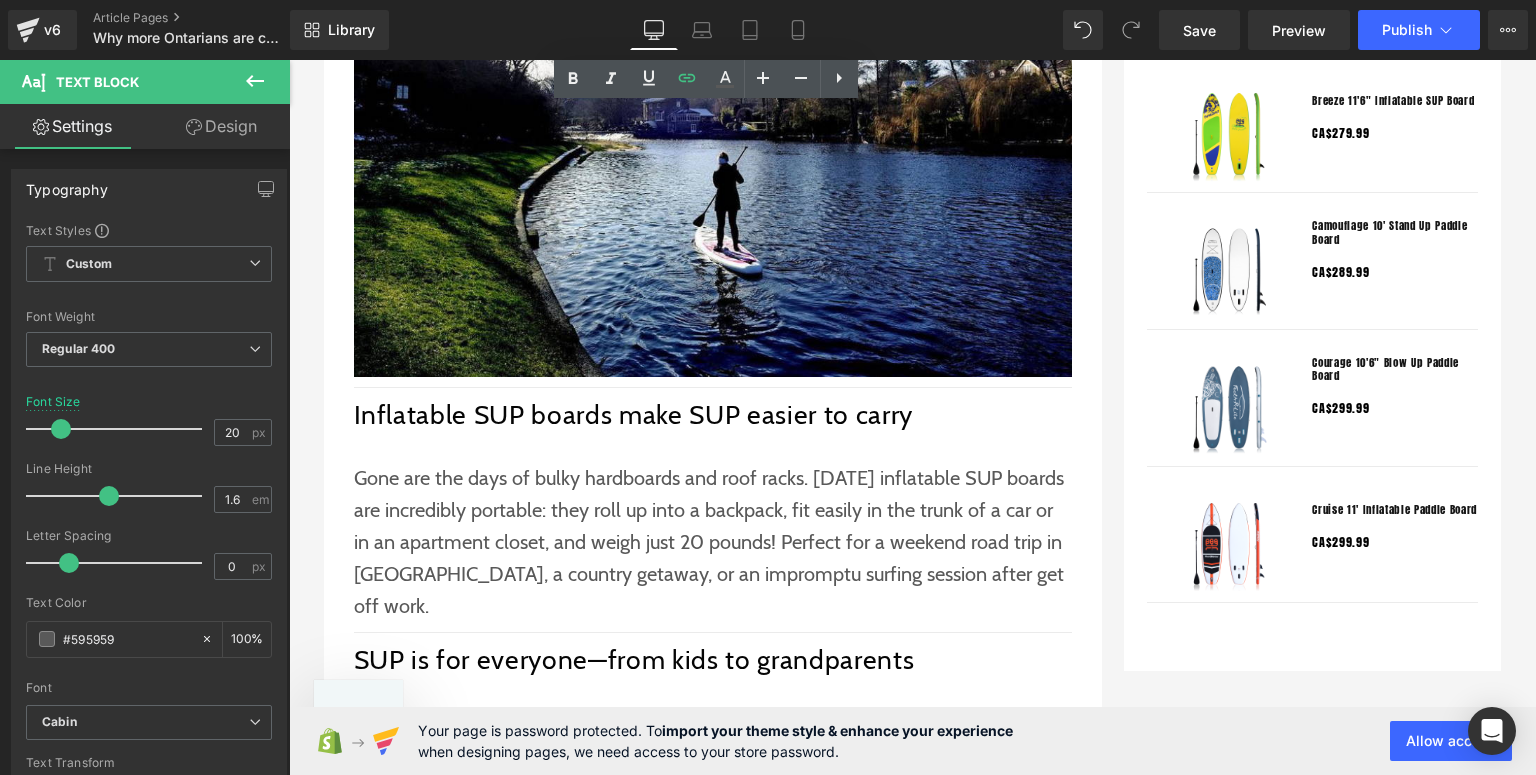 scroll, scrollTop: 2000, scrollLeft: 0, axis: vertical 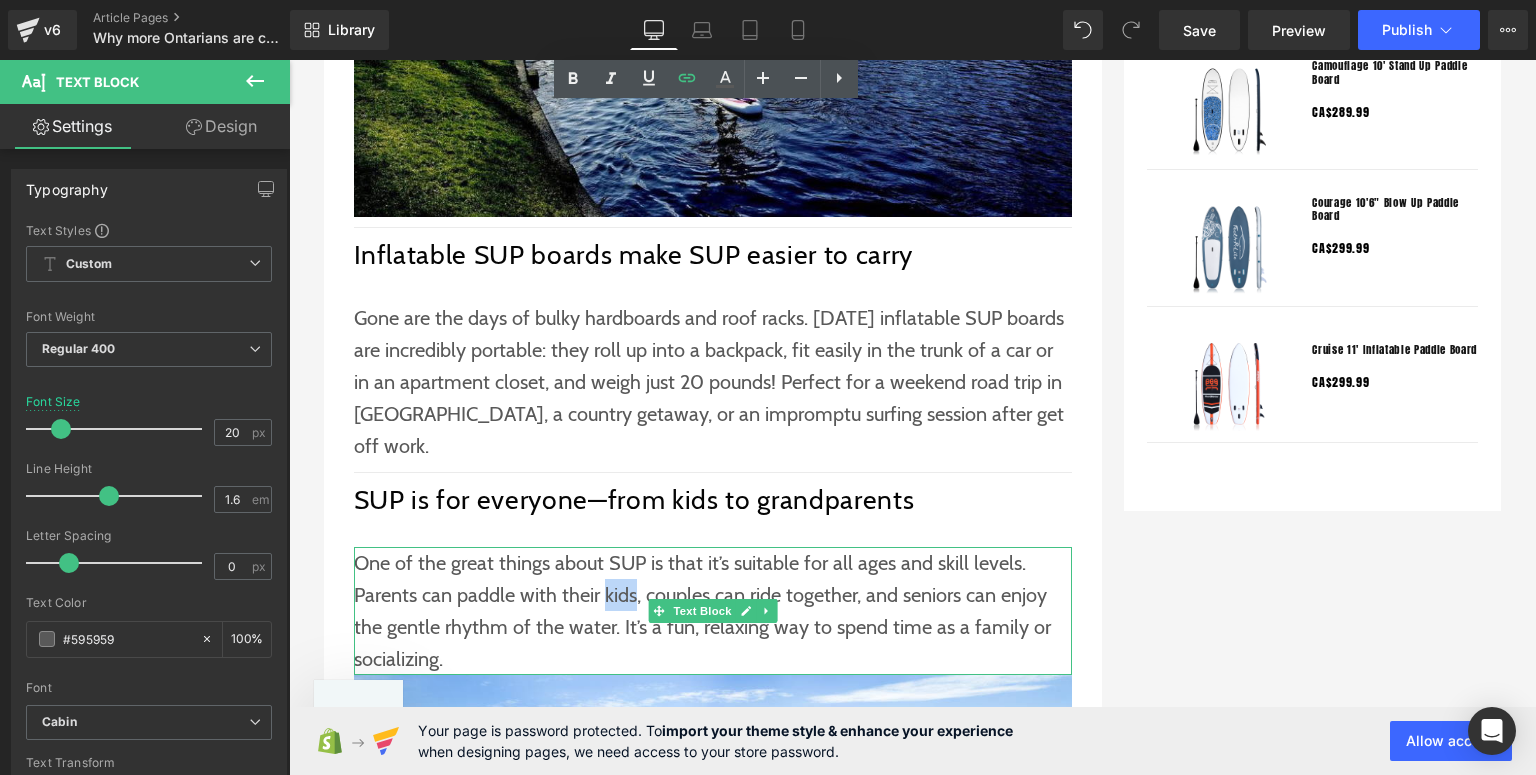 click on "One of the great things about SUP is that it’s suitable for all ages and skill levels. Parents can paddle with their kids, couples can ride together, and seniors can enjoy the gentle rhythm of the water. It’s a fun, relaxing way to spend time as a family or socializing." at bounding box center [713, 611] 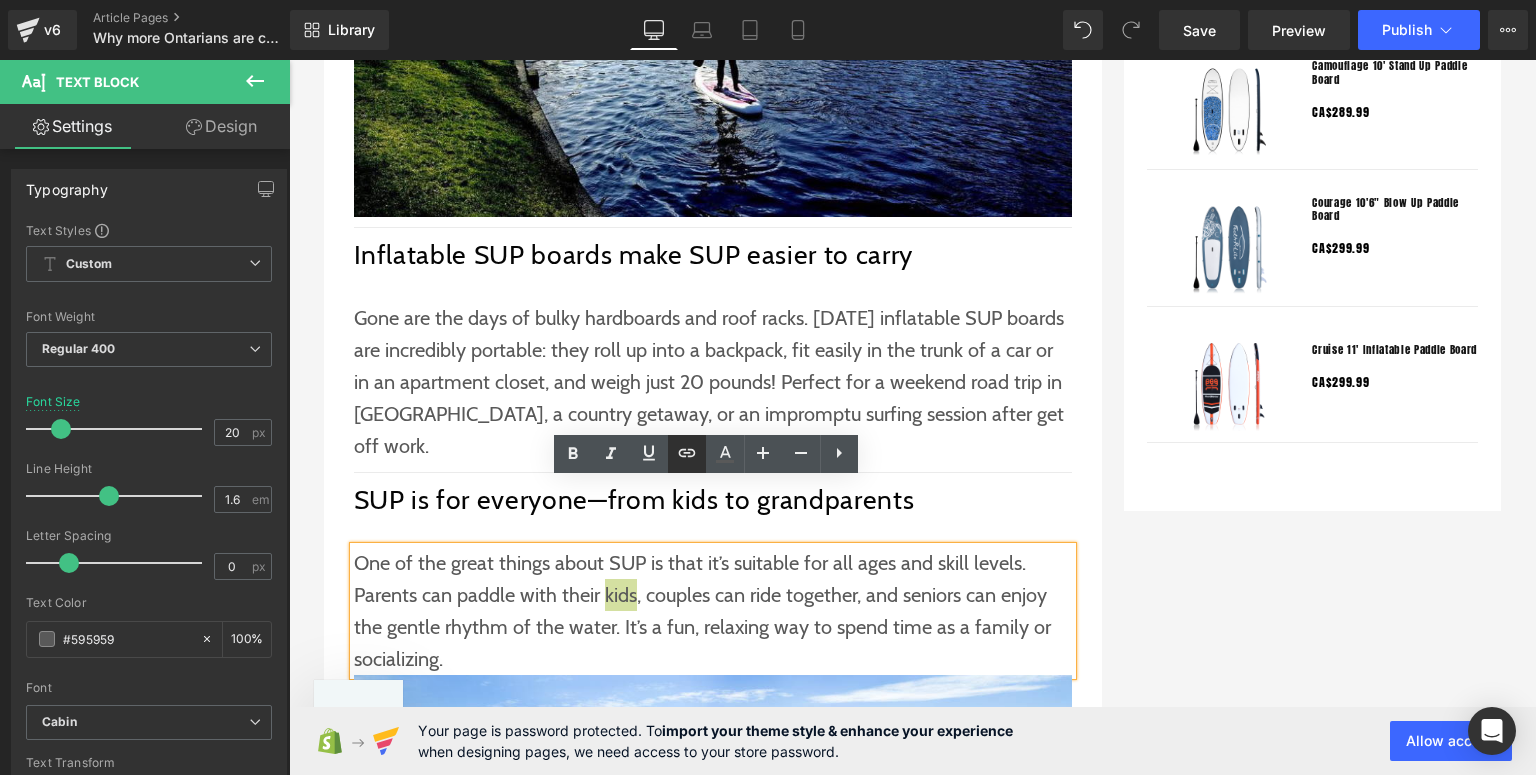 click 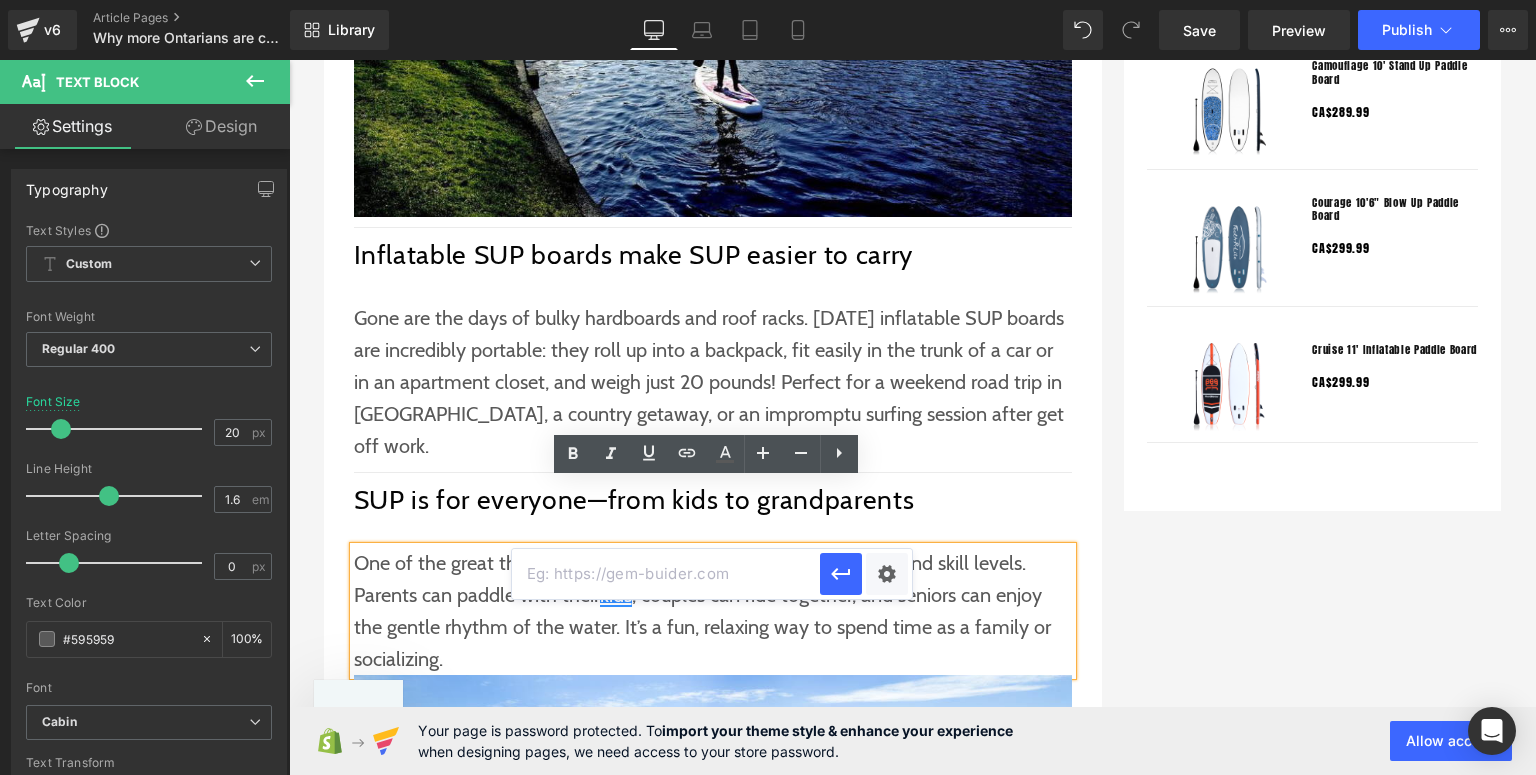 click at bounding box center (666, 574) 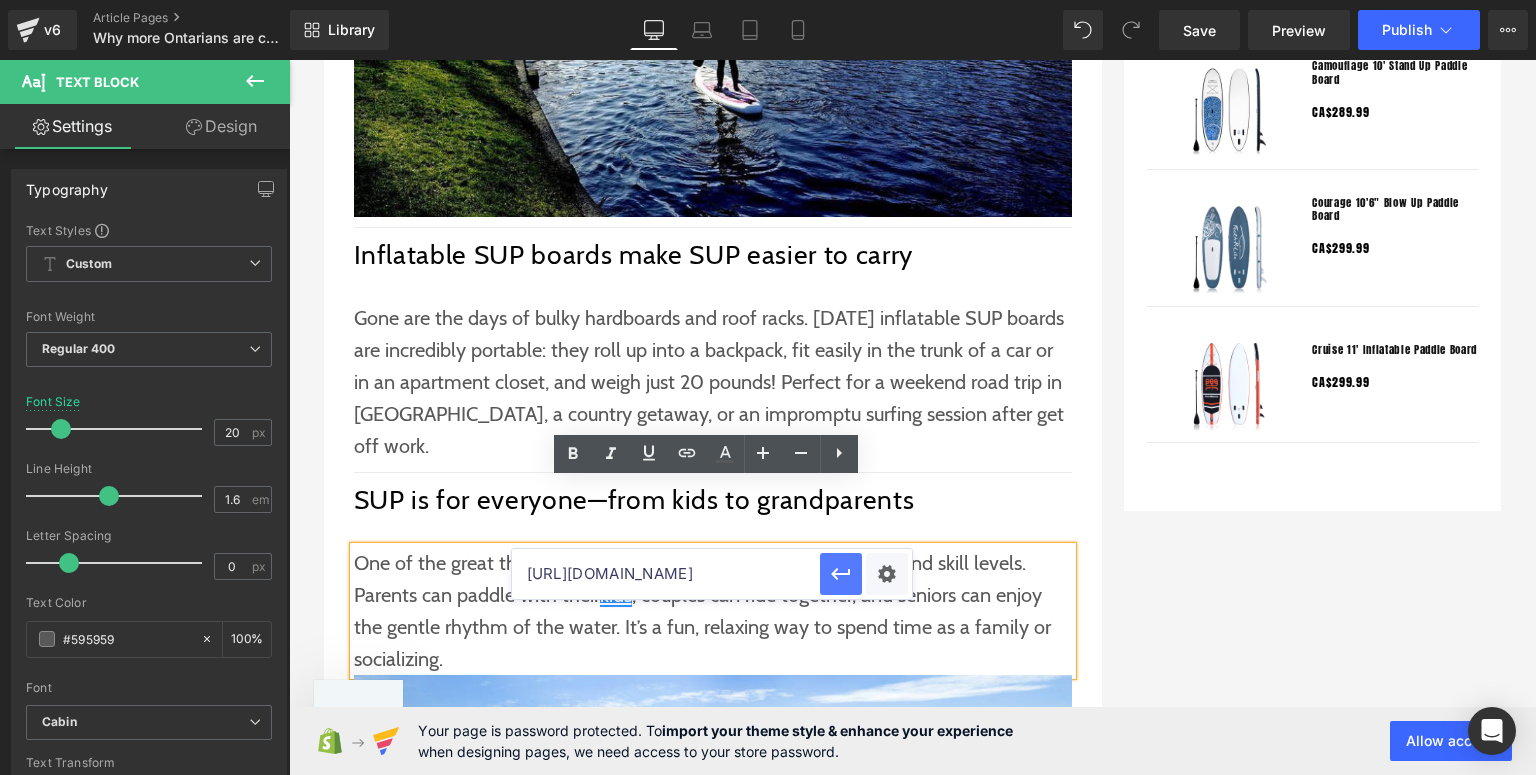 scroll, scrollTop: 0, scrollLeft: 19, axis: horizontal 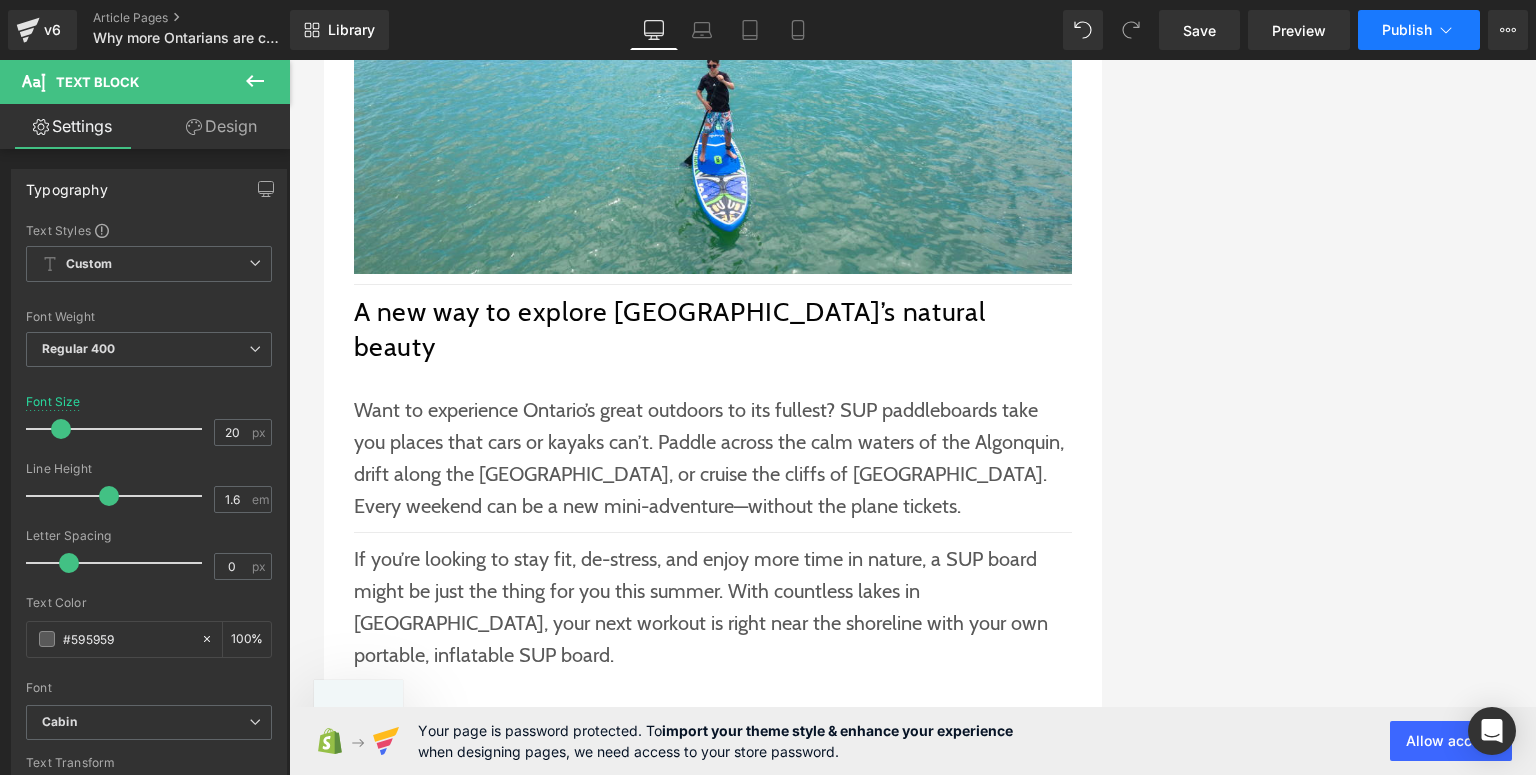 click on "Publish" at bounding box center [1407, 30] 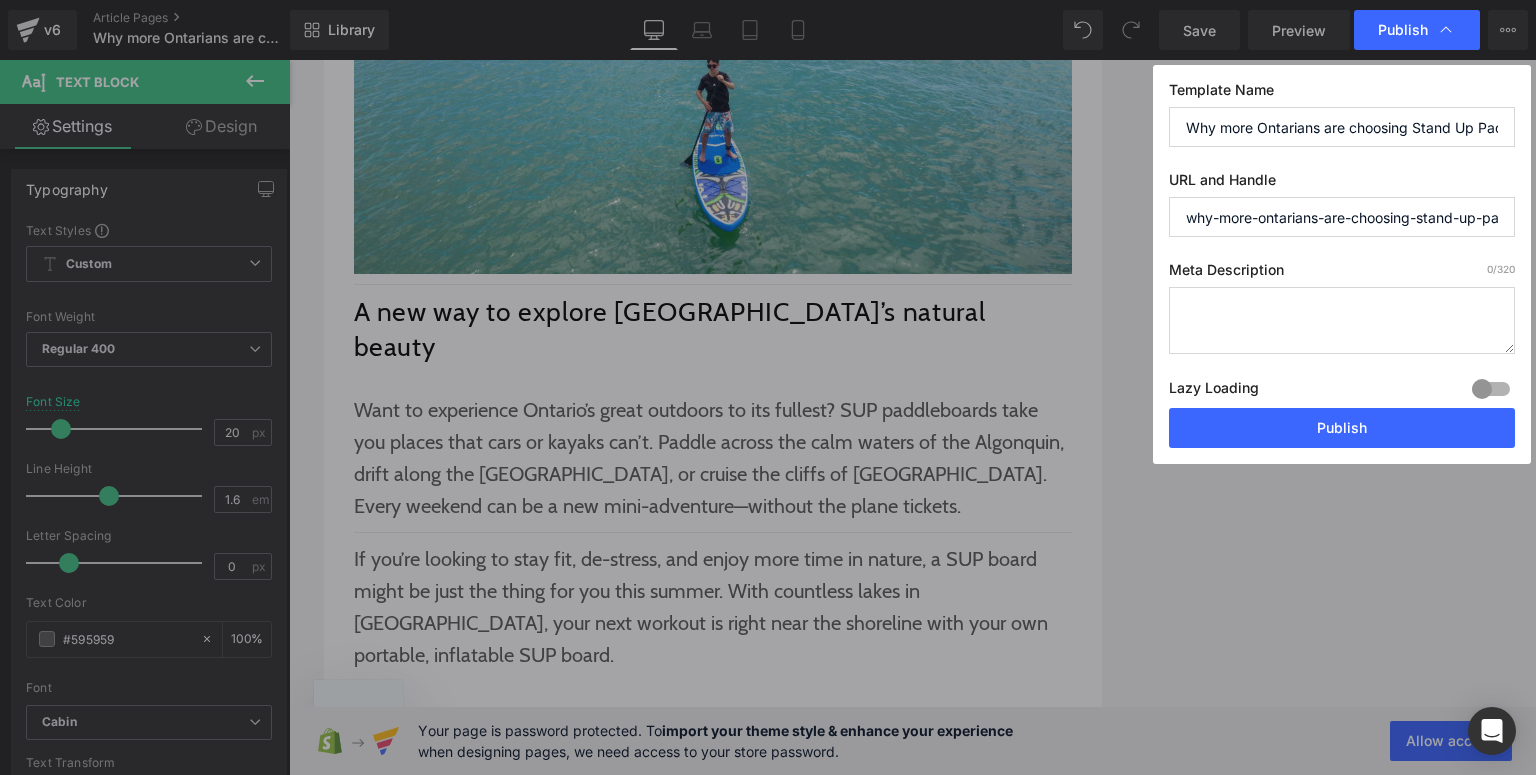 click at bounding box center [1342, 320] 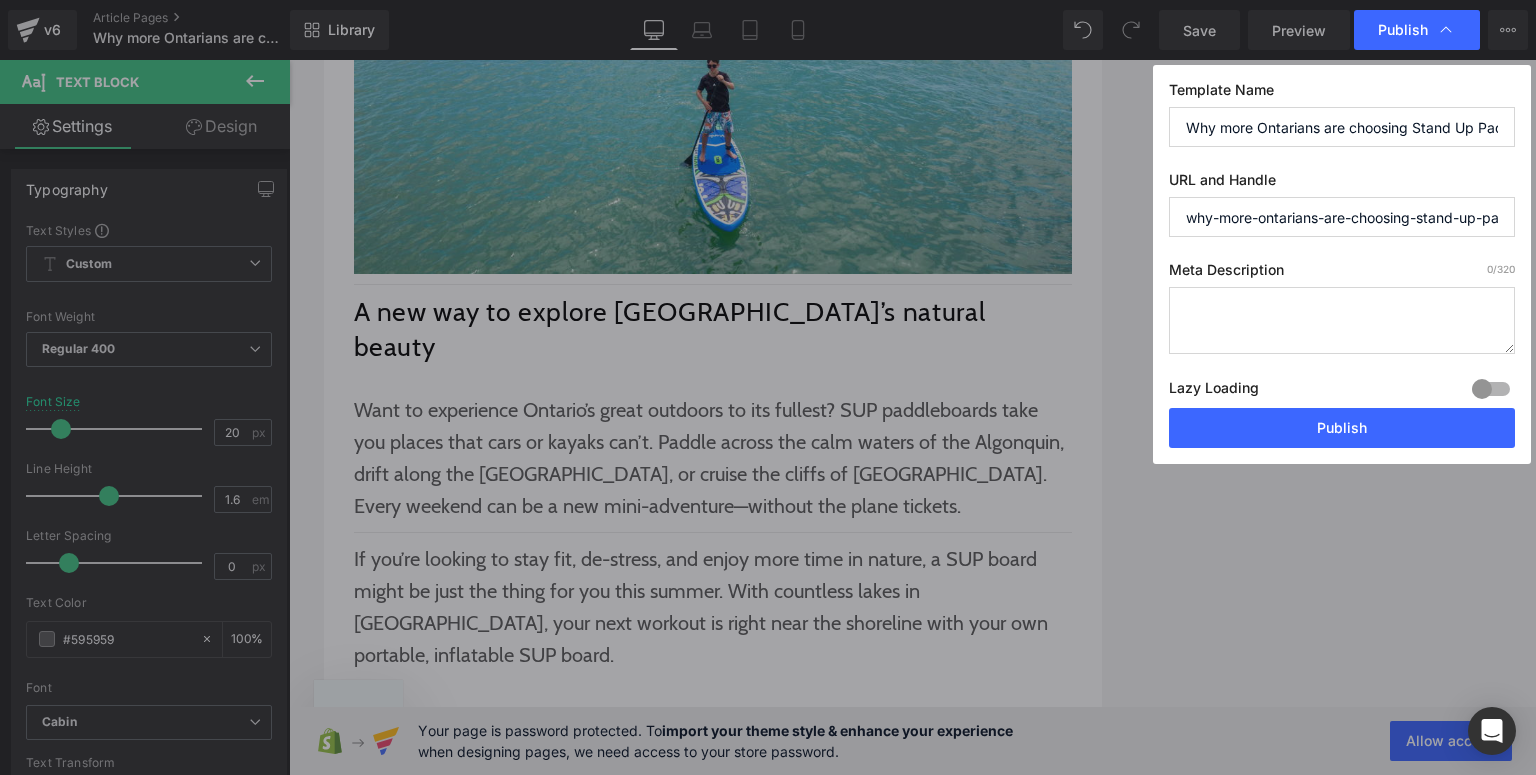 paste on "Discover why more Ontarians are choosing inflatable SUP boards for fitness, stress relief, and outdoor adventure. A fun, full-body workout that fits right in your trunk." 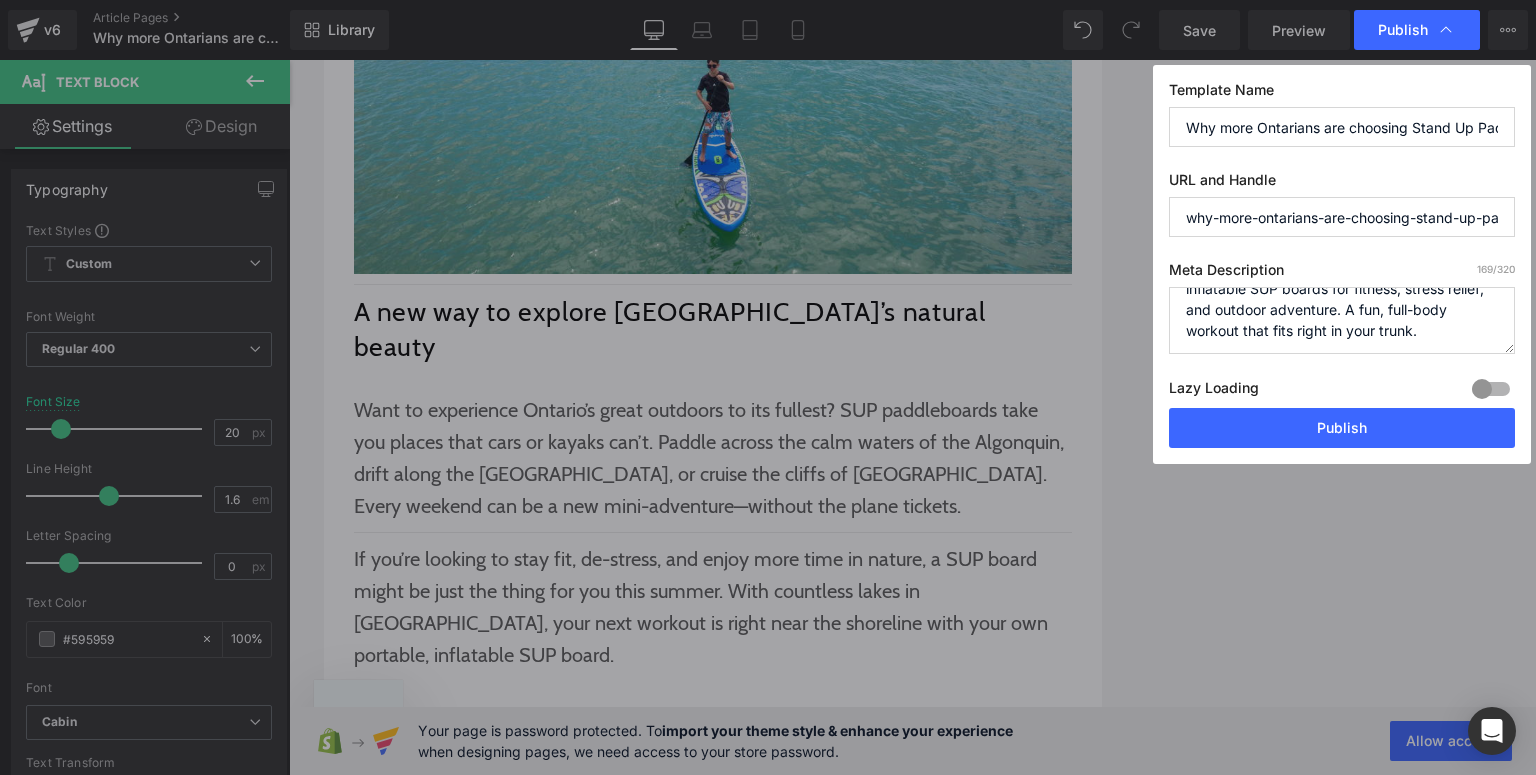 scroll, scrollTop: 0, scrollLeft: 0, axis: both 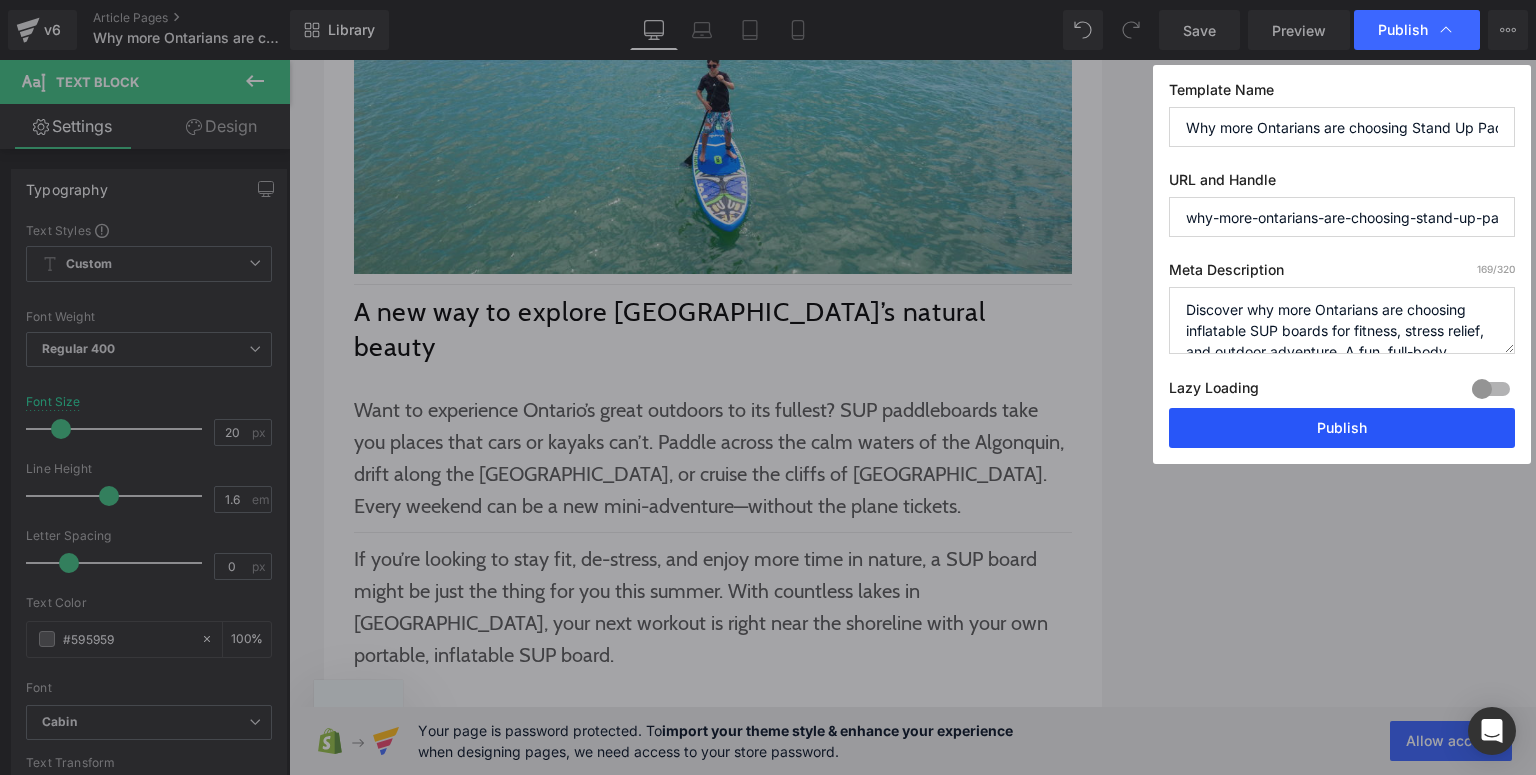 type on "Discover why more Ontarians are choosing inflatable SUP boards for fitness, stress relief, and outdoor adventure. A fun, full-body workout that fits right in your trunk." 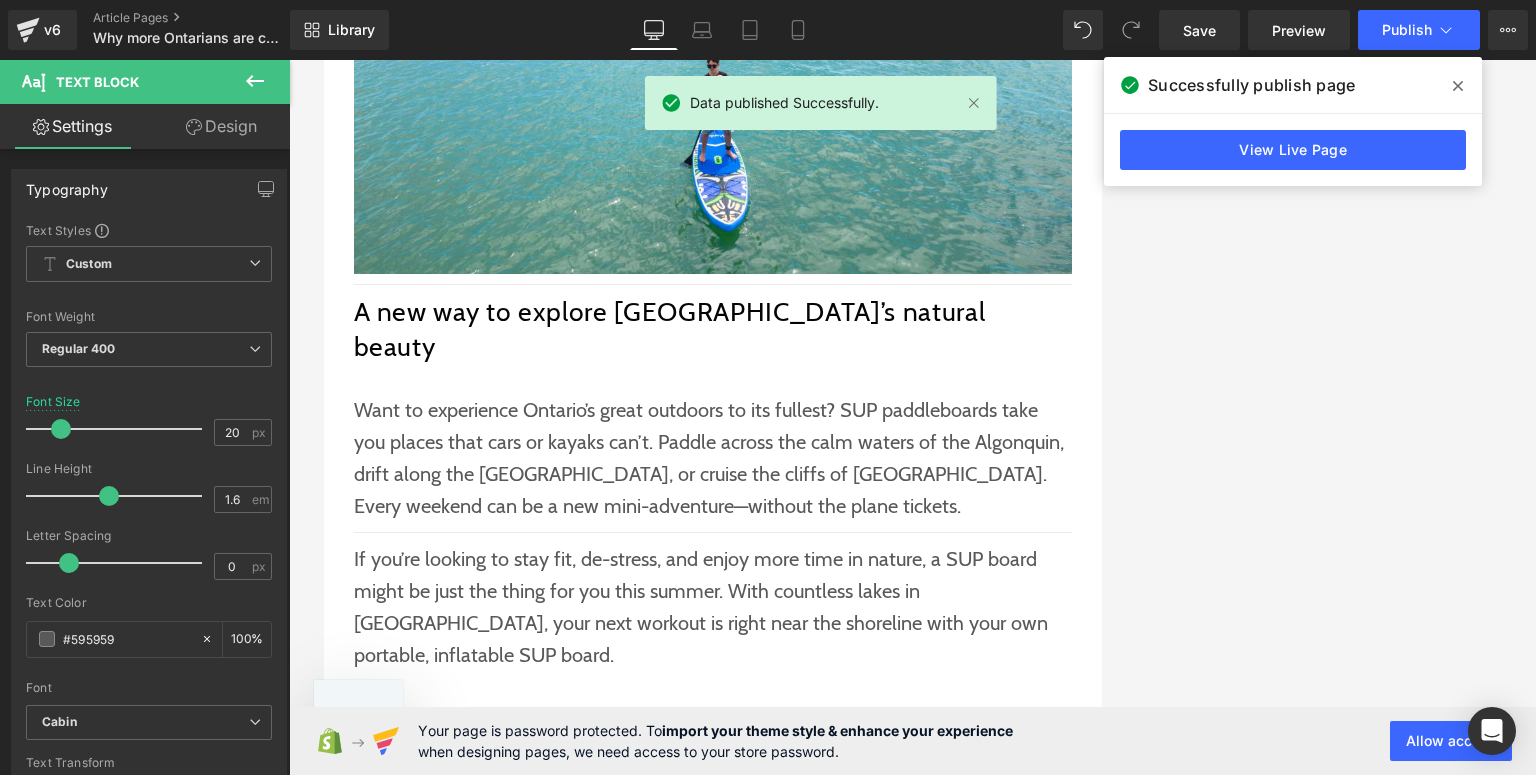 click 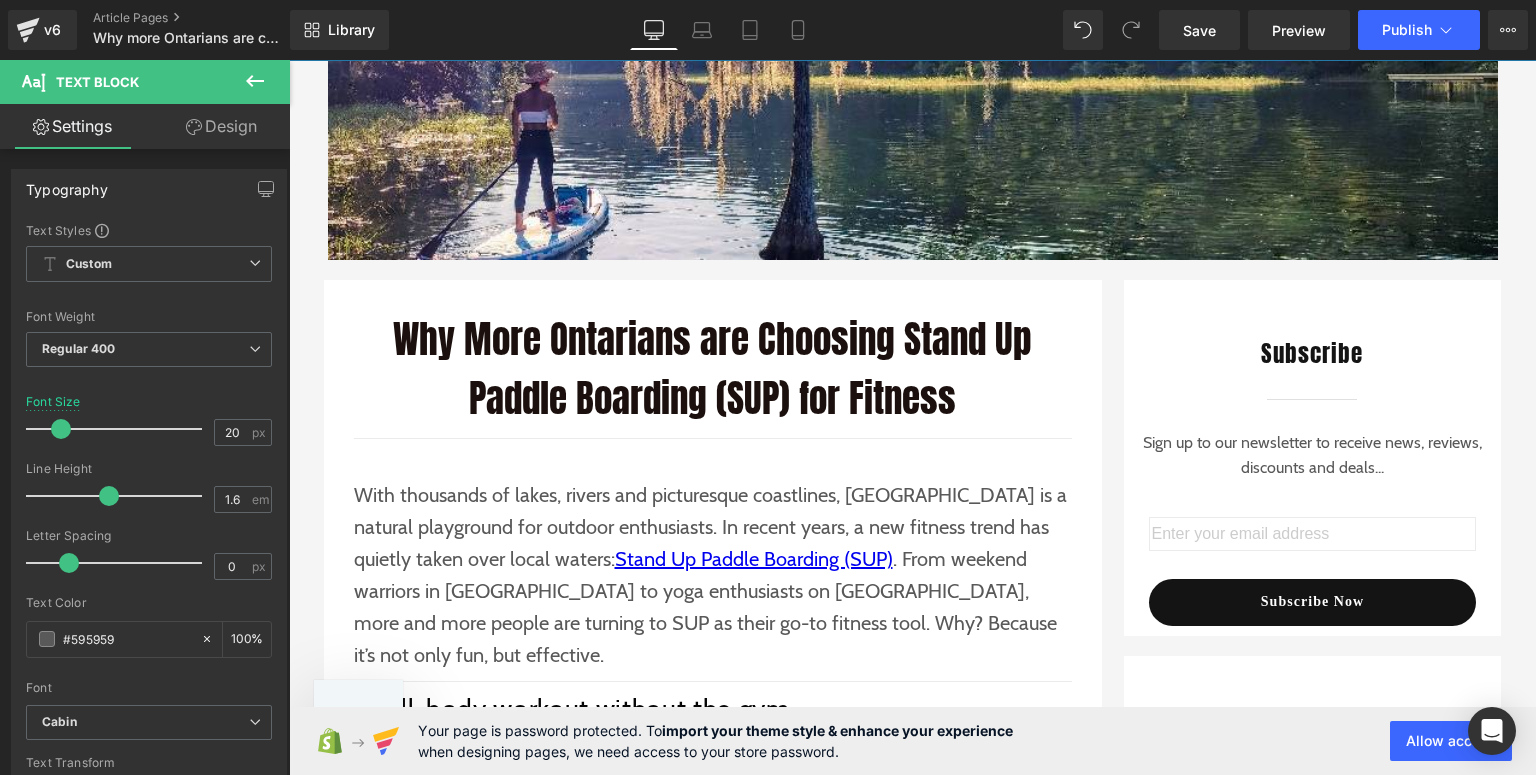 scroll, scrollTop: 0, scrollLeft: 0, axis: both 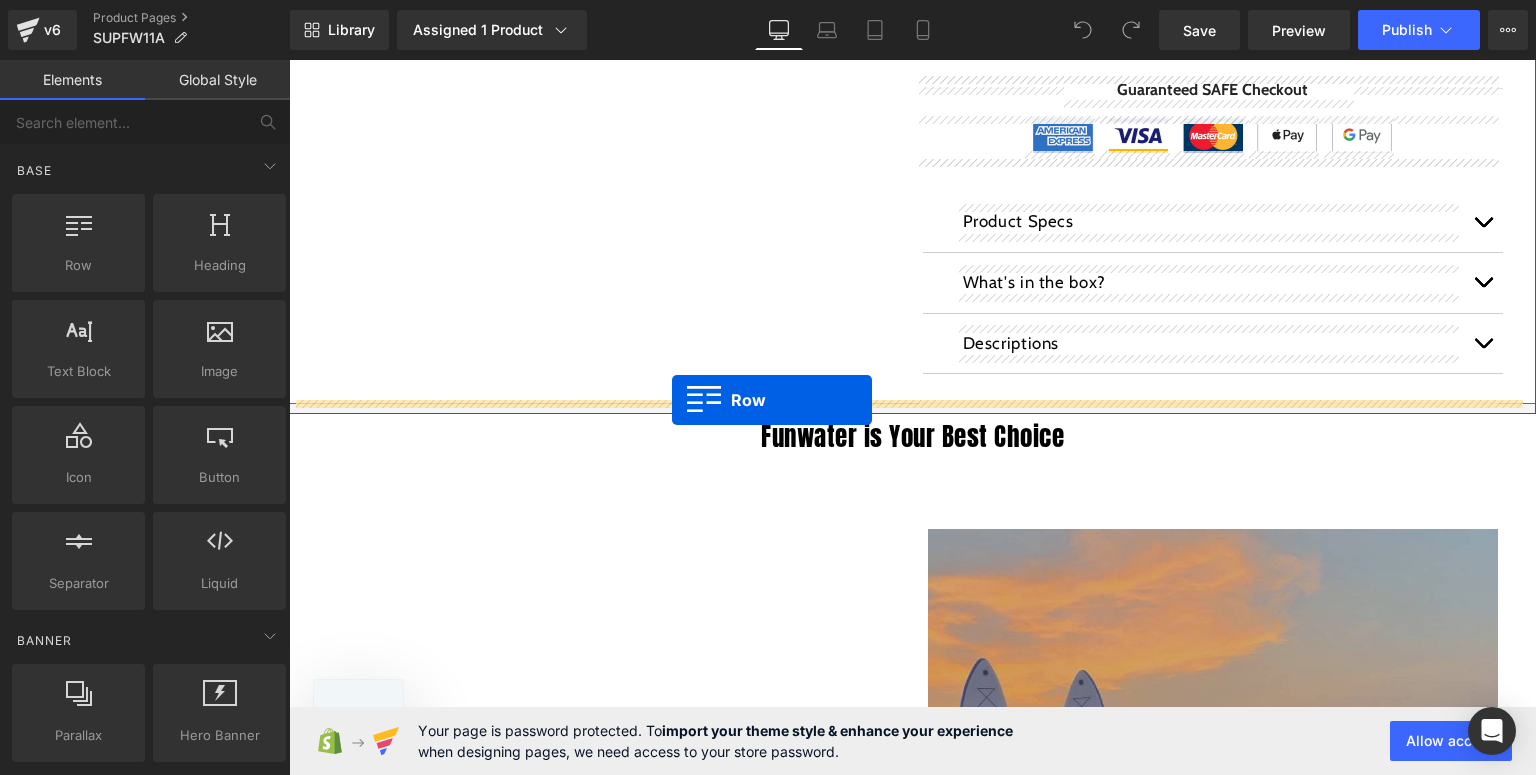 drag, startPoint x: 360, startPoint y: 304, endPoint x: 672, endPoint y: 400, distance: 326.4353 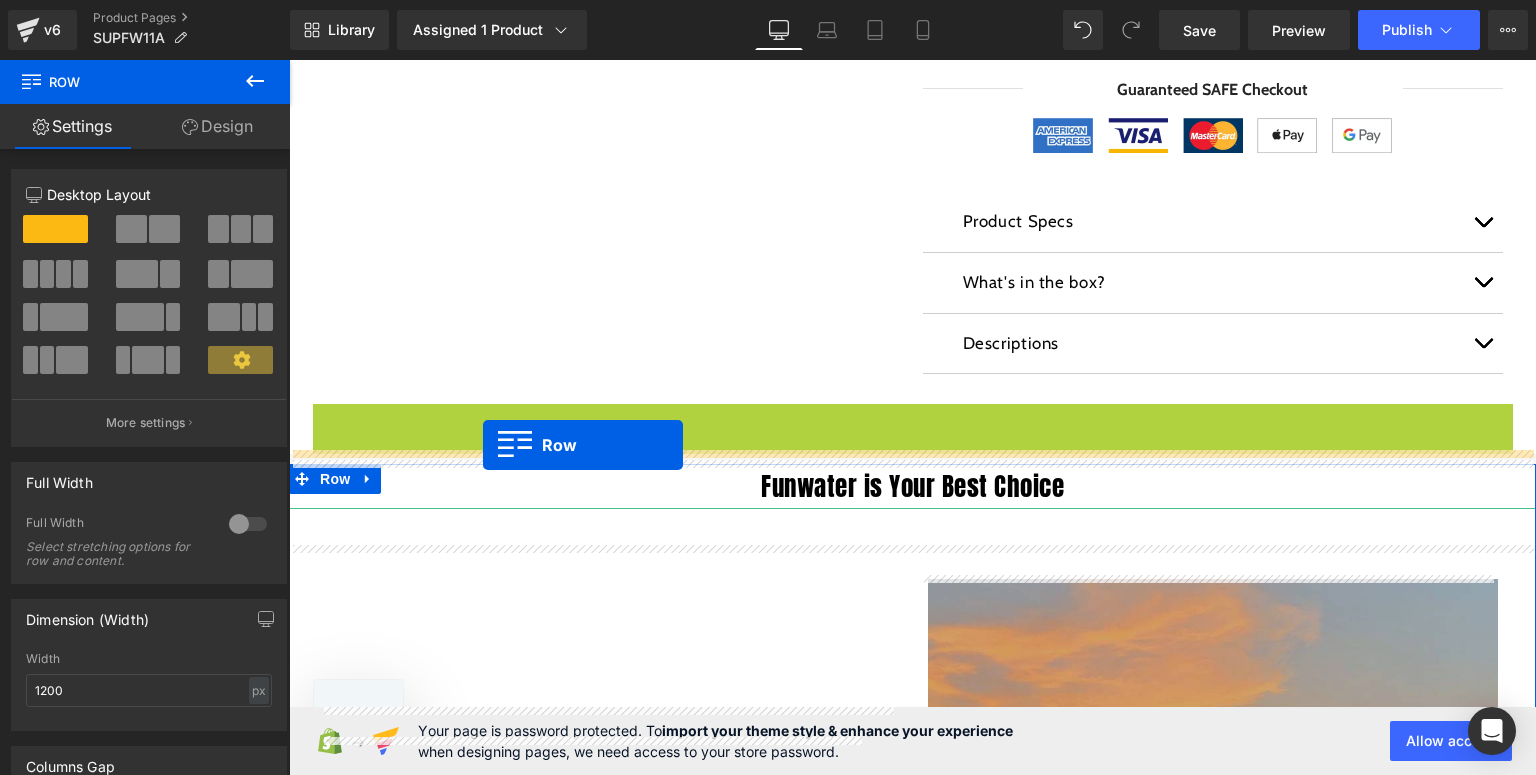 drag, startPoint x: 344, startPoint y: 408, endPoint x: 483, endPoint y: 445, distance: 143.8402 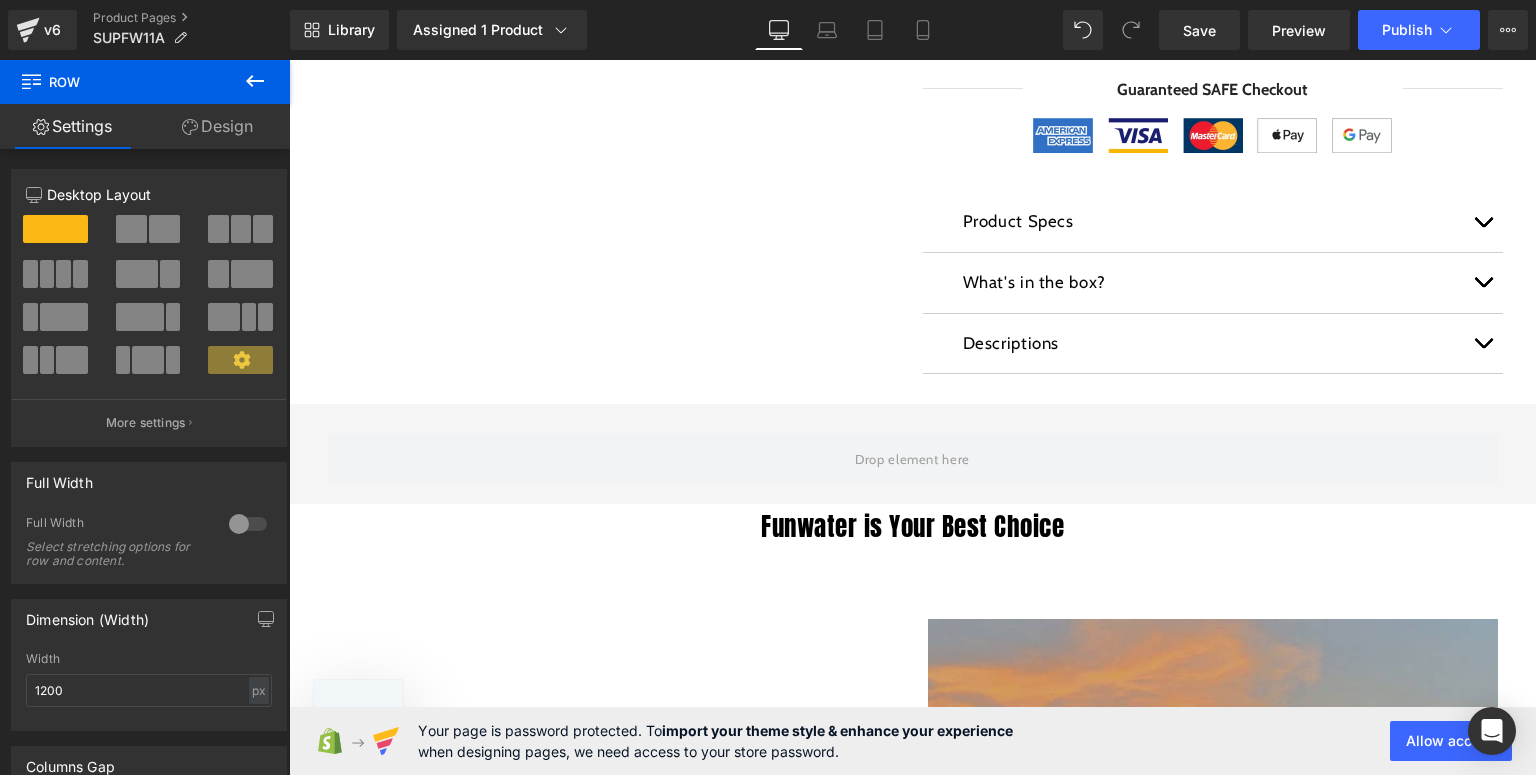 click 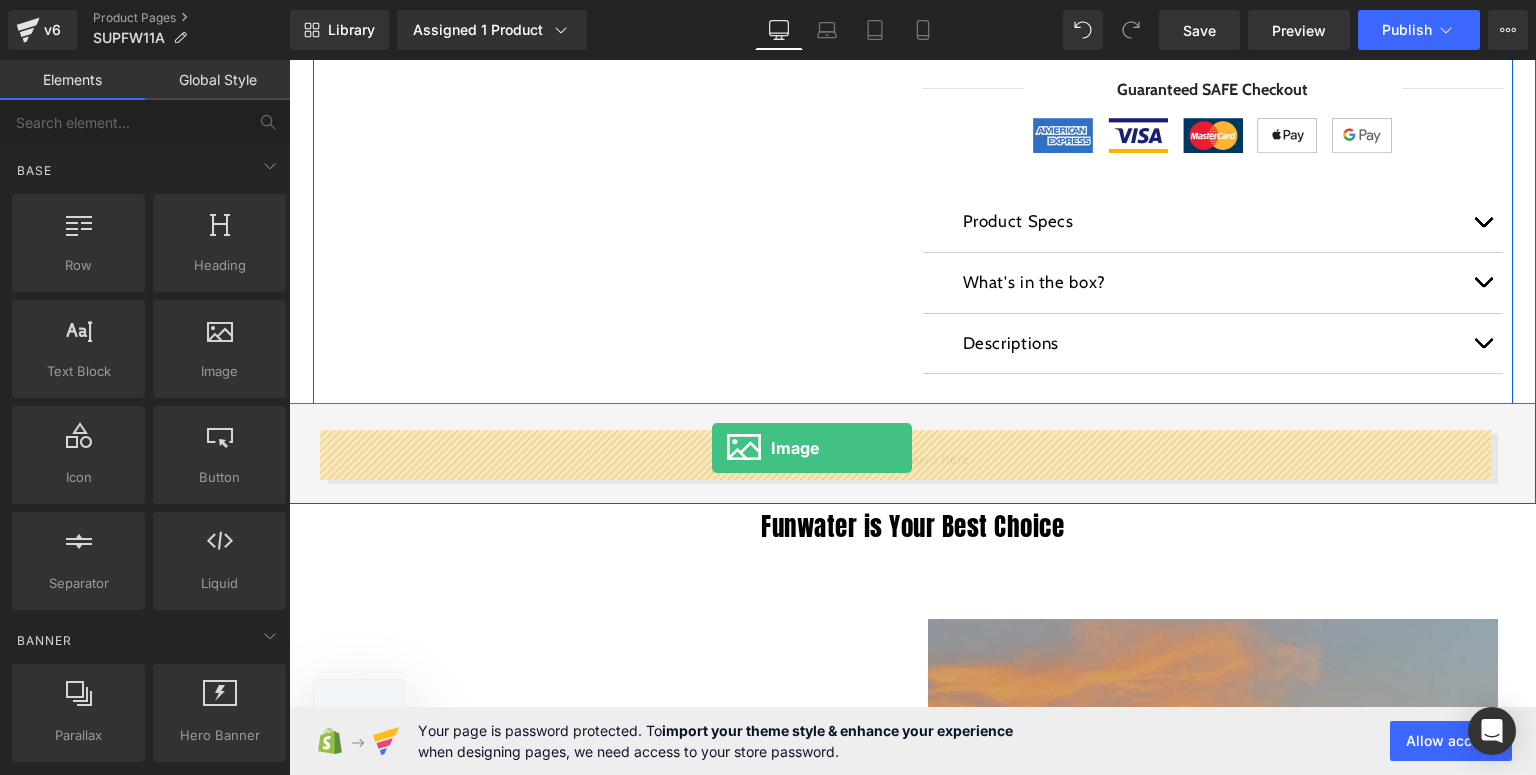 drag, startPoint x: 521, startPoint y: 412, endPoint x: 712, endPoint y: 448, distance: 194.36307 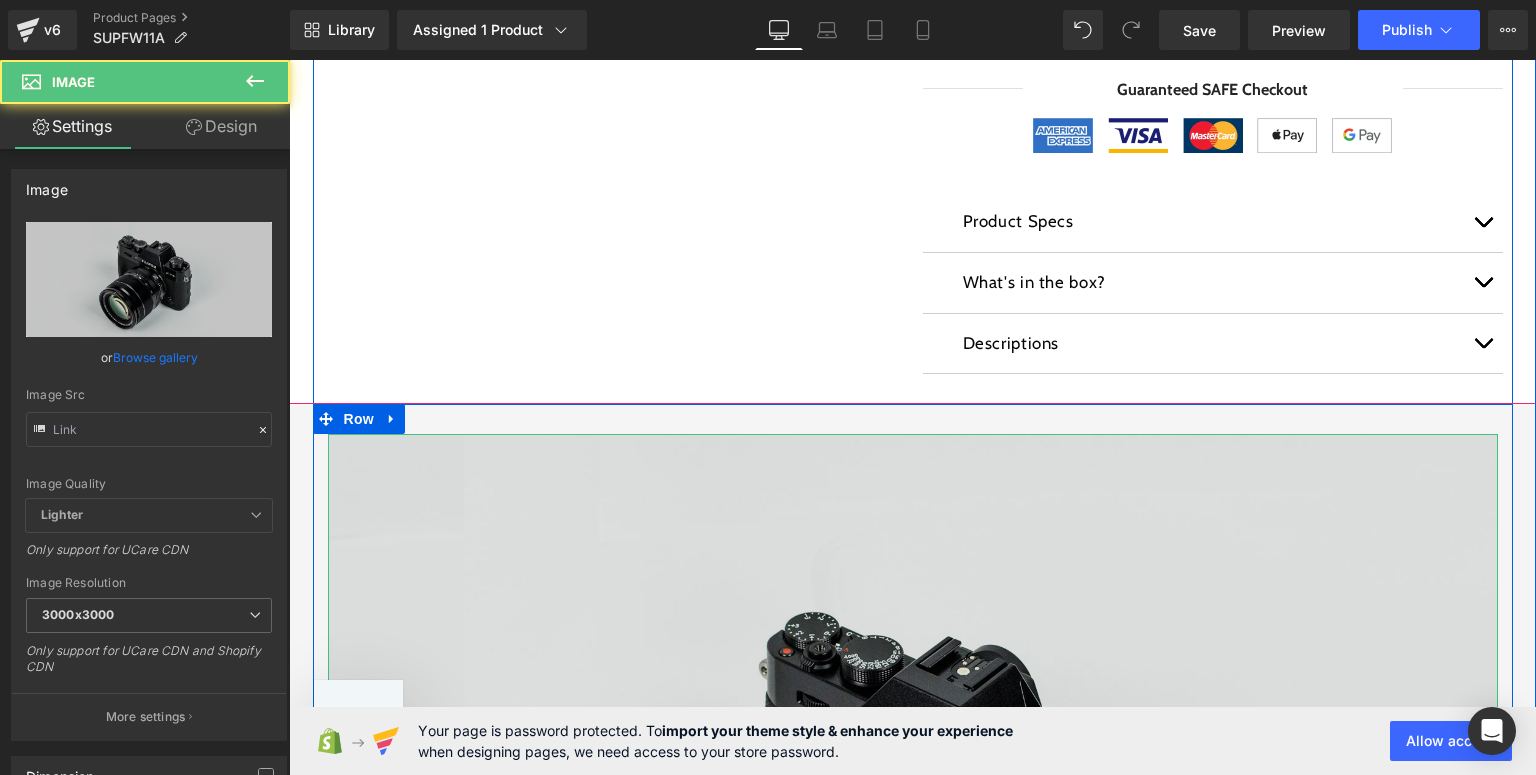 scroll, scrollTop: 1340, scrollLeft: 0, axis: vertical 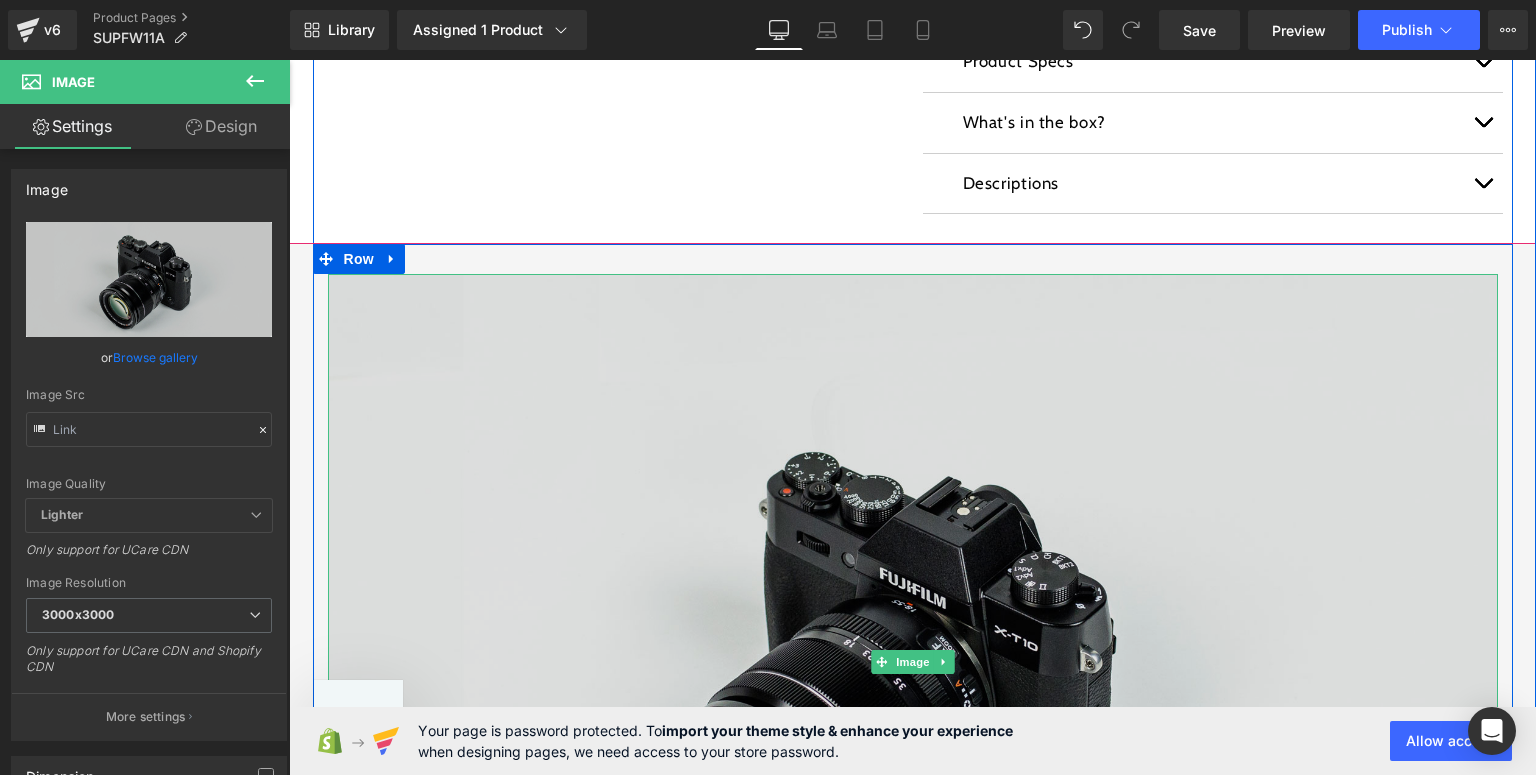 click at bounding box center (913, 661) 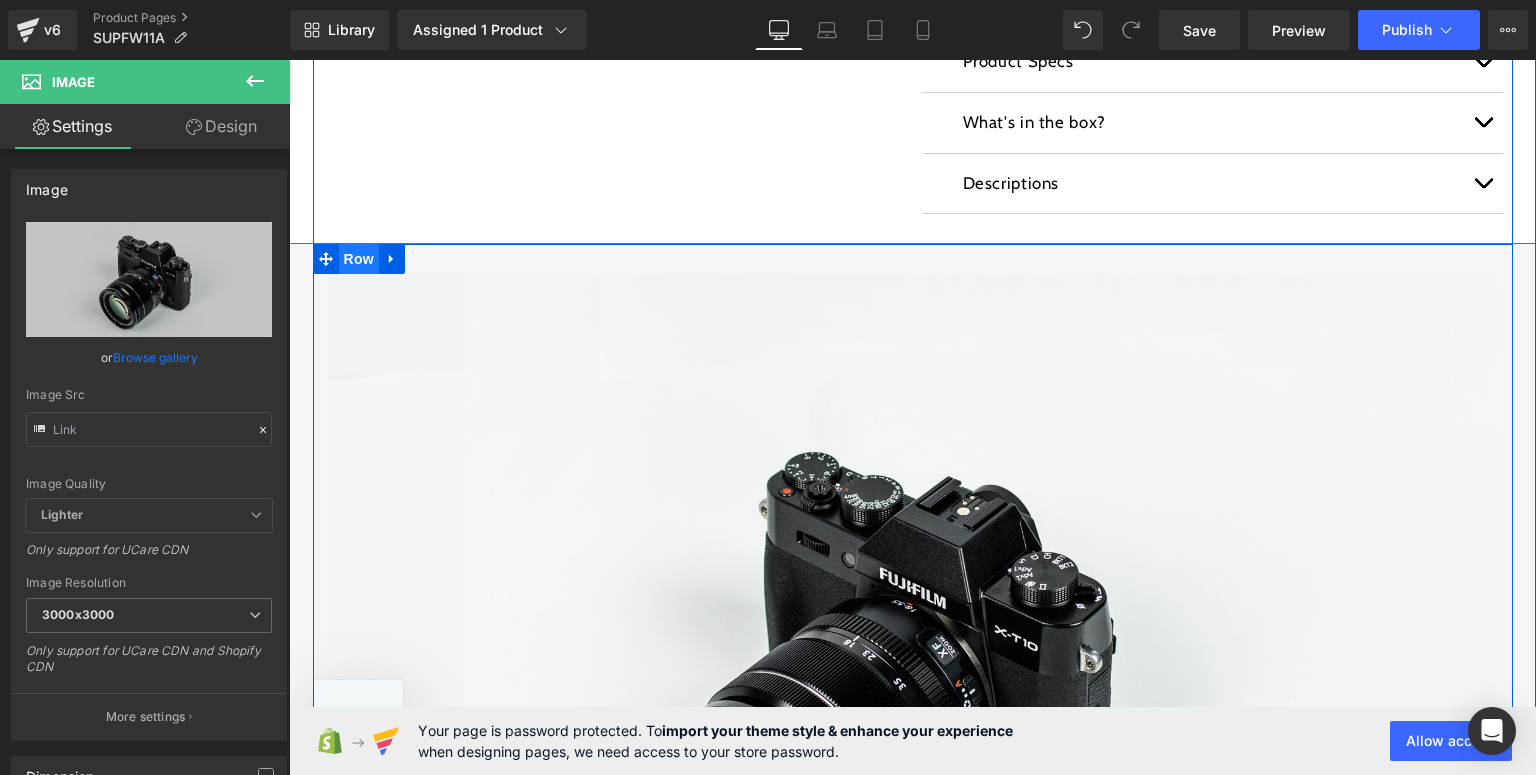 click on "Row" at bounding box center (359, 259) 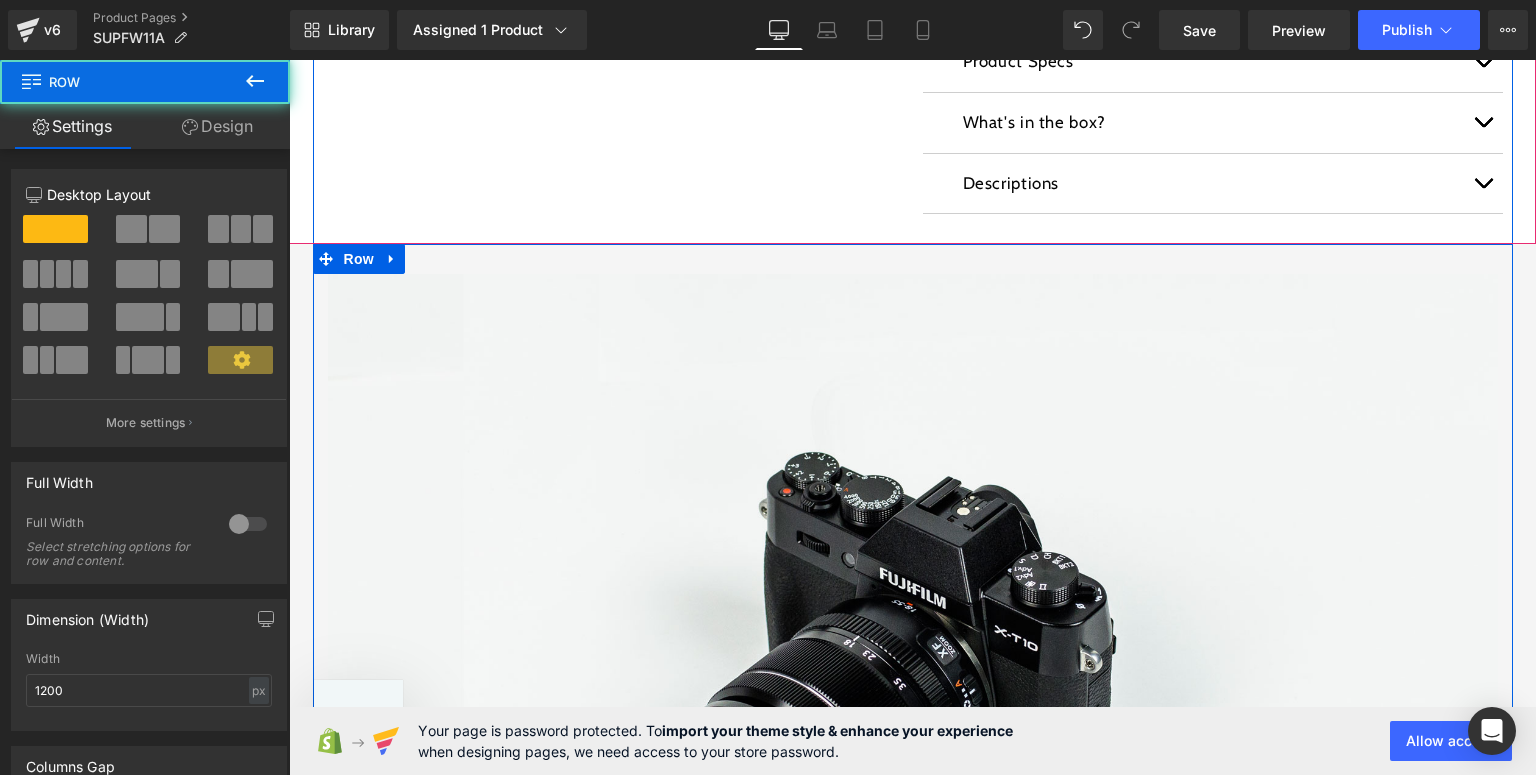 click on "Design" at bounding box center [217, 126] 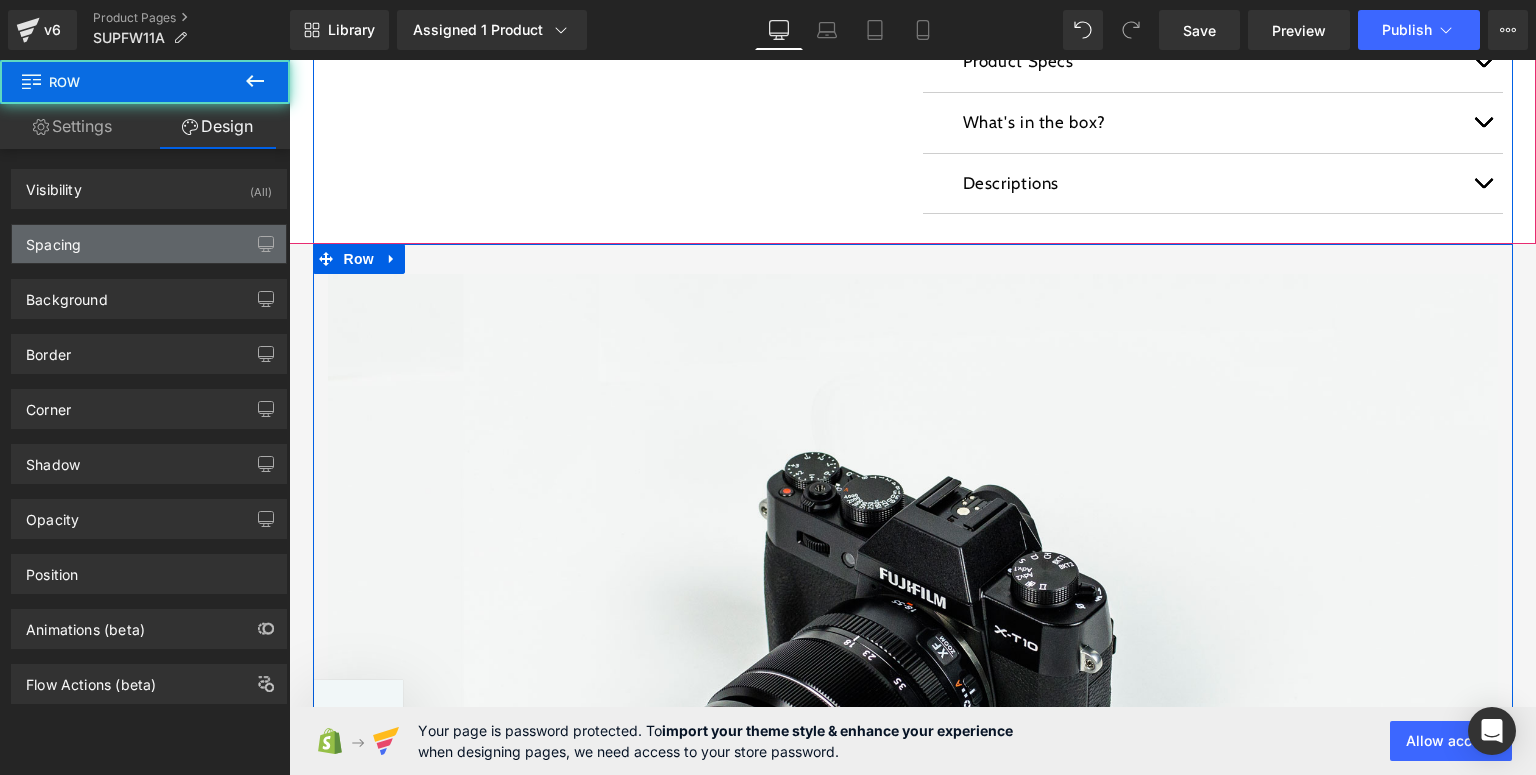 click on "Spacing" at bounding box center [149, 244] 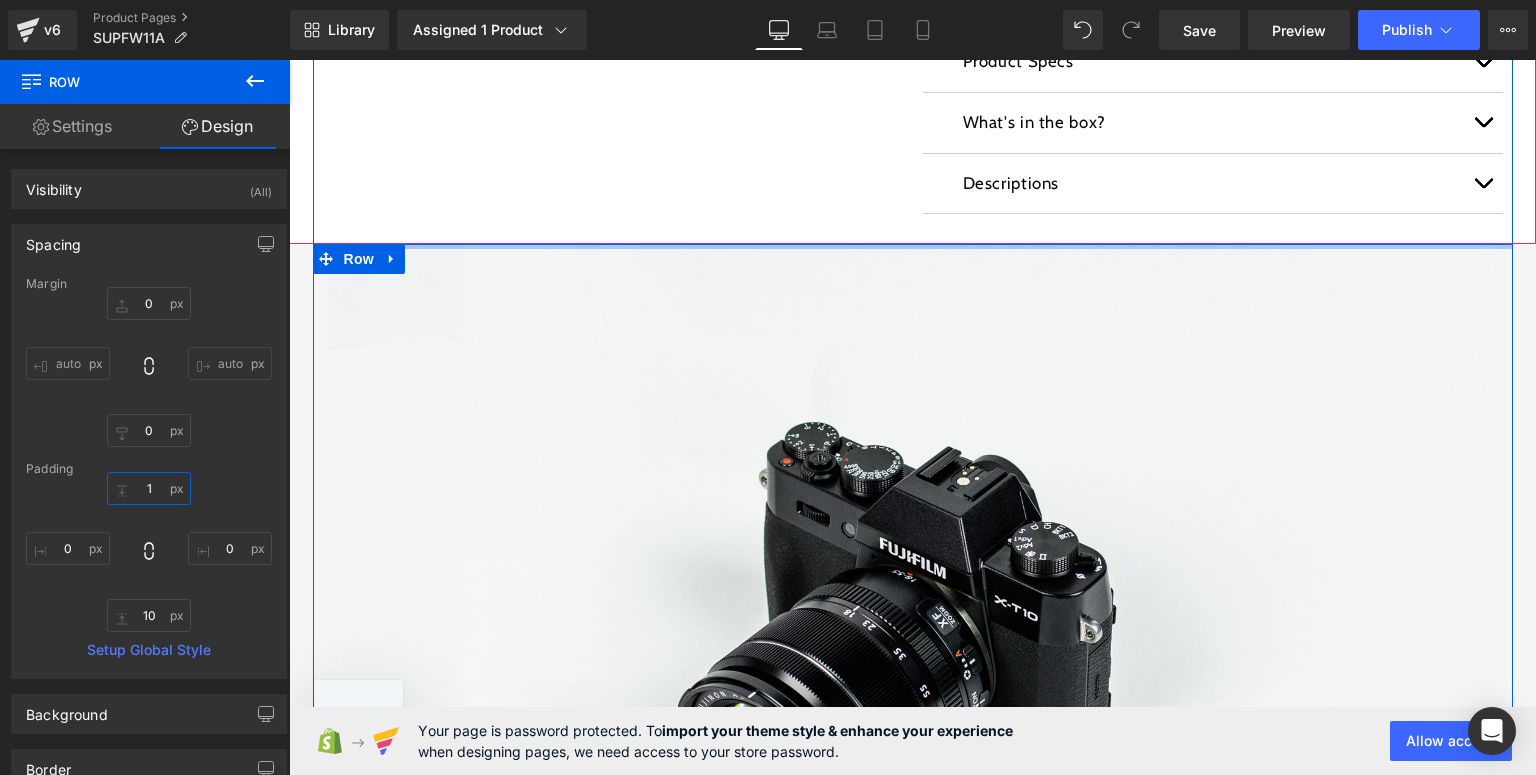 type on "10" 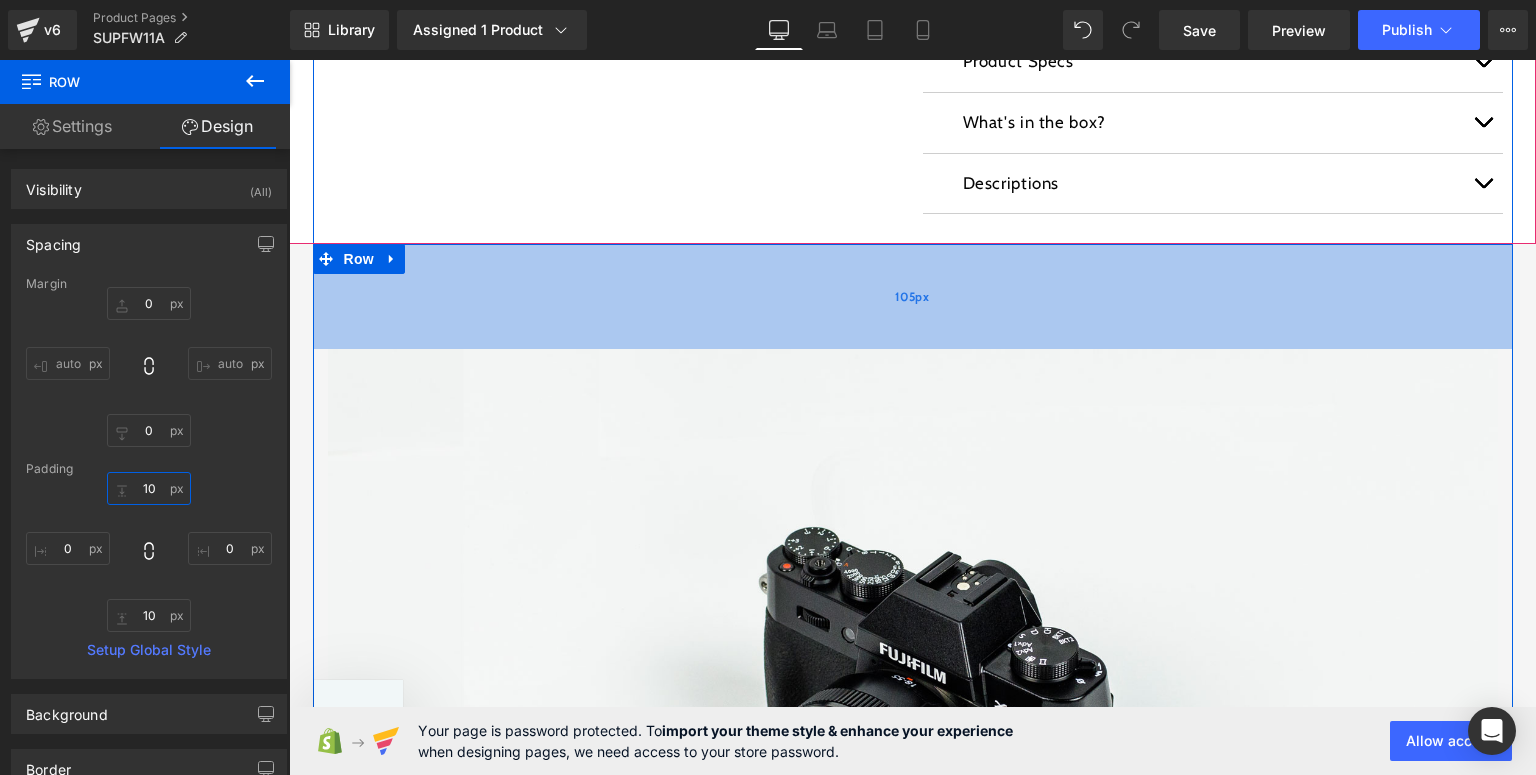 click on "105px" at bounding box center [913, 296] 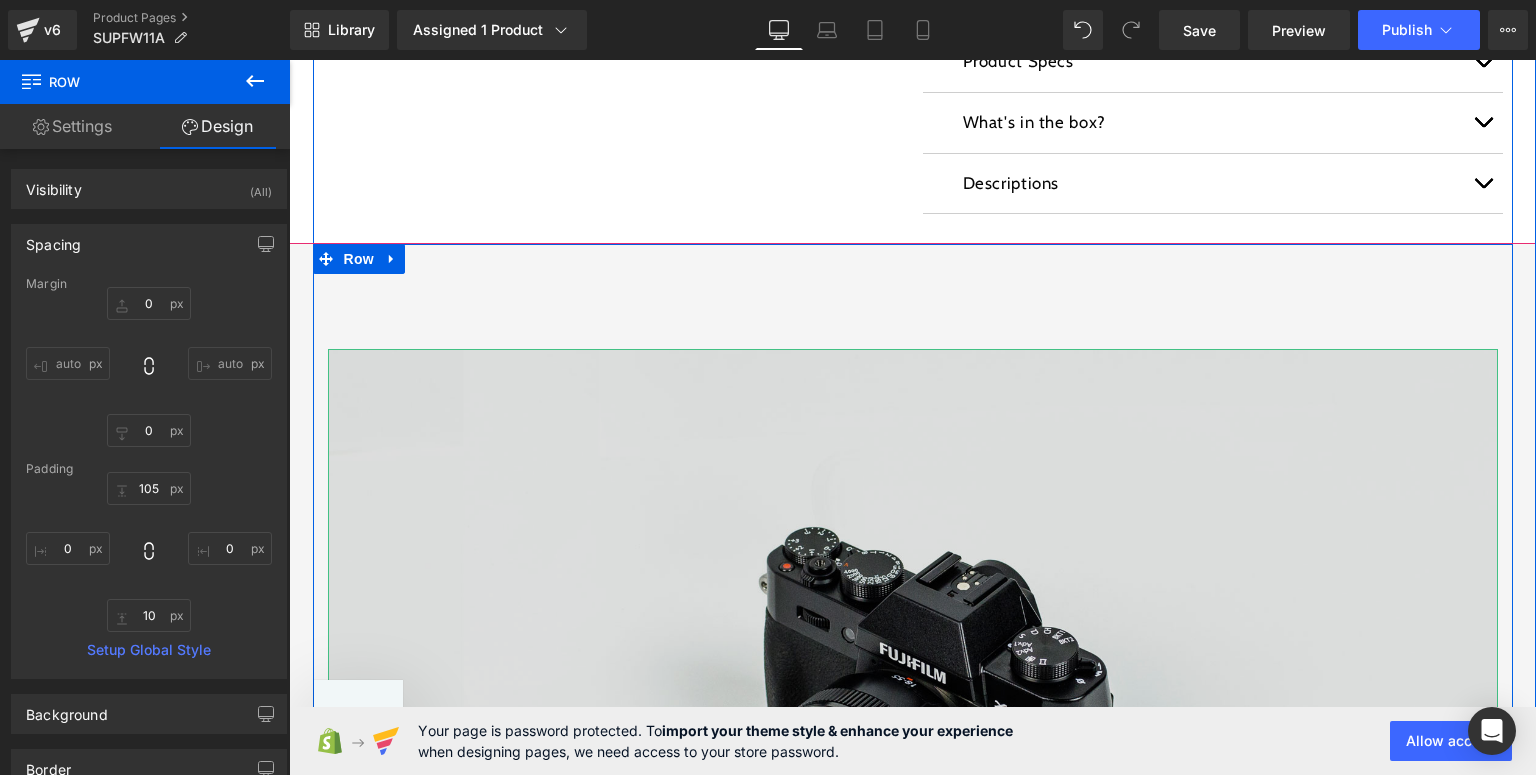 click at bounding box center (913, 736) 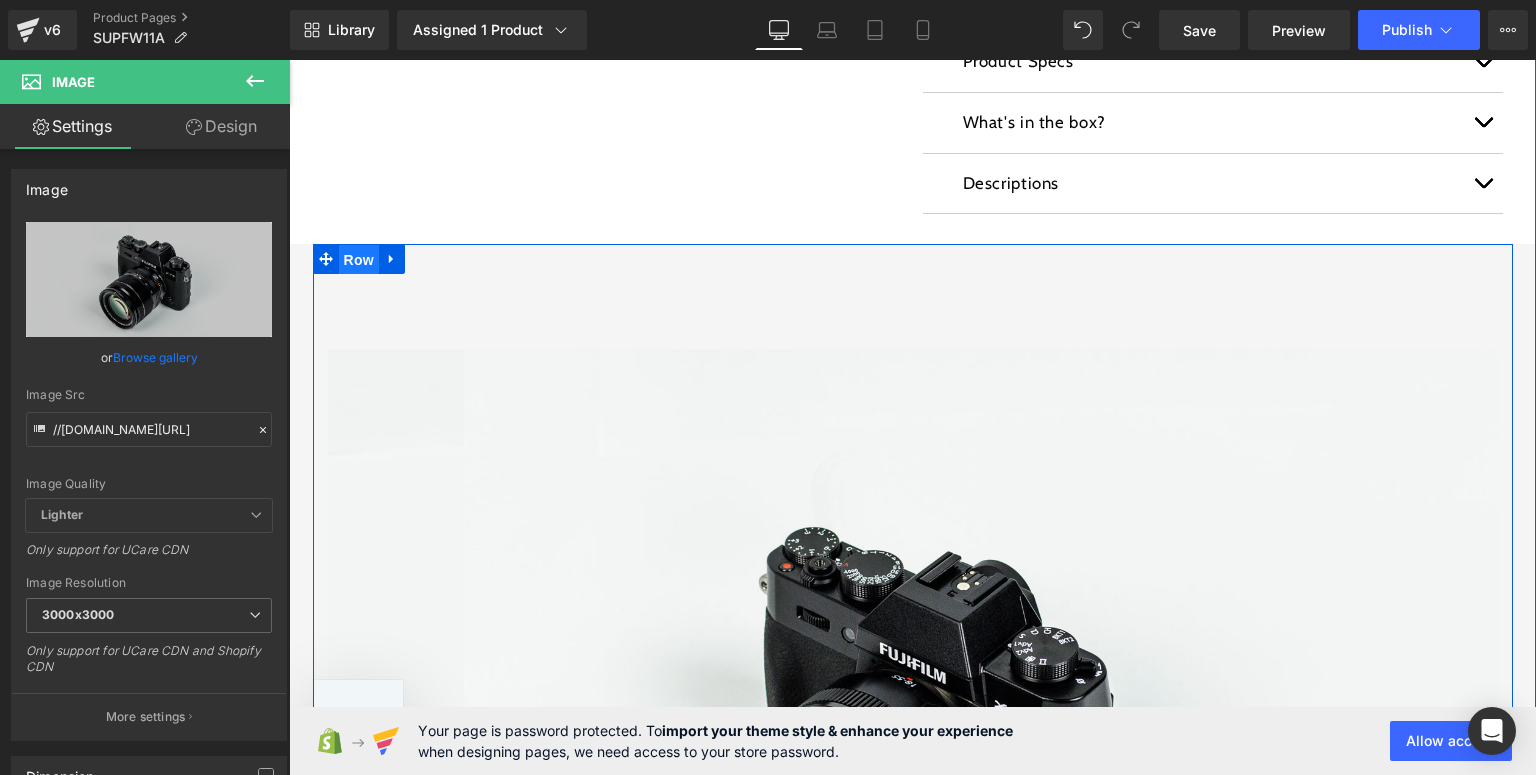 click on "Row" at bounding box center [359, 260] 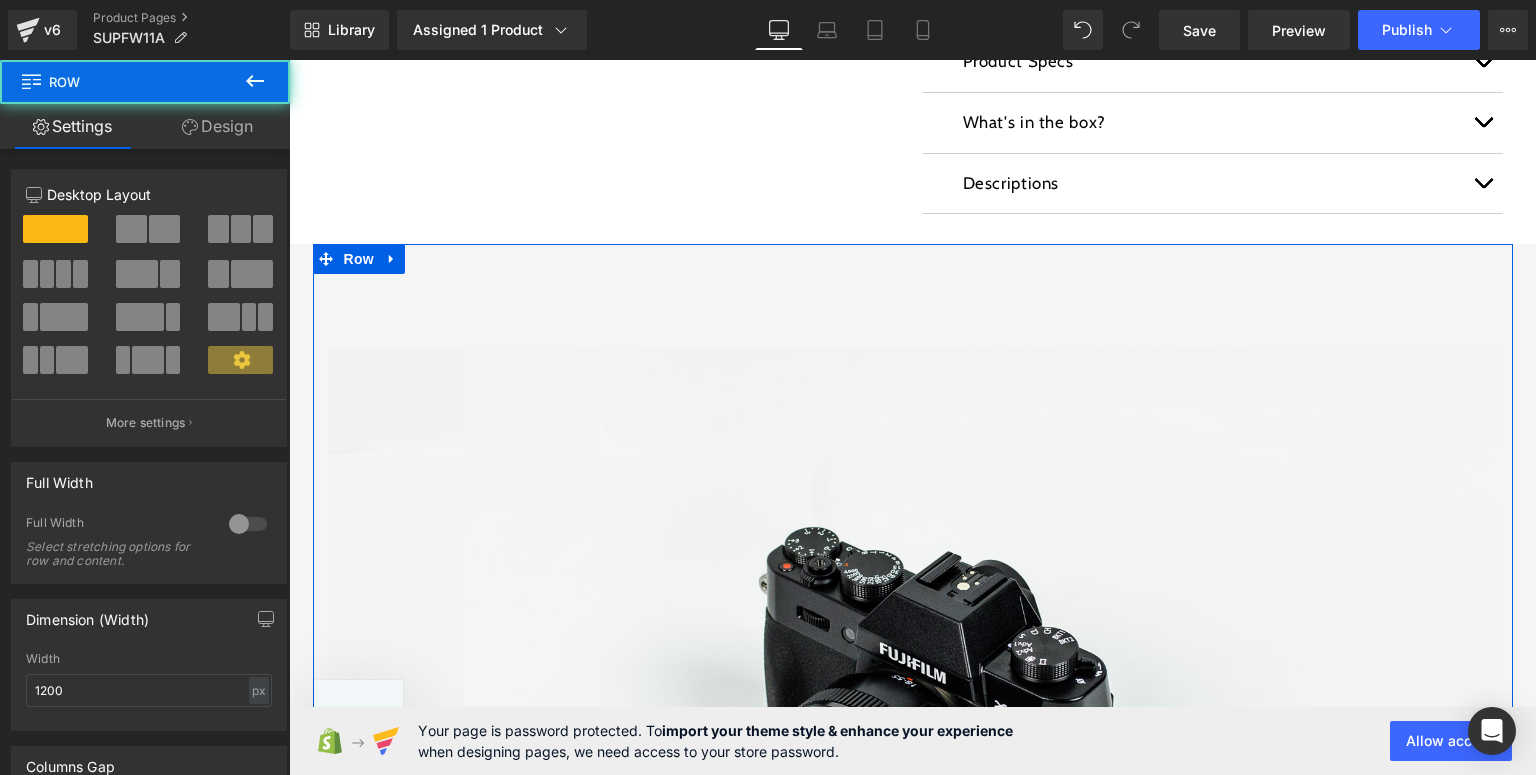 click on "Design" at bounding box center (217, 126) 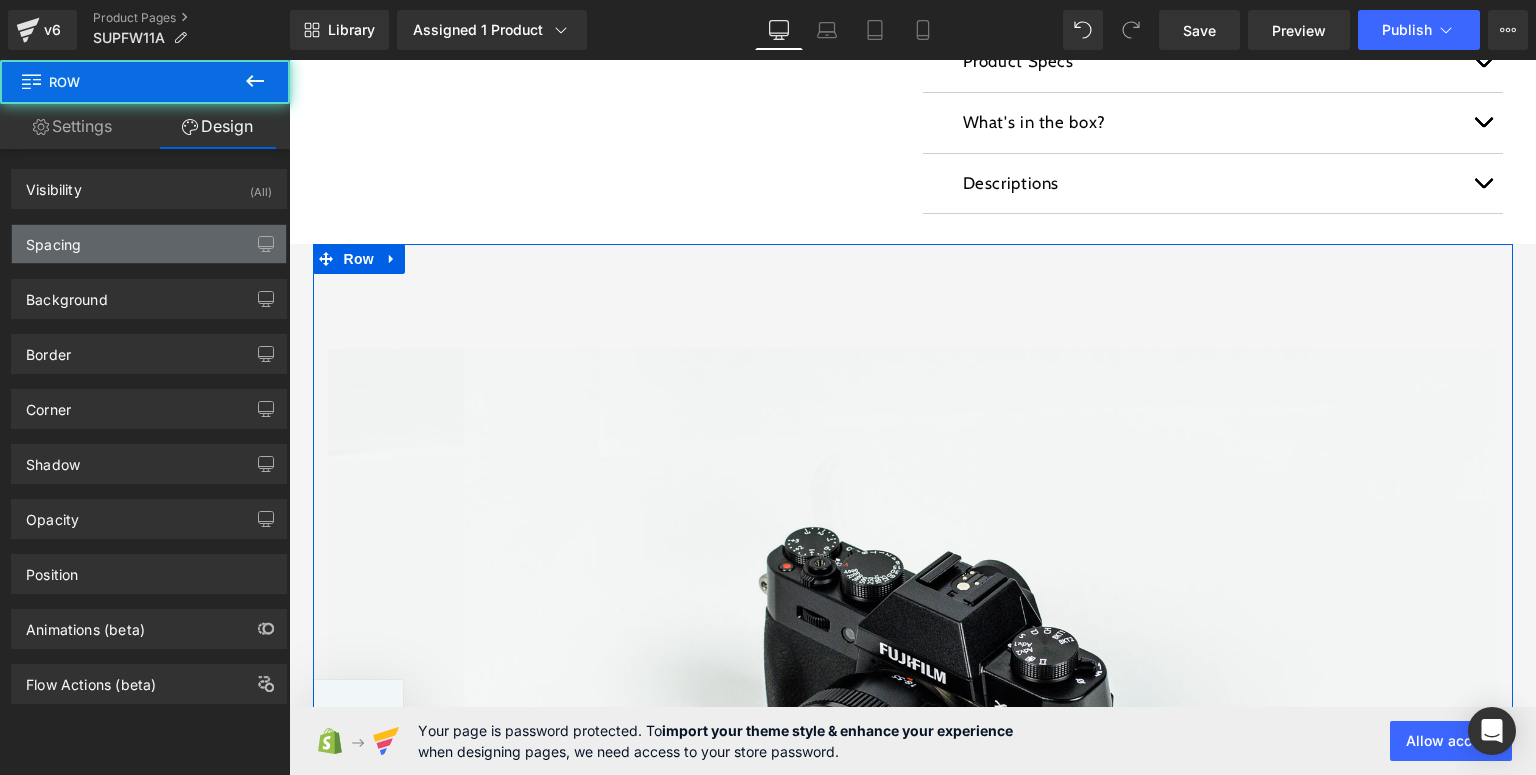 click on "Spacing" at bounding box center [149, 244] 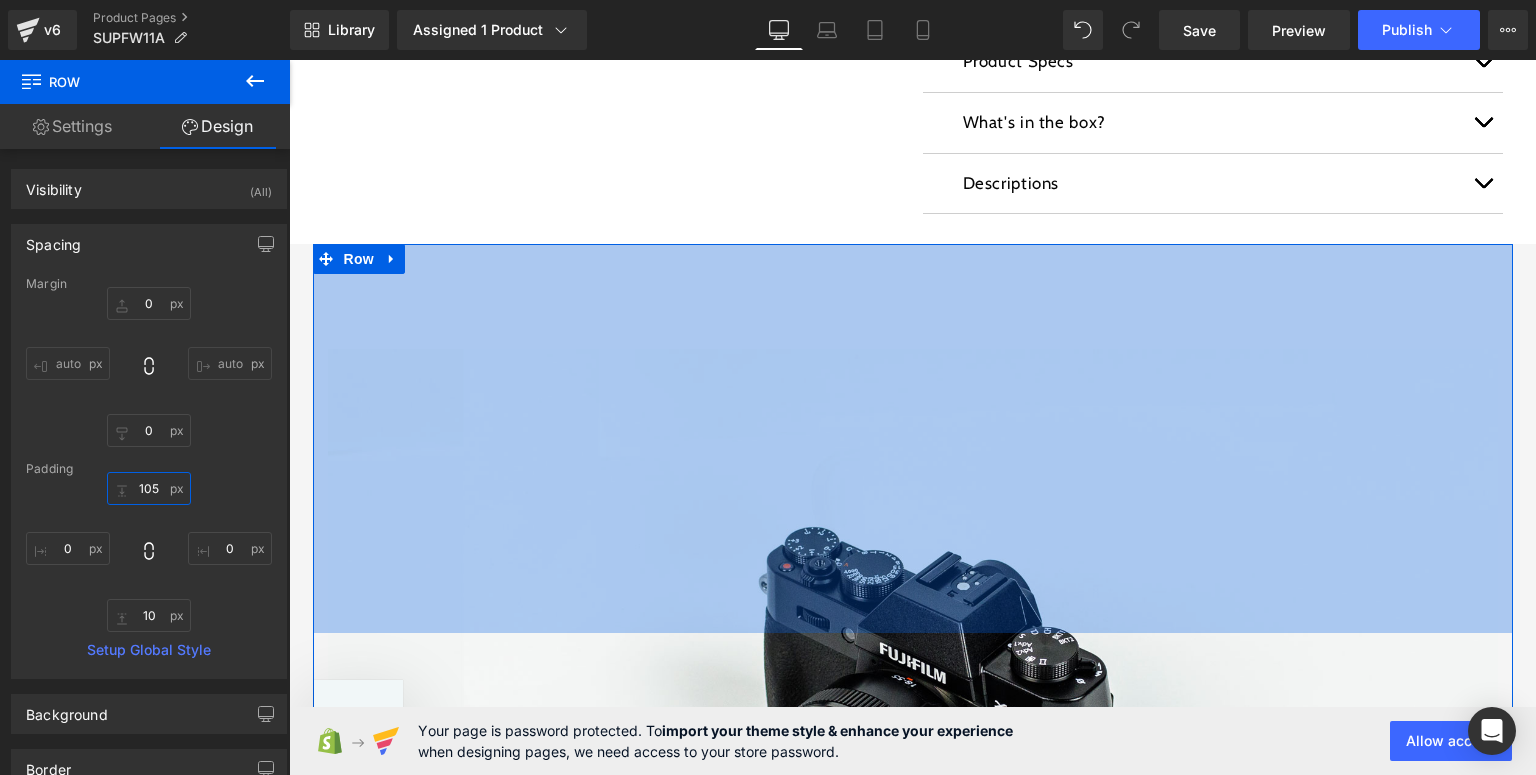 click at bounding box center [149, 488] 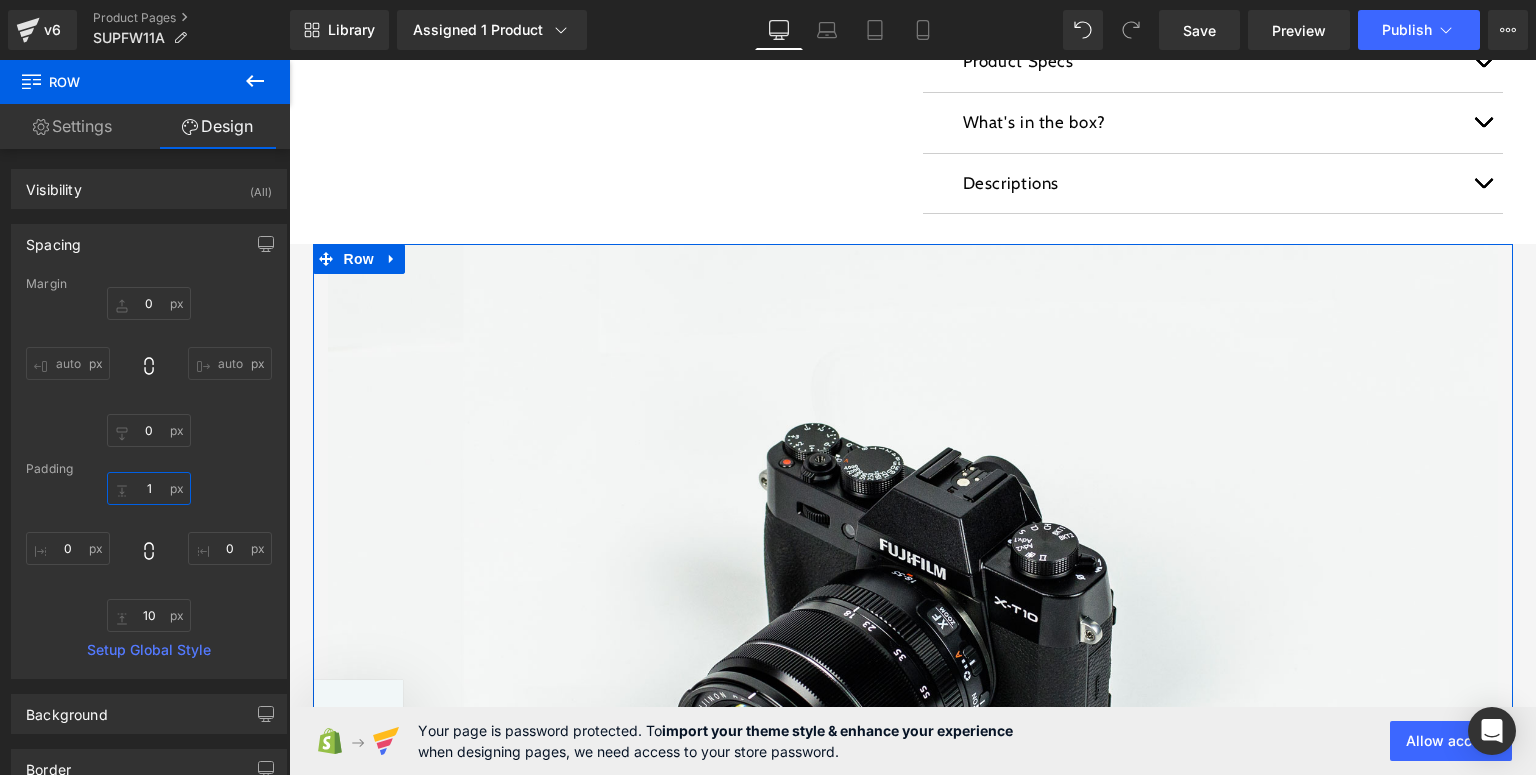 type on "10" 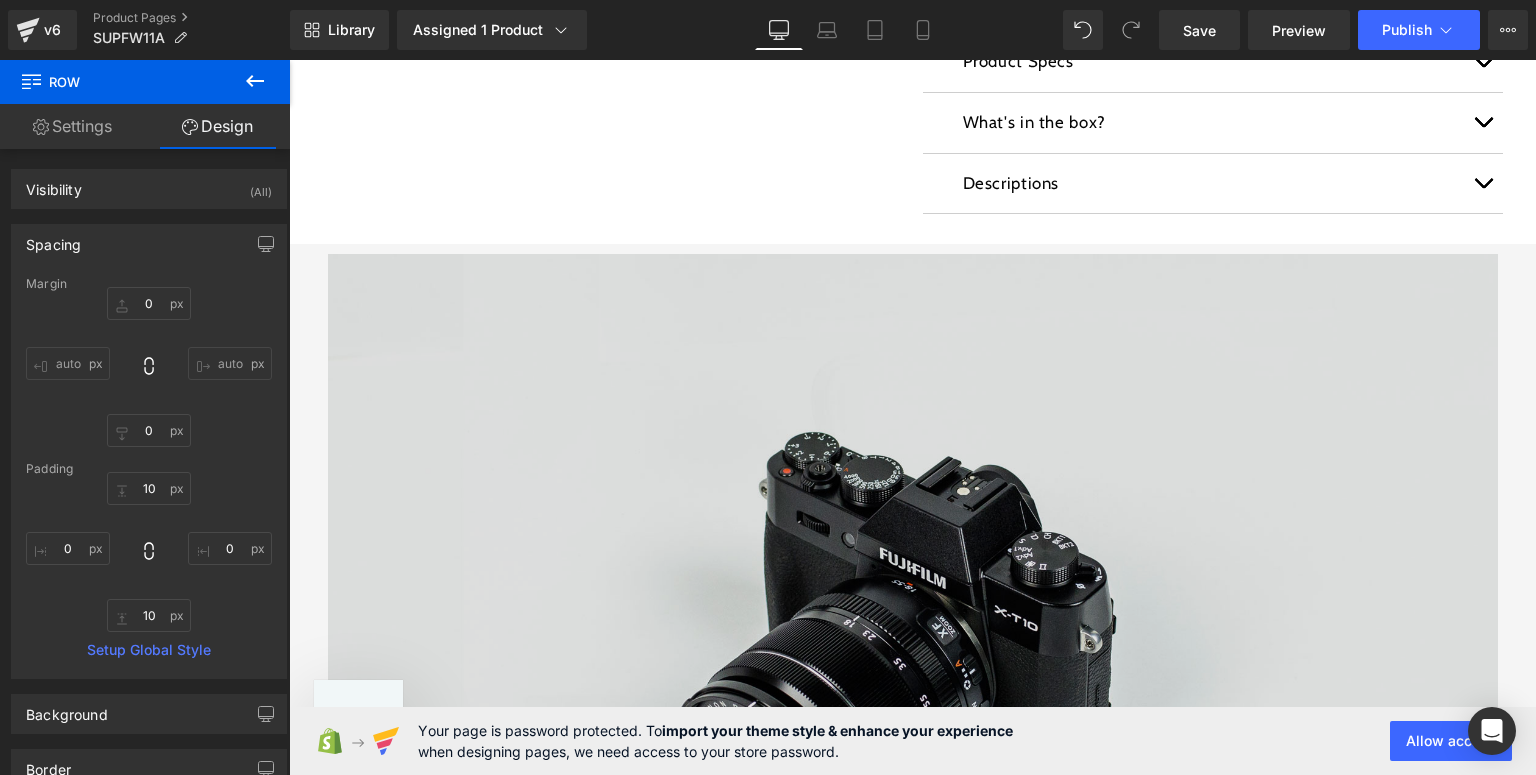 click at bounding box center [913, 641] 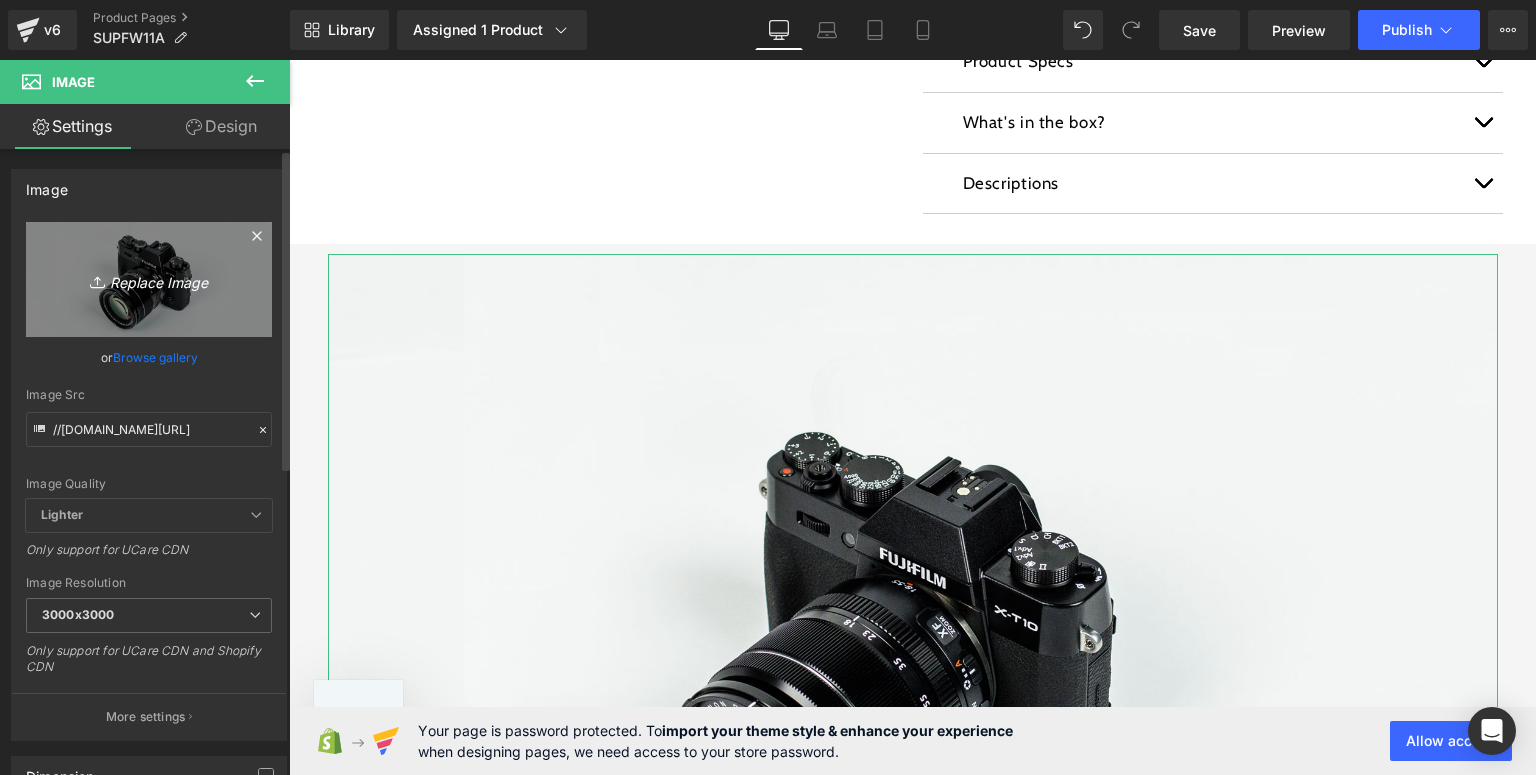 click on "Replace Image" at bounding box center [149, 279] 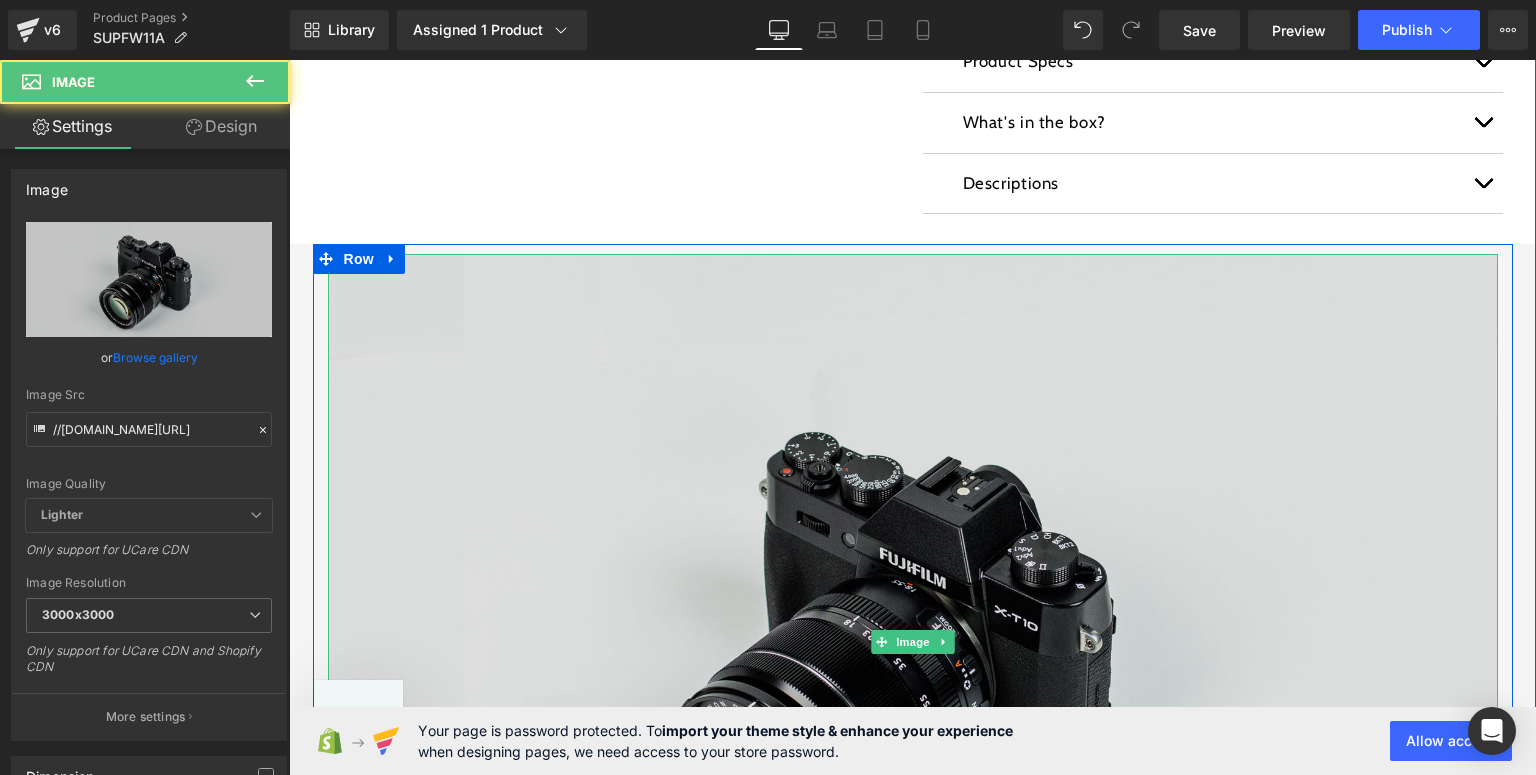 click at bounding box center [913, 641] 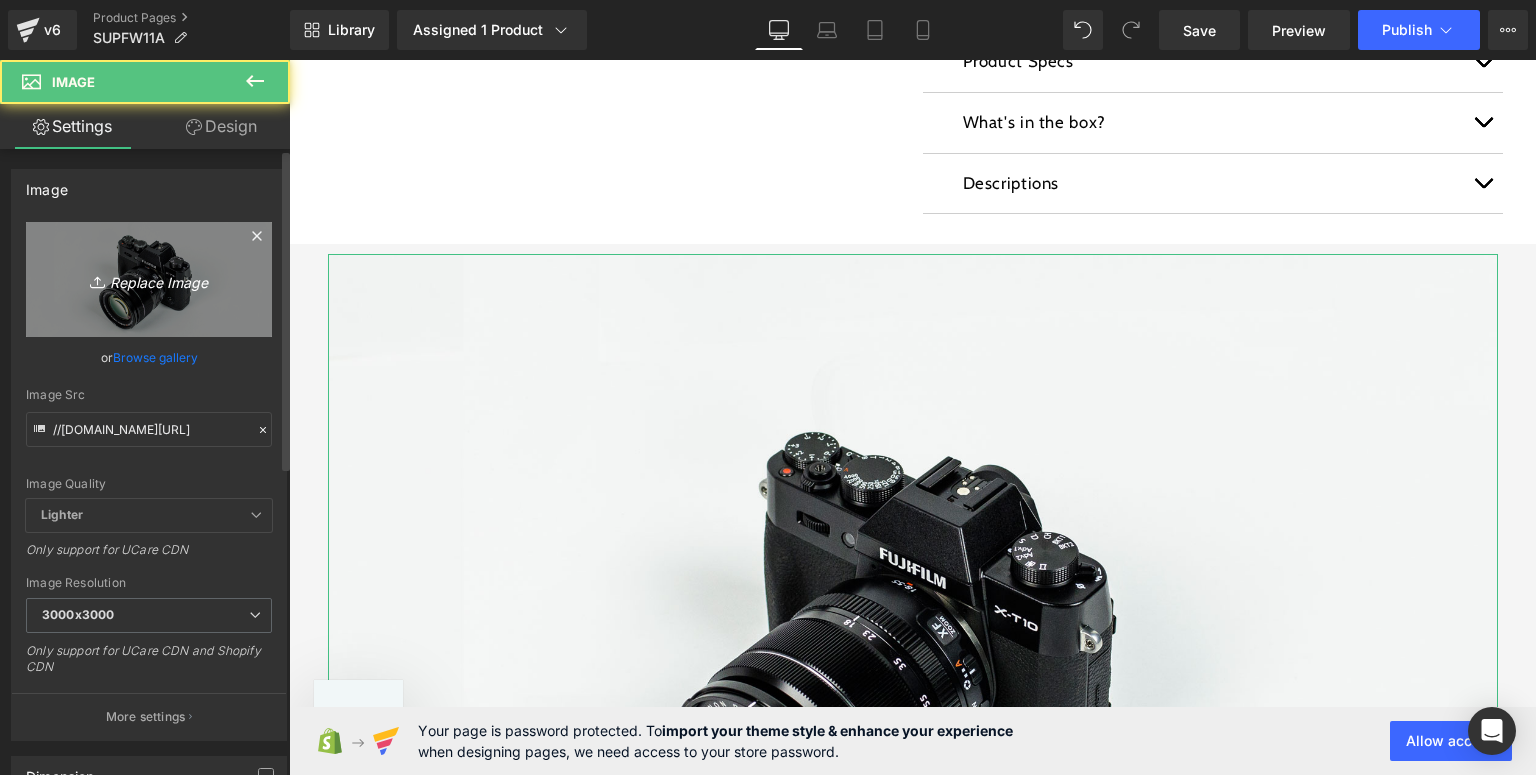 click on "Replace Image" at bounding box center (149, 279) 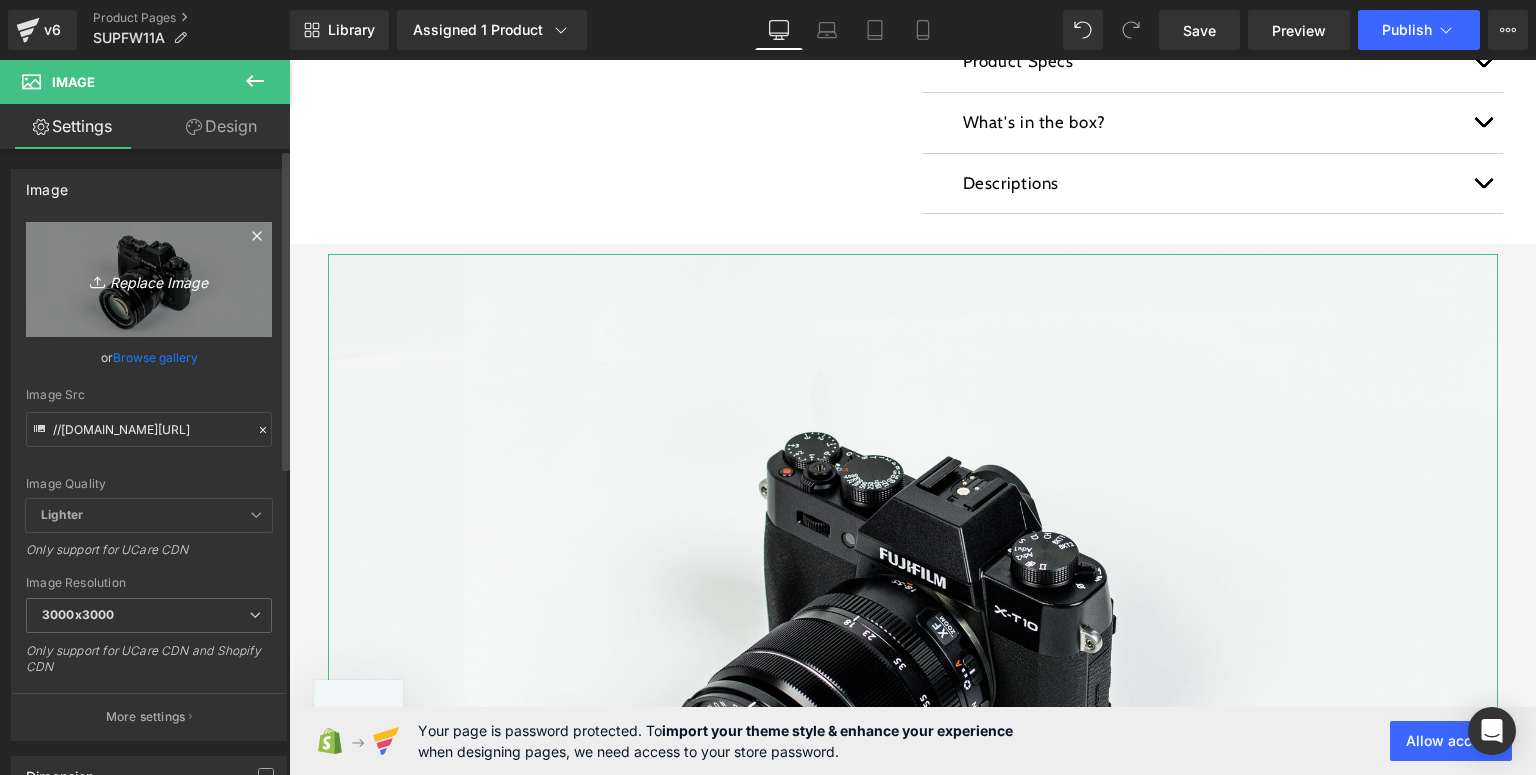 type on "C:\fakepath\FW11N-魔鬼鱼-详情页-新_01.jpg" 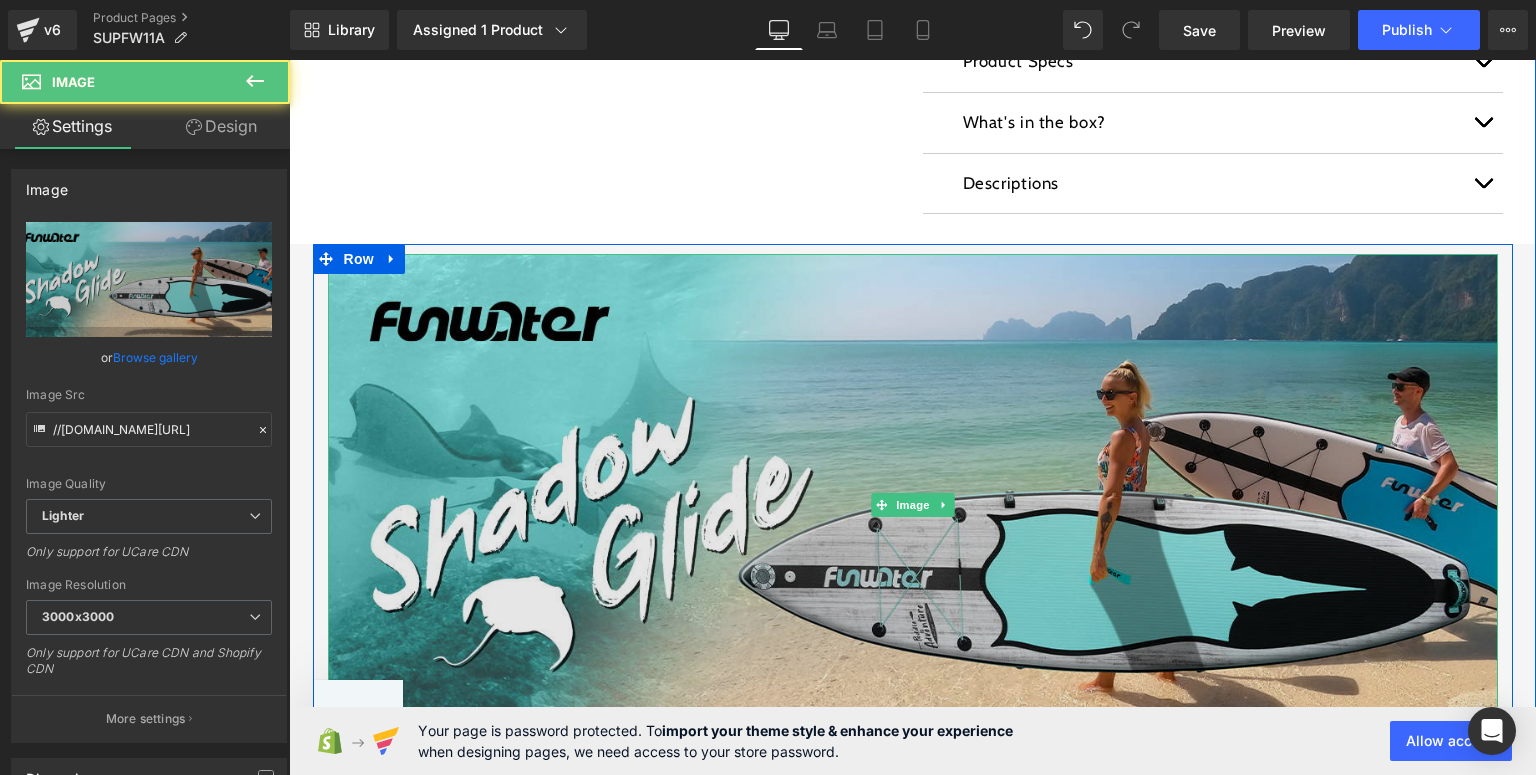 click at bounding box center [913, 504] 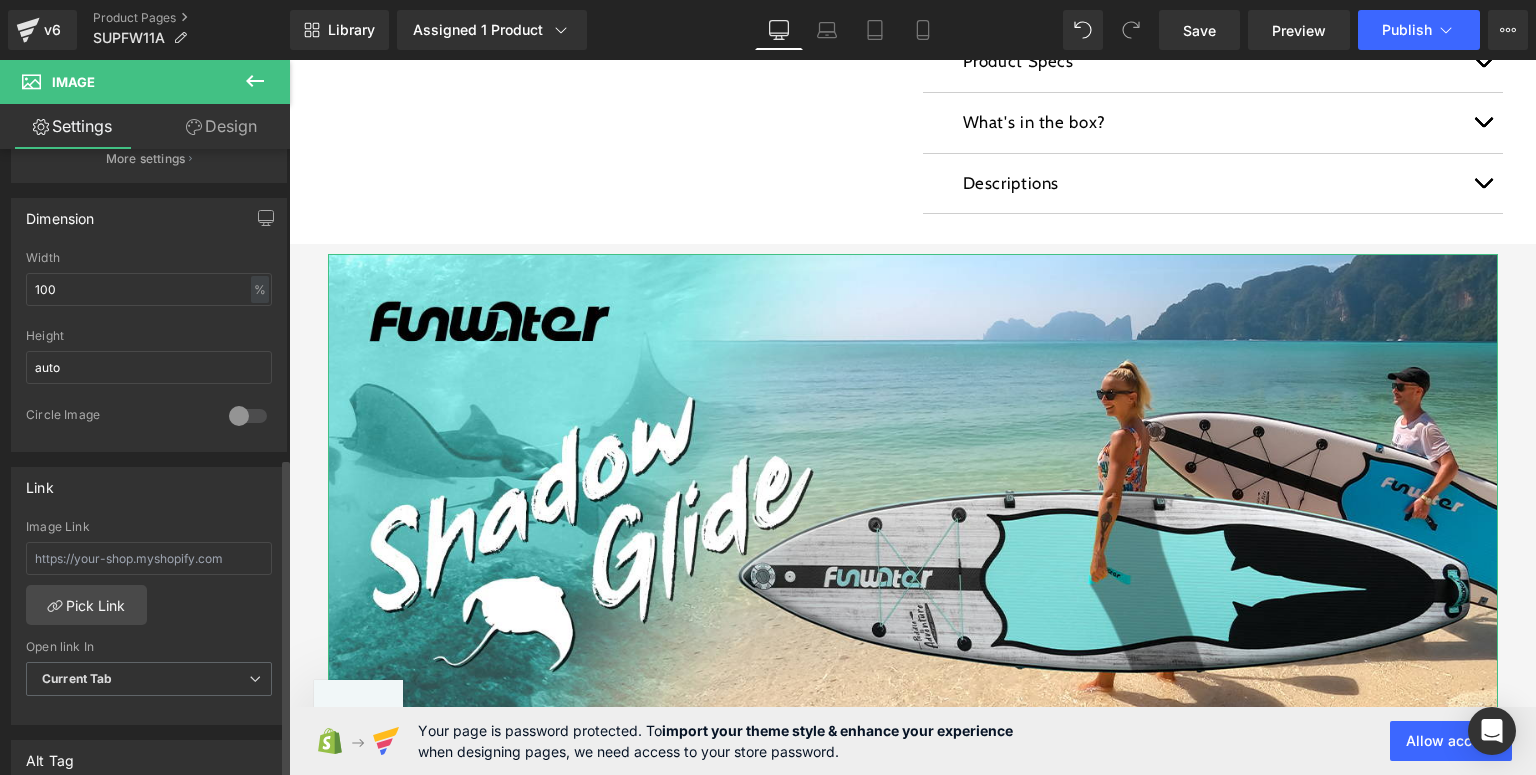 scroll, scrollTop: 800, scrollLeft: 0, axis: vertical 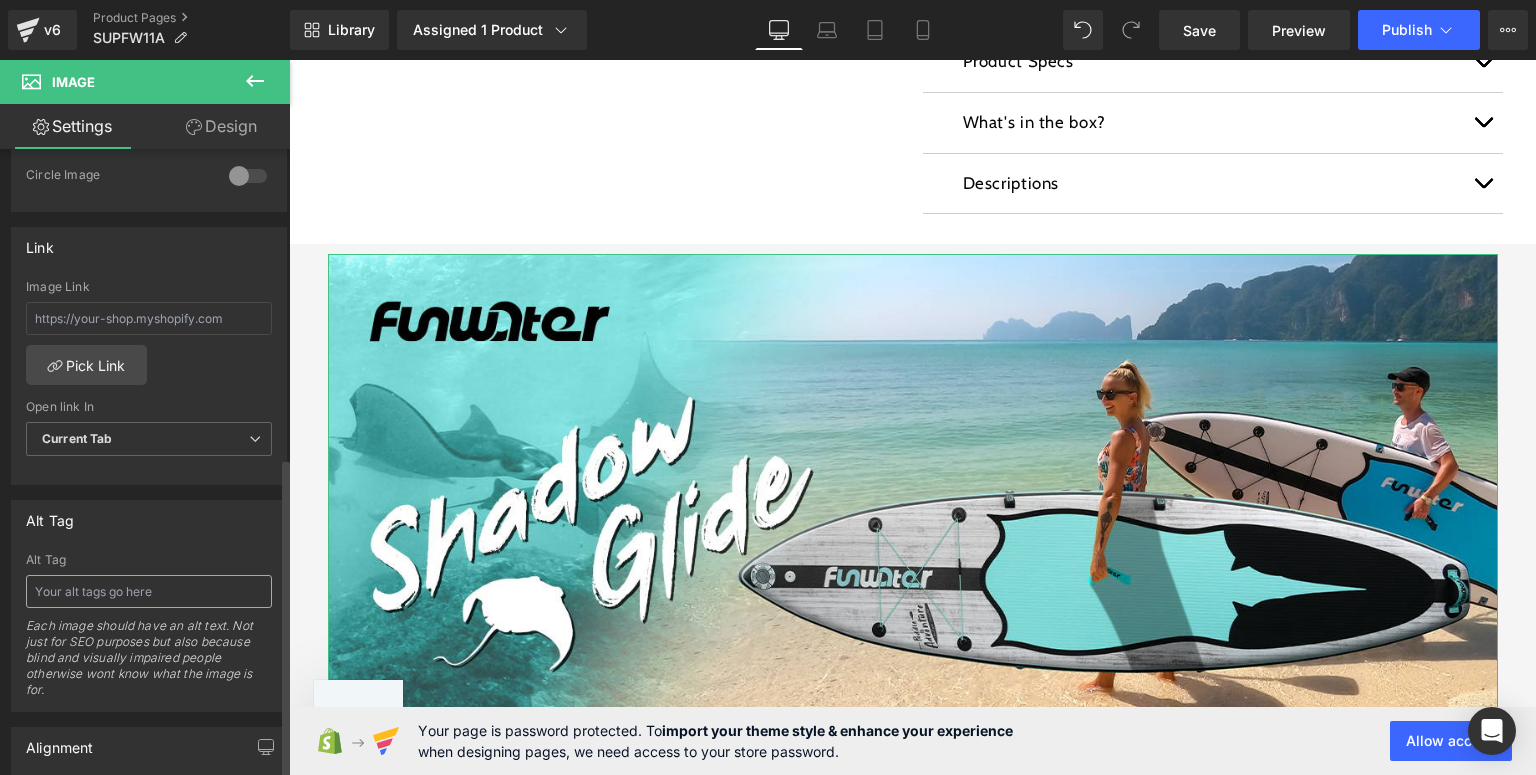 click at bounding box center (149, 591) 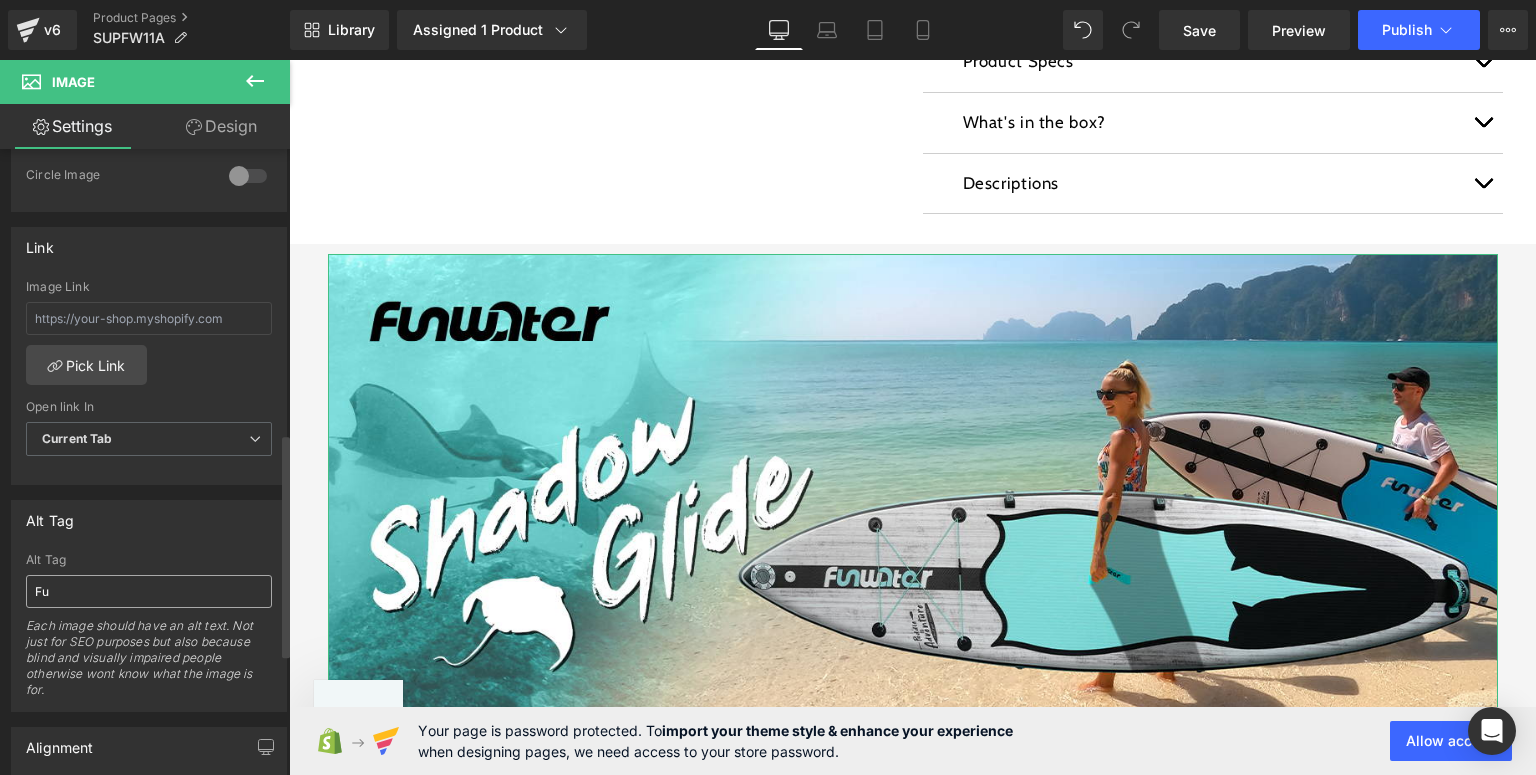 type on "F" 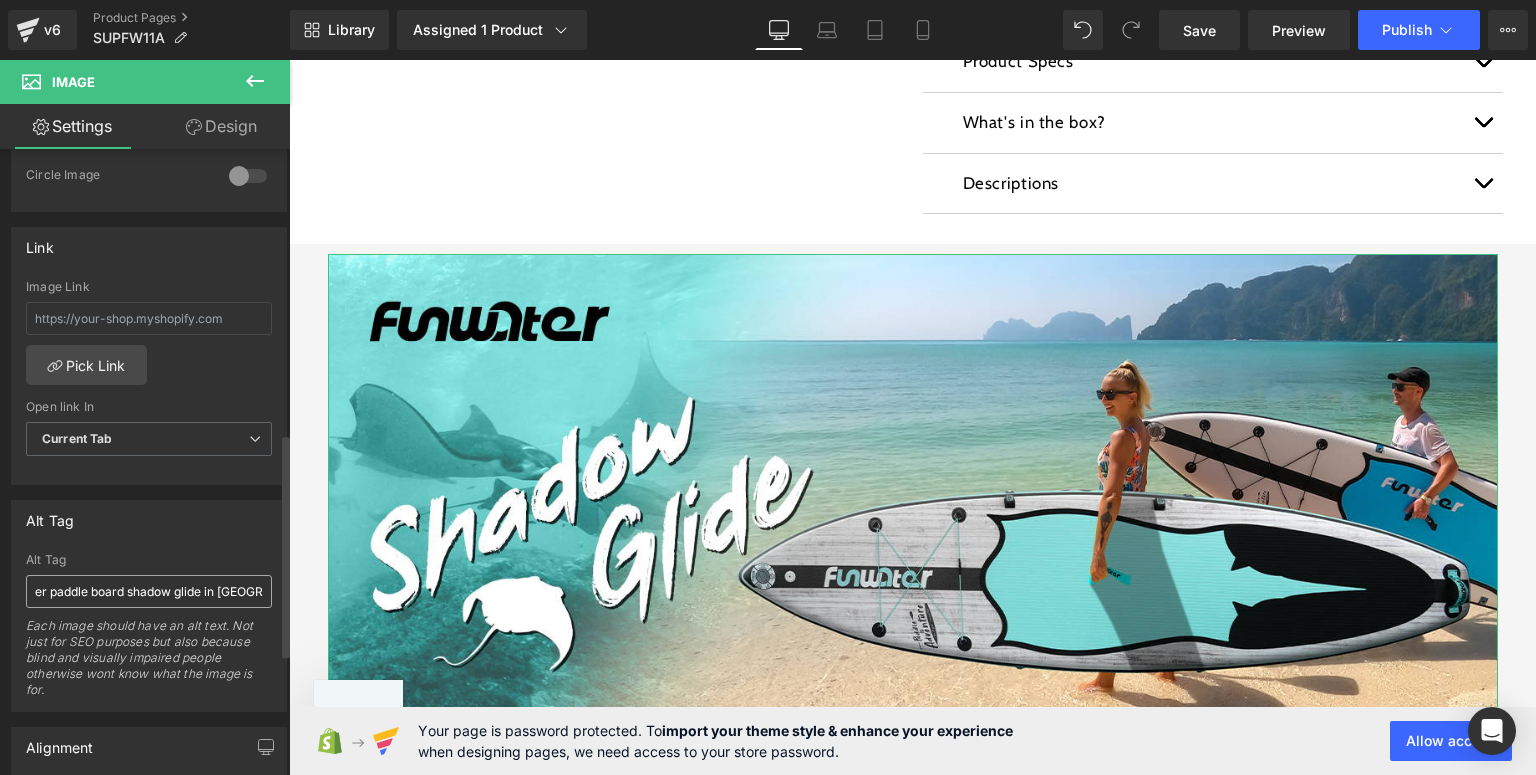 scroll, scrollTop: 0, scrollLeft: 49, axis: horizontal 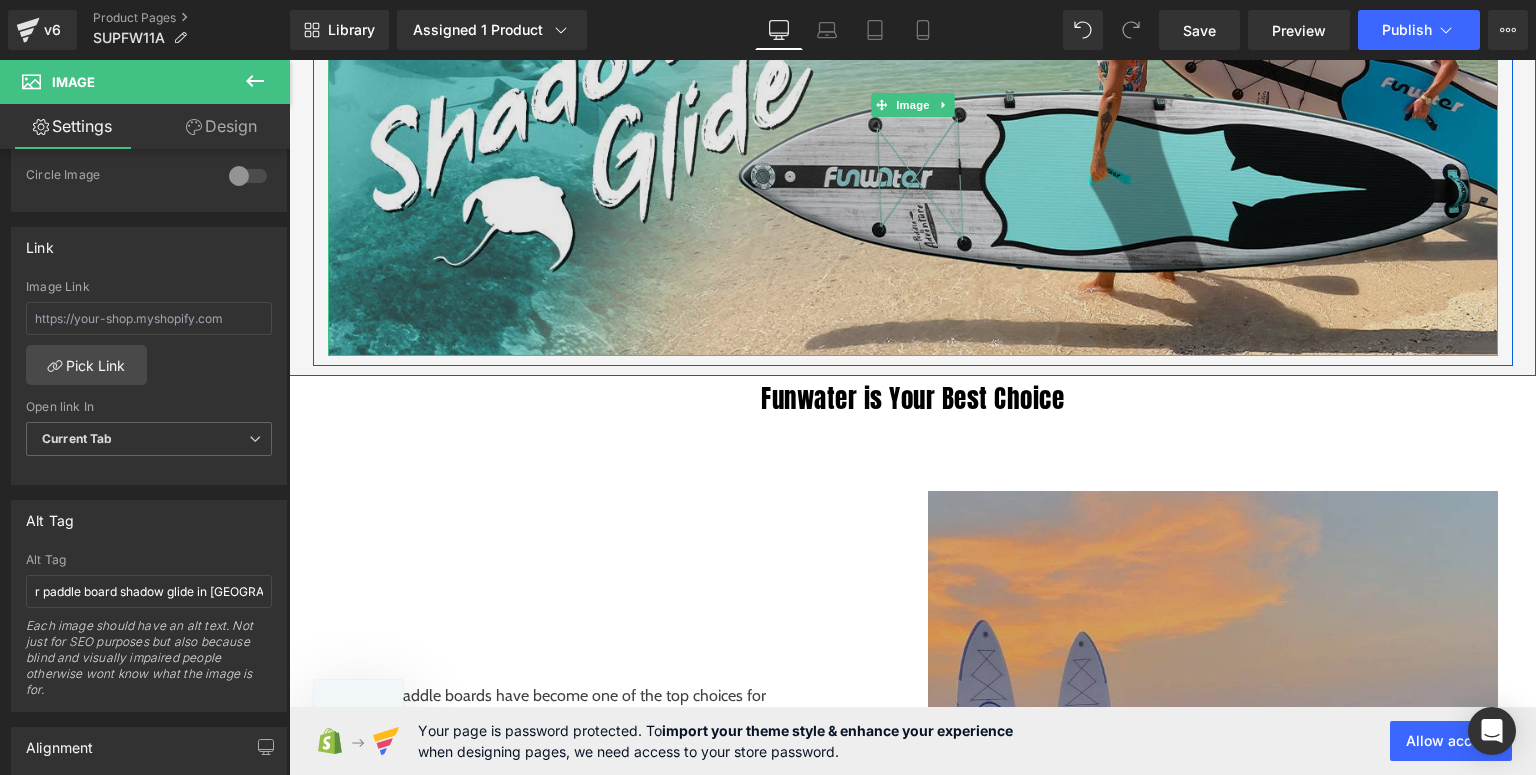 type on "Funwater paddle board shadow glide in [GEOGRAPHIC_DATA]" 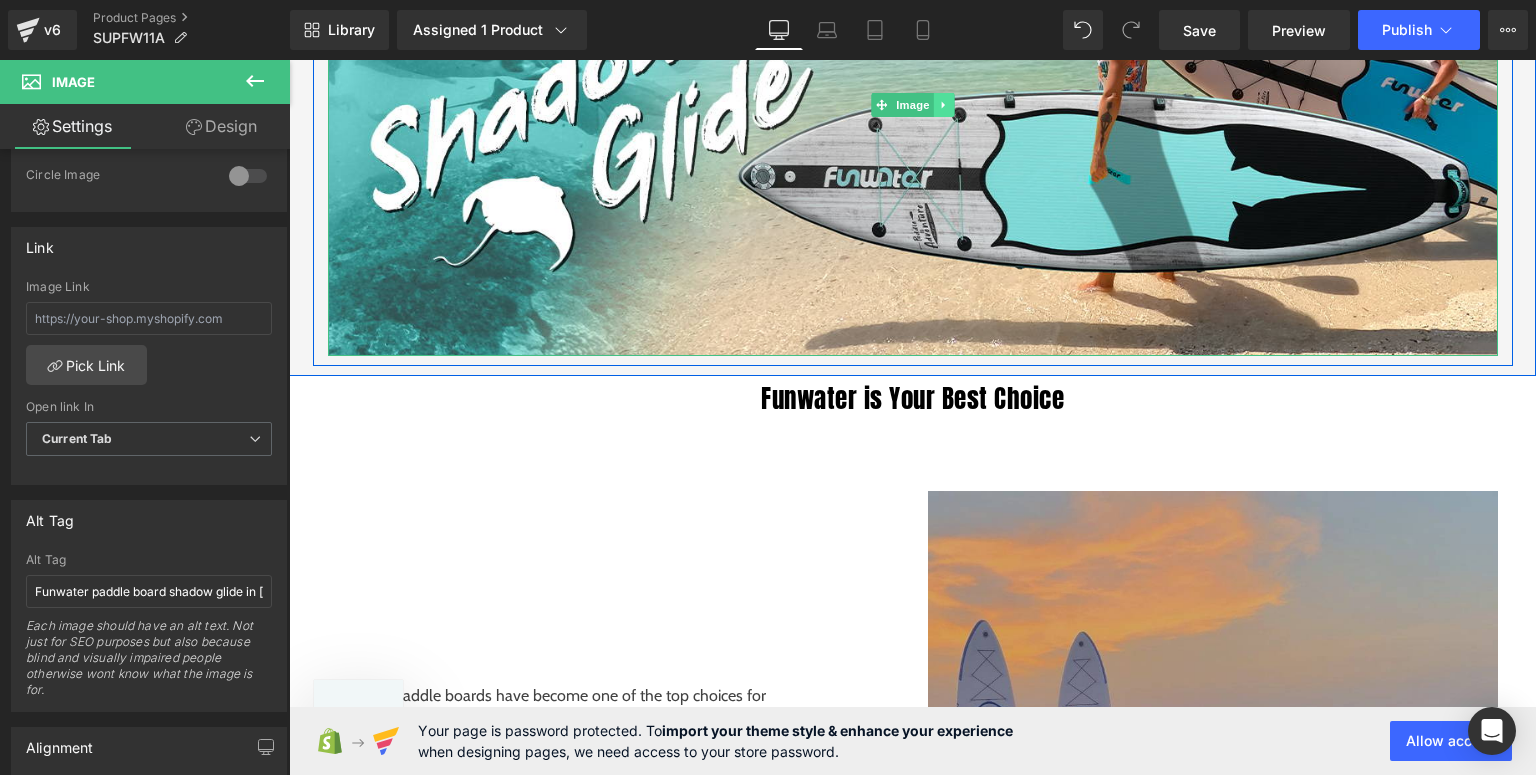 click 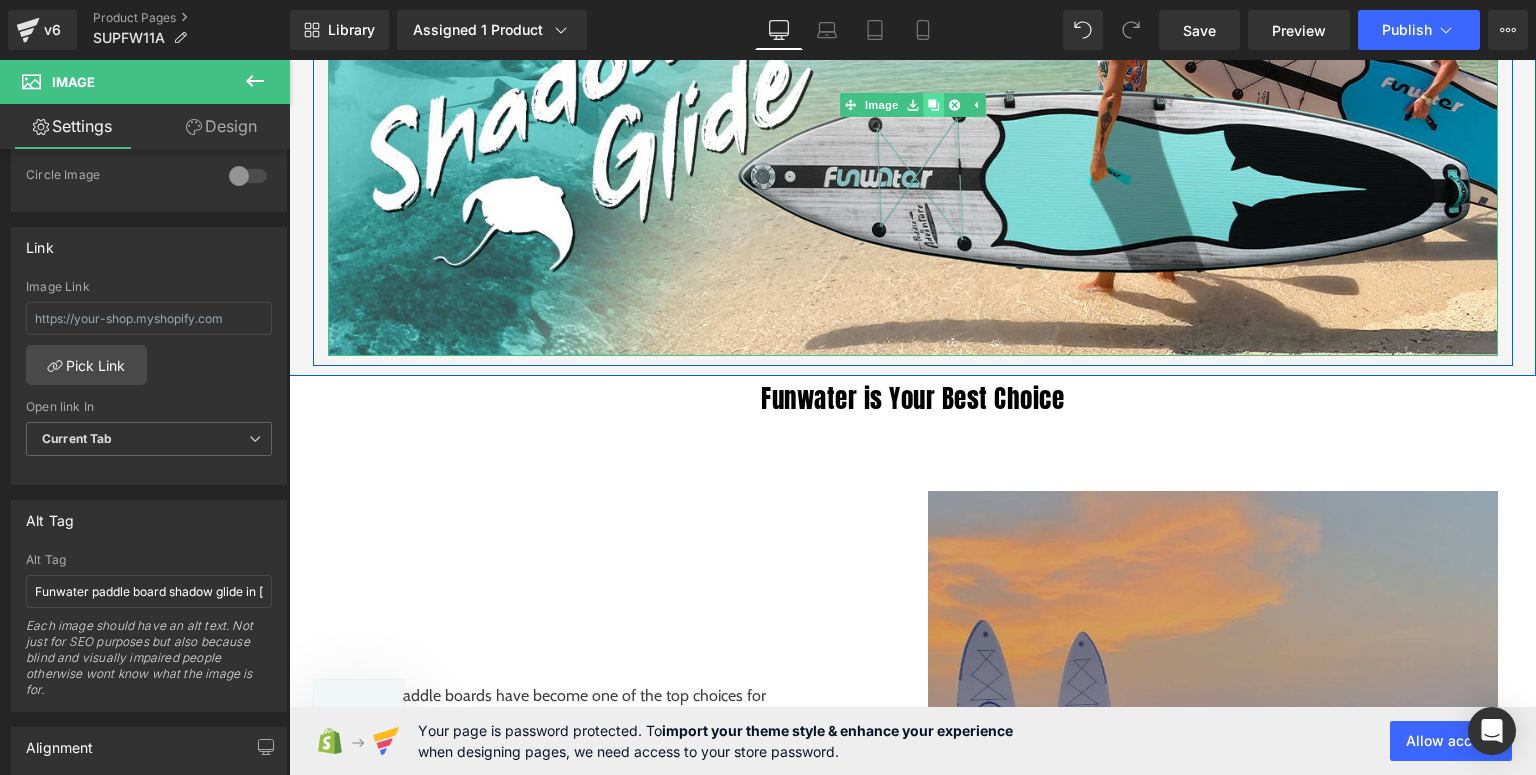 click 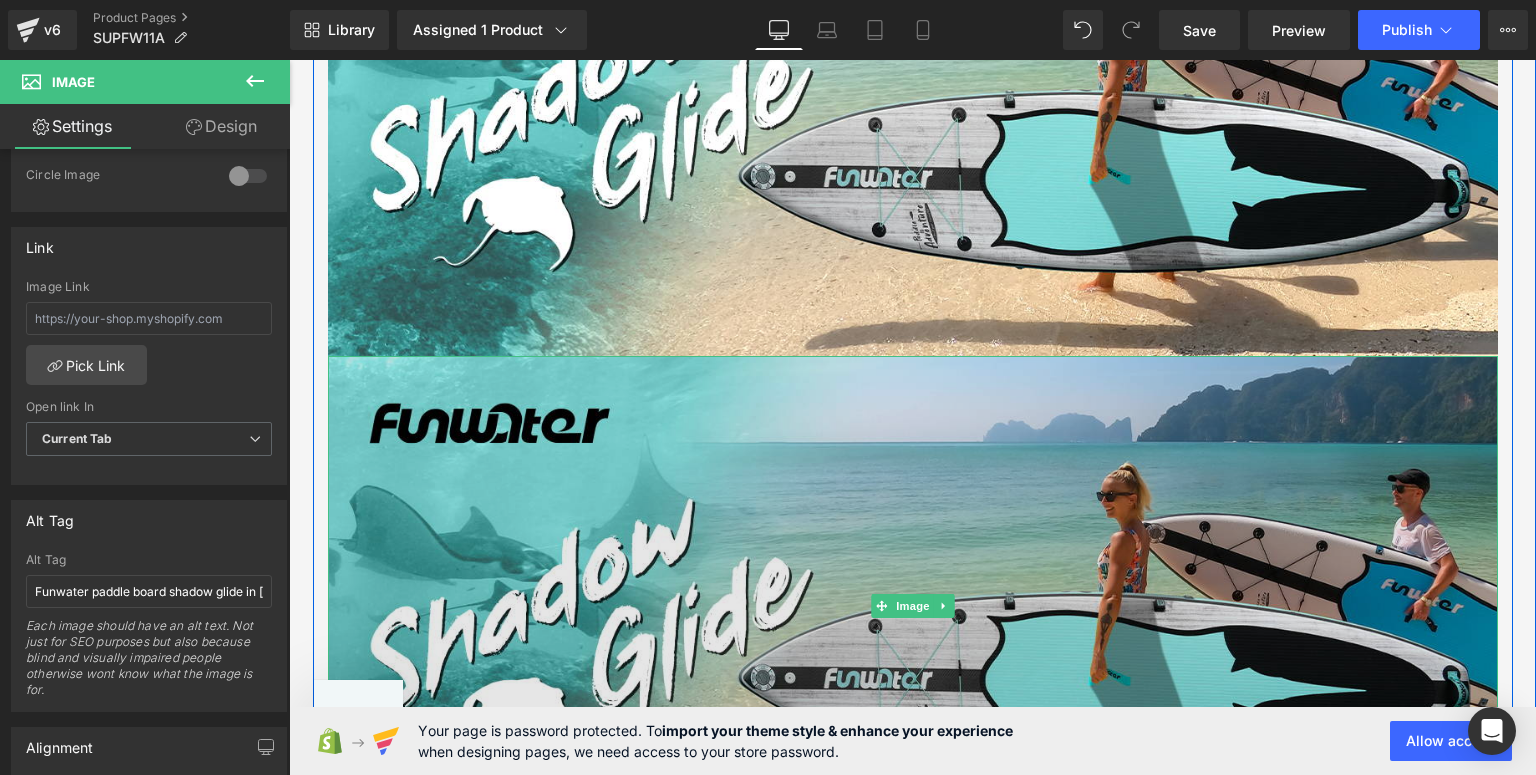 click at bounding box center [913, 606] 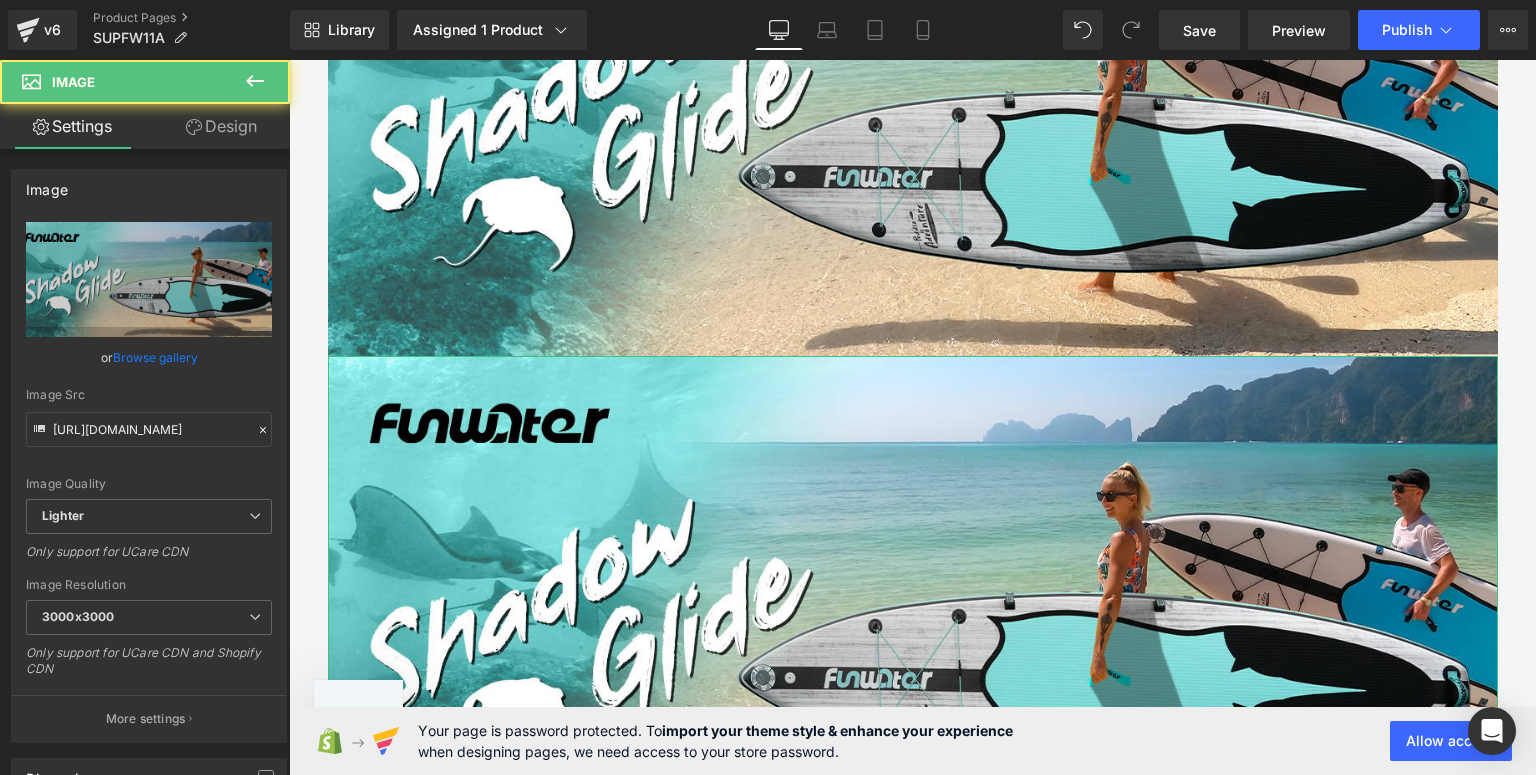 click on "Design" at bounding box center (221, 126) 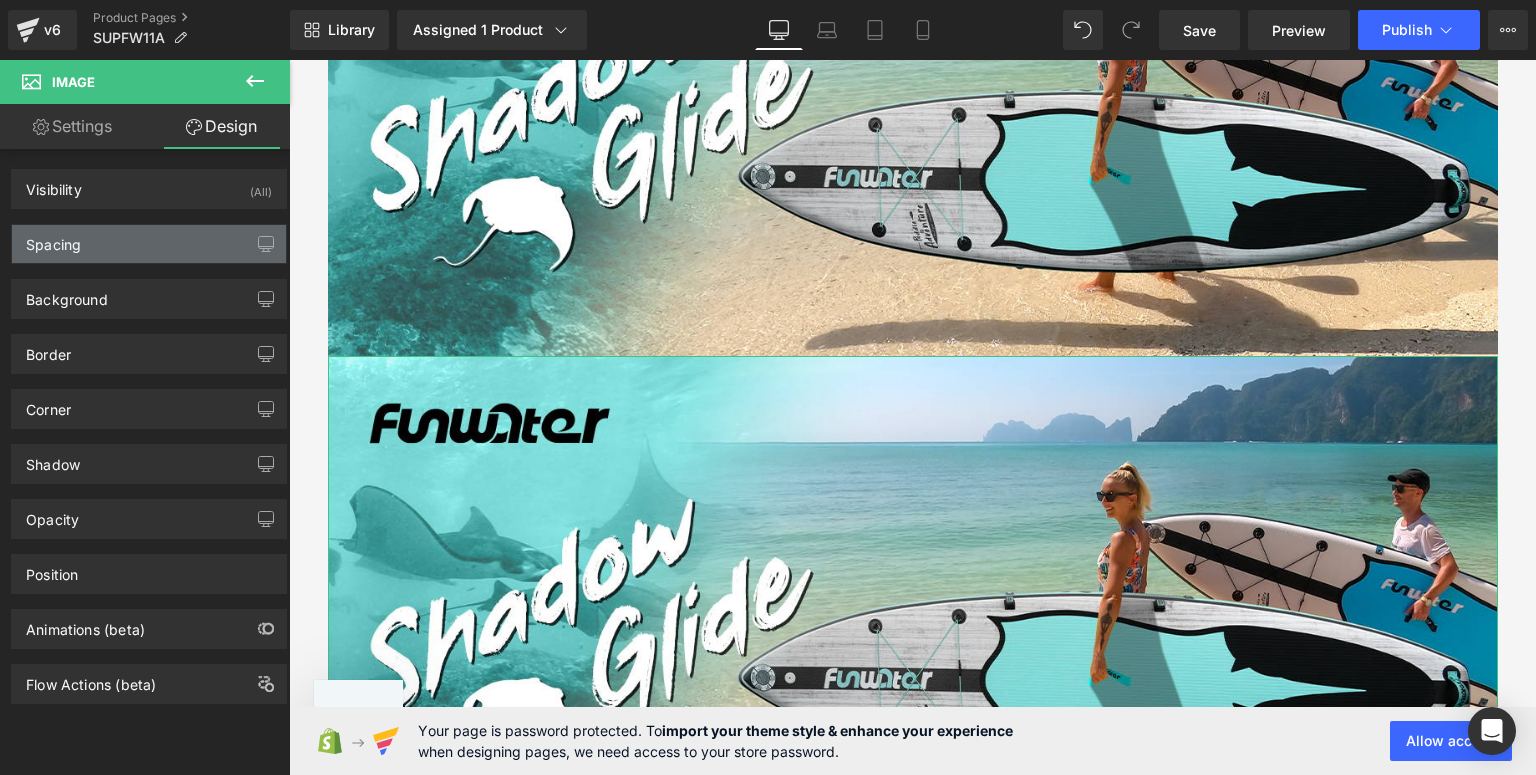 click on "Spacing" at bounding box center [53, 239] 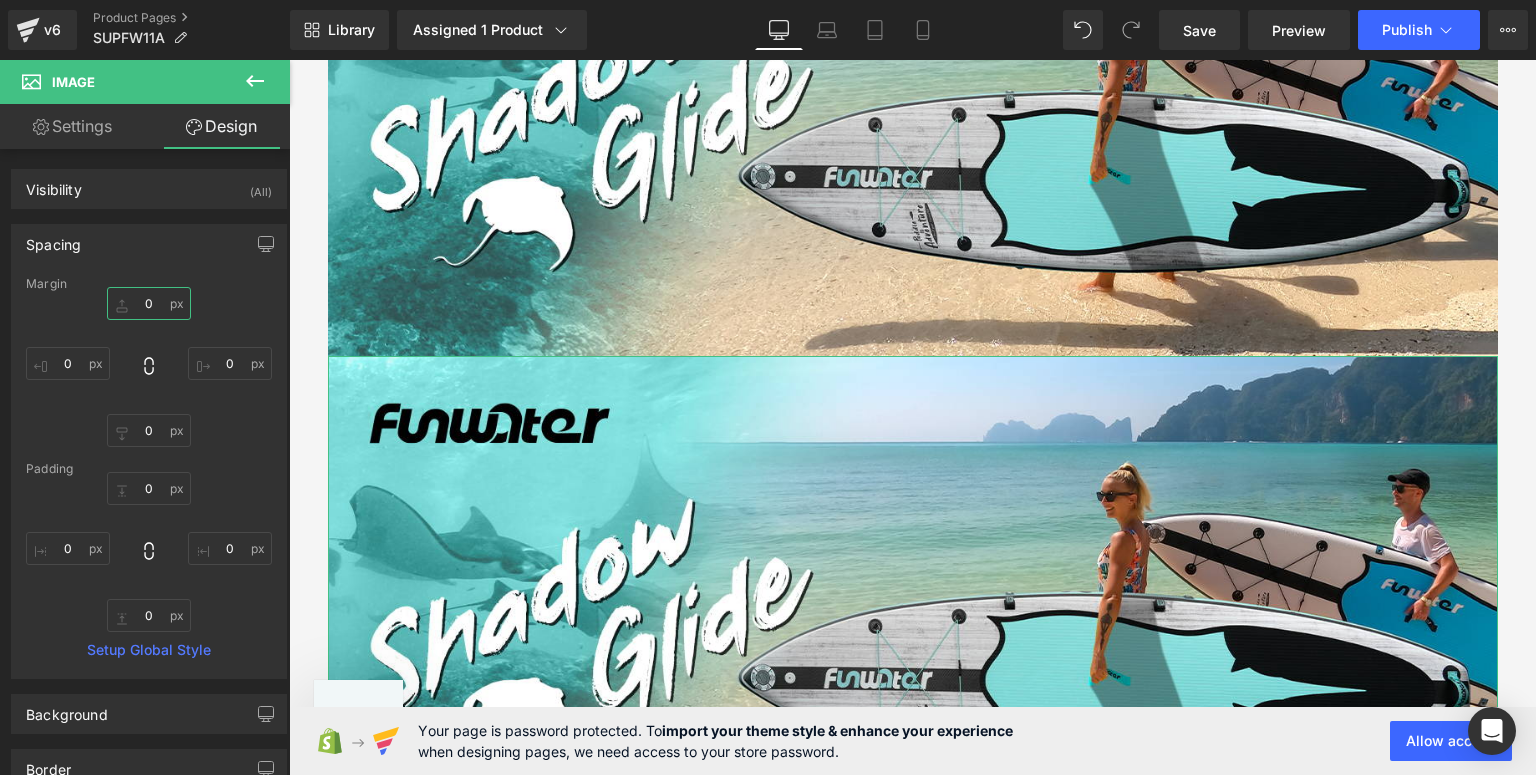 click at bounding box center [149, 303] 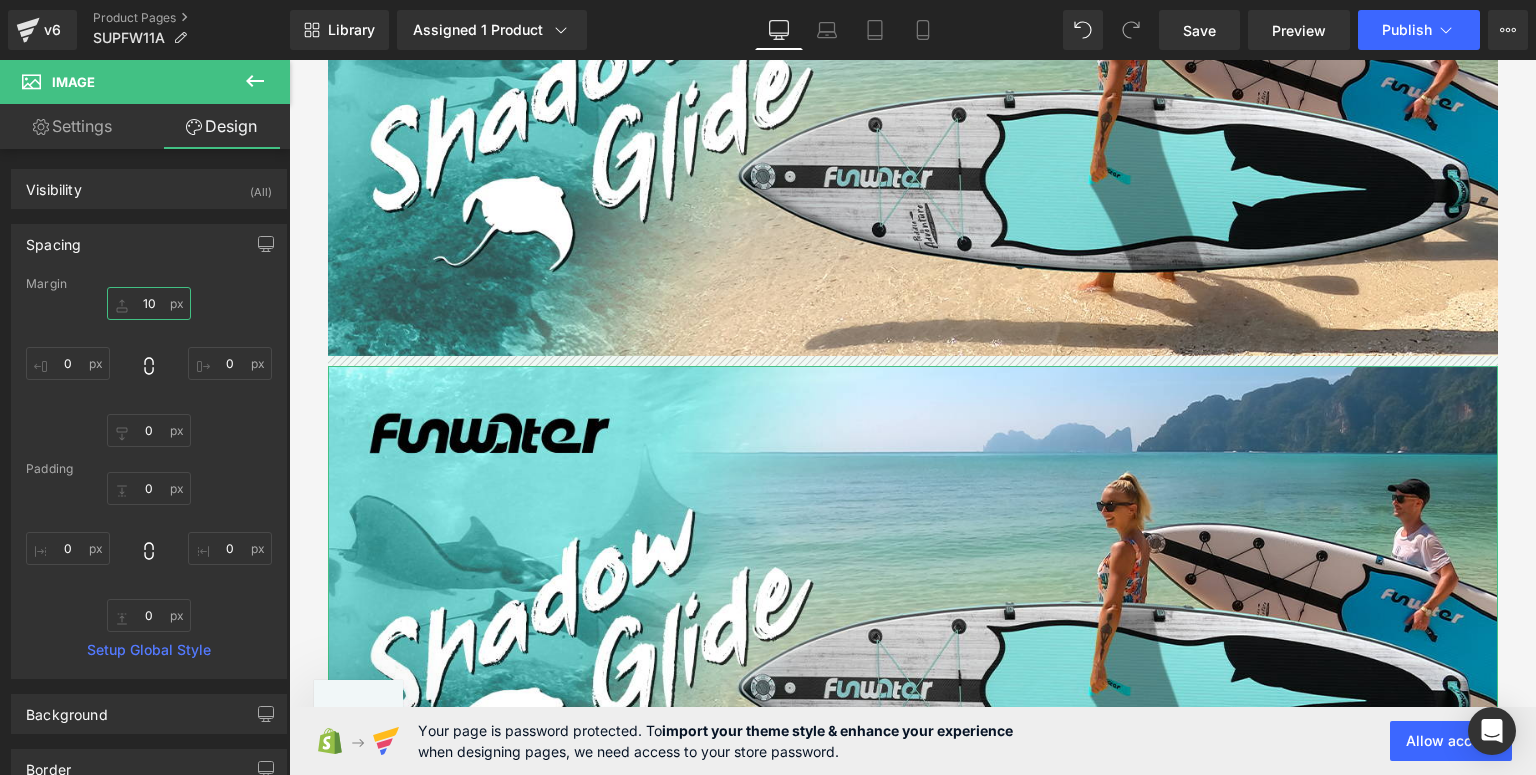 drag, startPoint x: 158, startPoint y: 309, endPoint x: 138, endPoint y: 312, distance: 20.22375 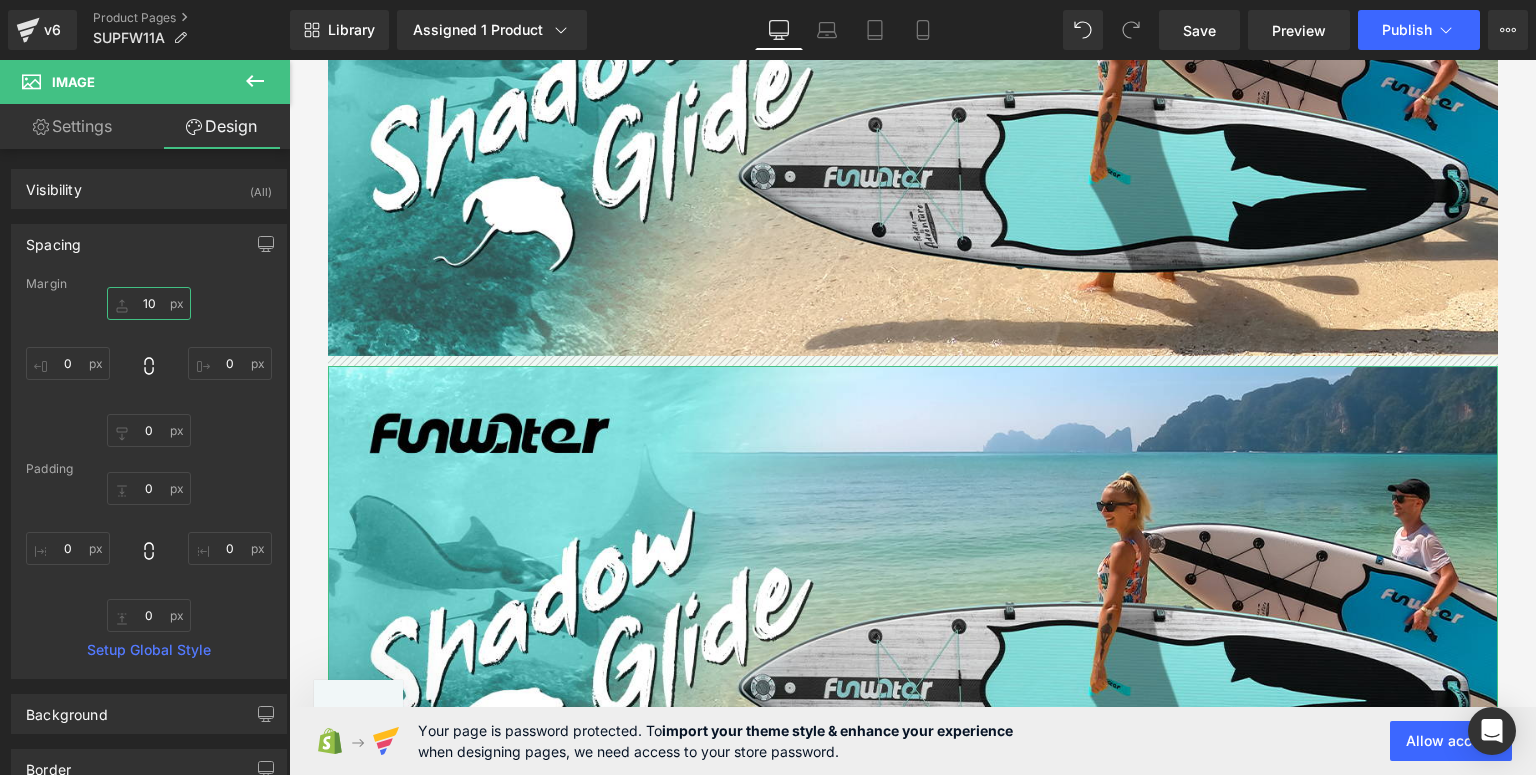 click on "10" at bounding box center (149, 303) 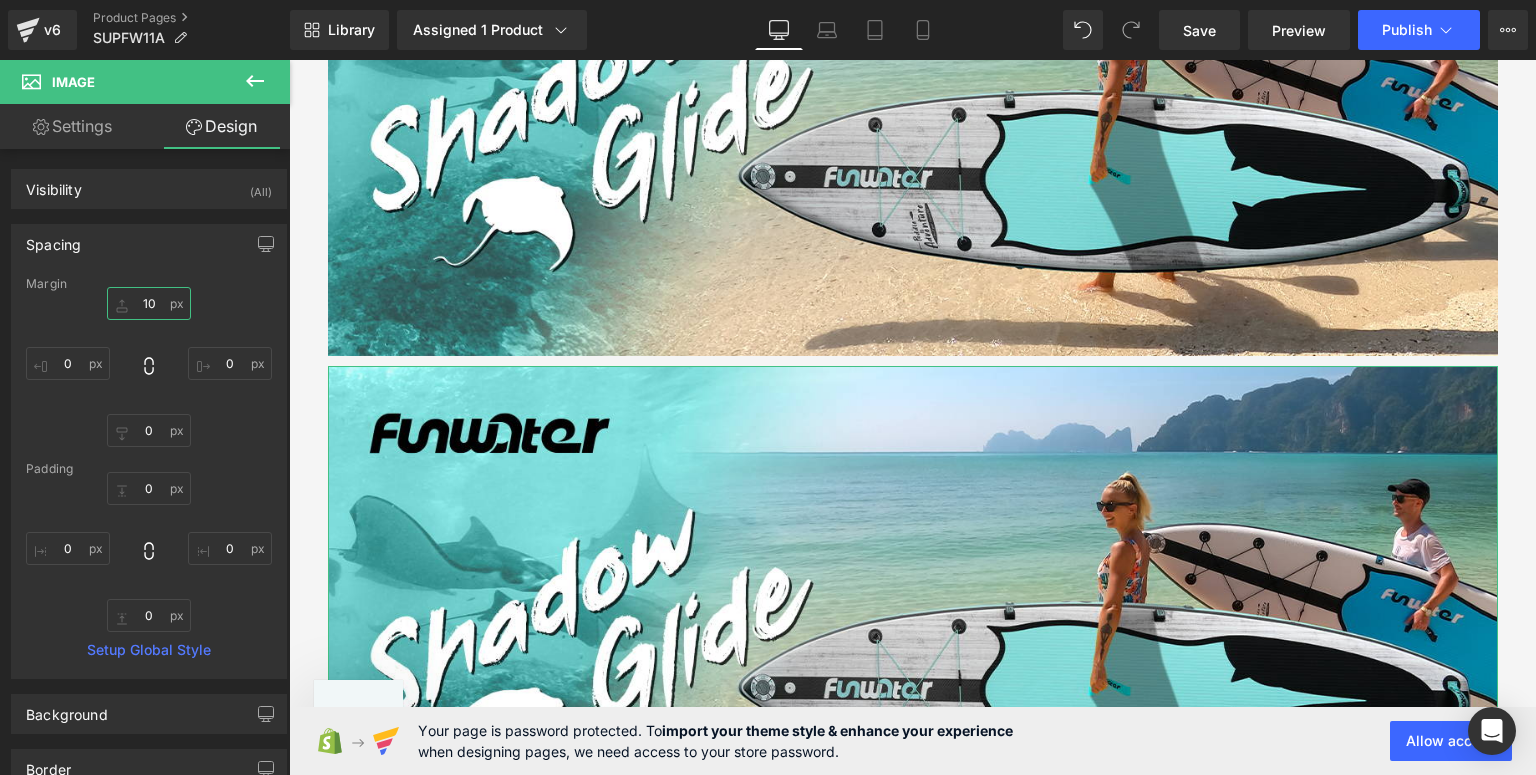 type on "5" 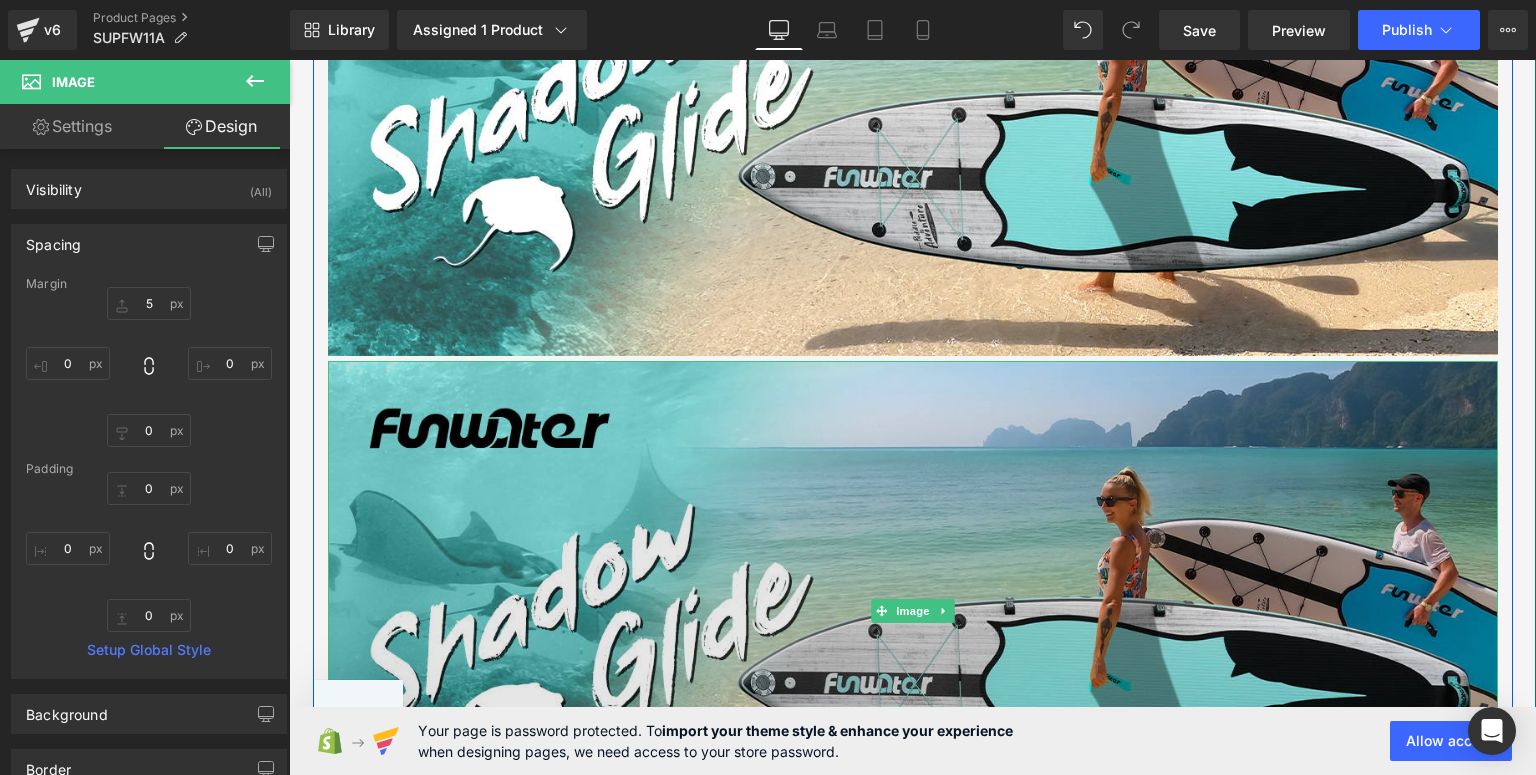 click at bounding box center (913, 611) 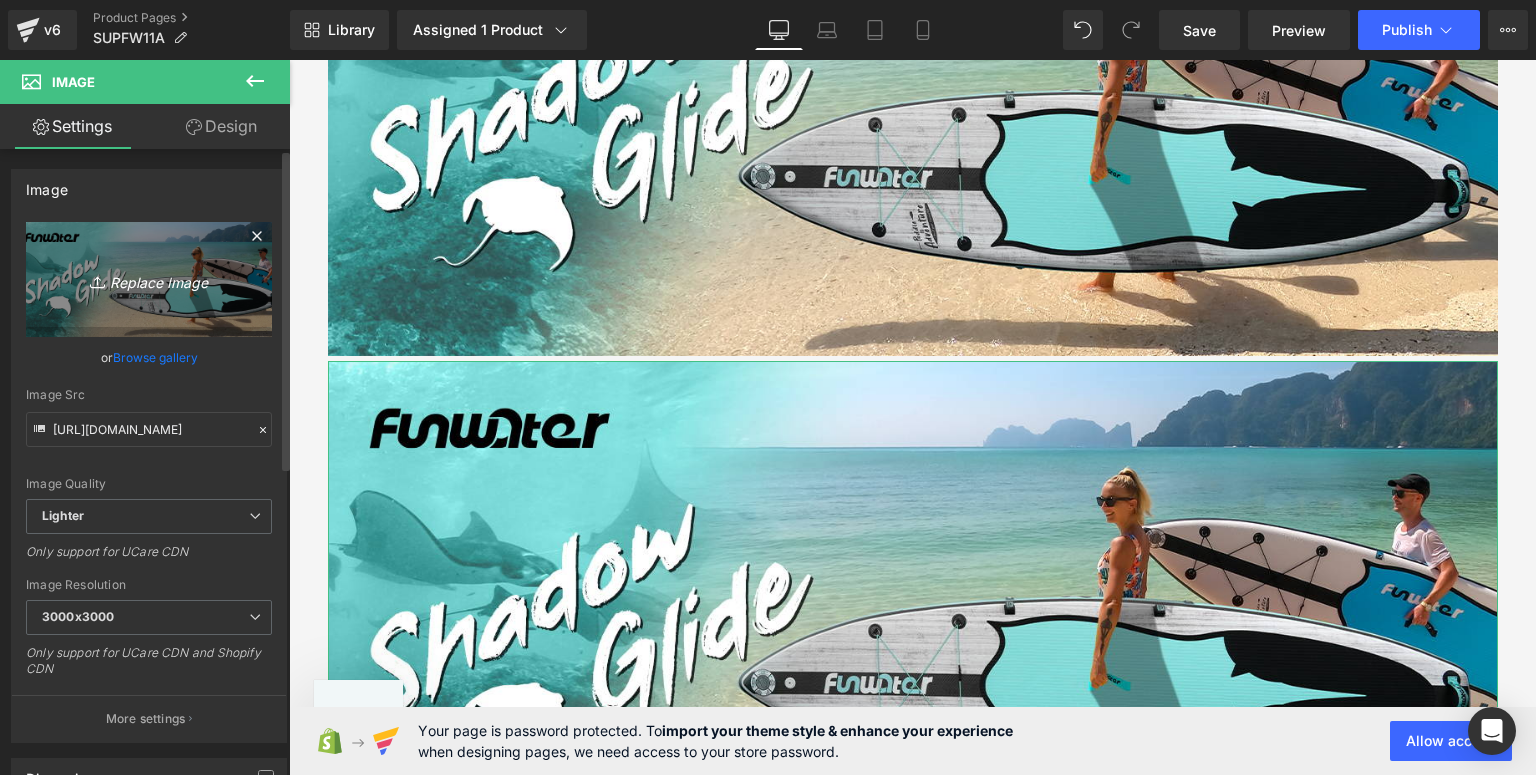 click on "Replace Image" at bounding box center (149, 279) 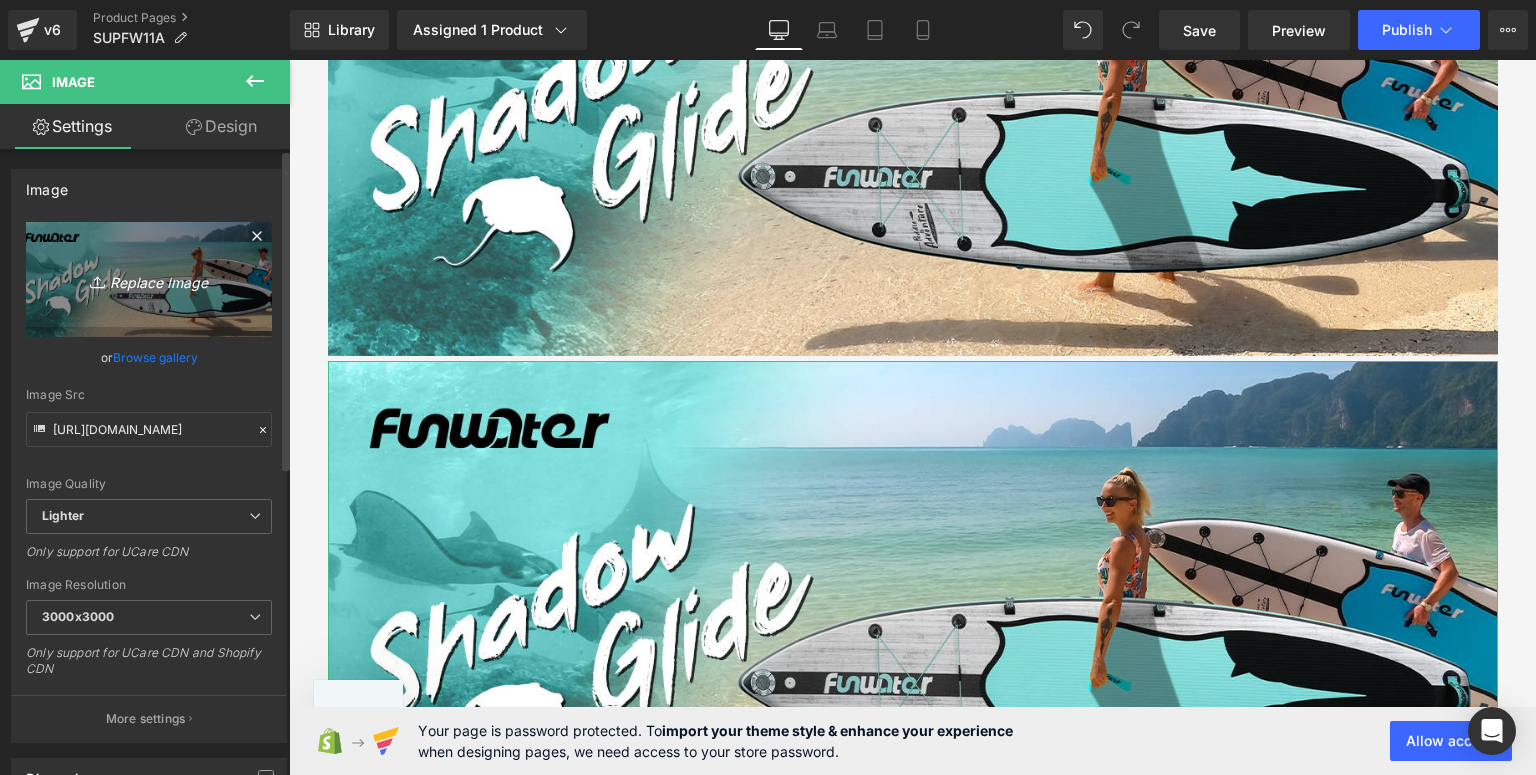 type on "C:\fakepath\FW11N-魔鬼鱼-详情页-新_02.jpg" 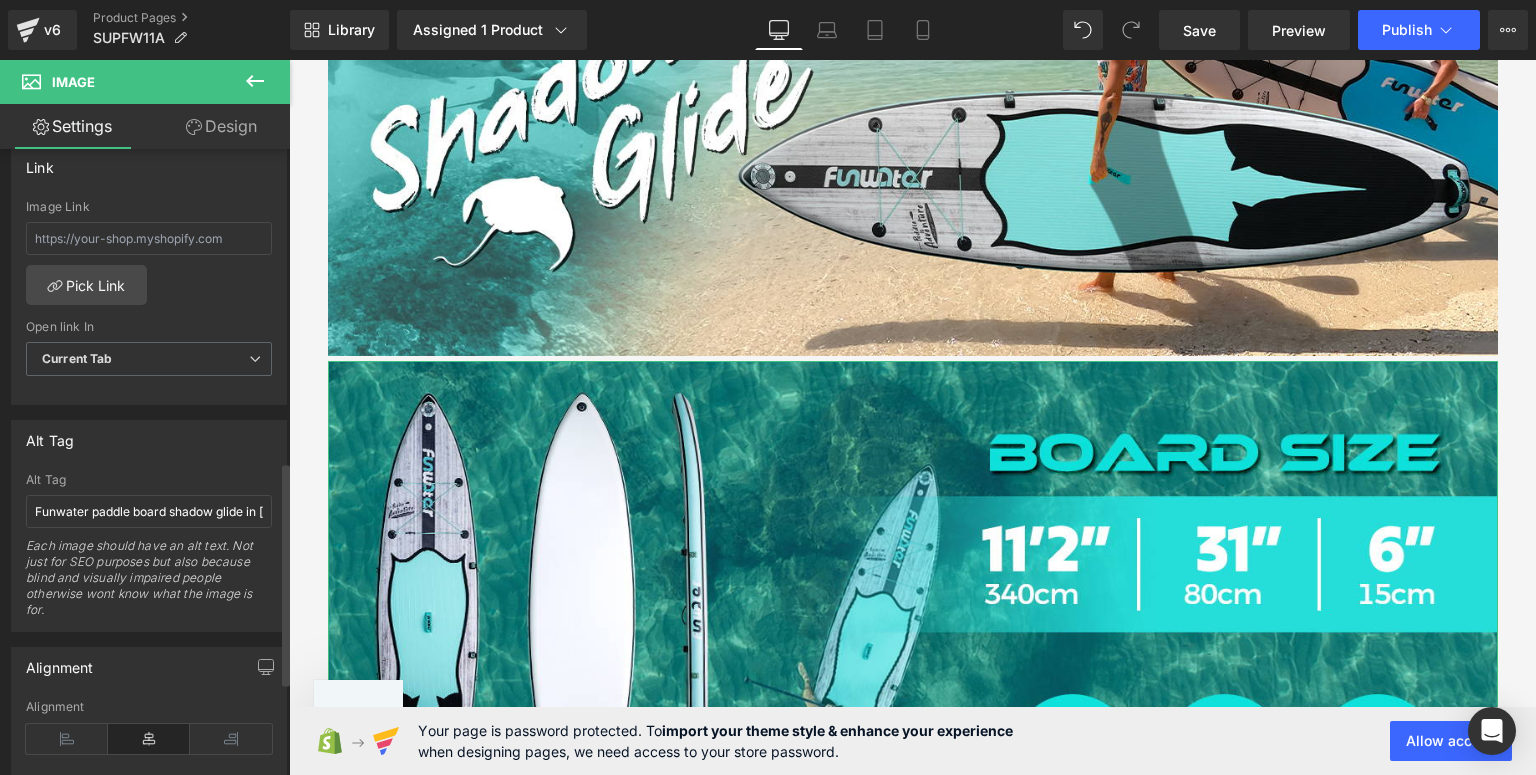 scroll, scrollTop: 960, scrollLeft: 0, axis: vertical 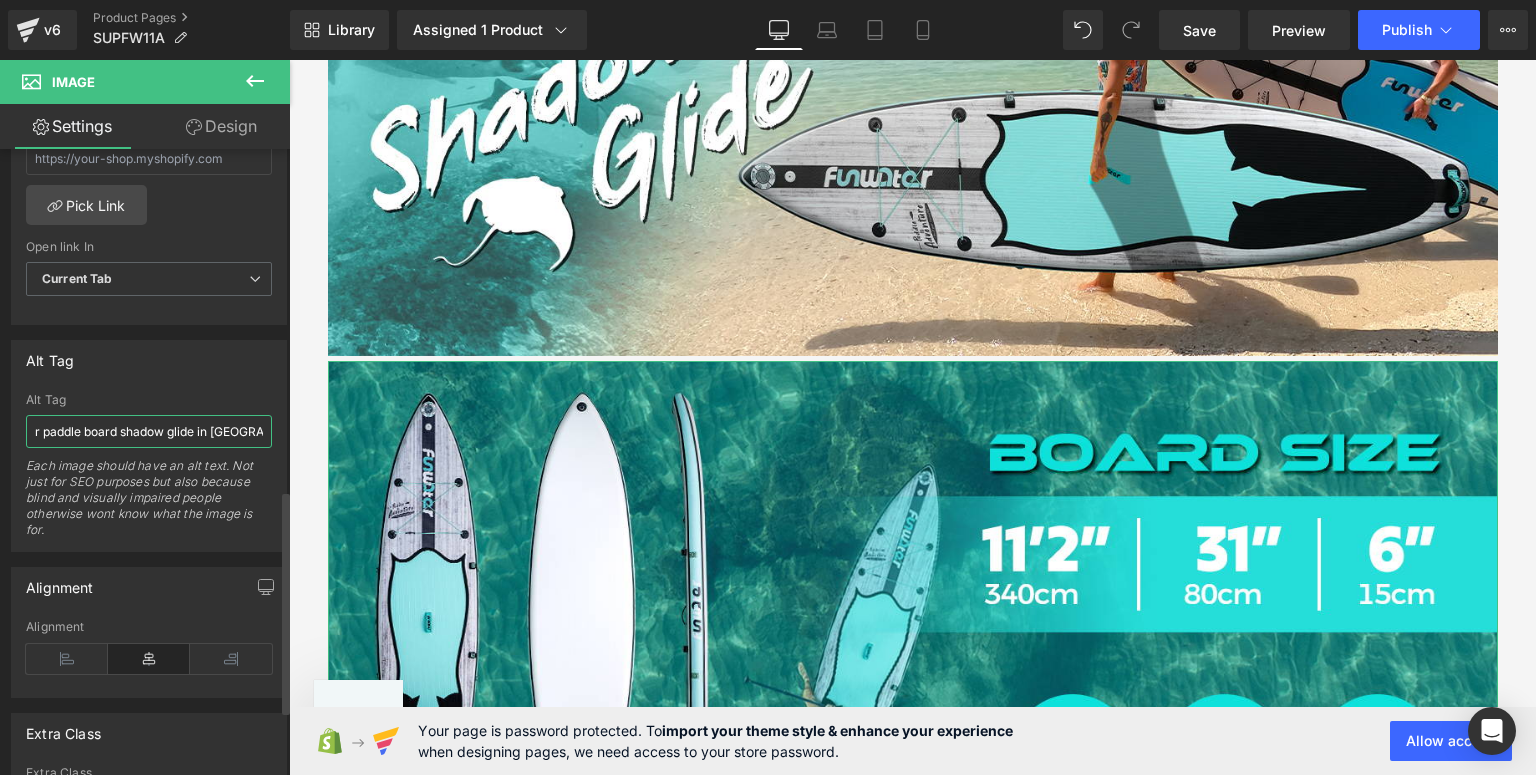 drag, startPoint x: 35, startPoint y: 433, endPoint x: 256, endPoint y: 431, distance: 221.00905 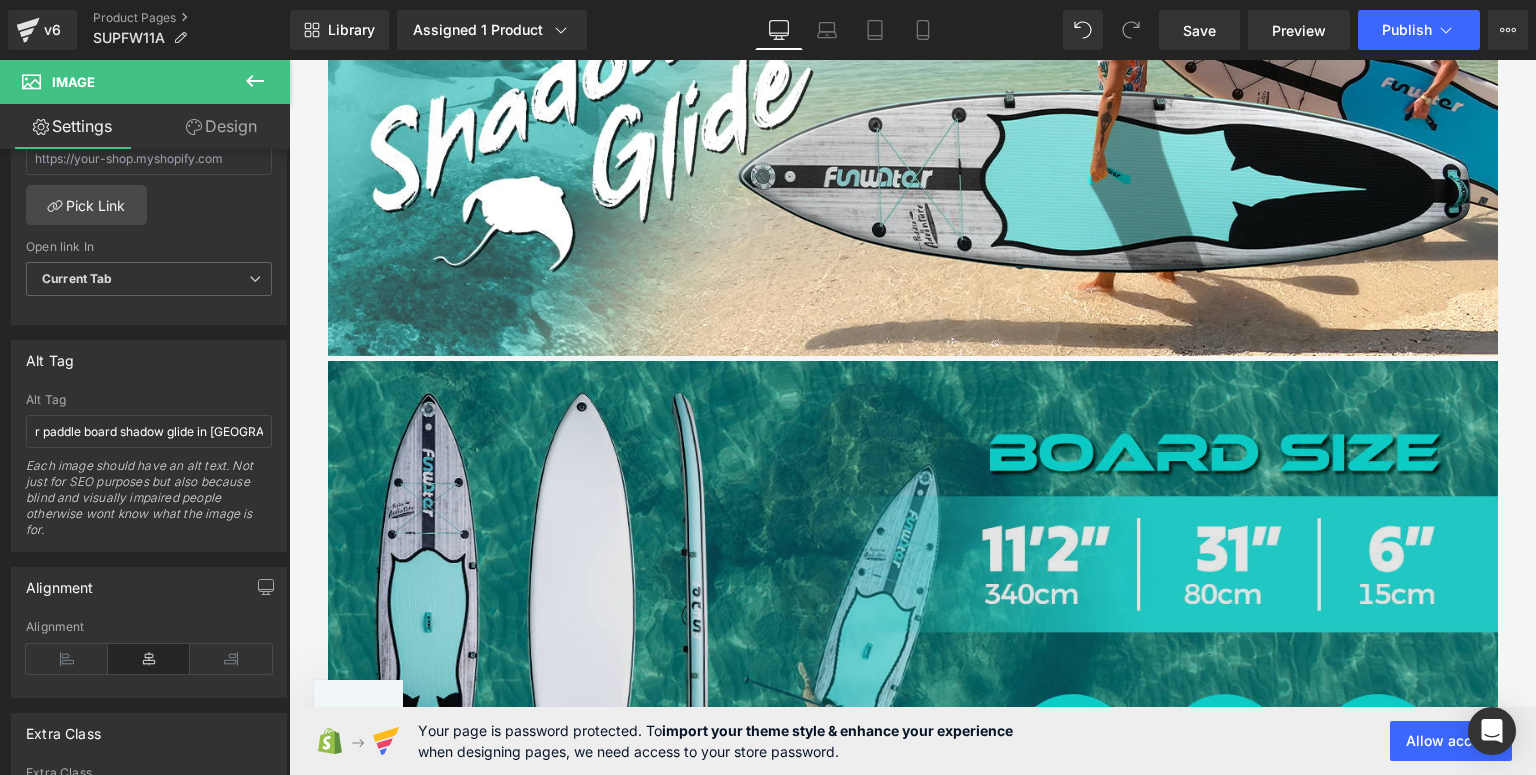 click at bounding box center [913, 611] 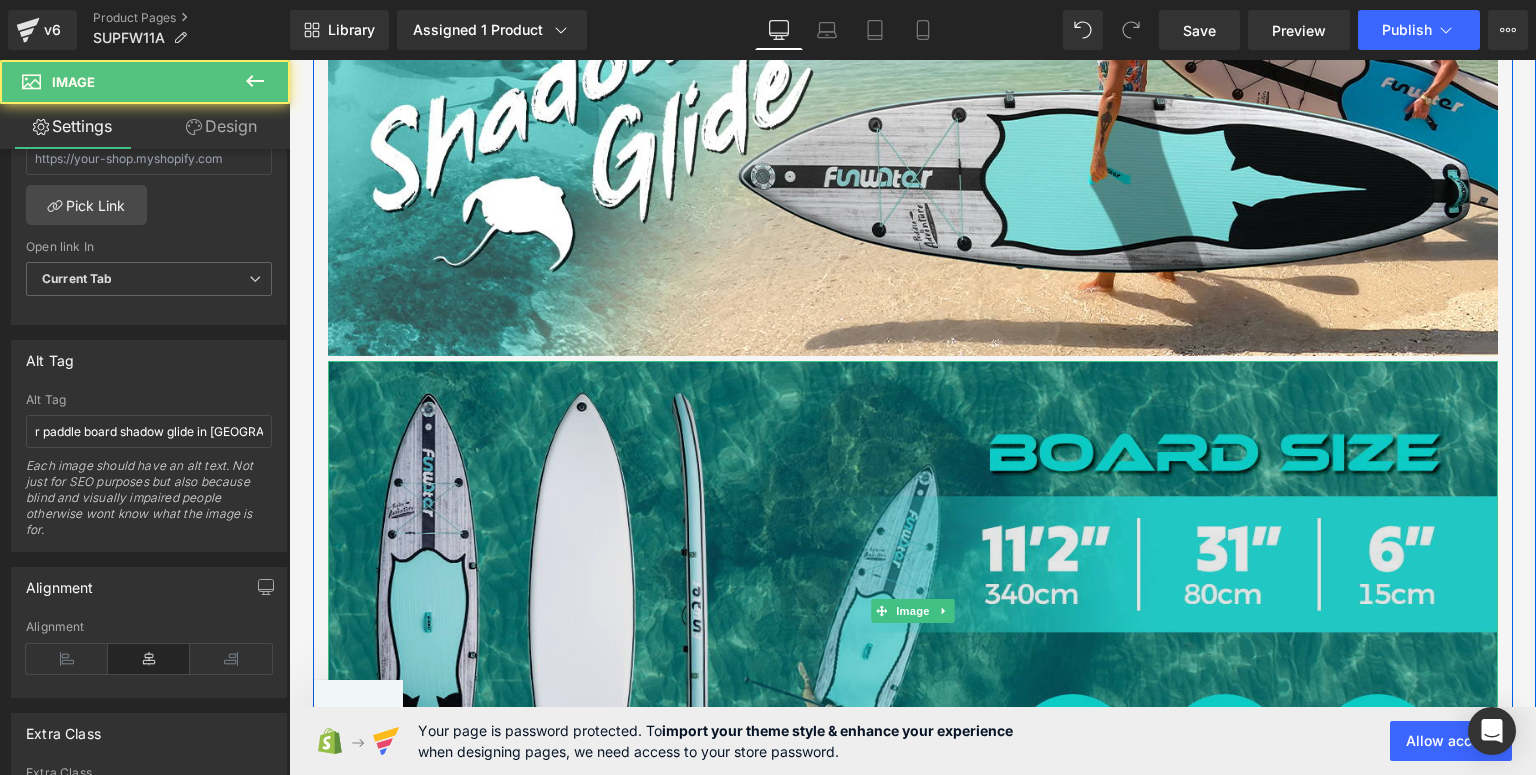 scroll, scrollTop: 0, scrollLeft: 0, axis: both 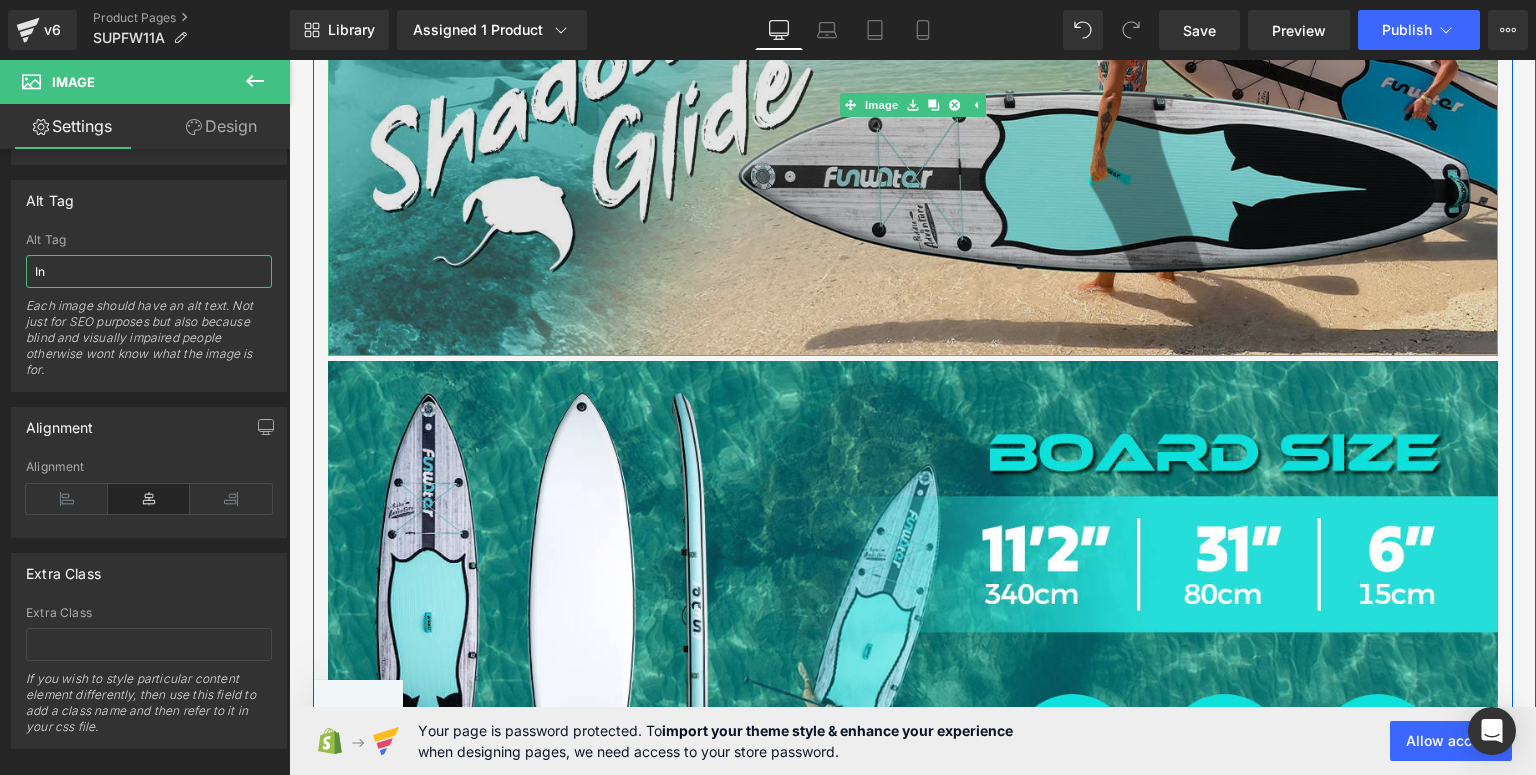 type on "I" 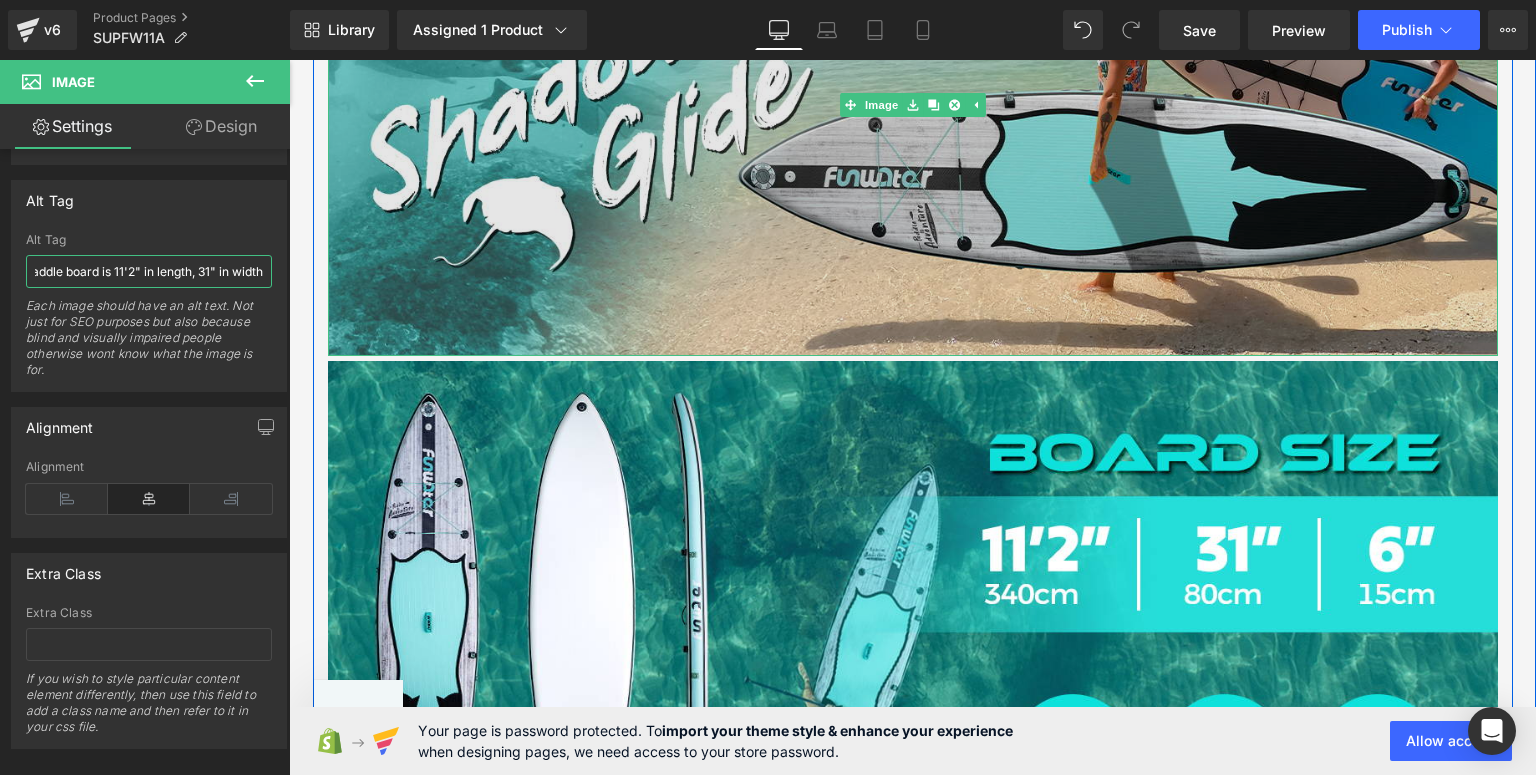 scroll, scrollTop: 0, scrollLeft: 77, axis: horizontal 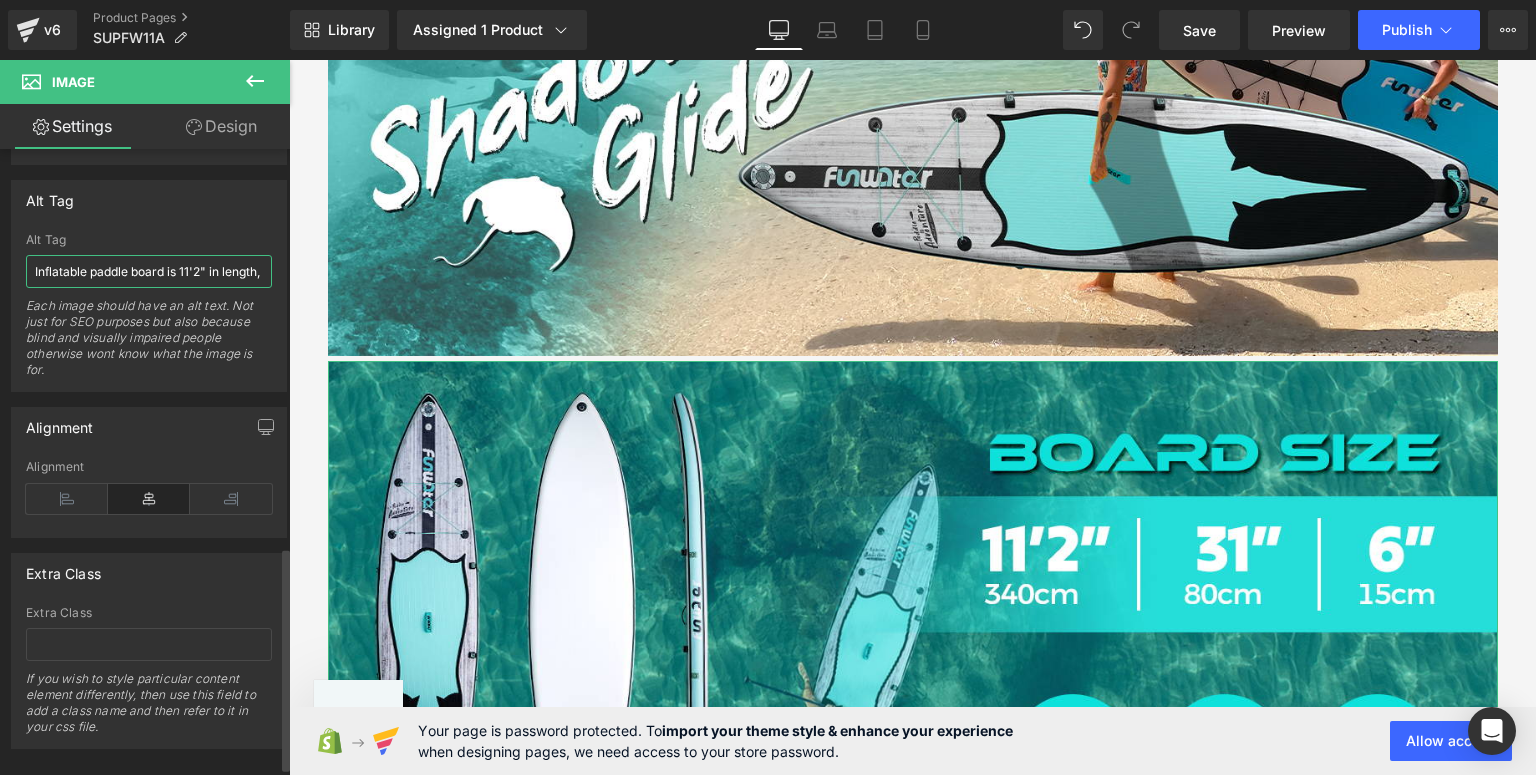 click on "Inflatable paddle board is 11'2" in length, 31" in width" at bounding box center (149, 271) 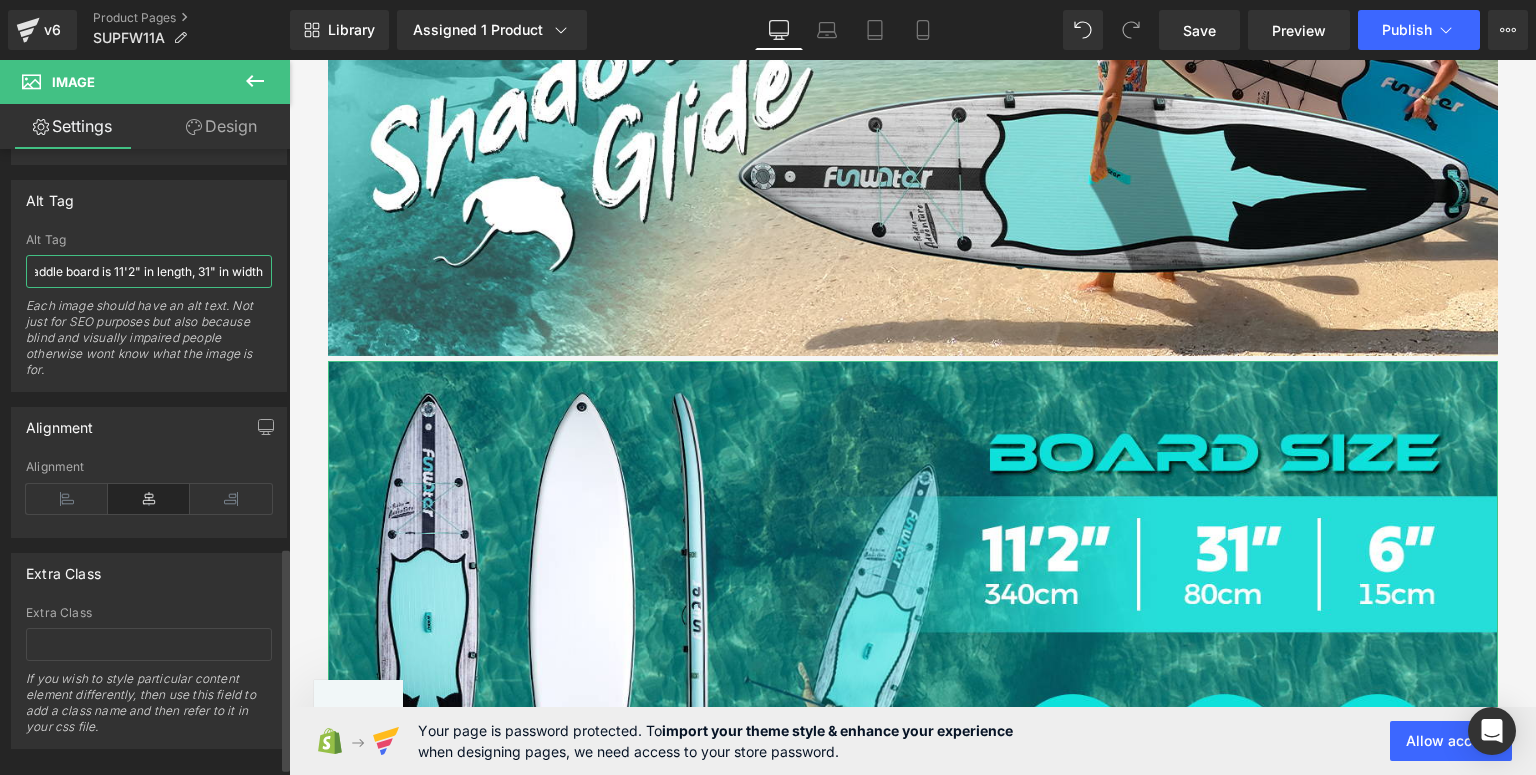 scroll, scrollTop: 0, scrollLeft: 77, axis: horizontal 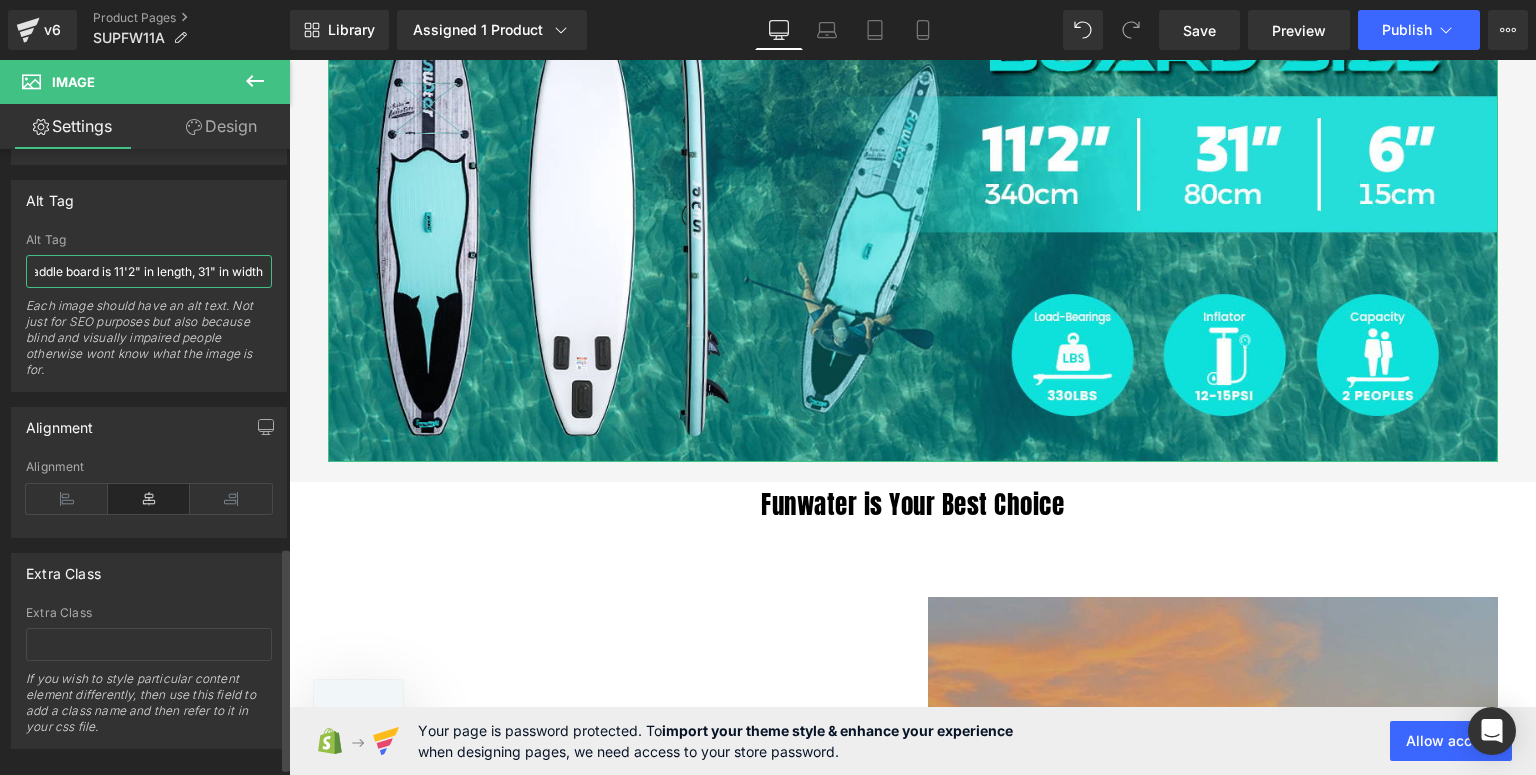 click on "Inflatable paddle board is 11'2" in length, 31" in width" at bounding box center (149, 271) 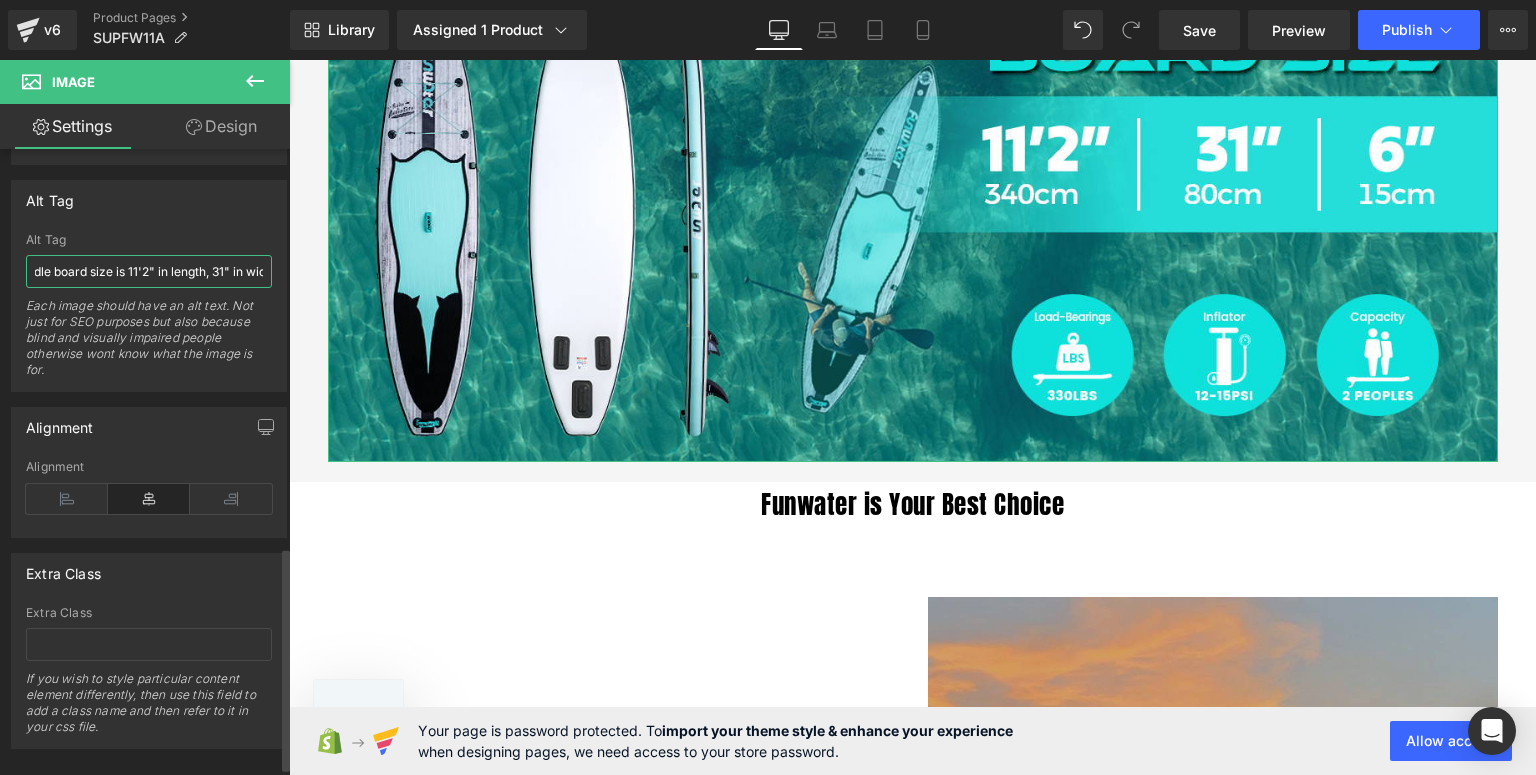 click on "Inflatable paddle board size is 11'2" in length, 31" in width" at bounding box center [149, 271] 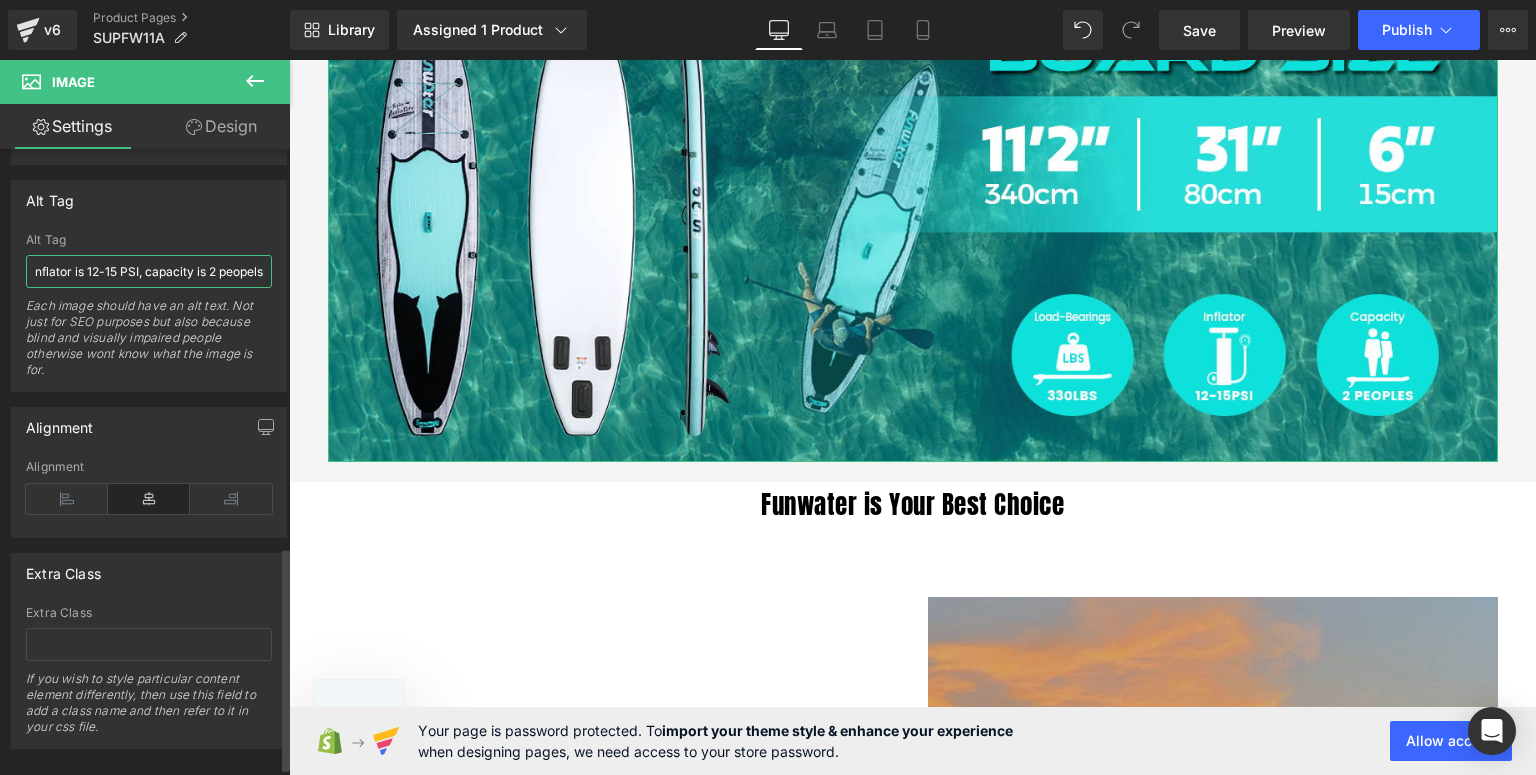 scroll, scrollTop: 0, scrollLeft: 491, axis: horizontal 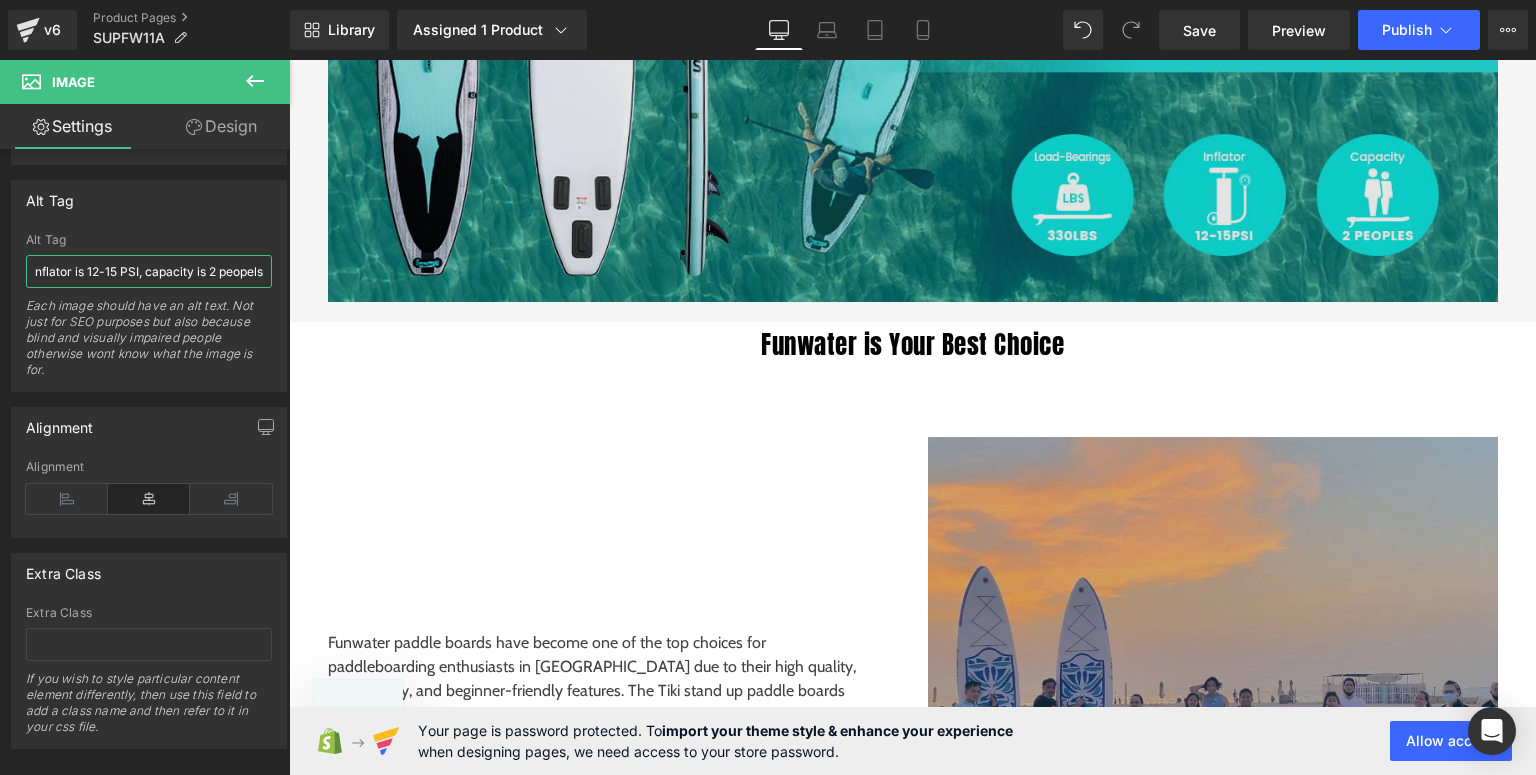type on "Inflatable paddle board size is 11'2" in length, 31" in width, load-bearings is 330LBS, inflator is 12-15 PSI, capacity is 2 peopels" 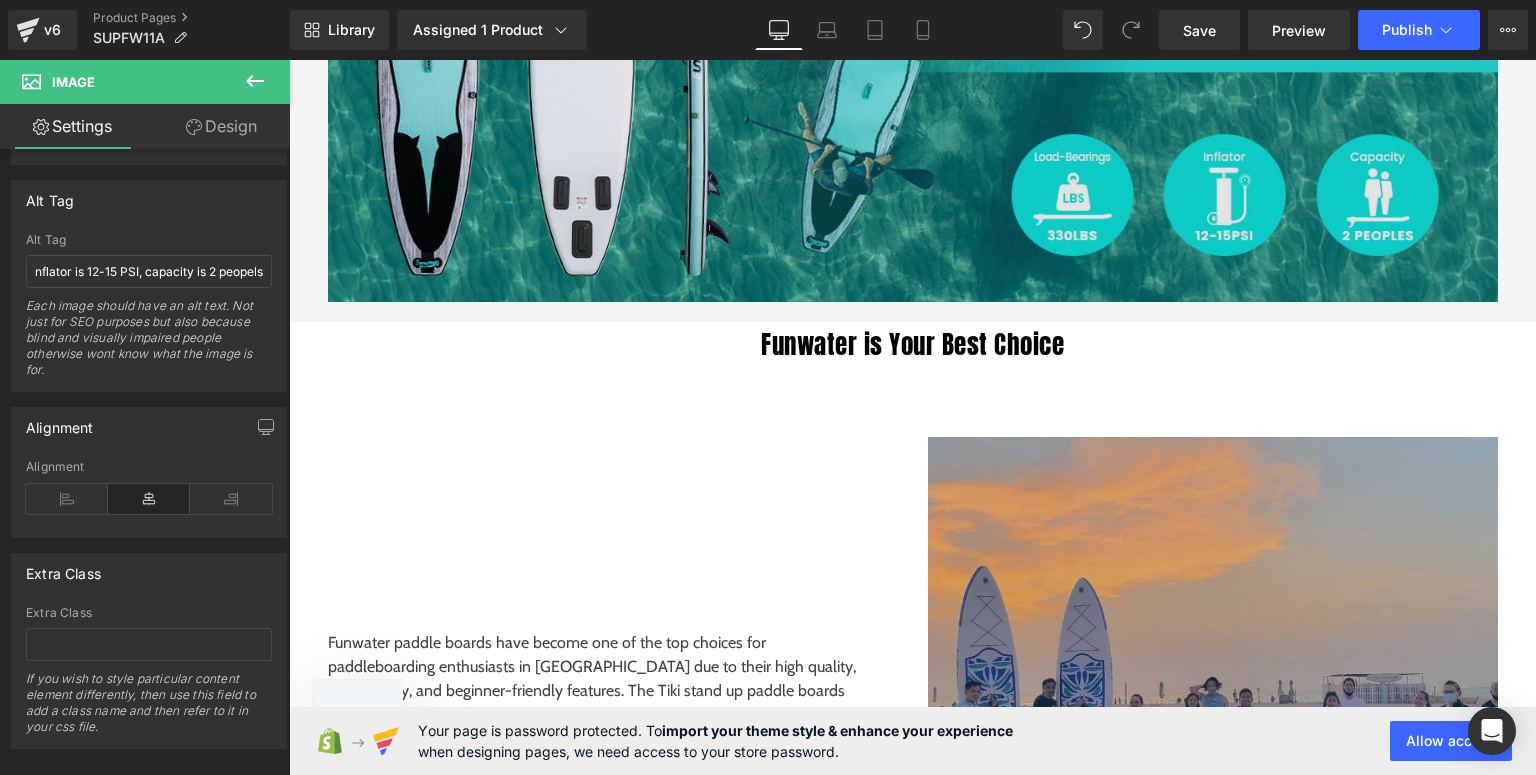 click at bounding box center (913, 51) 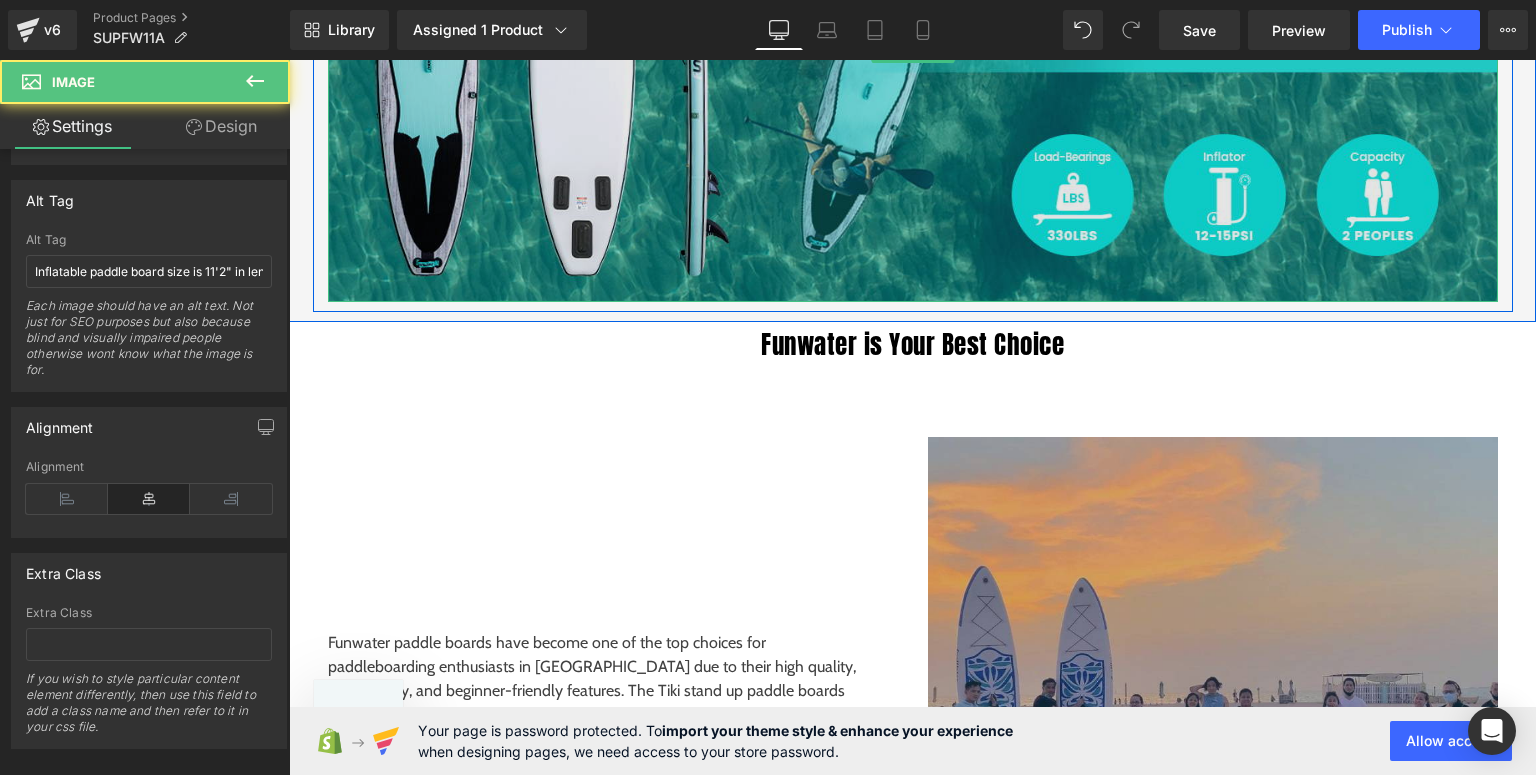 click at bounding box center (913, 51) 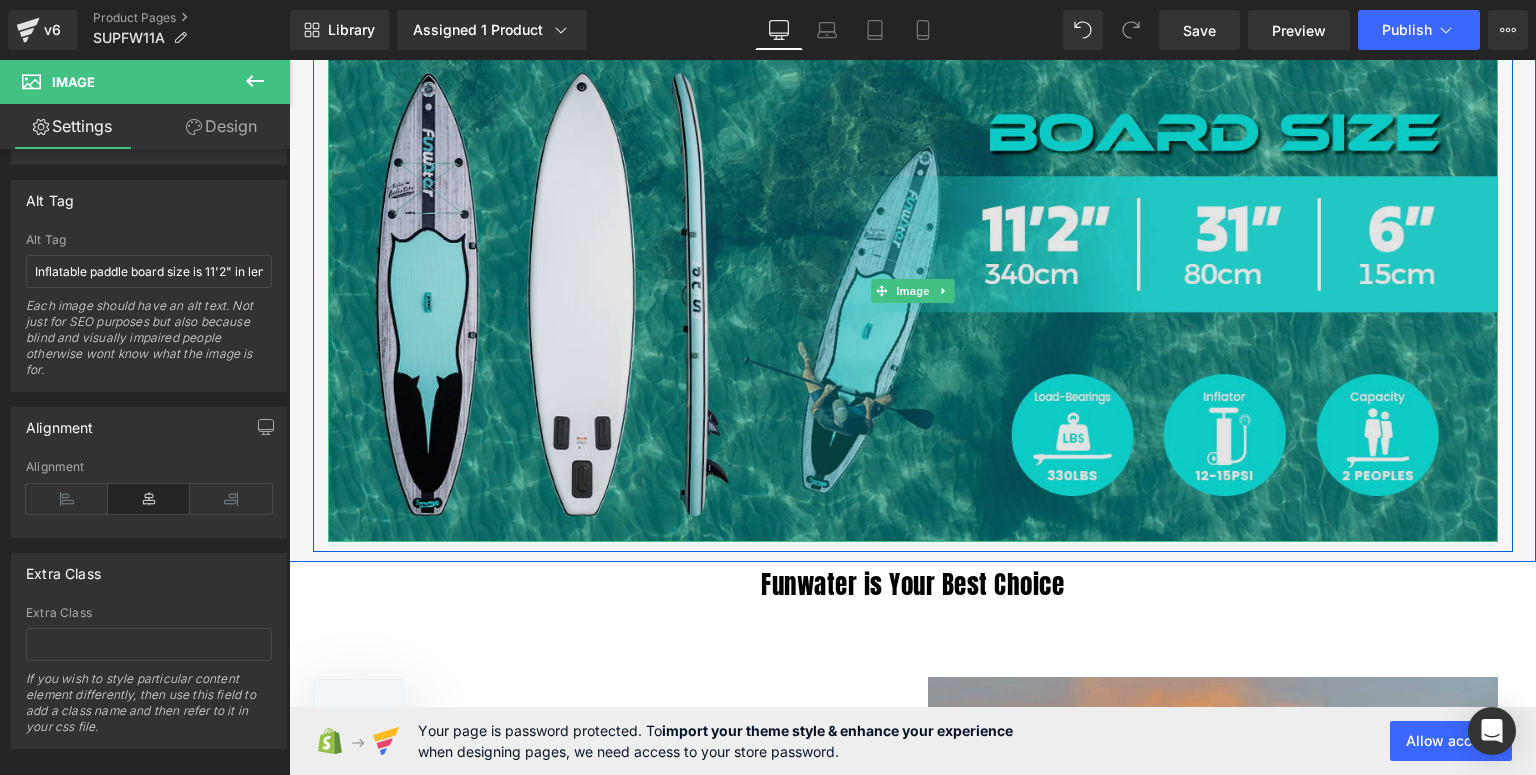 scroll, scrollTop: 1980, scrollLeft: 0, axis: vertical 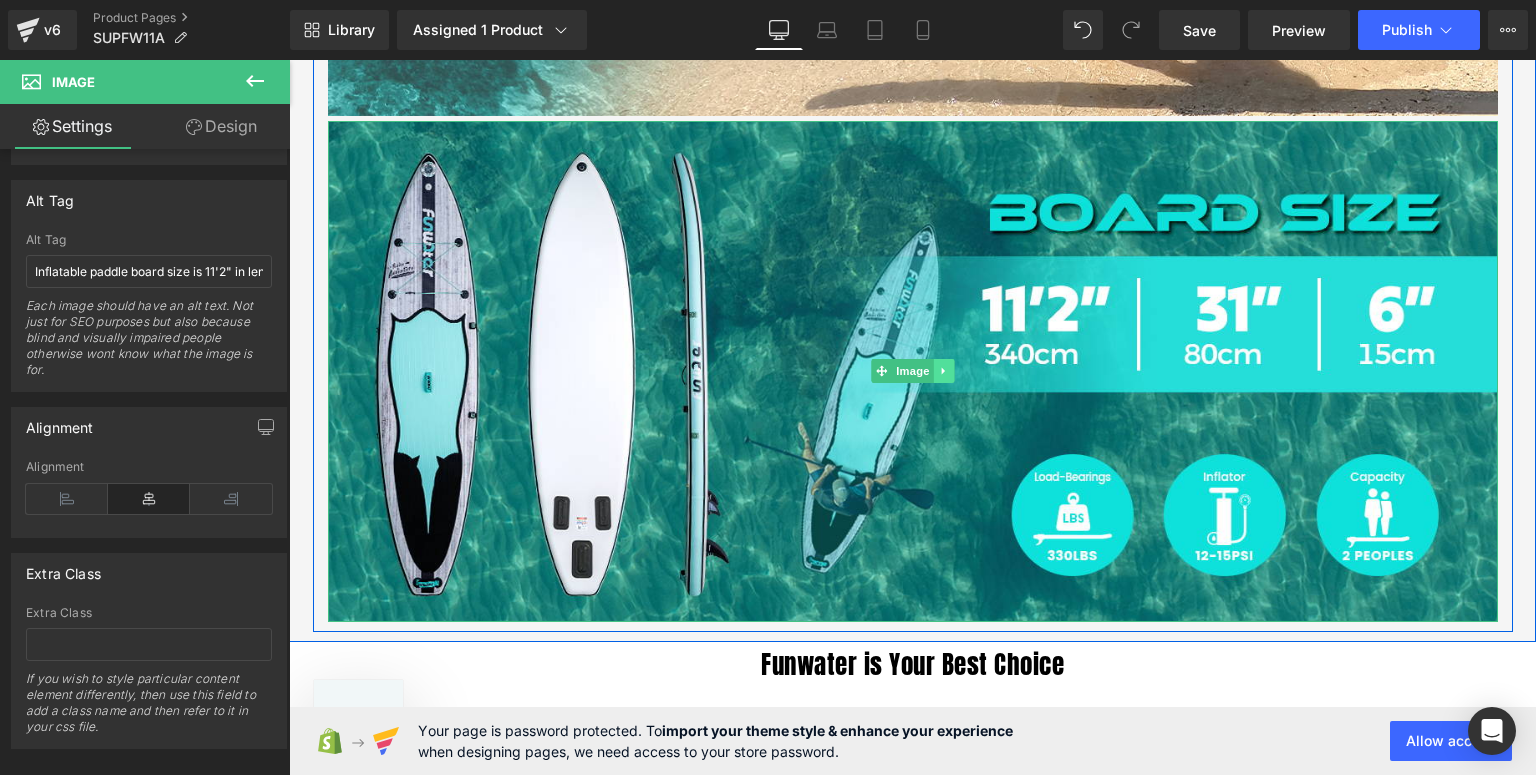 click 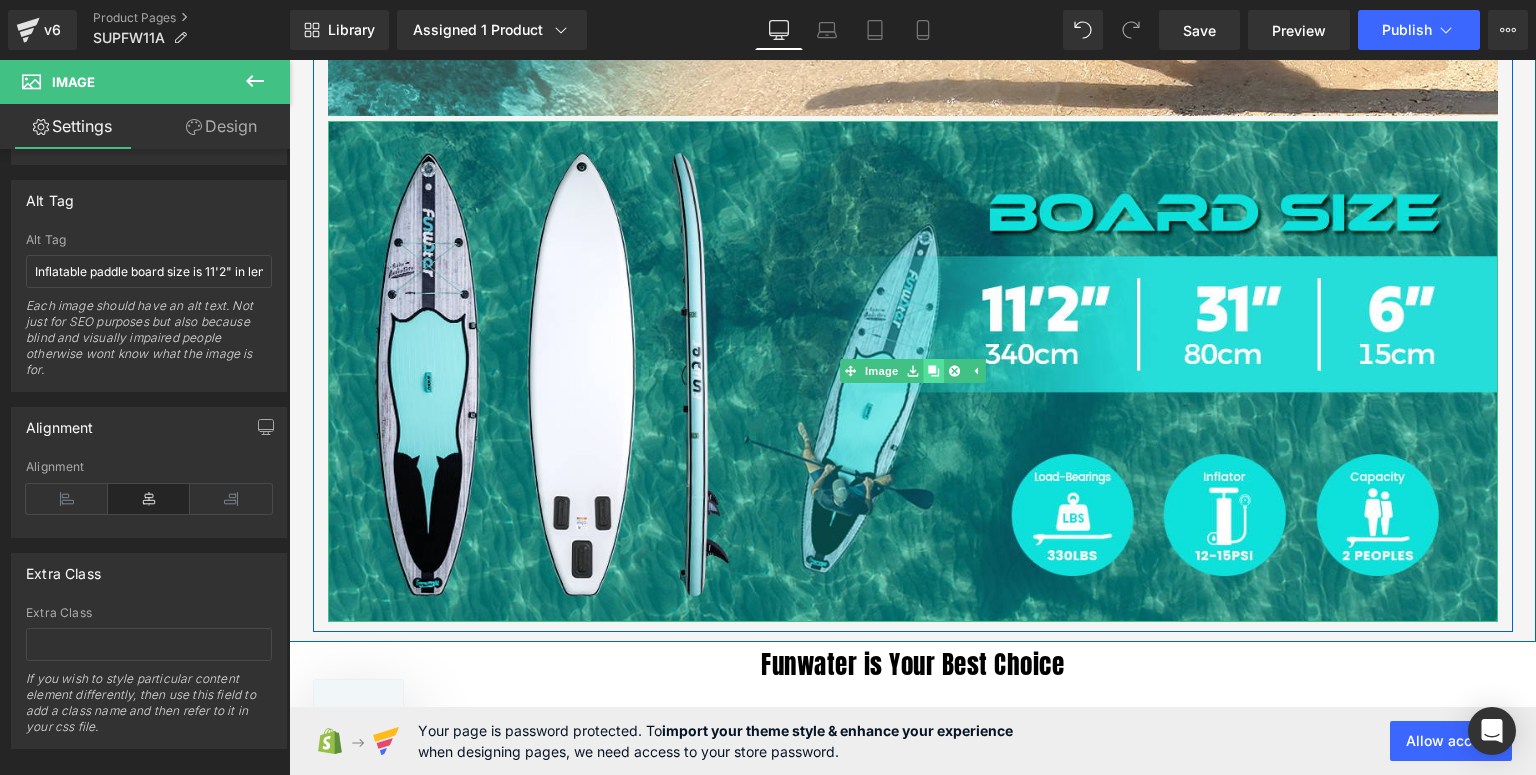 click 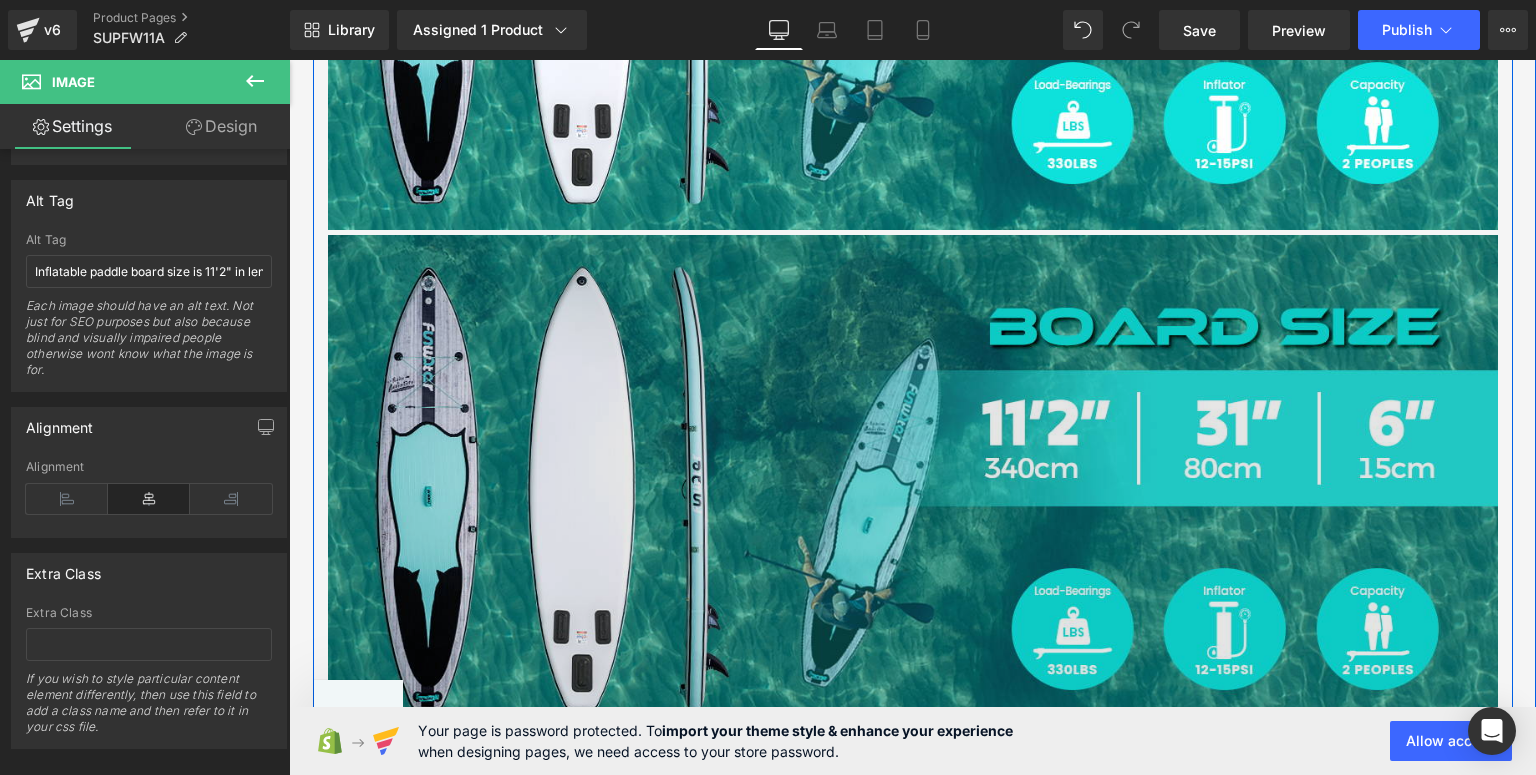 scroll, scrollTop: 2463, scrollLeft: 0, axis: vertical 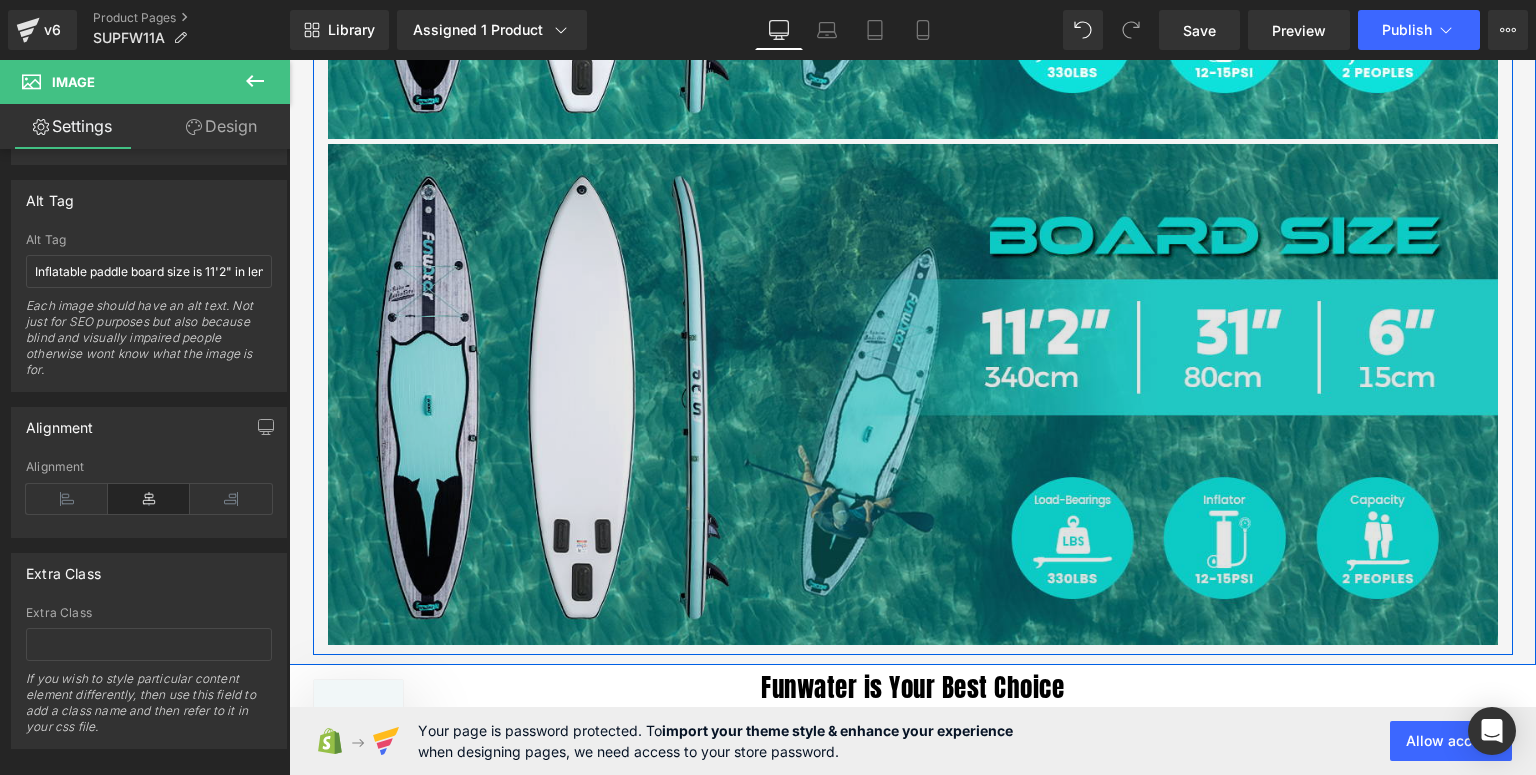 click at bounding box center [913, 394] 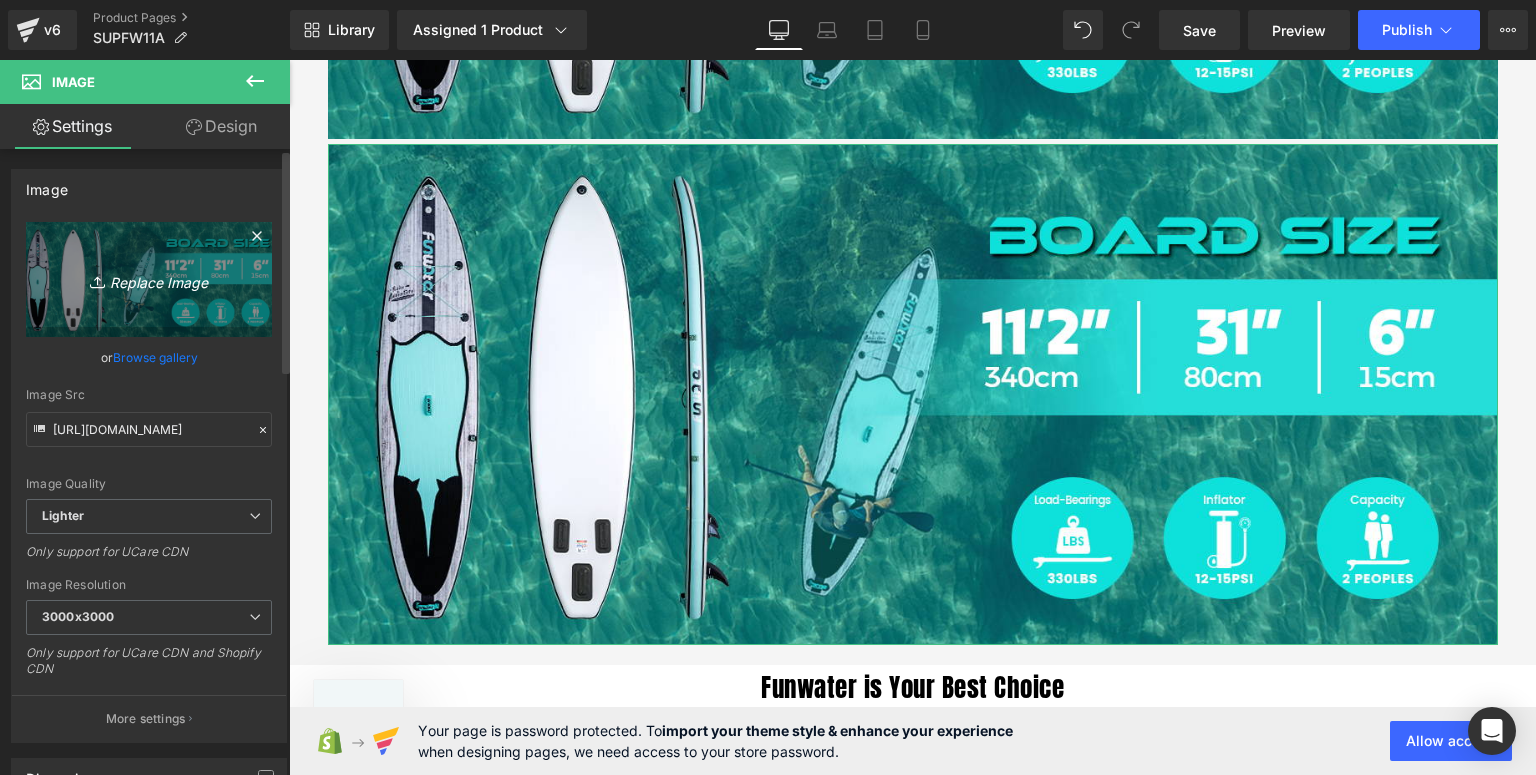 click on "Replace Image" at bounding box center [149, 279] 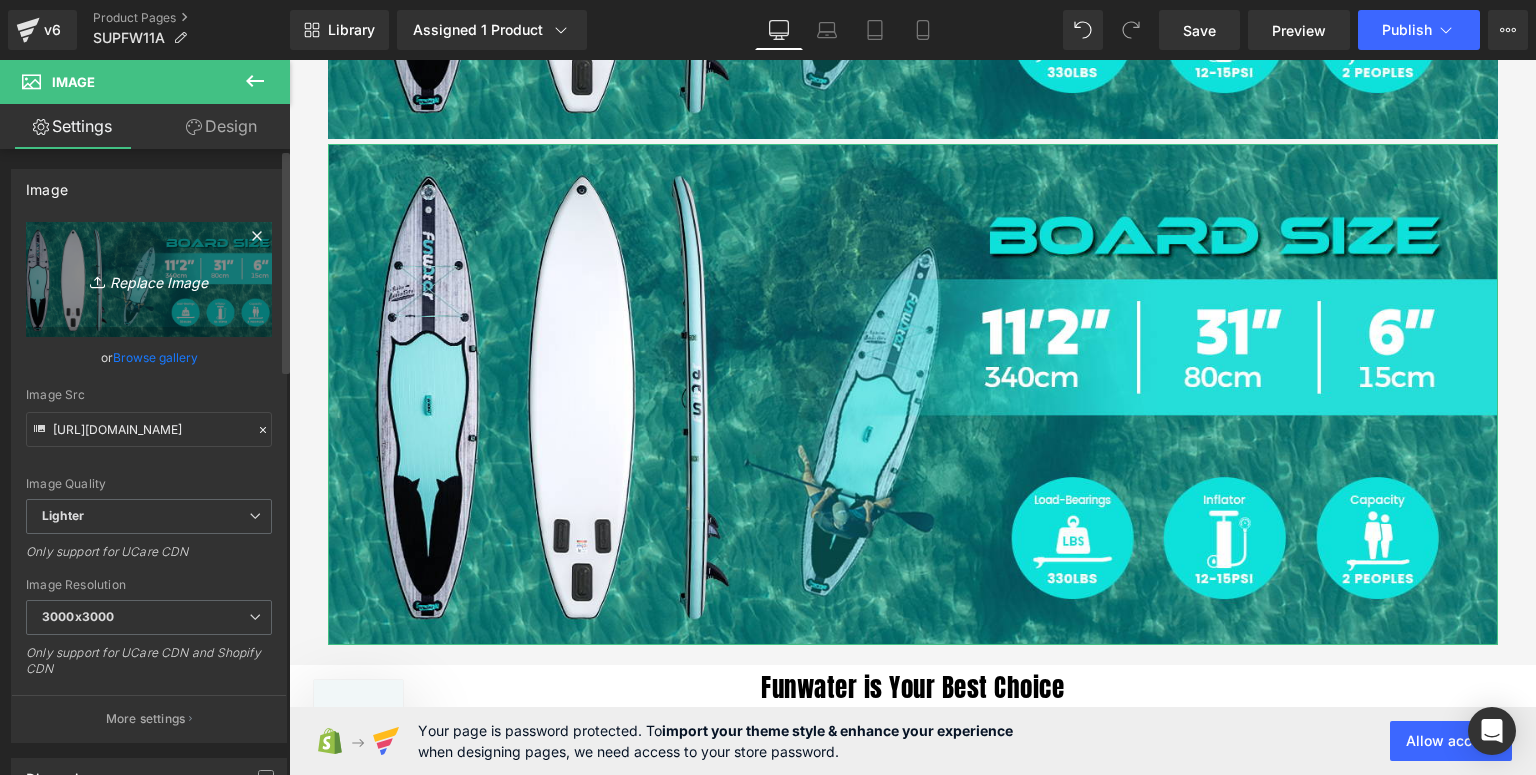 type on "C:\fakepath\FW11N-魔鬼鱼-详情页-新_03.jpg" 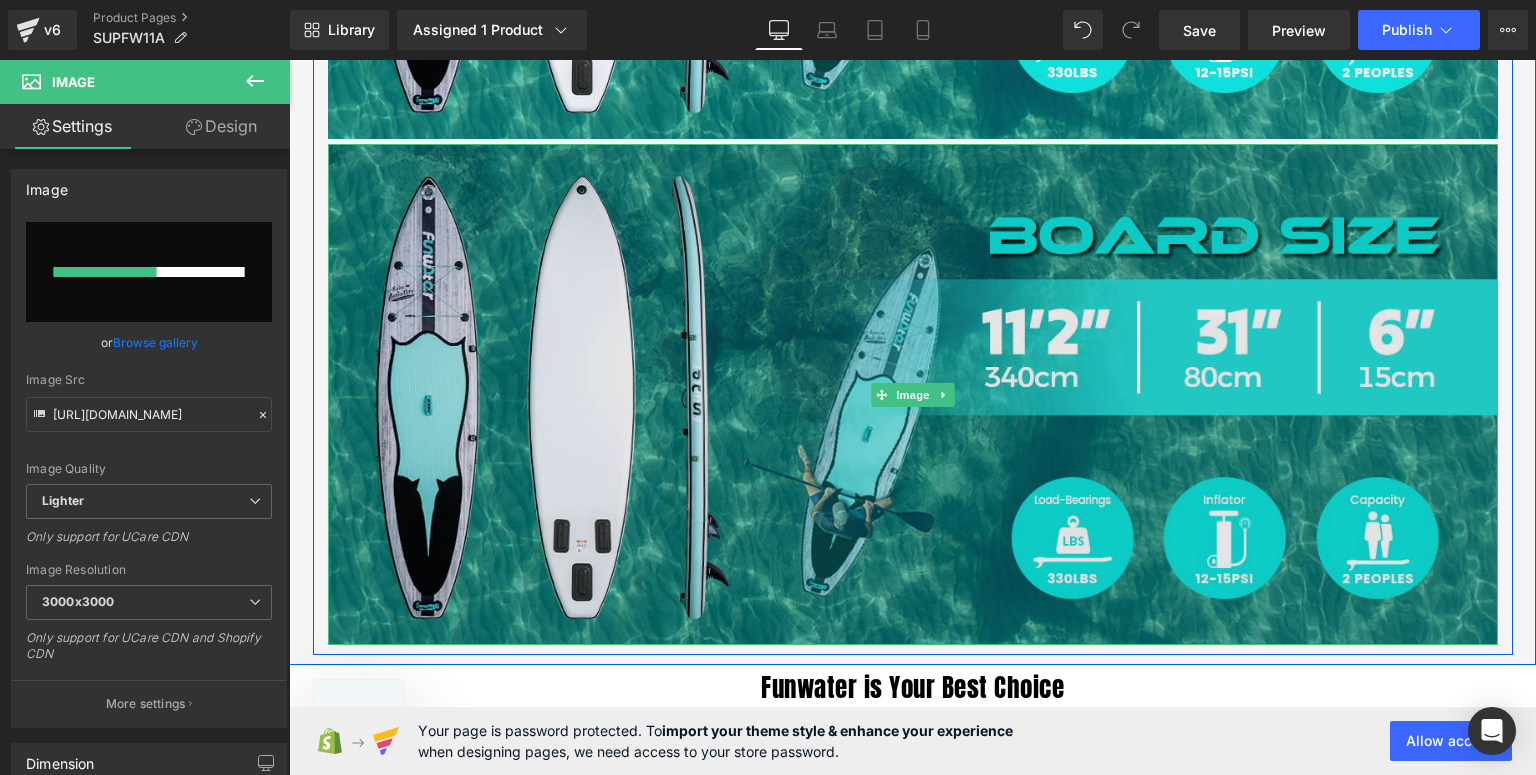 scroll, scrollTop: 2383, scrollLeft: 0, axis: vertical 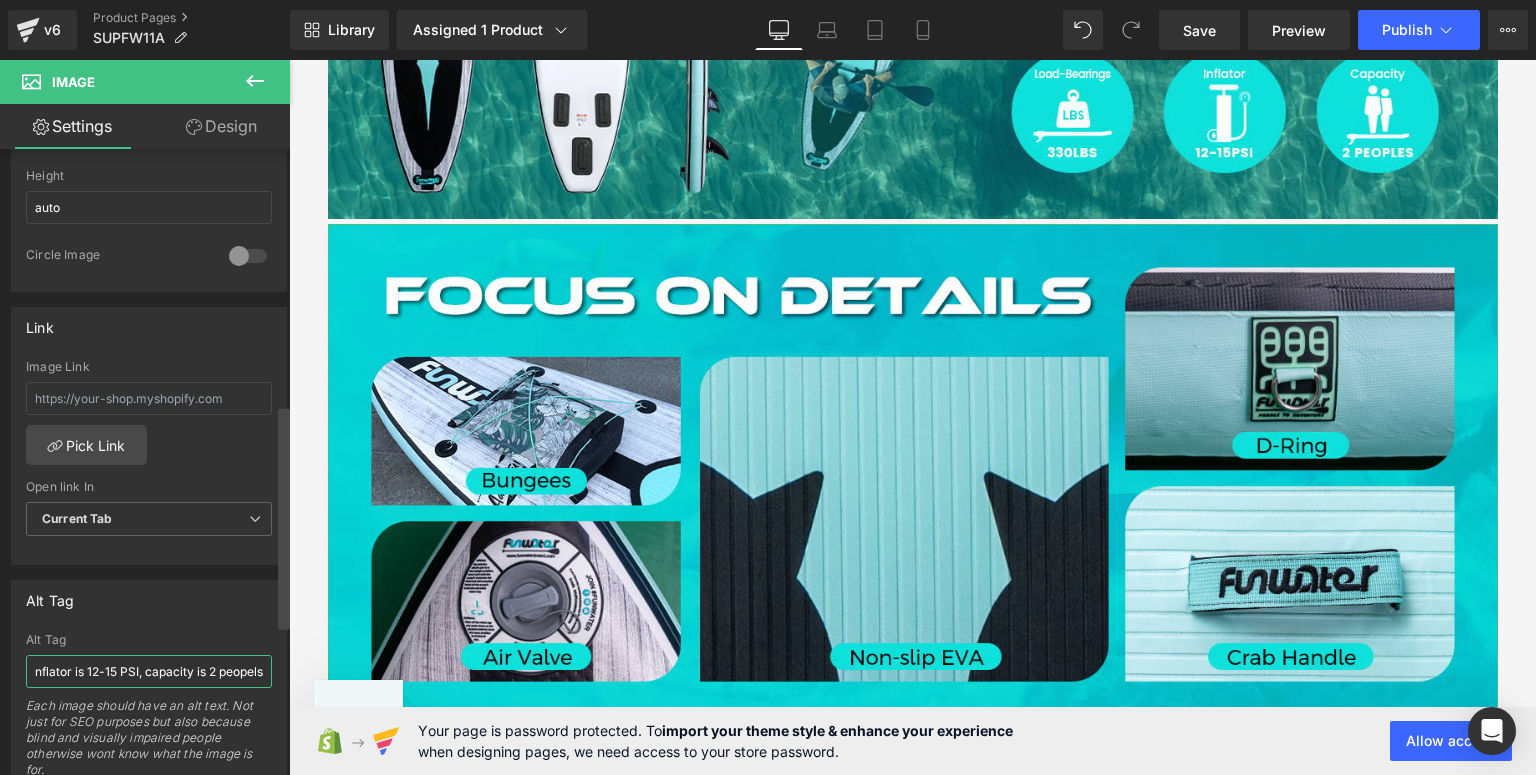 drag, startPoint x: 32, startPoint y: 669, endPoint x: 288, endPoint y: 680, distance: 256.2362 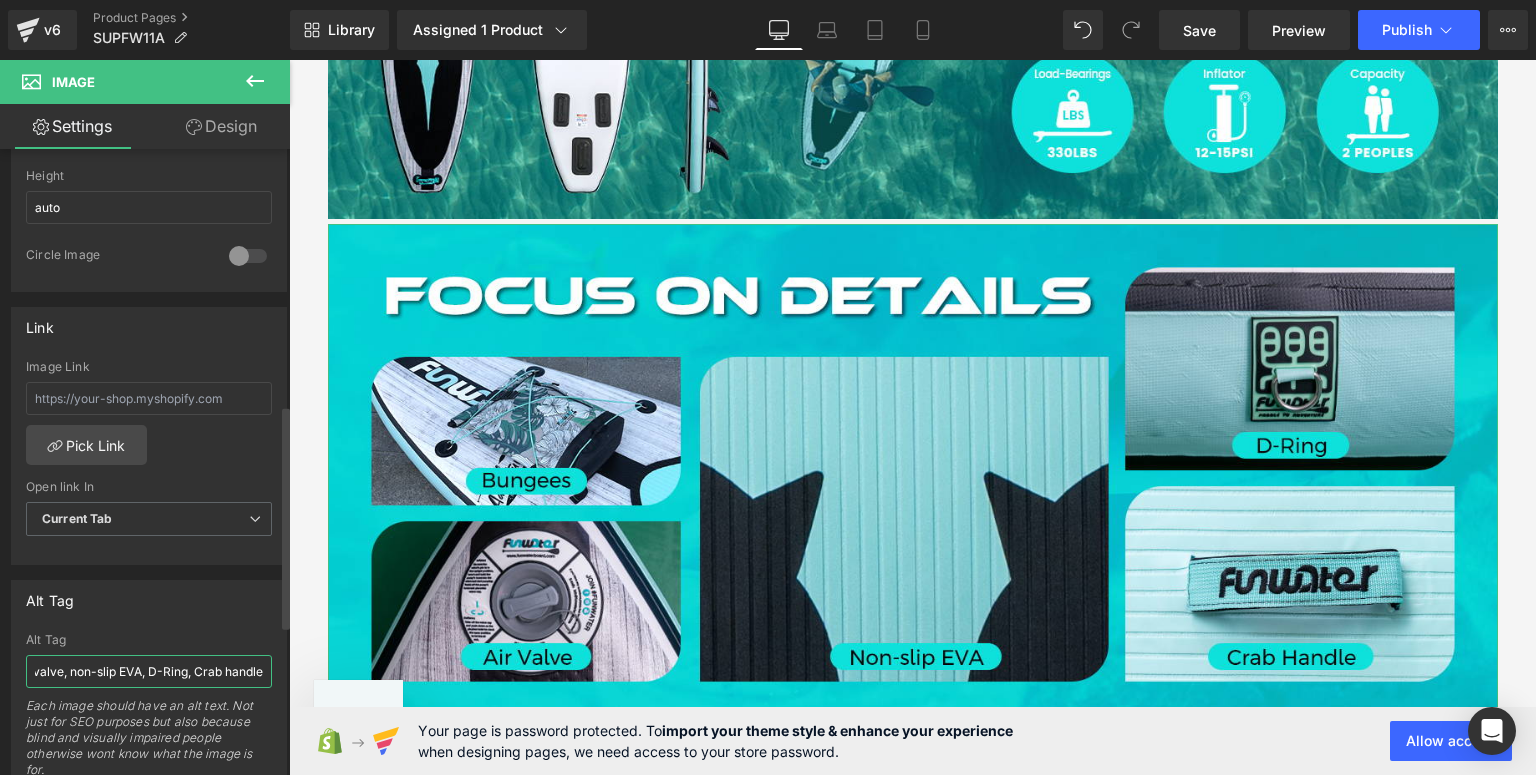 scroll, scrollTop: 0, scrollLeft: 313, axis: horizontal 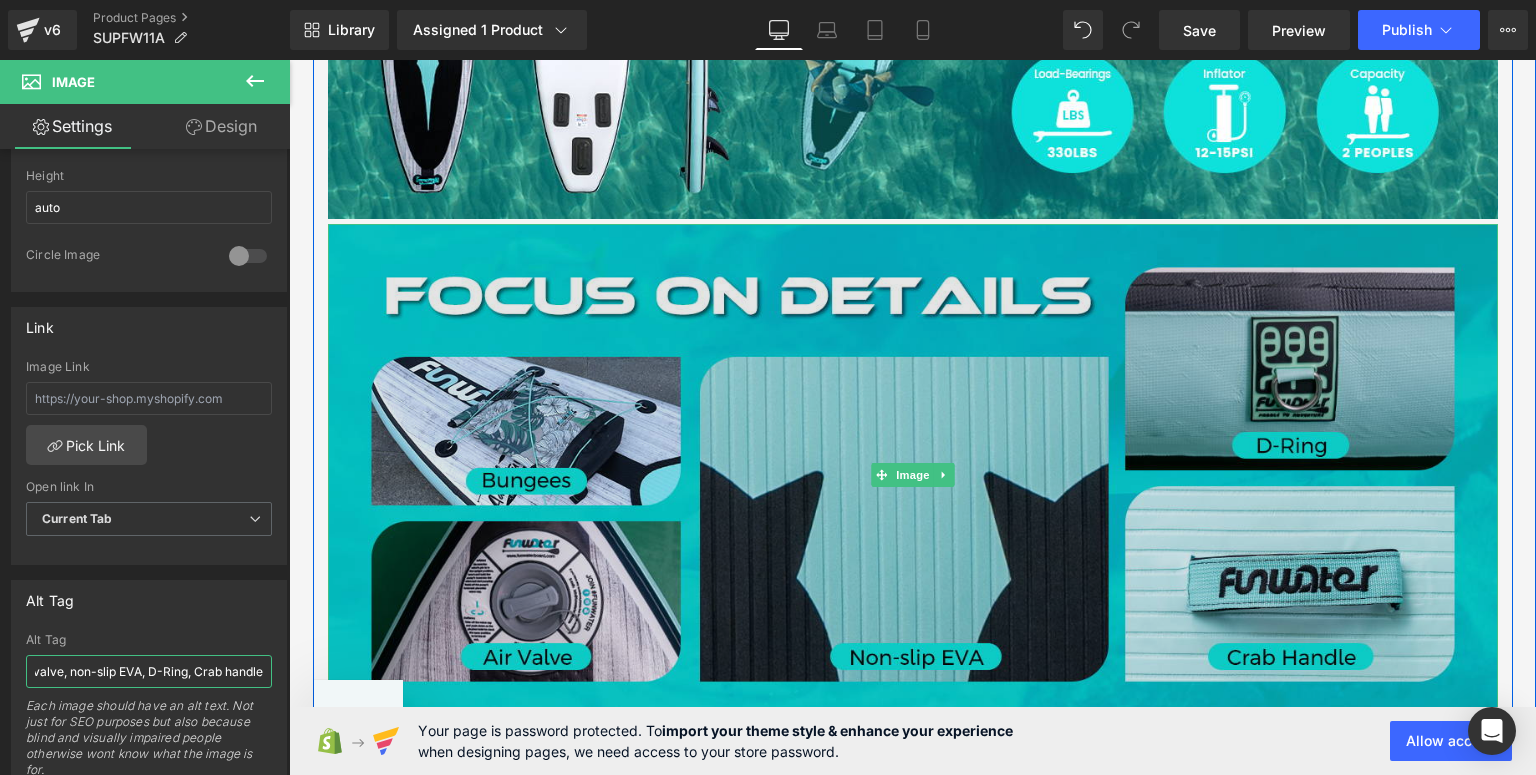 type on "Stand up paddle board fucus on details: bungees, air valve, non-slip EVA, D-Ring, Crab handle" 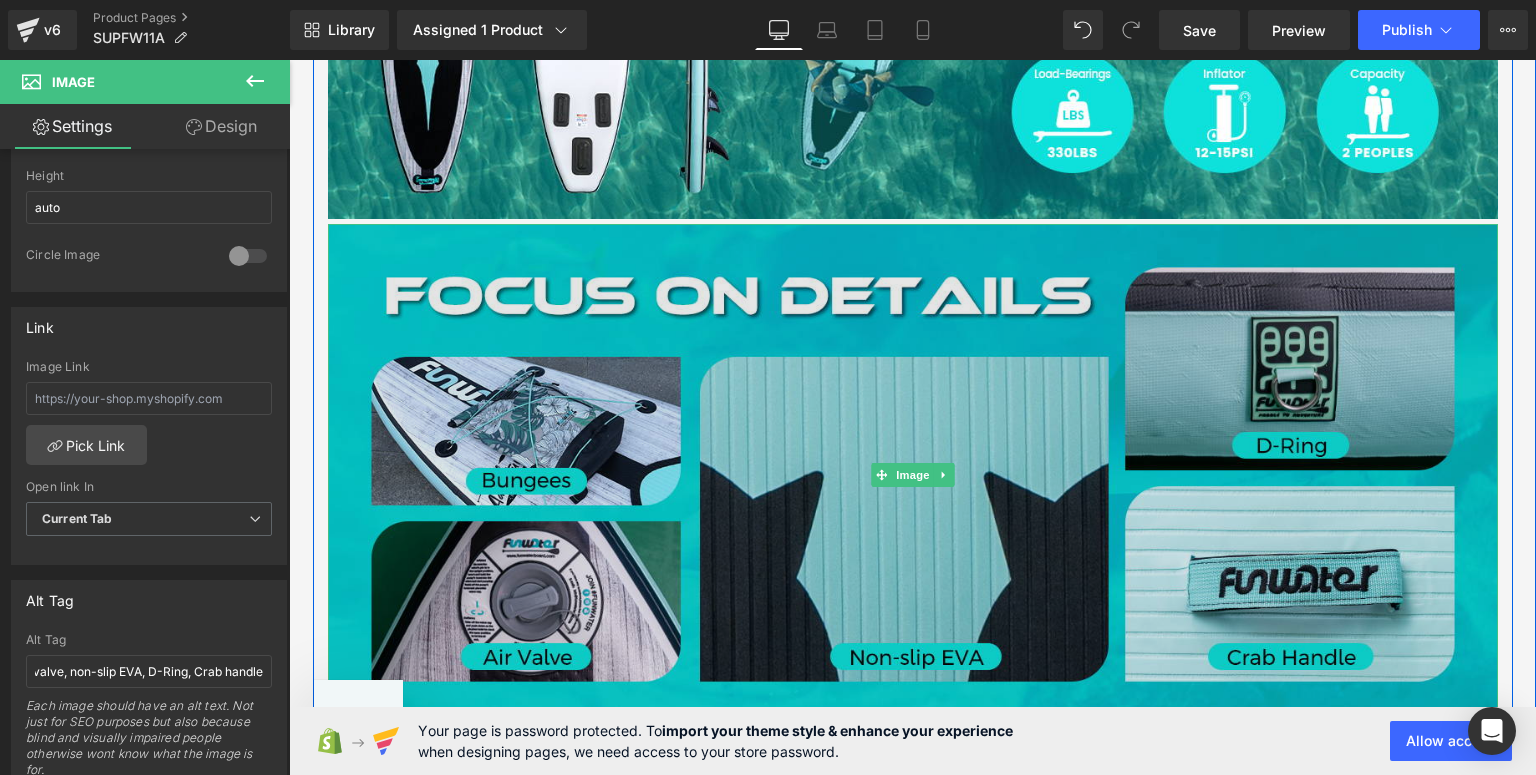 click at bounding box center (913, 474) 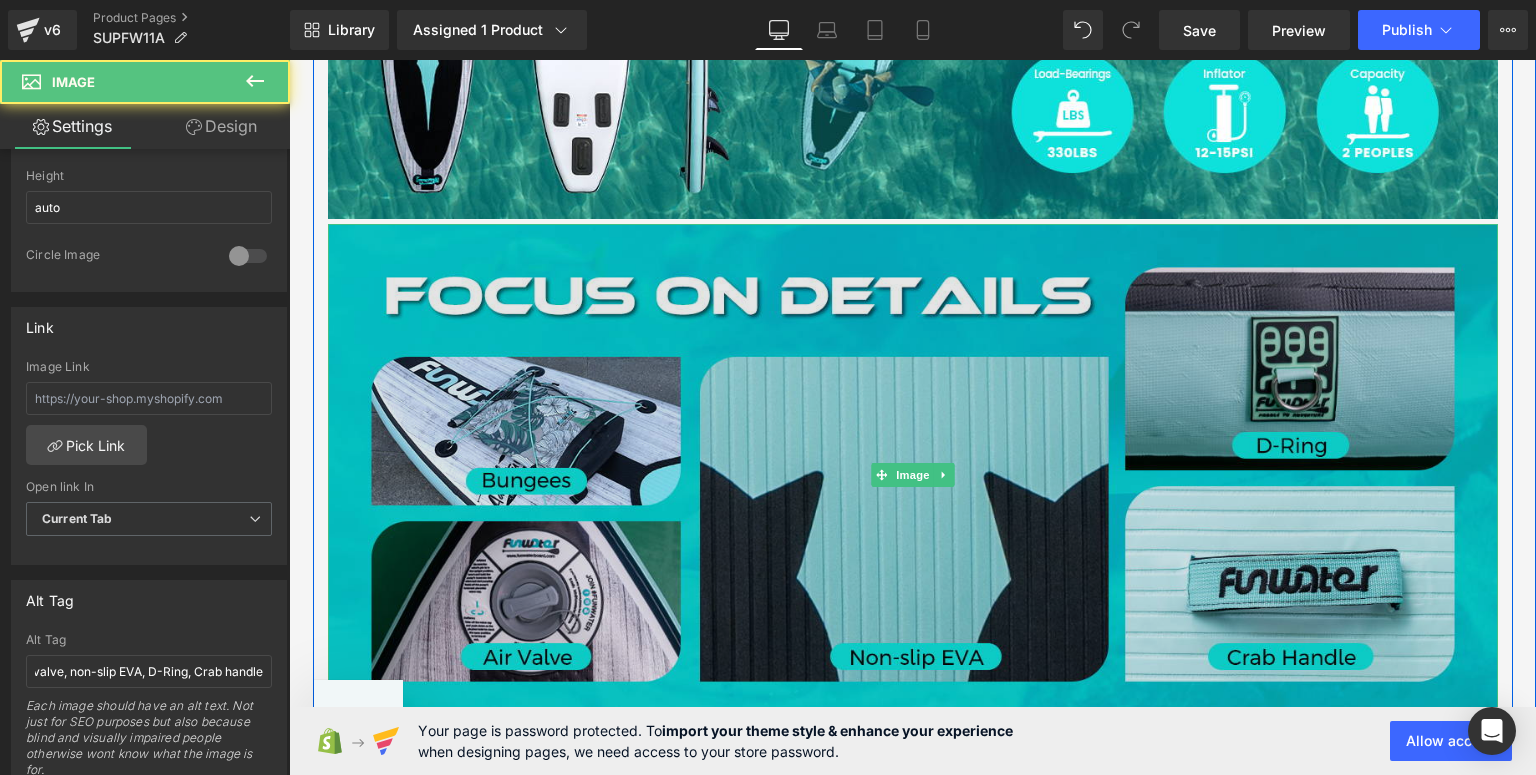 scroll, scrollTop: 0, scrollLeft: 0, axis: both 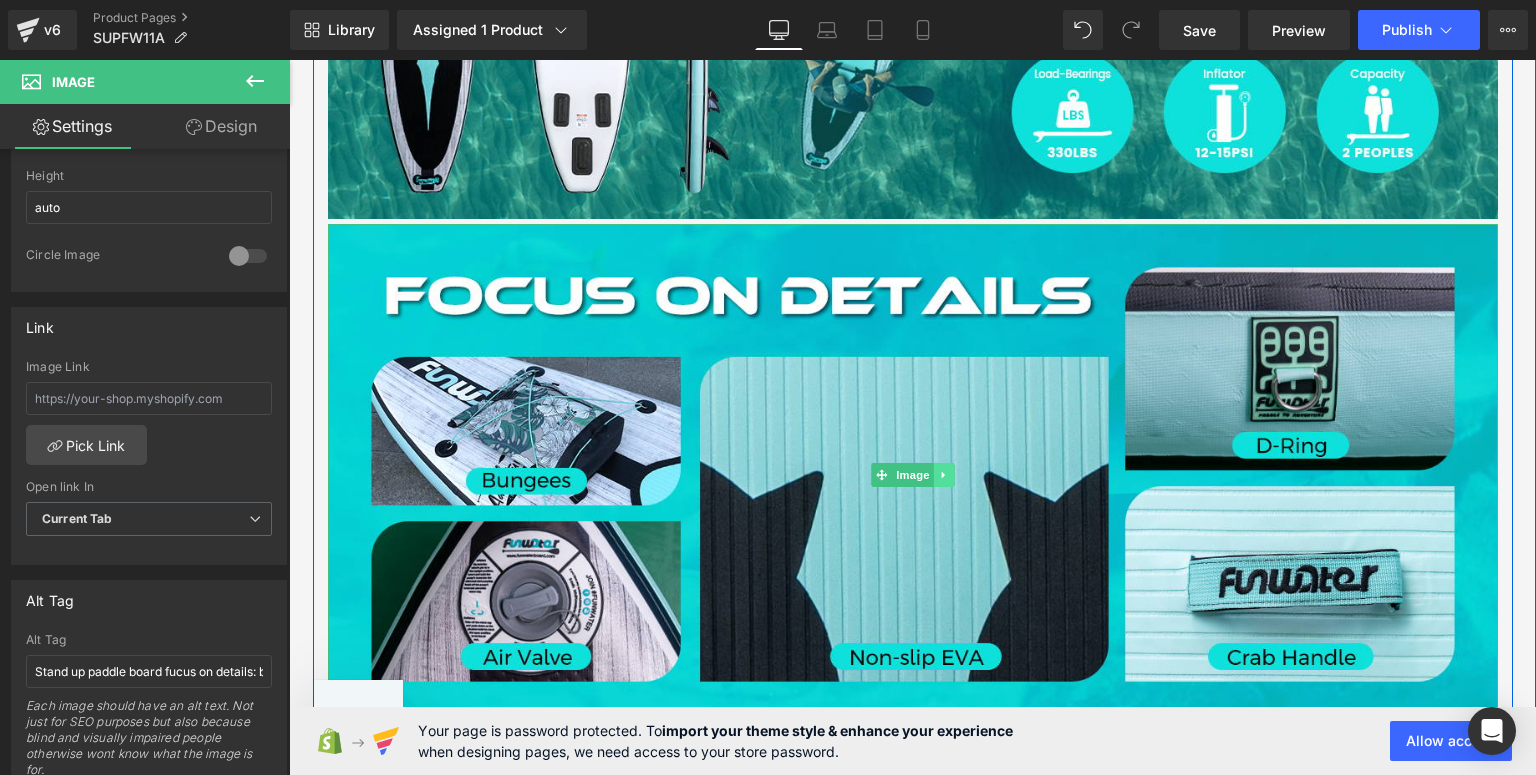click 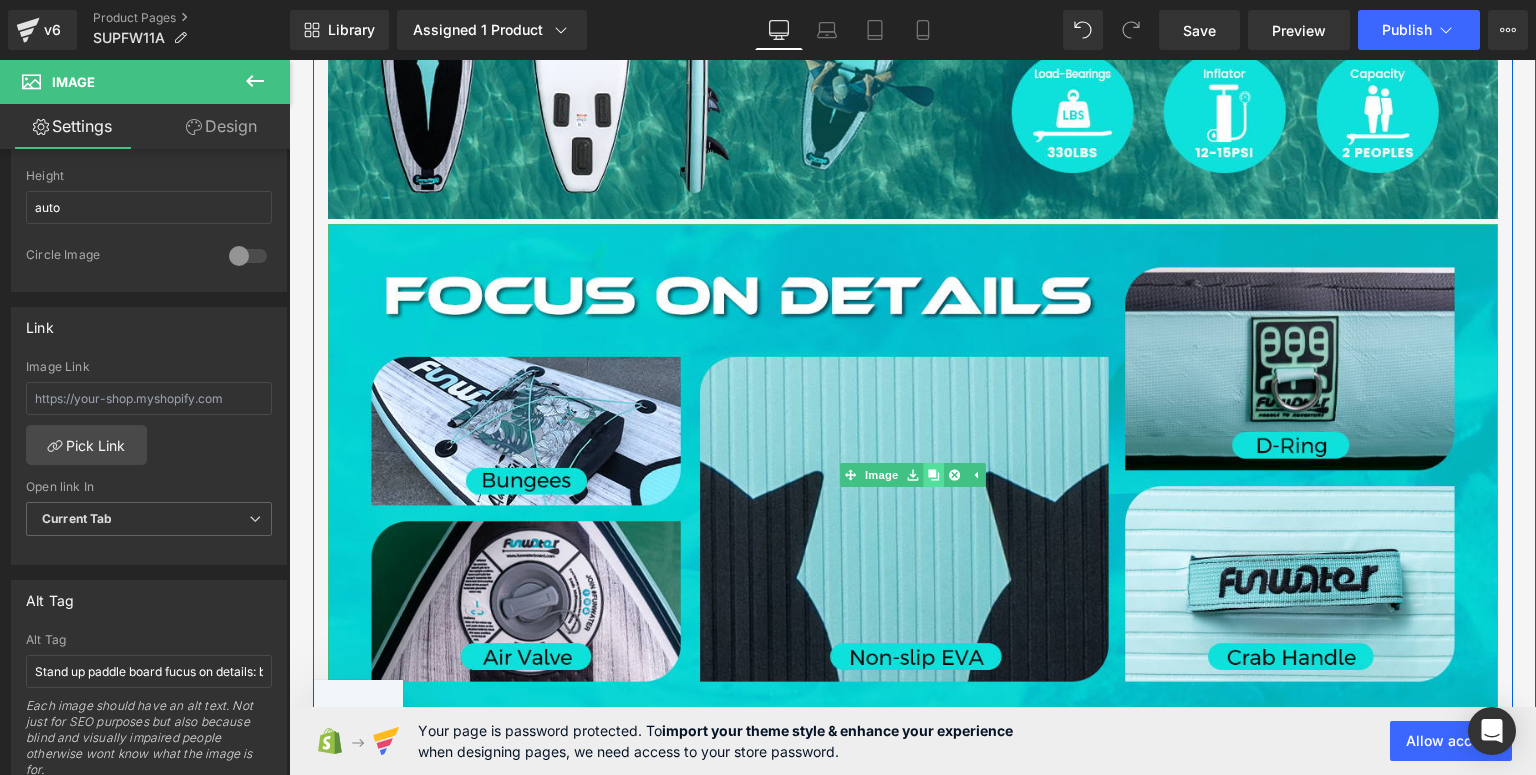 click 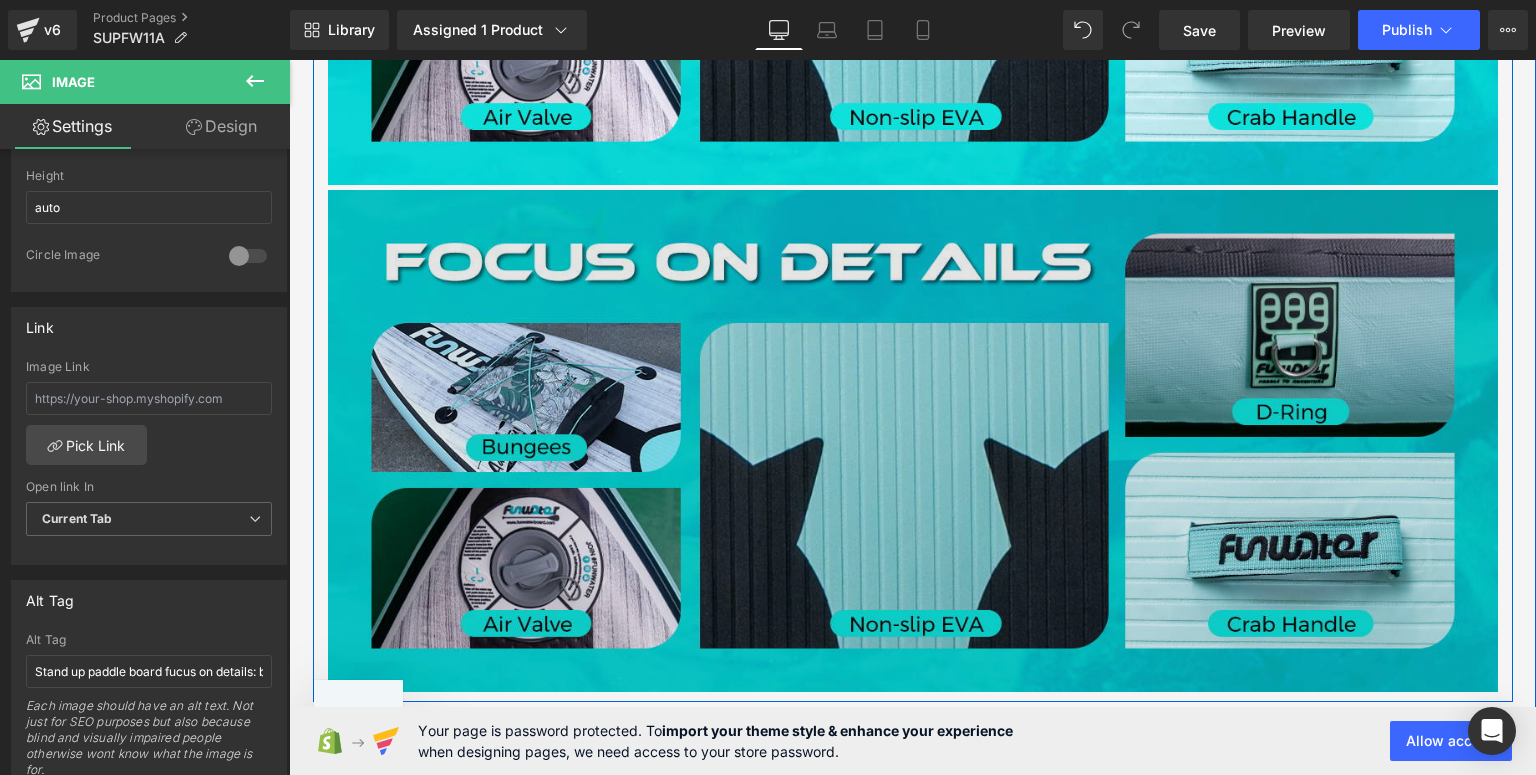 scroll, scrollTop: 2969, scrollLeft: 0, axis: vertical 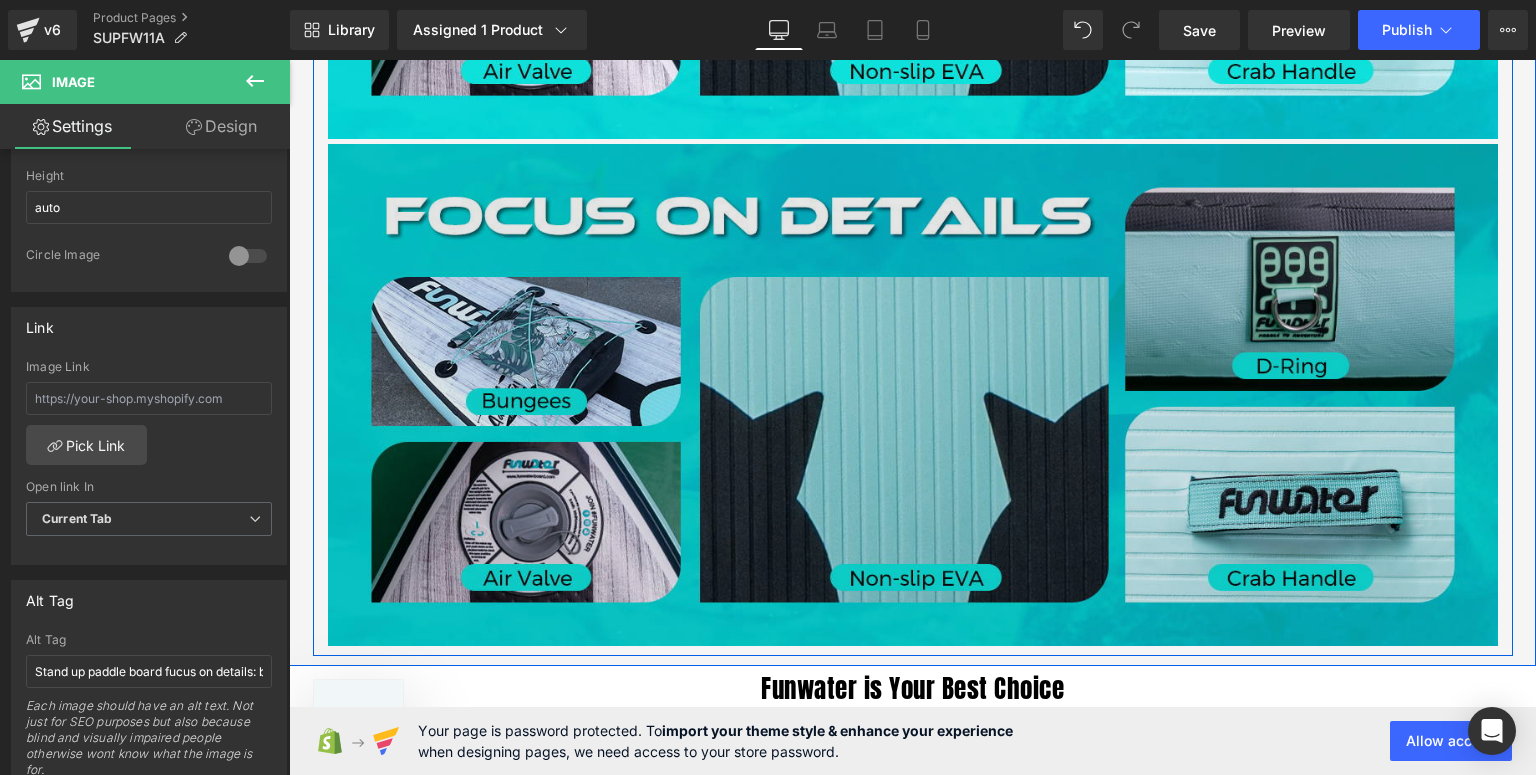 click at bounding box center [913, 394] 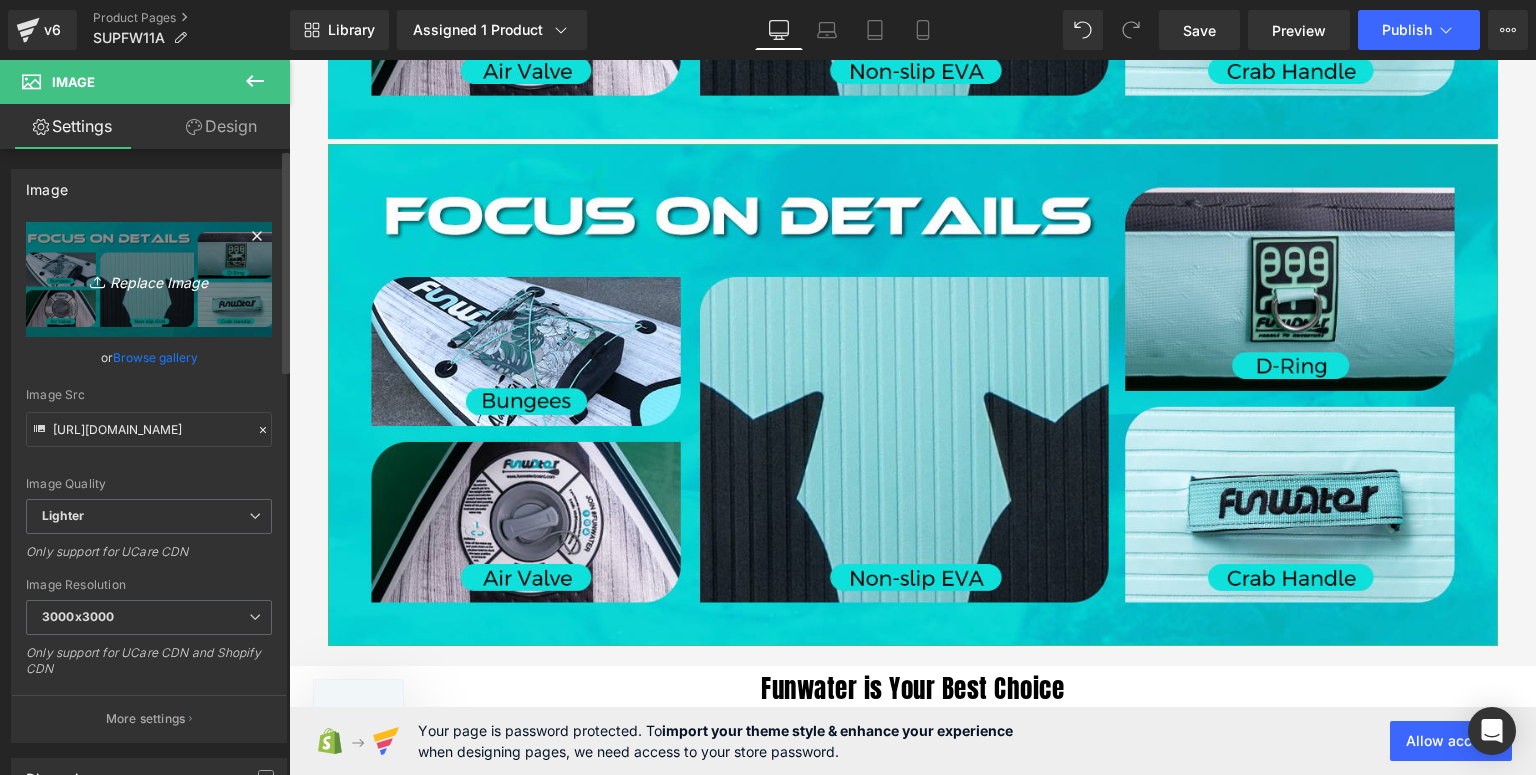 click on "Replace Image" at bounding box center [149, 279] 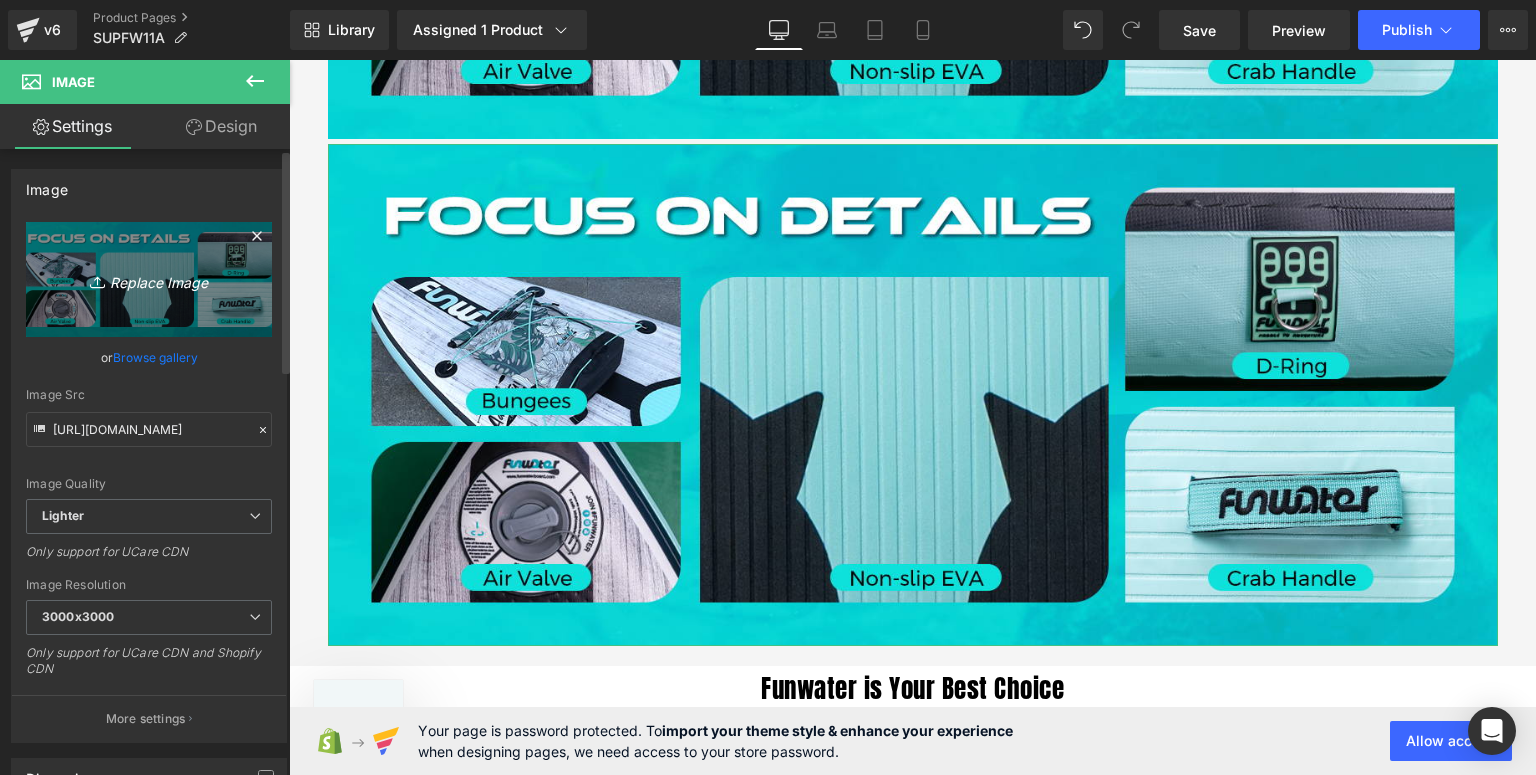 type on "C:\fakepath\FW11N-魔鬼鱼-详情页-新_04.jpg" 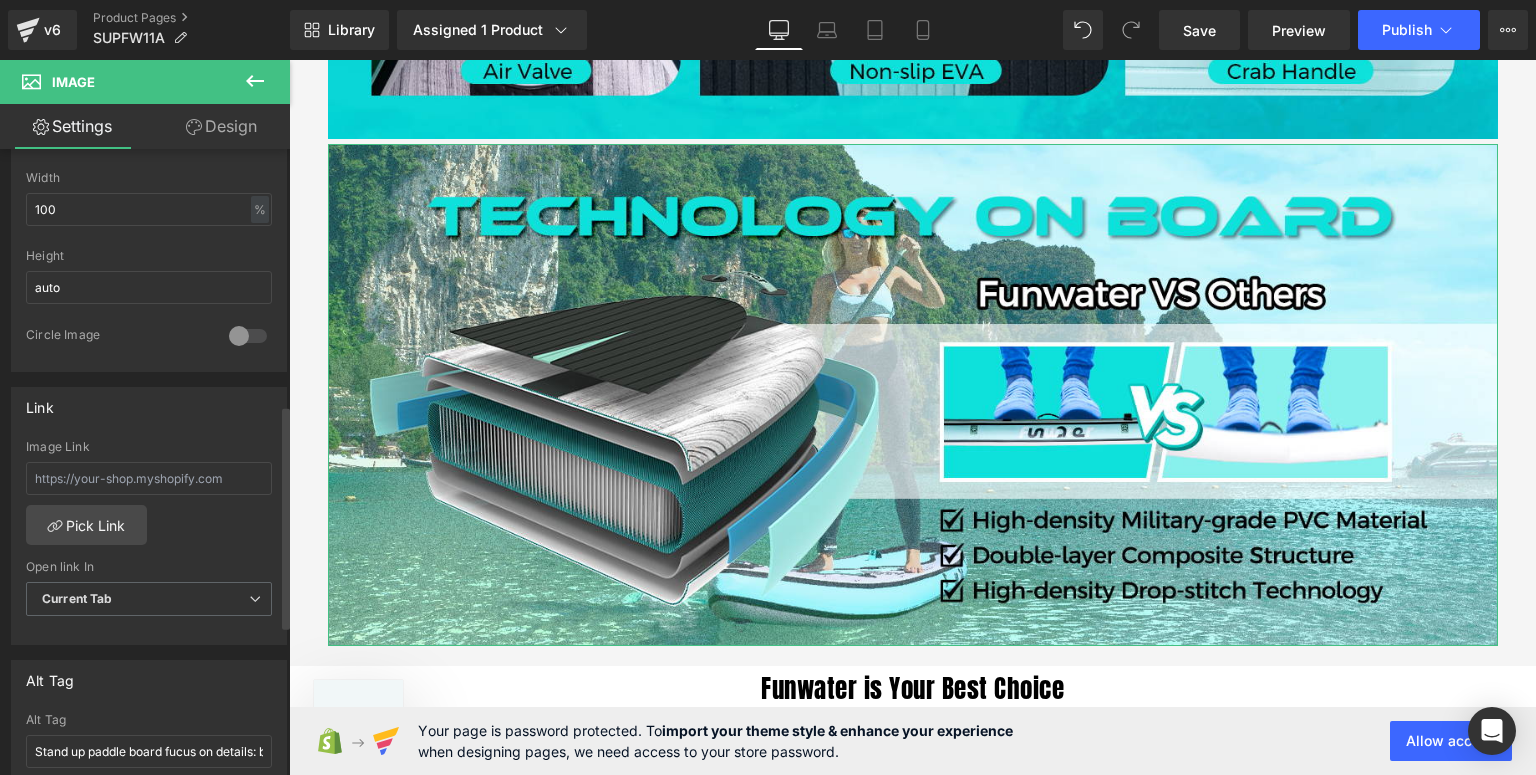 scroll, scrollTop: 720, scrollLeft: 0, axis: vertical 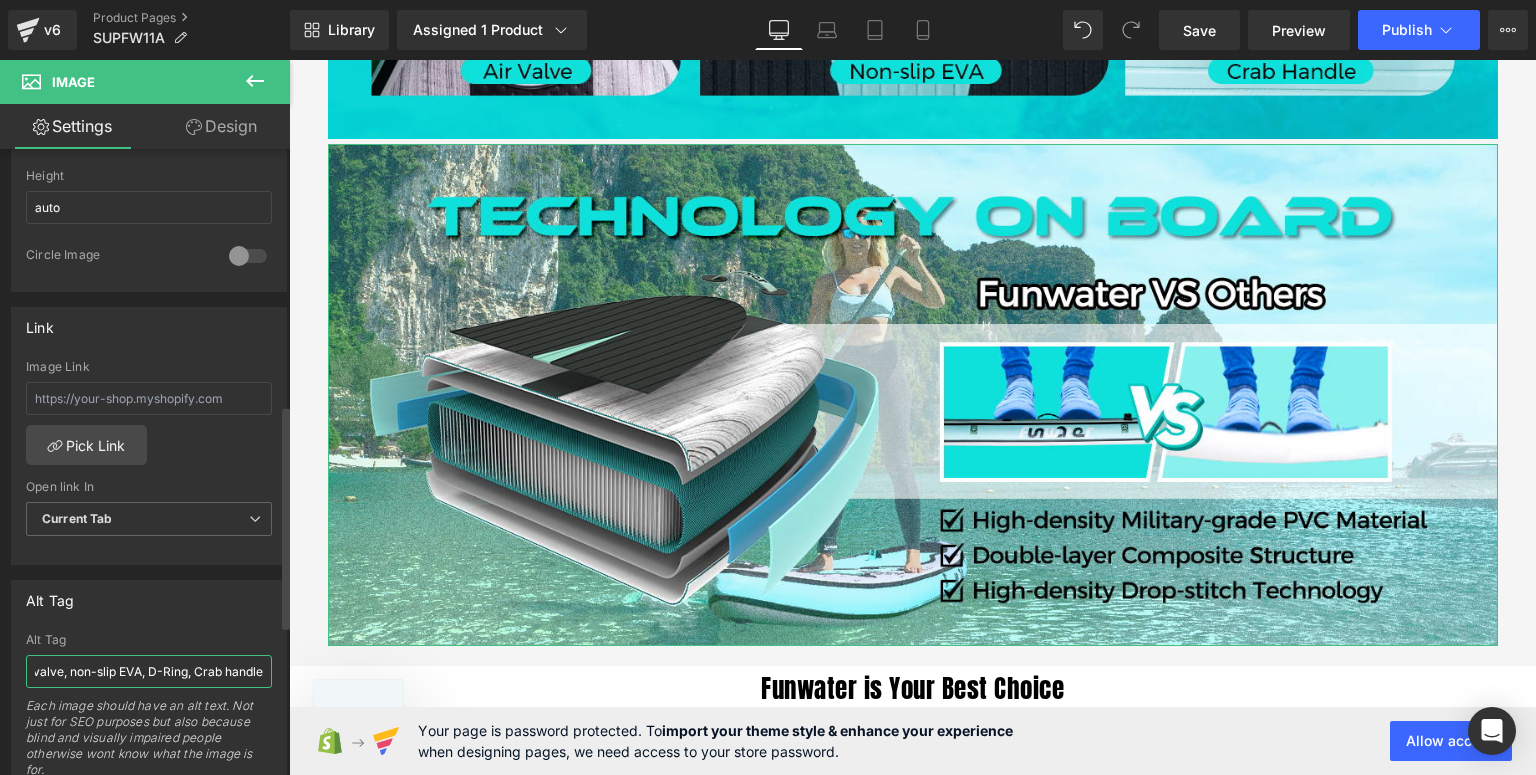 drag, startPoint x: 29, startPoint y: 672, endPoint x: 265, endPoint y: 676, distance: 236.03389 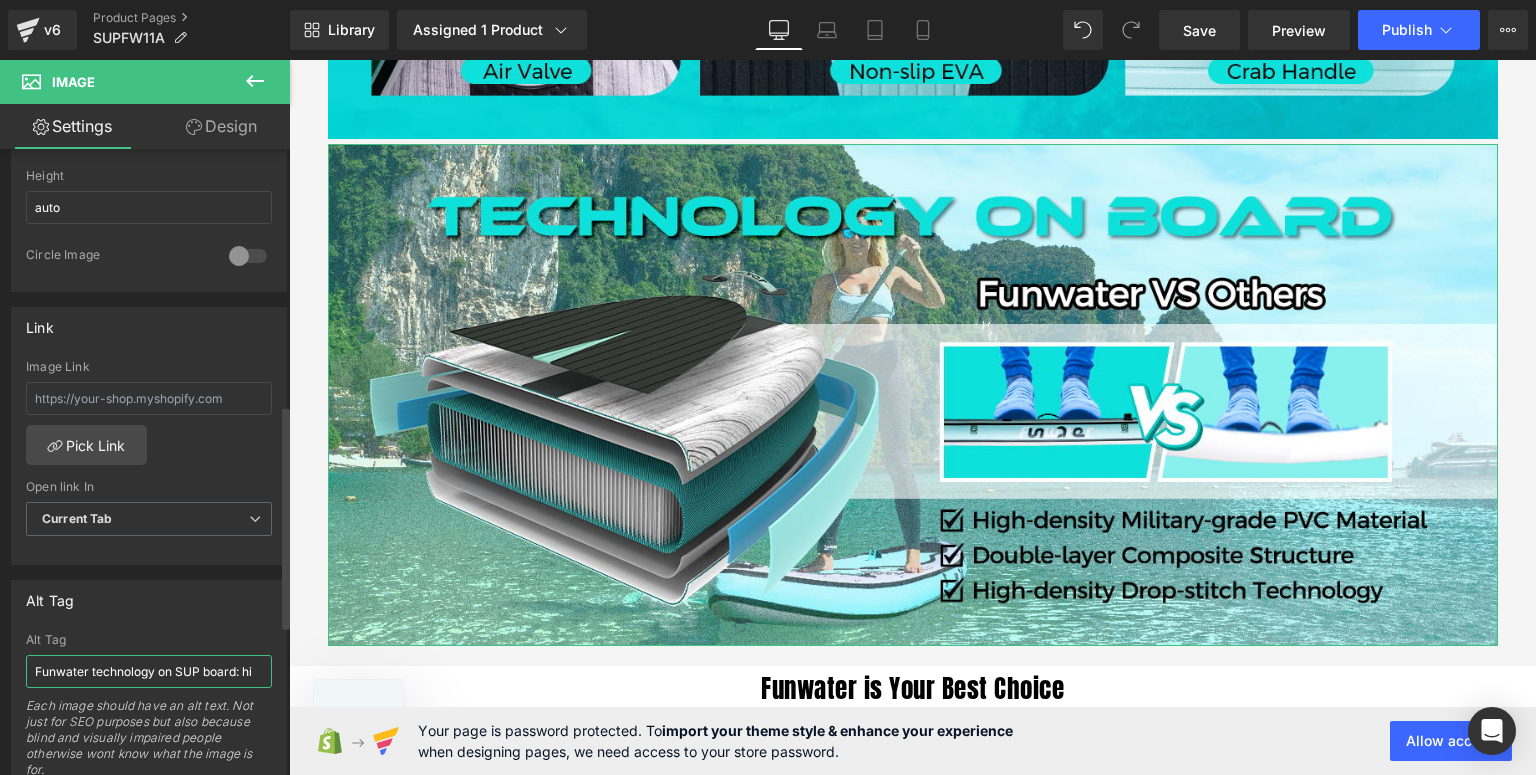 scroll, scrollTop: 0, scrollLeft: 0, axis: both 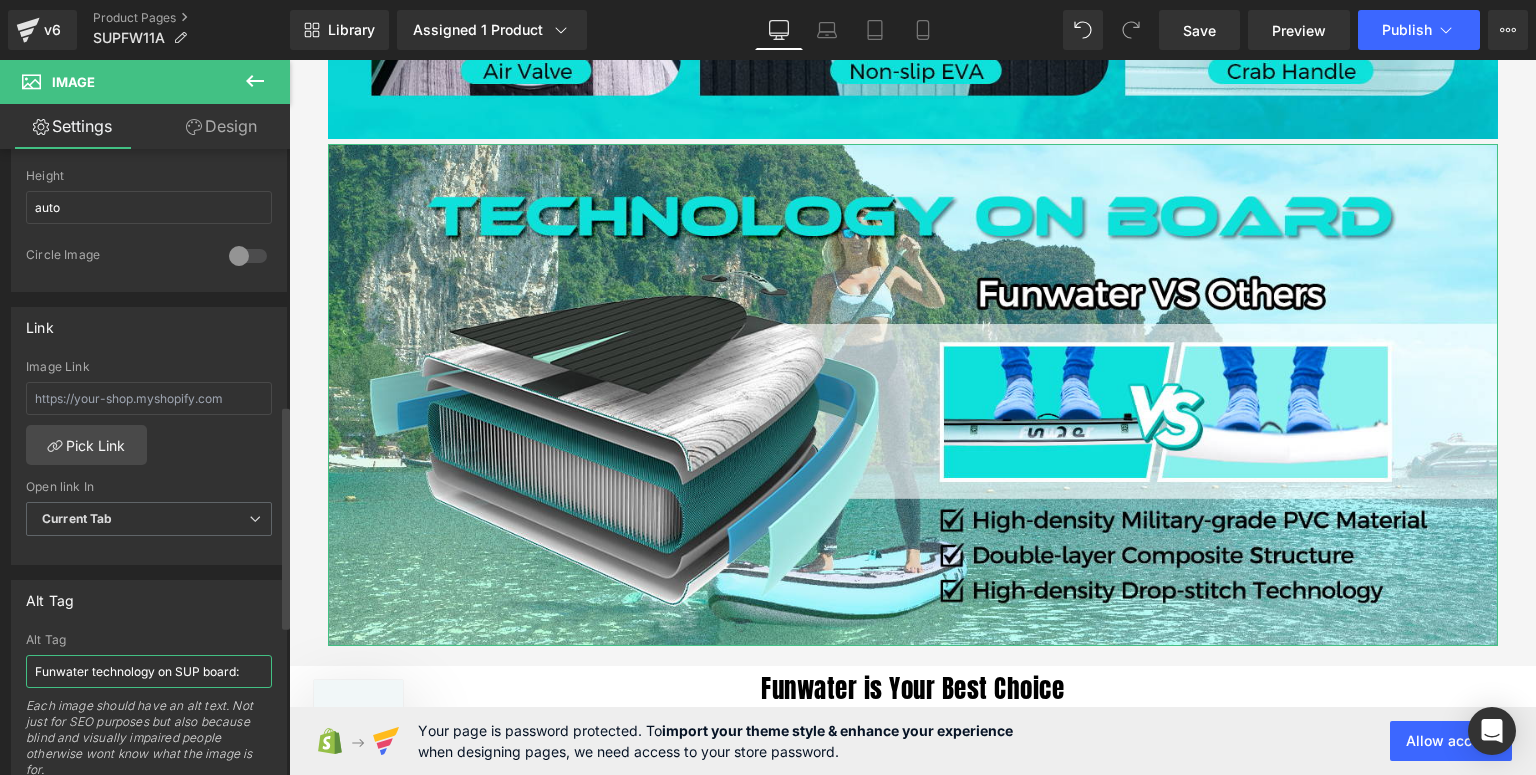 paste on "High-density Military-grade PVC Material Double-layer Composite Structure High-density Drop-stitch Technology" 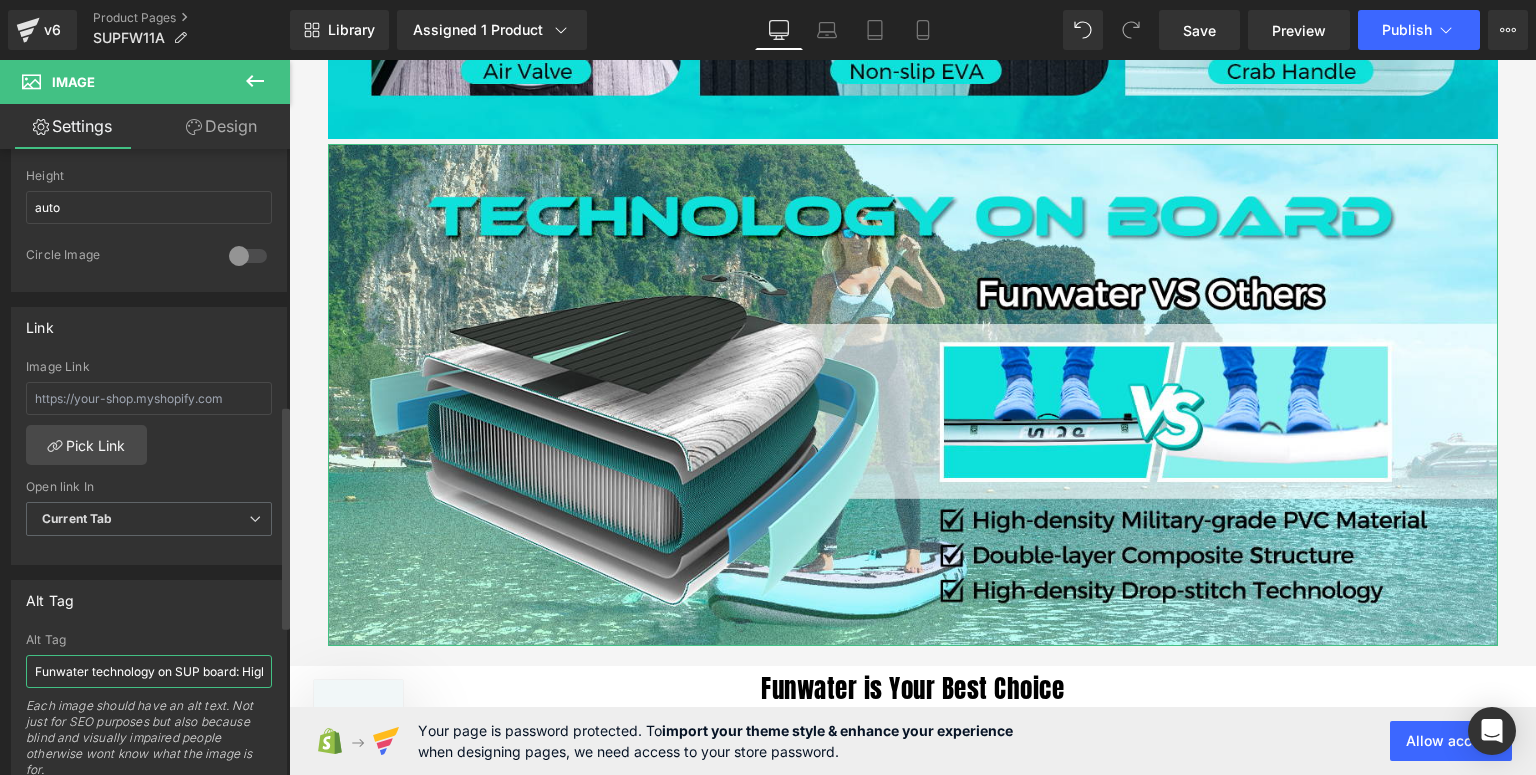 scroll, scrollTop: 0, scrollLeft: 631, axis: horizontal 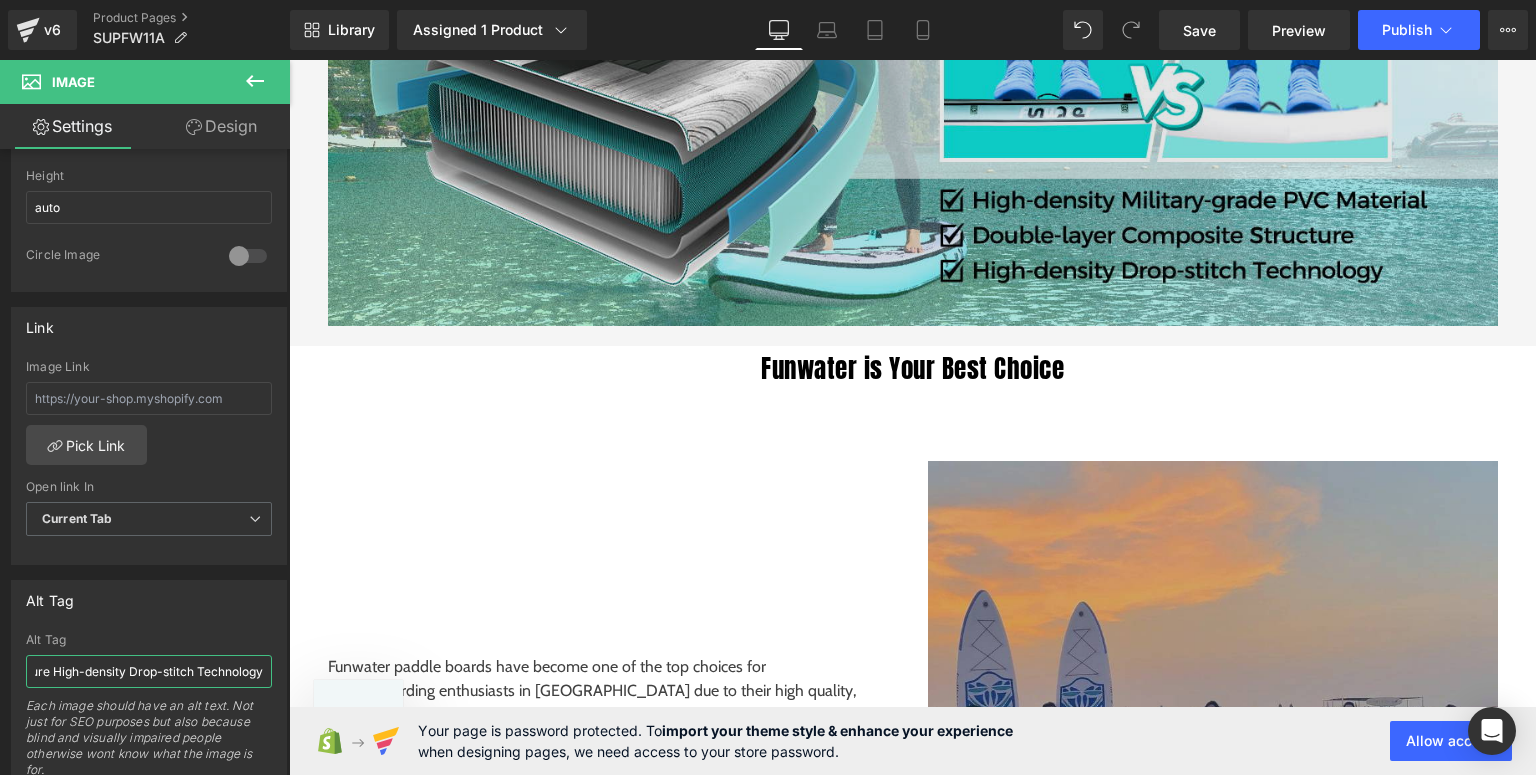type on "Funwater technology on SUP board: High-density Military-grade PVC Material Double-layer Composite Structure High-density Drop-stitch Technology" 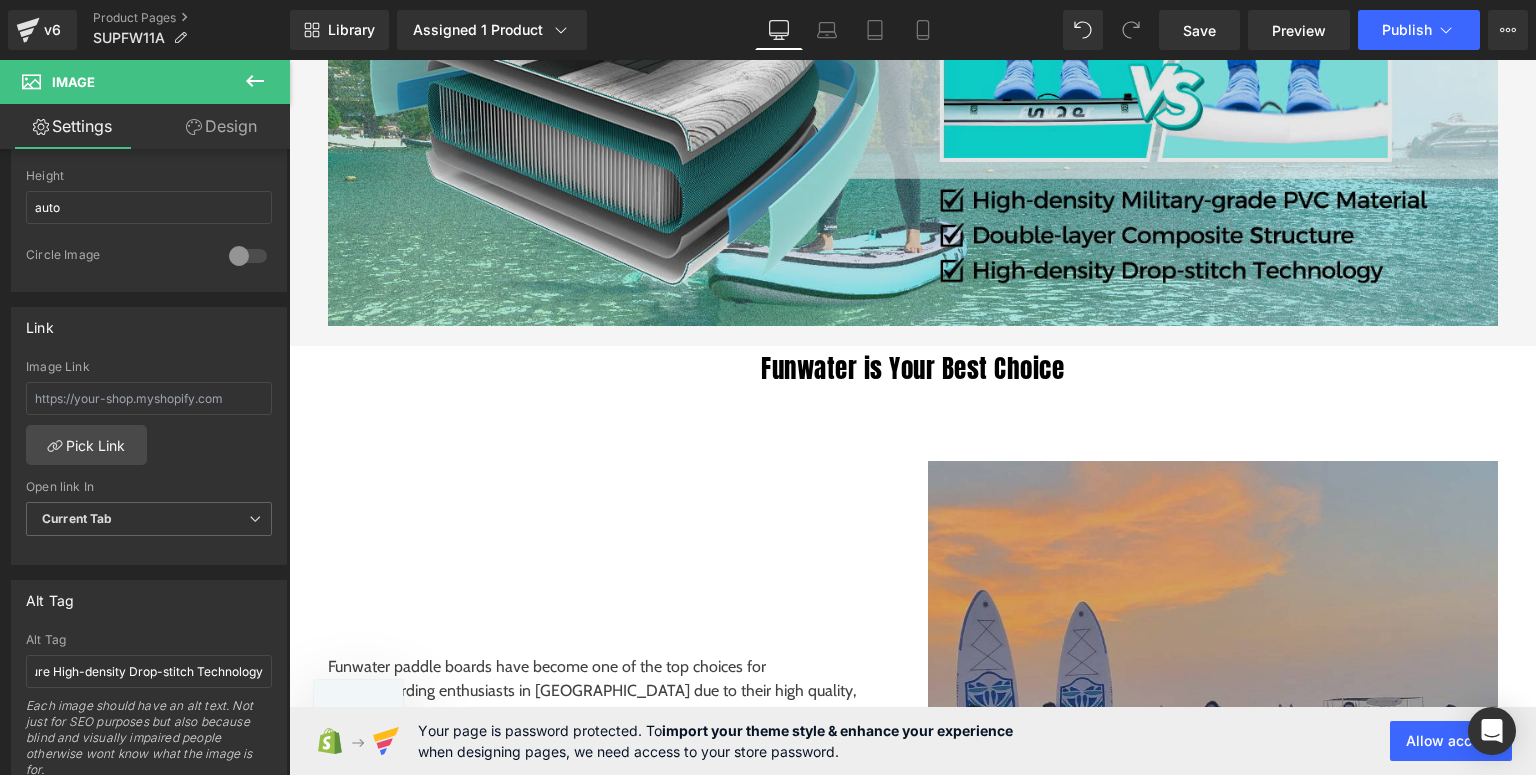 click at bounding box center [913, 74] 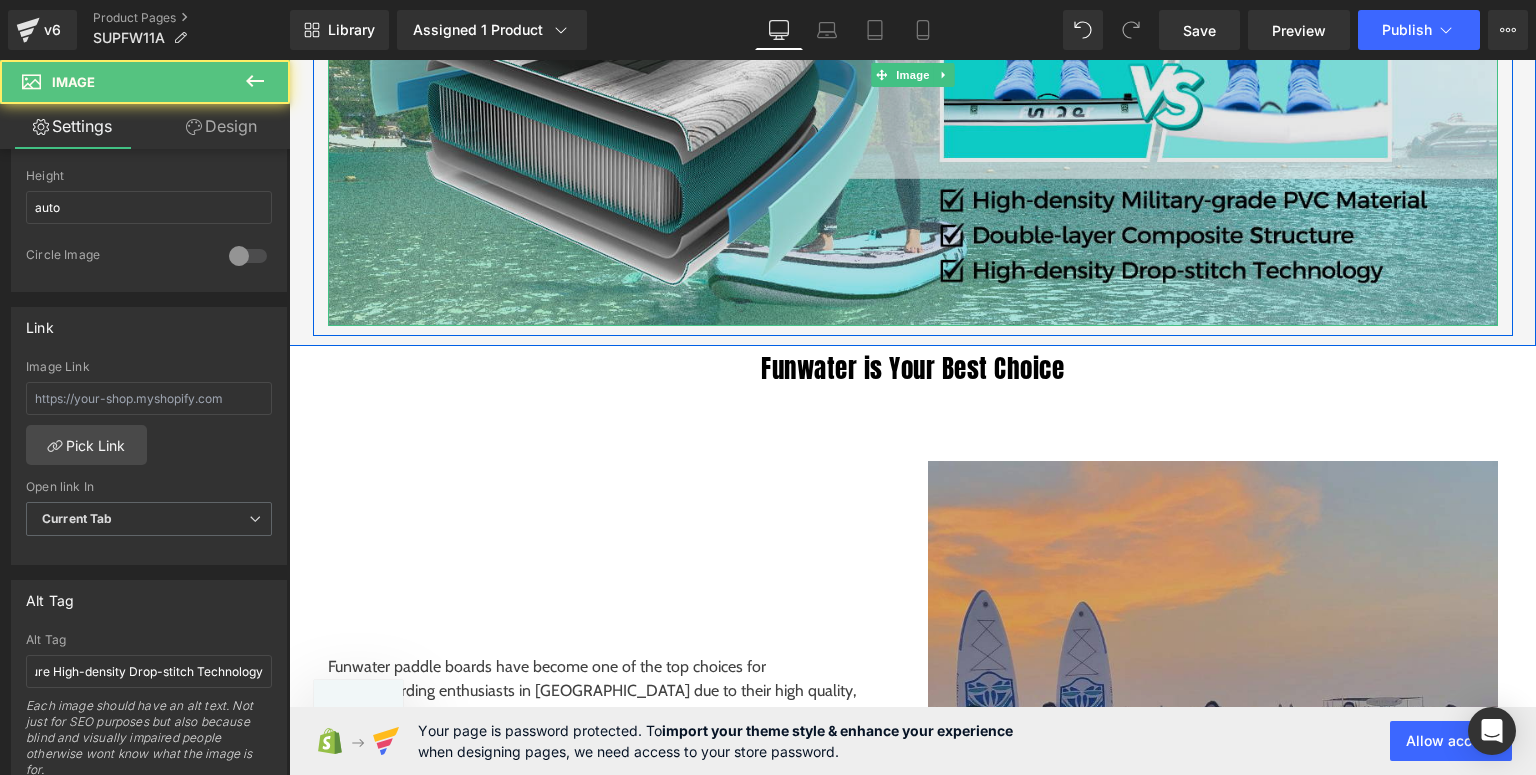 scroll, scrollTop: 0, scrollLeft: 0, axis: both 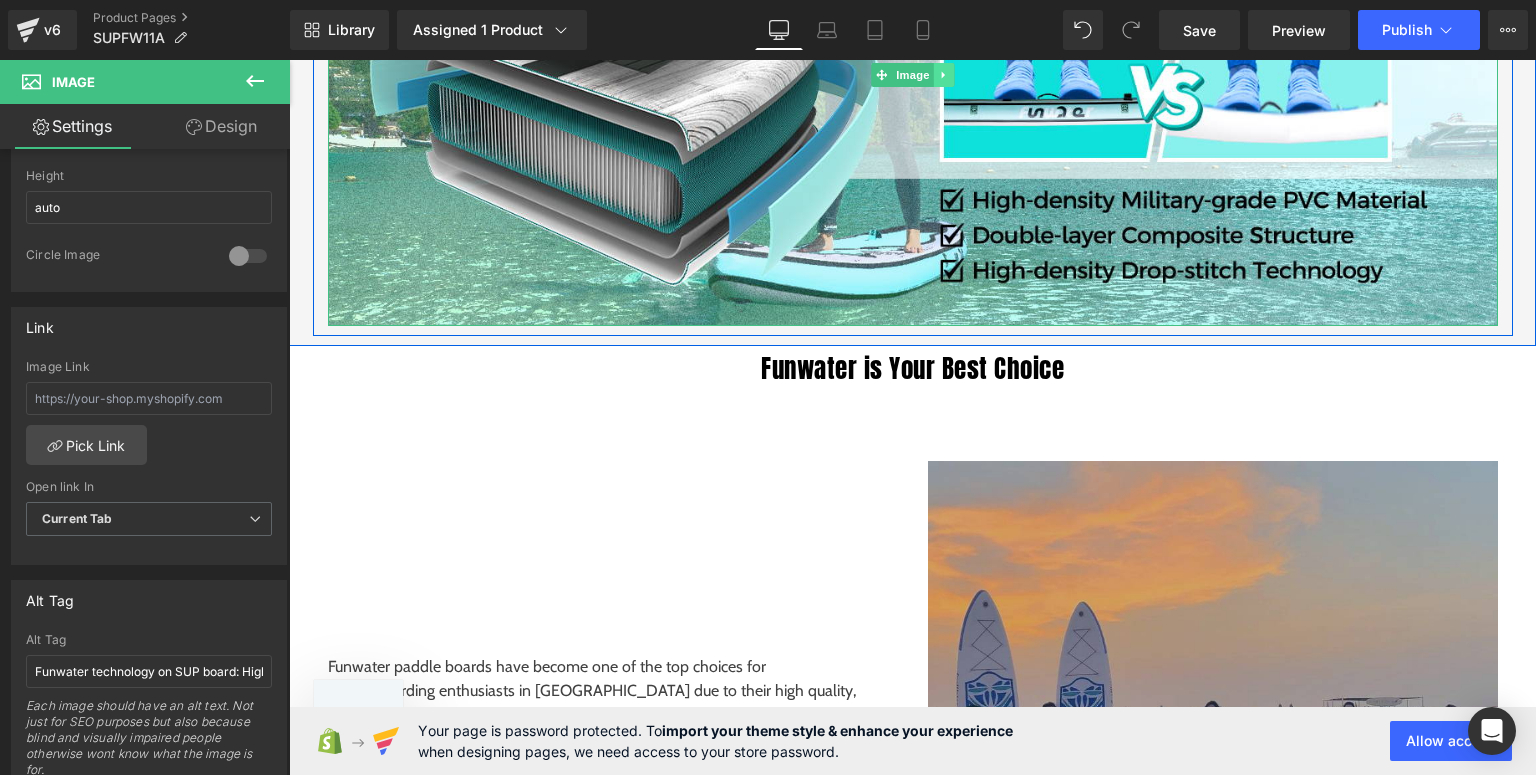 click 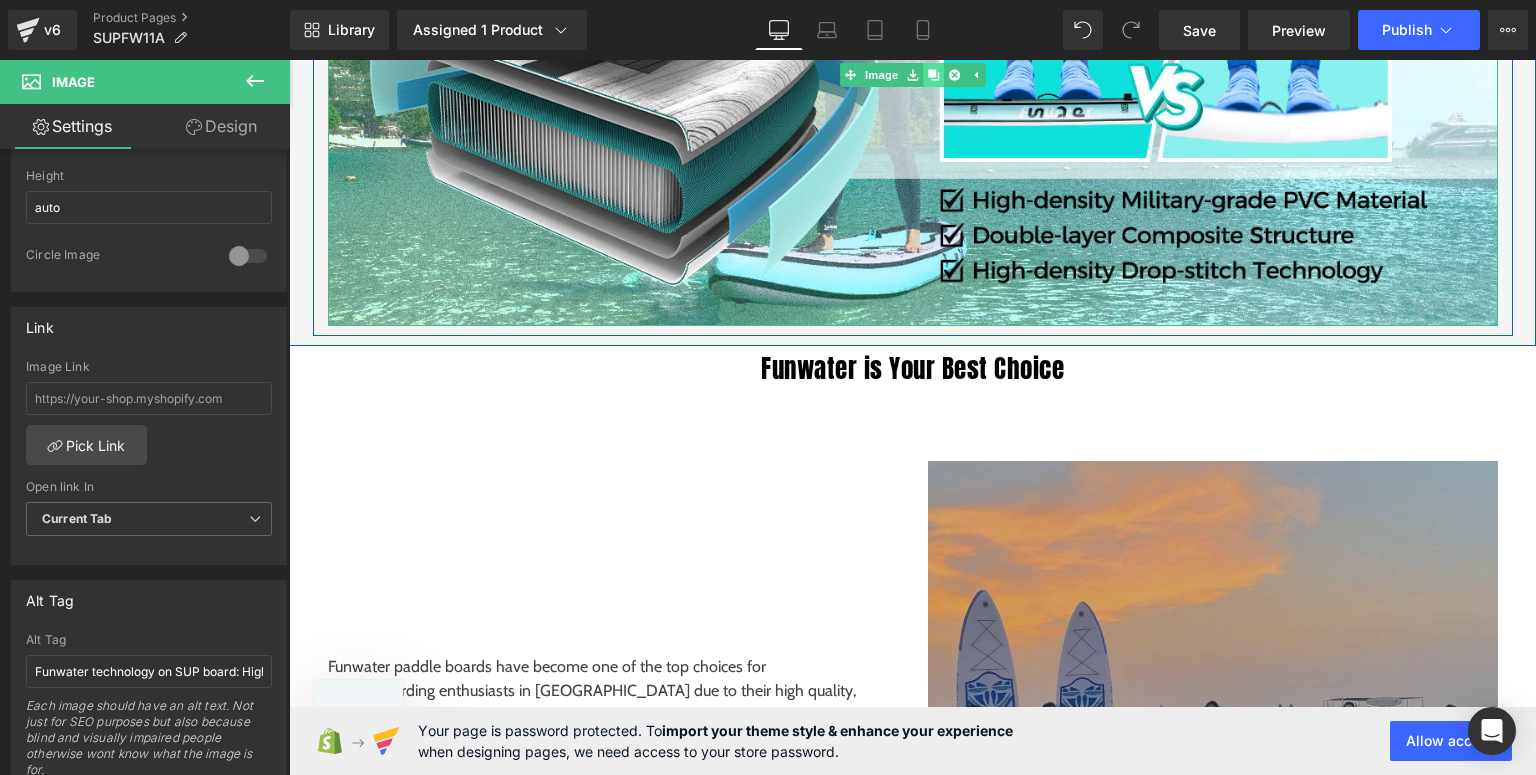 click 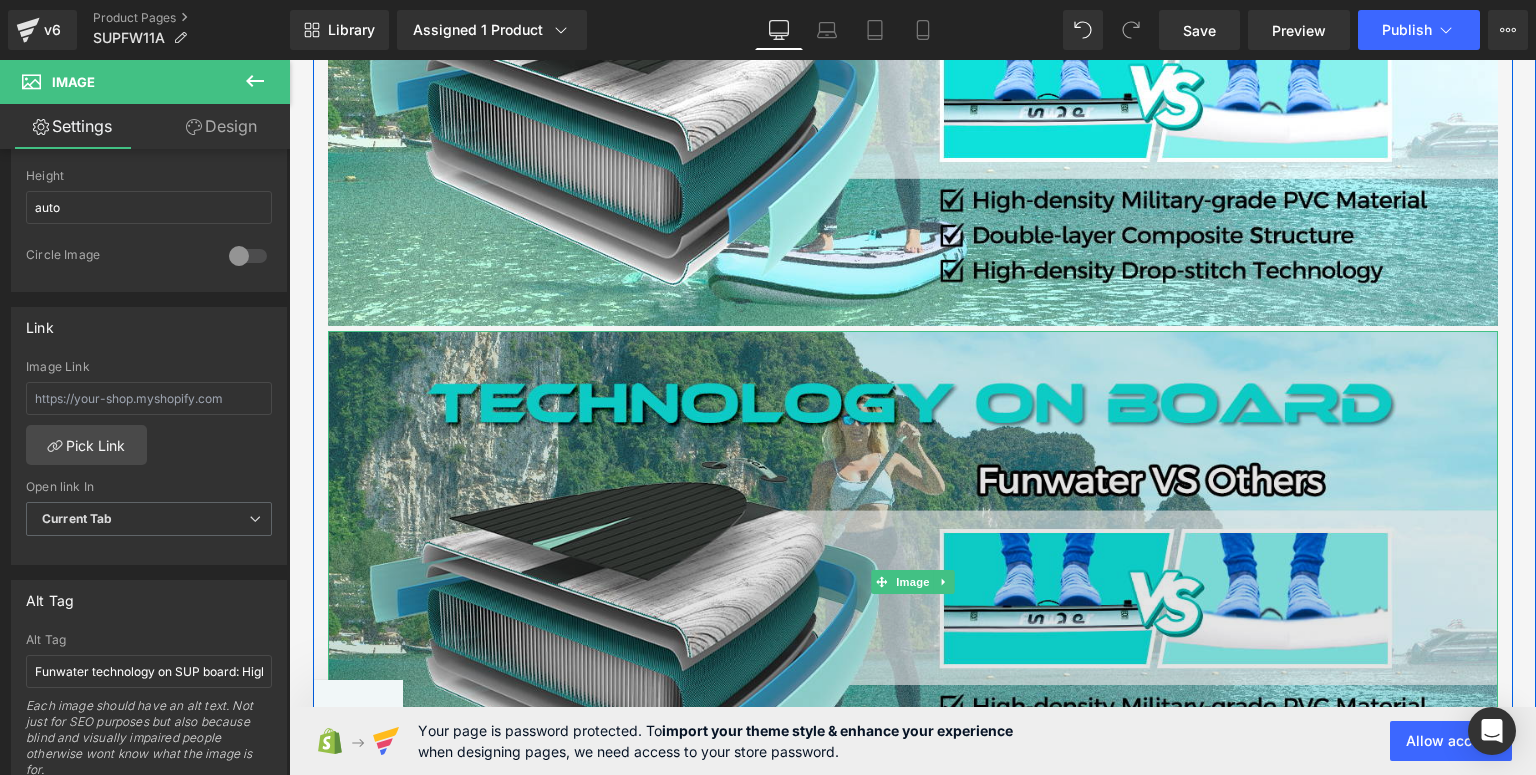 click at bounding box center (913, 581) 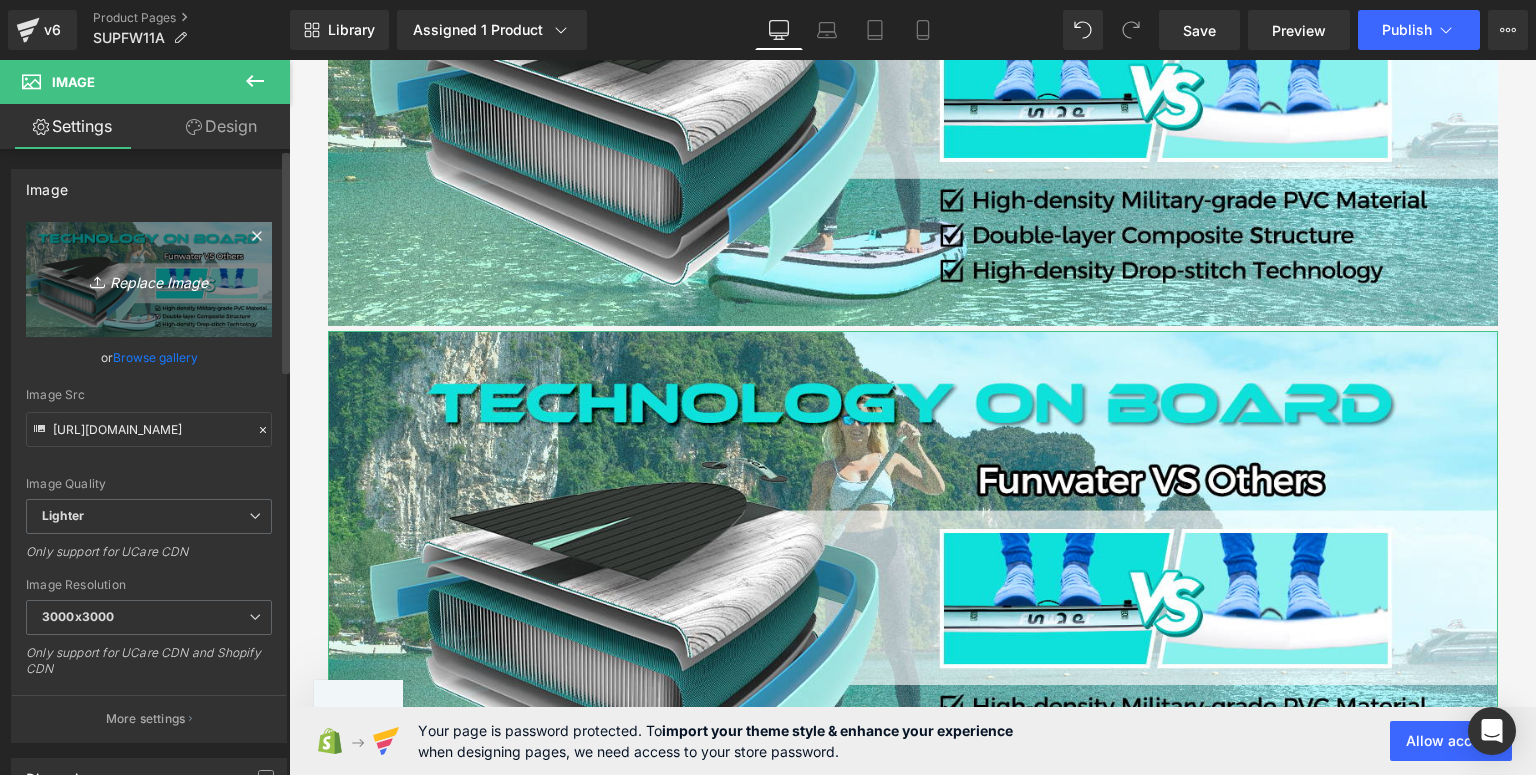 click on "Replace Image" at bounding box center (149, 279) 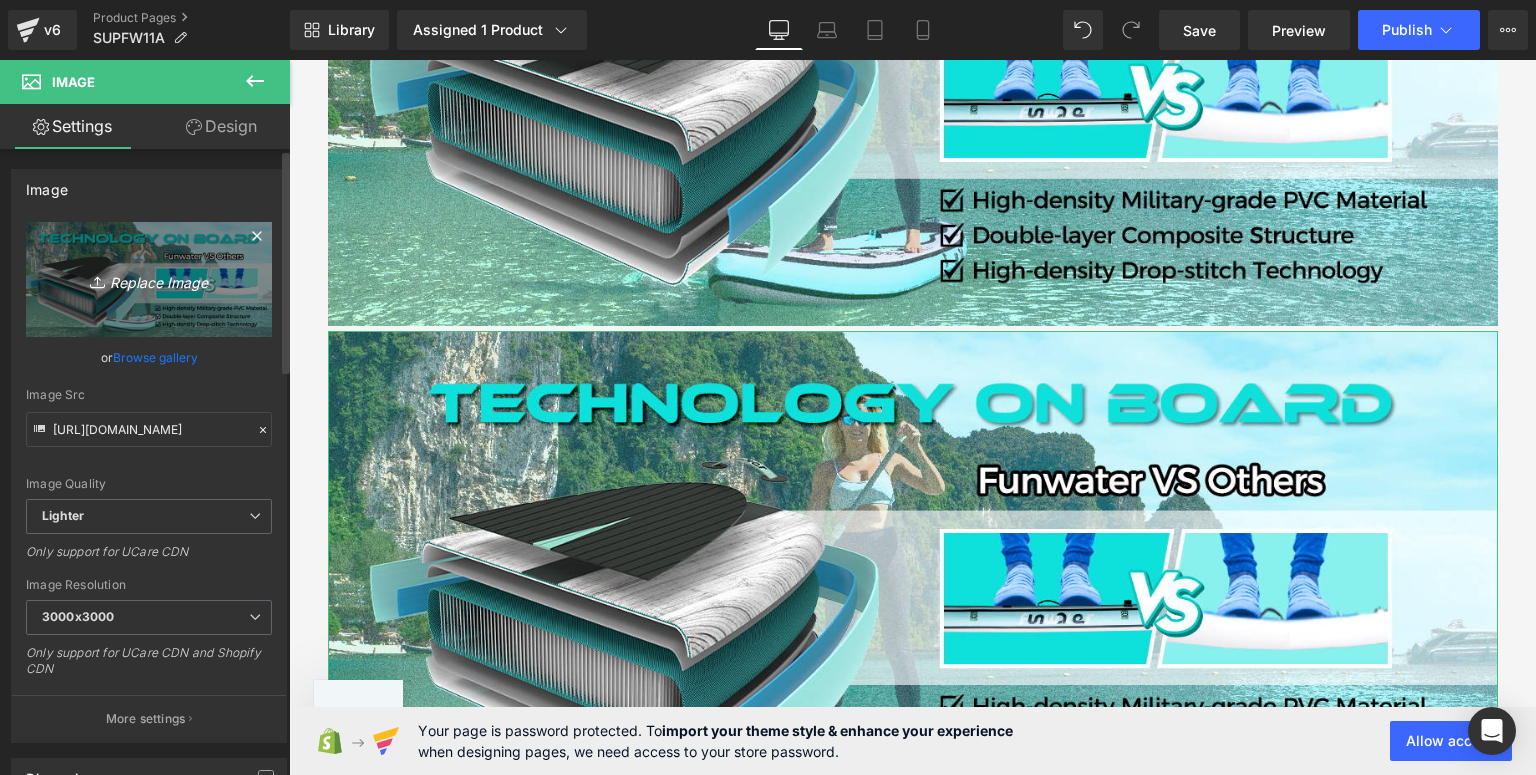 type on "C:\fakepath\FW11N-魔鬼鱼-详情页-新_05.jpg" 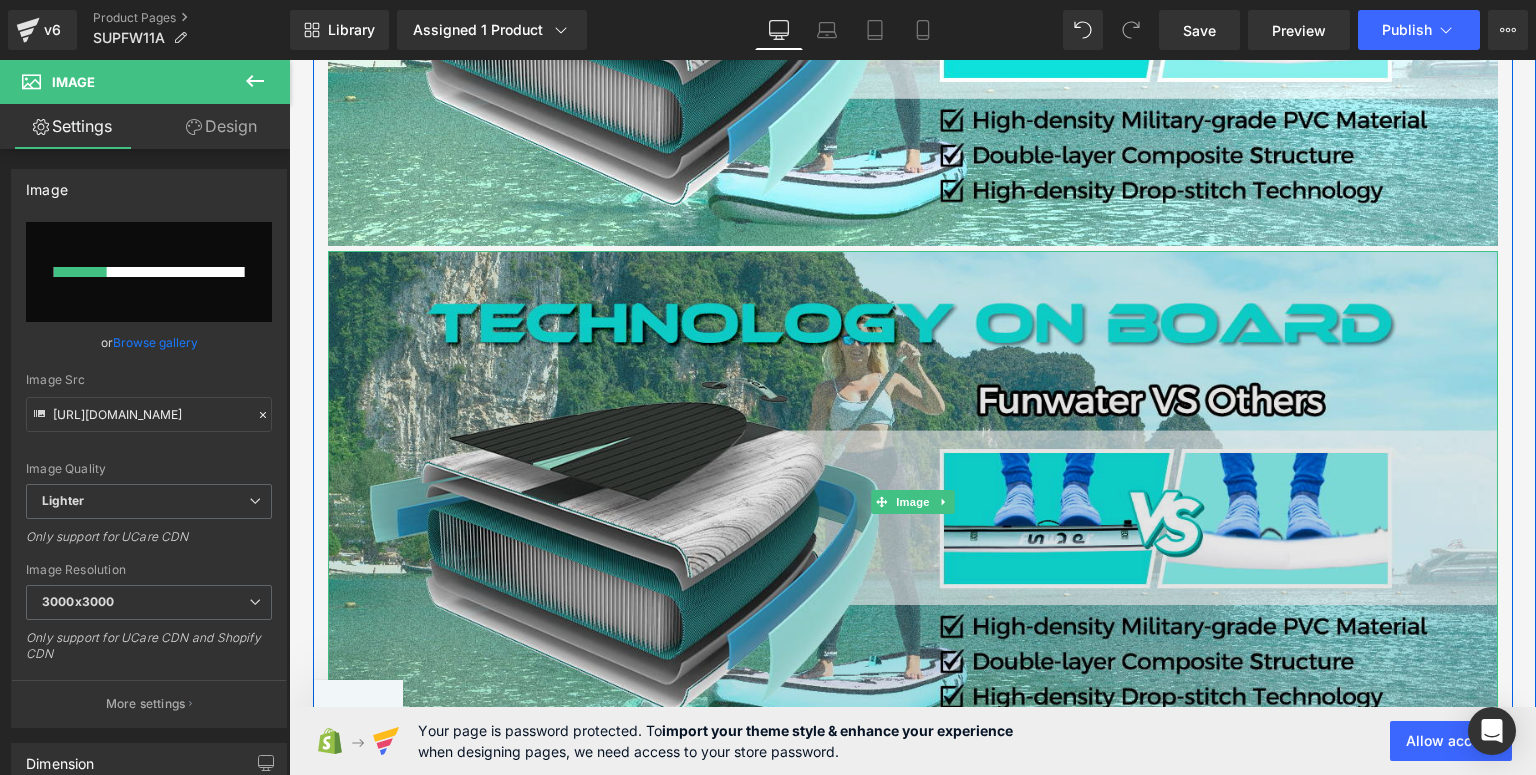scroll, scrollTop: 3529, scrollLeft: 0, axis: vertical 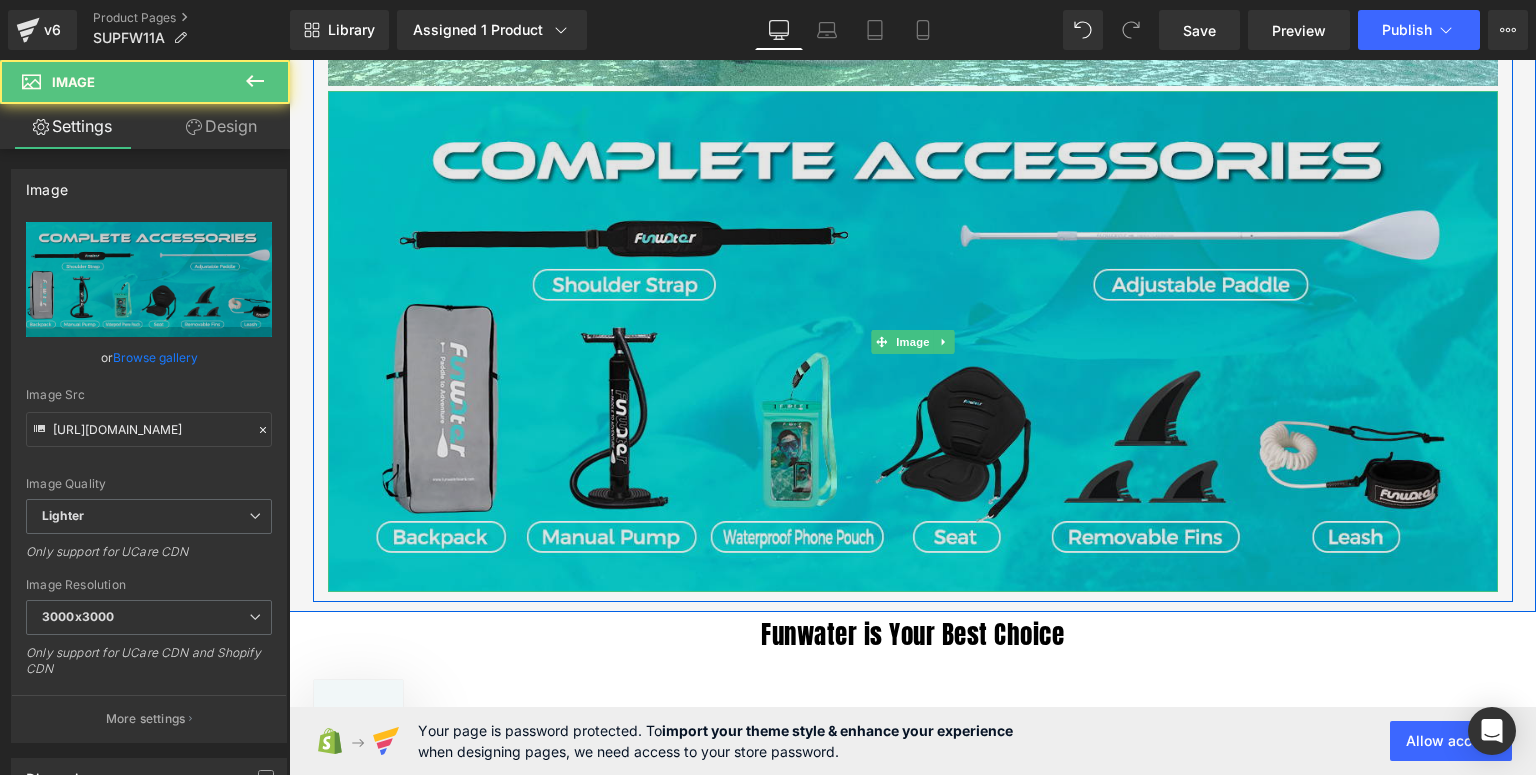 click at bounding box center [913, 341] 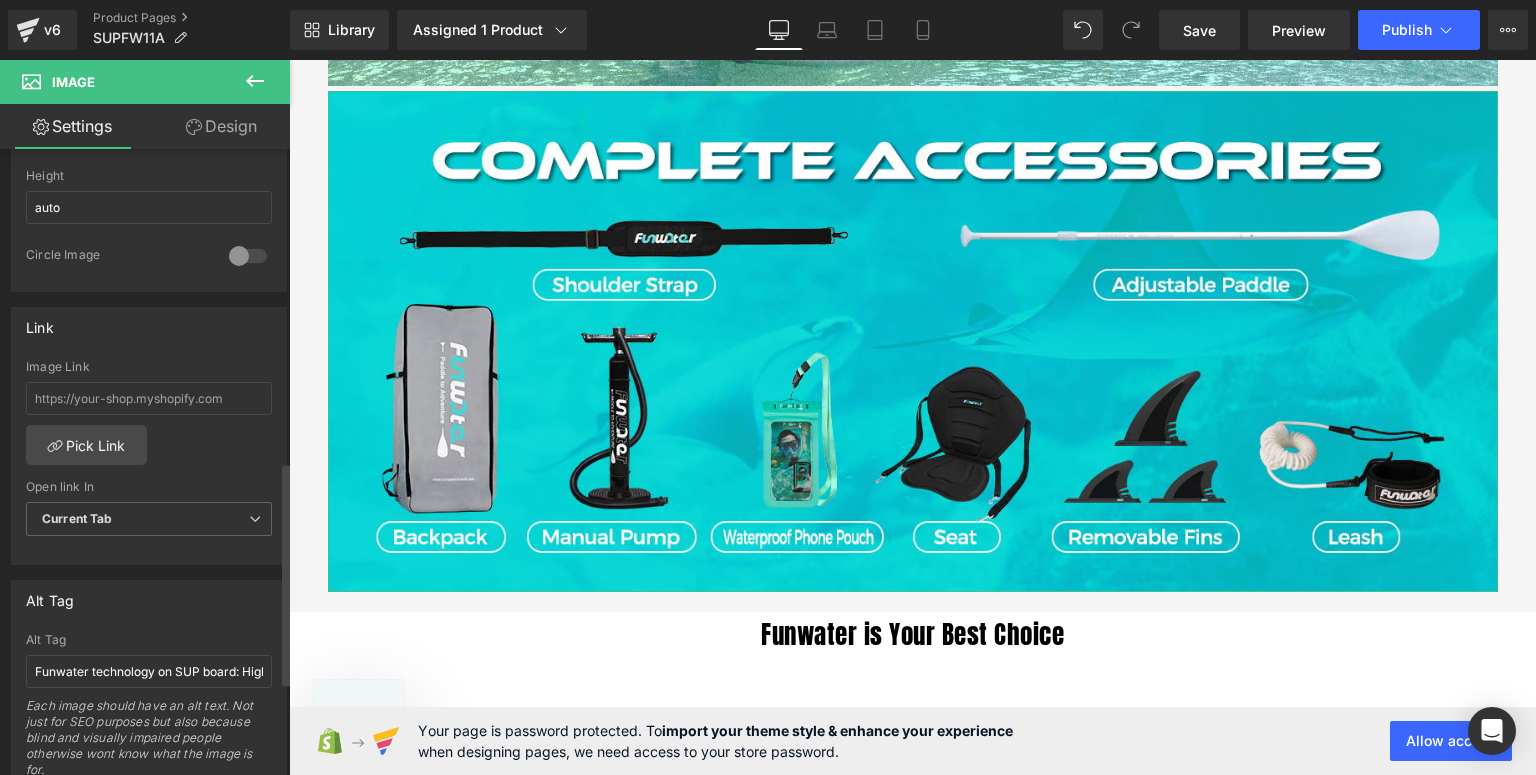 scroll, scrollTop: 960, scrollLeft: 0, axis: vertical 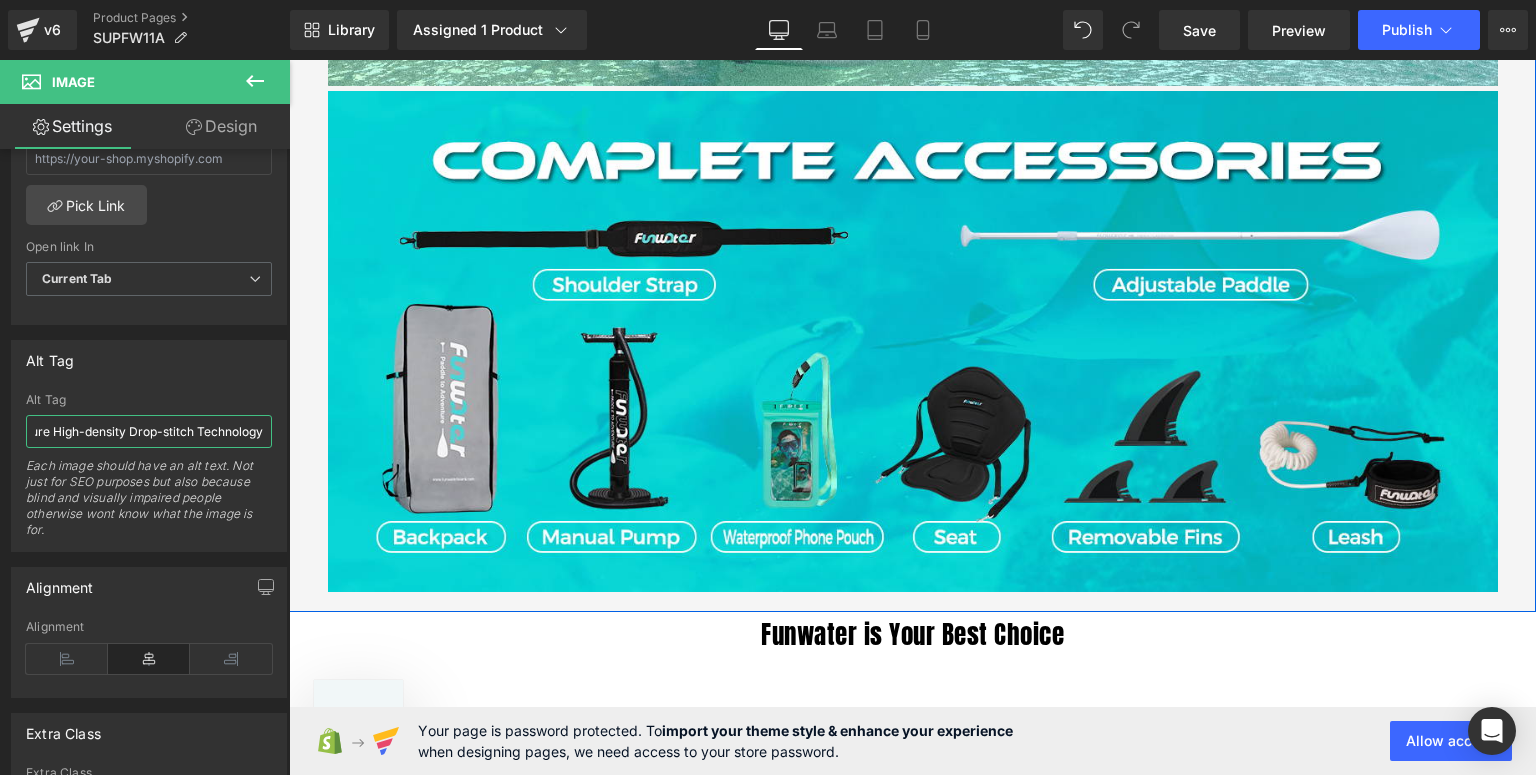 drag, startPoint x: 320, startPoint y: 482, endPoint x: 298, endPoint y: 423, distance: 62.968246 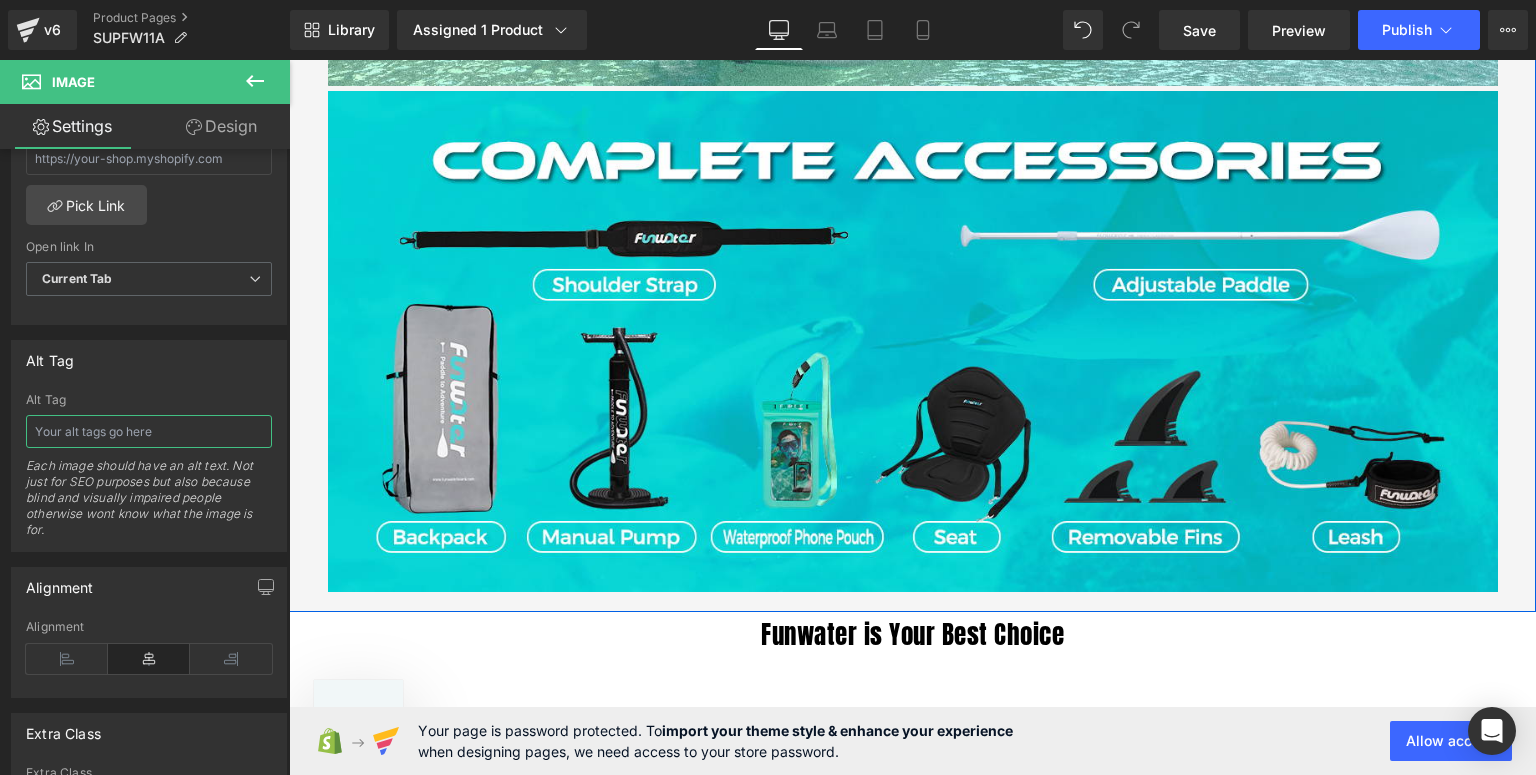 scroll, scrollTop: 0, scrollLeft: 0, axis: both 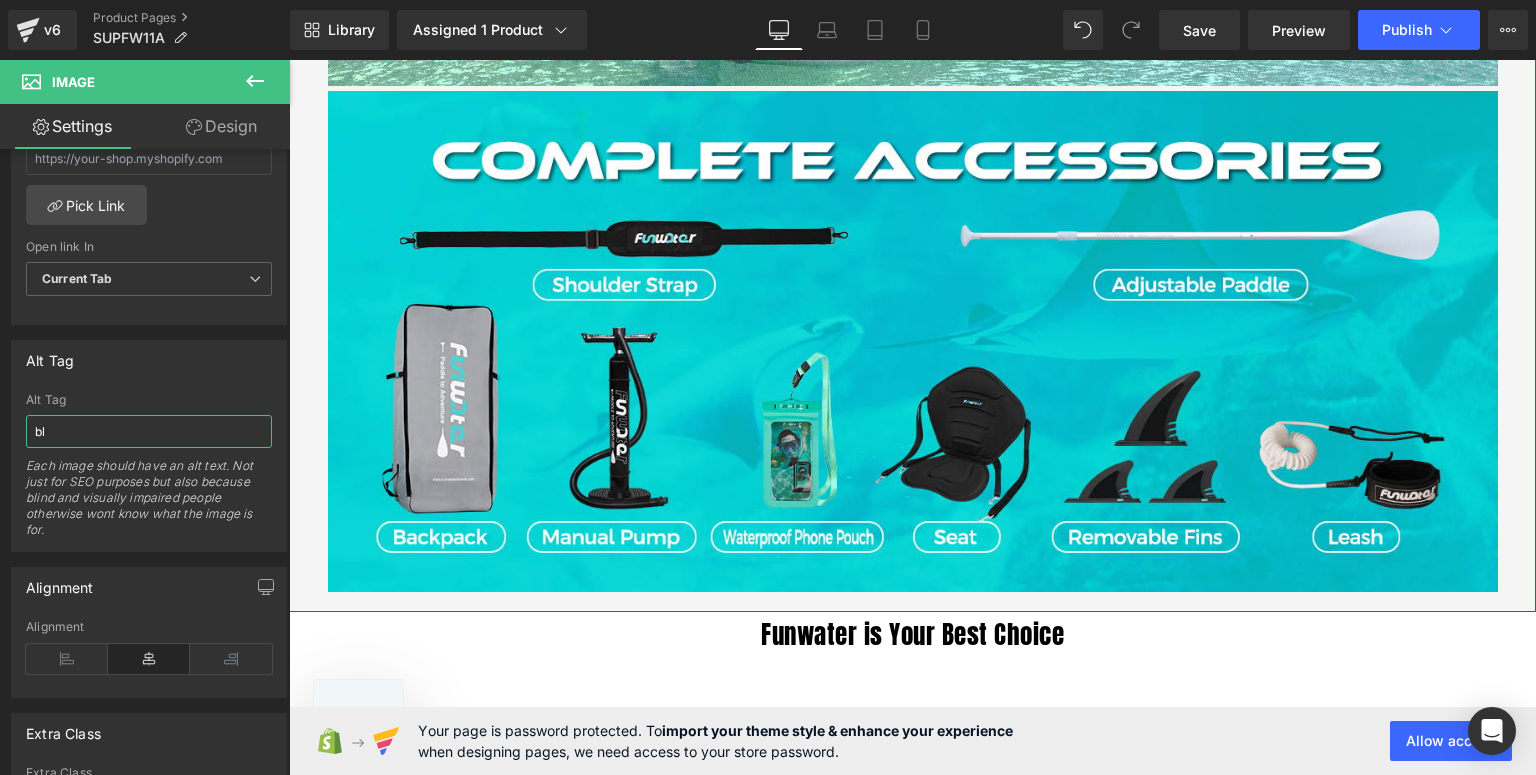 type on "b" 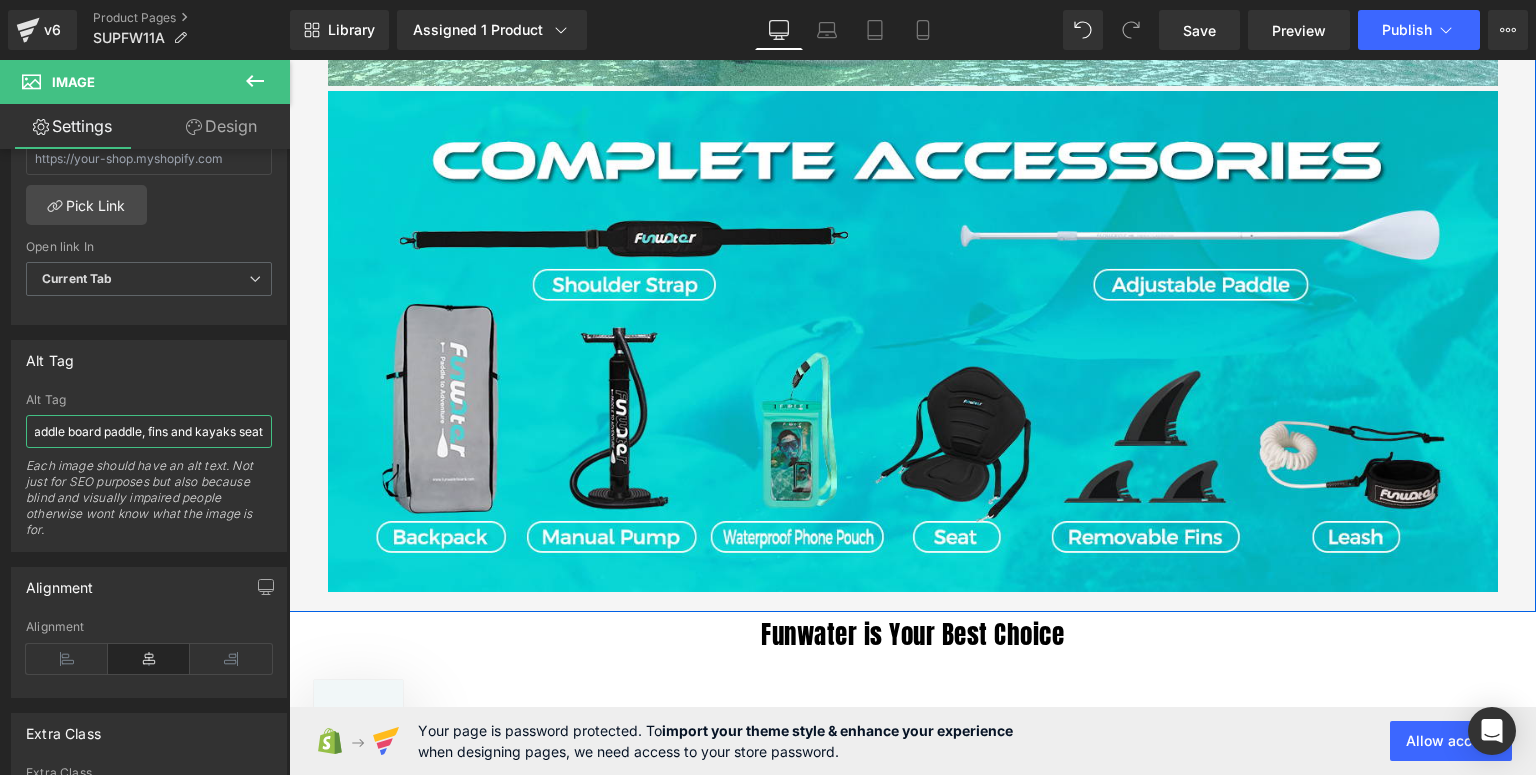 scroll, scrollTop: 0, scrollLeft: 536, axis: horizontal 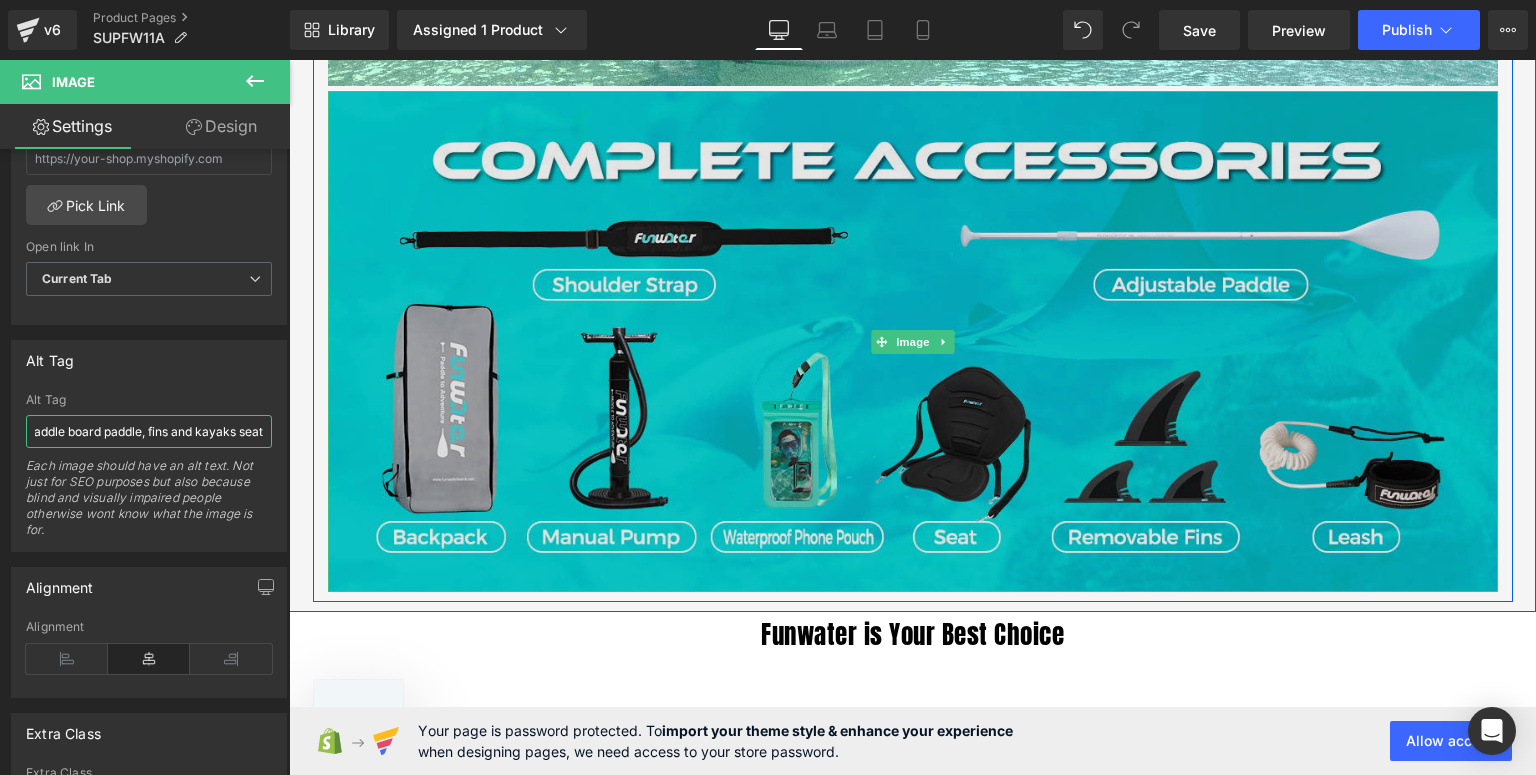 type on "inflatable SUP board comes with complete accessories: backpack, pump for paddle board, paddle board paddle, fins and kayaks seat" 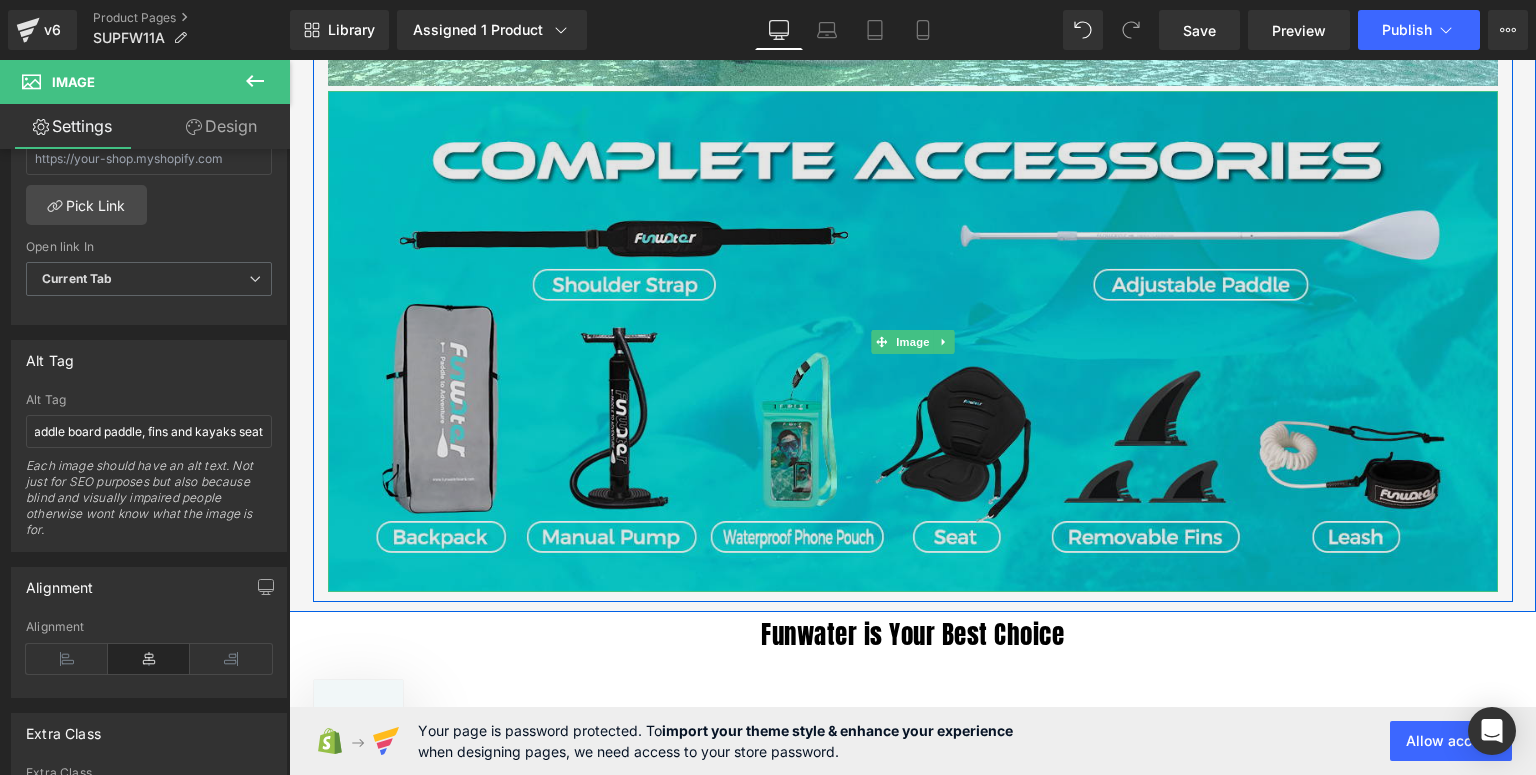 click at bounding box center (913, 341) 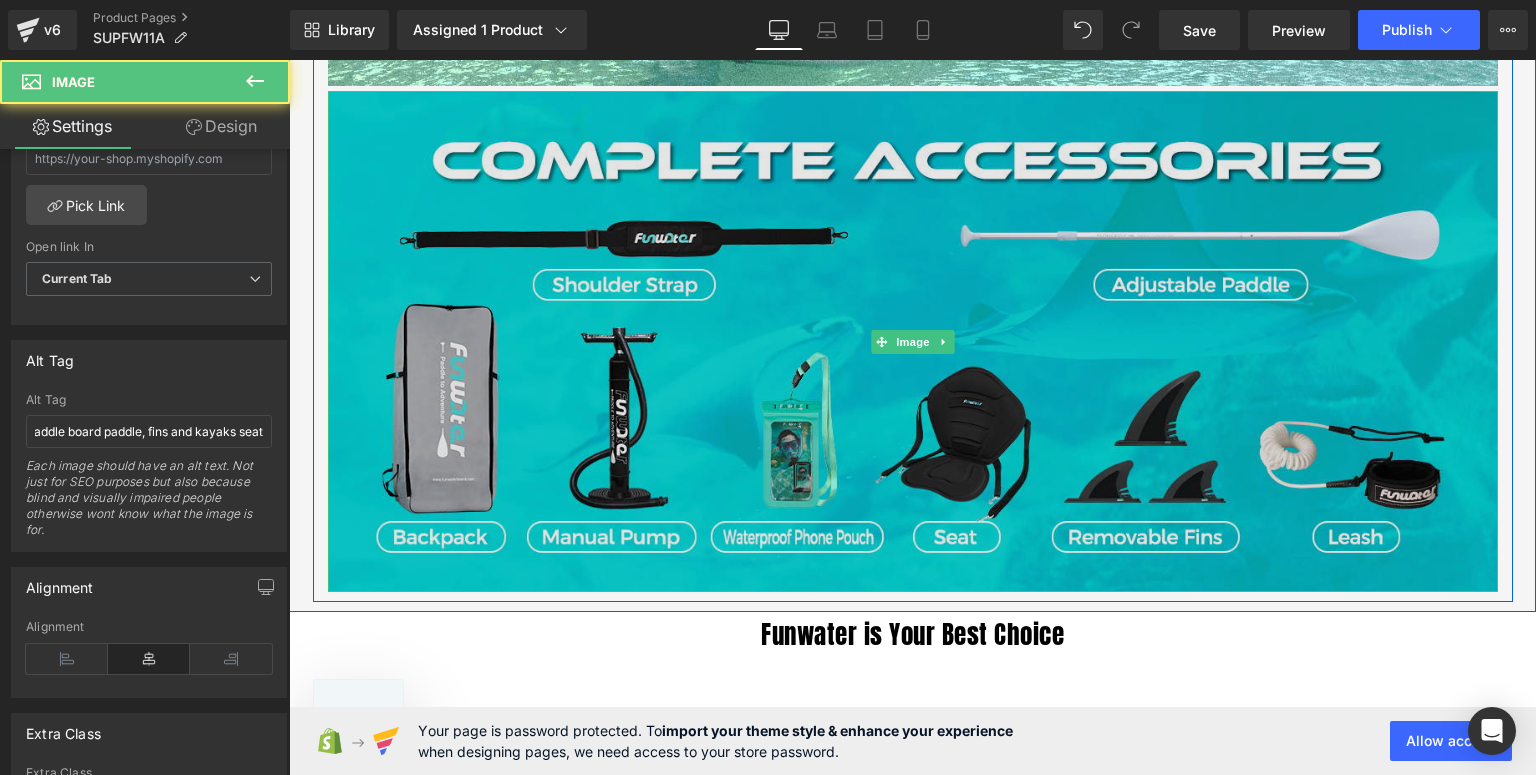 scroll, scrollTop: 0, scrollLeft: 0, axis: both 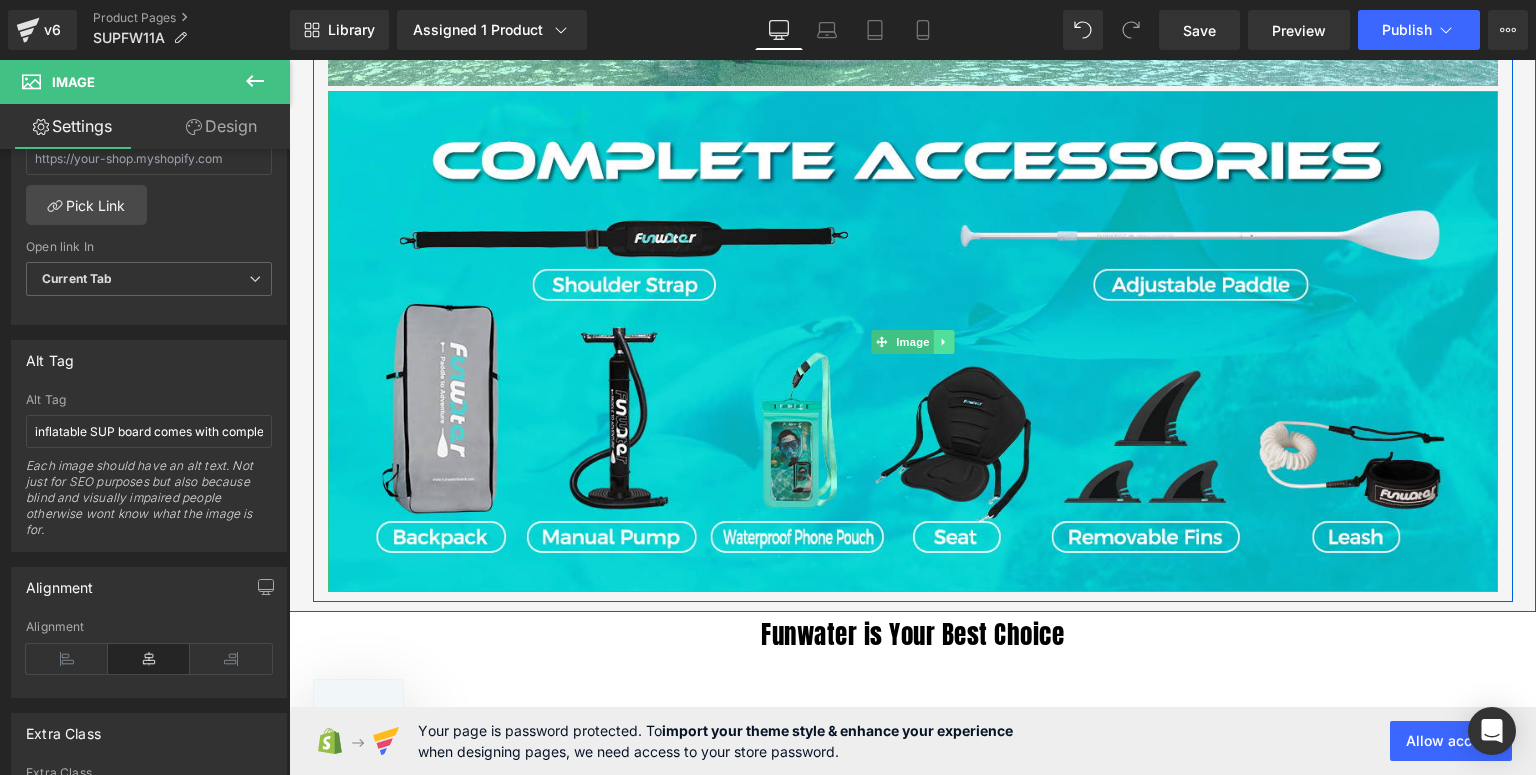 click 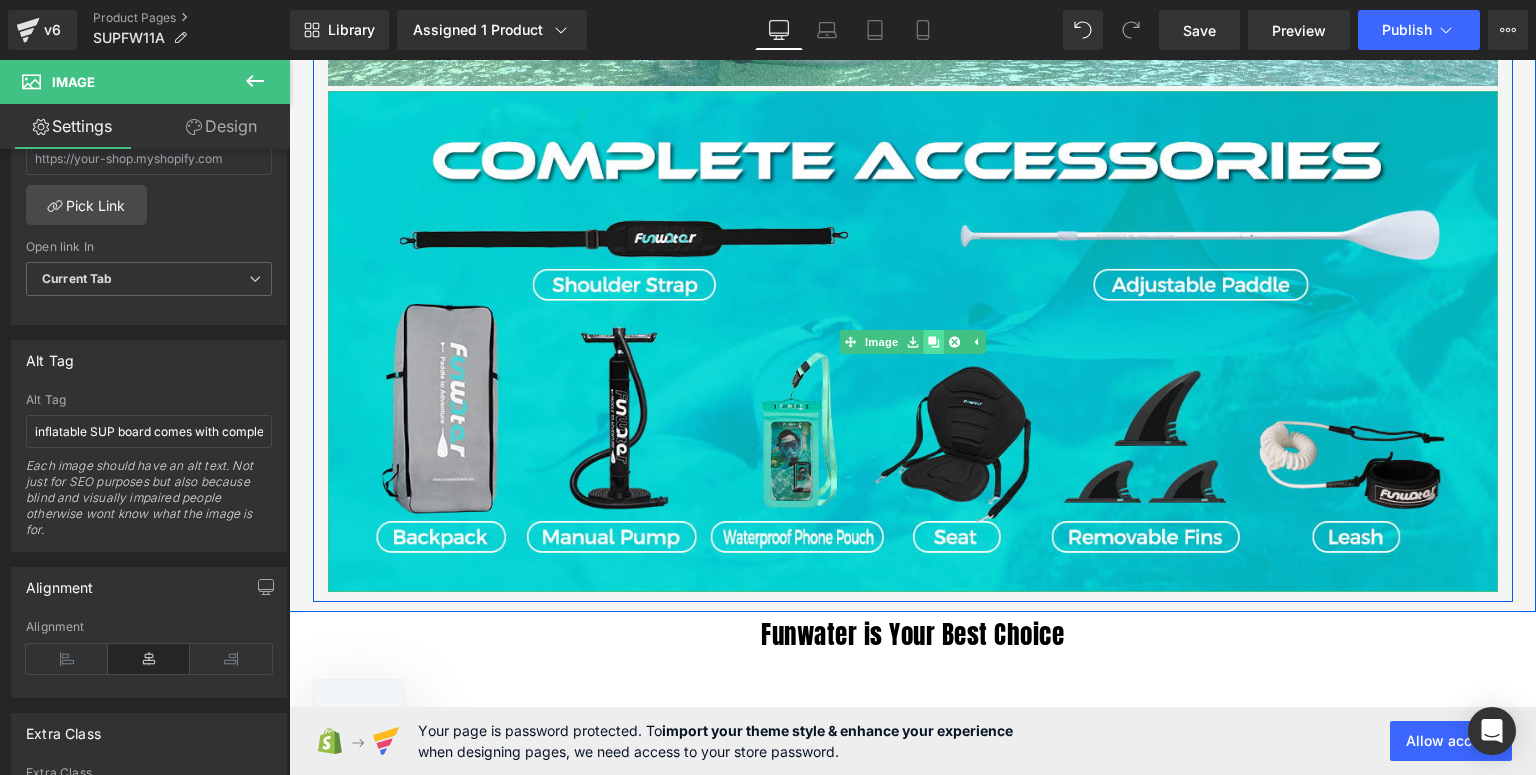click 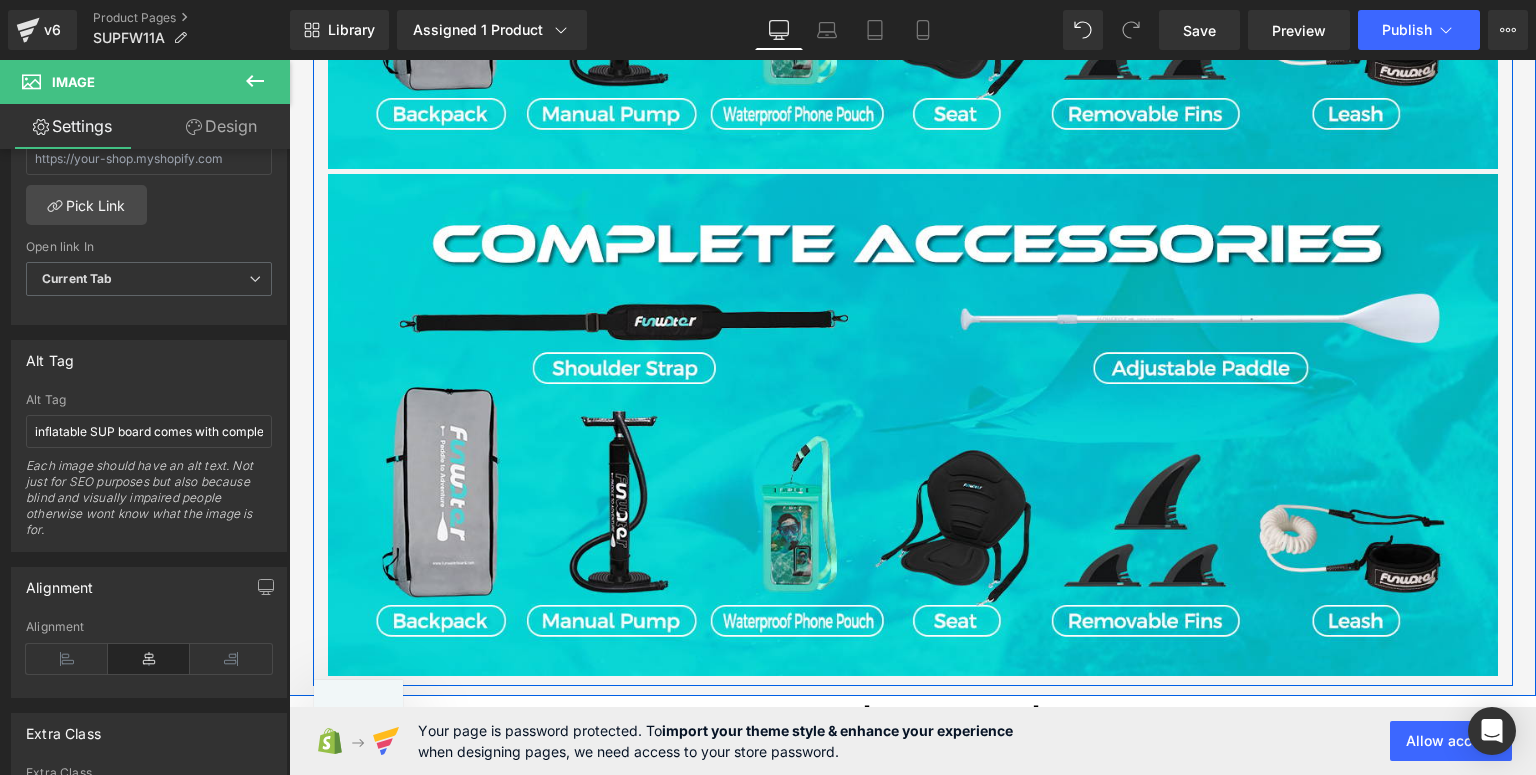 scroll, scrollTop: 3982, scrollLeft: 0, axis: vertical 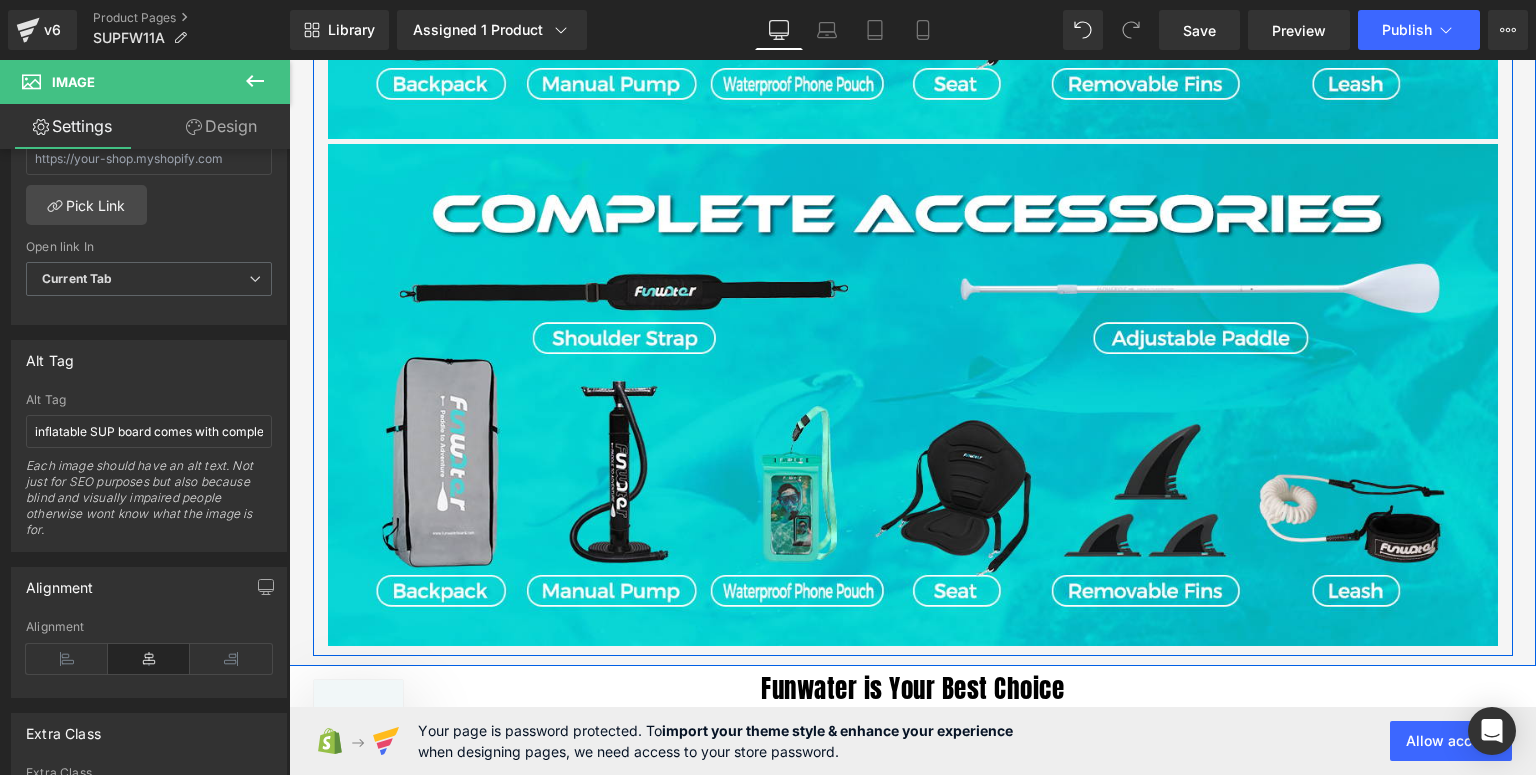 click at bounding box center (913, 394) 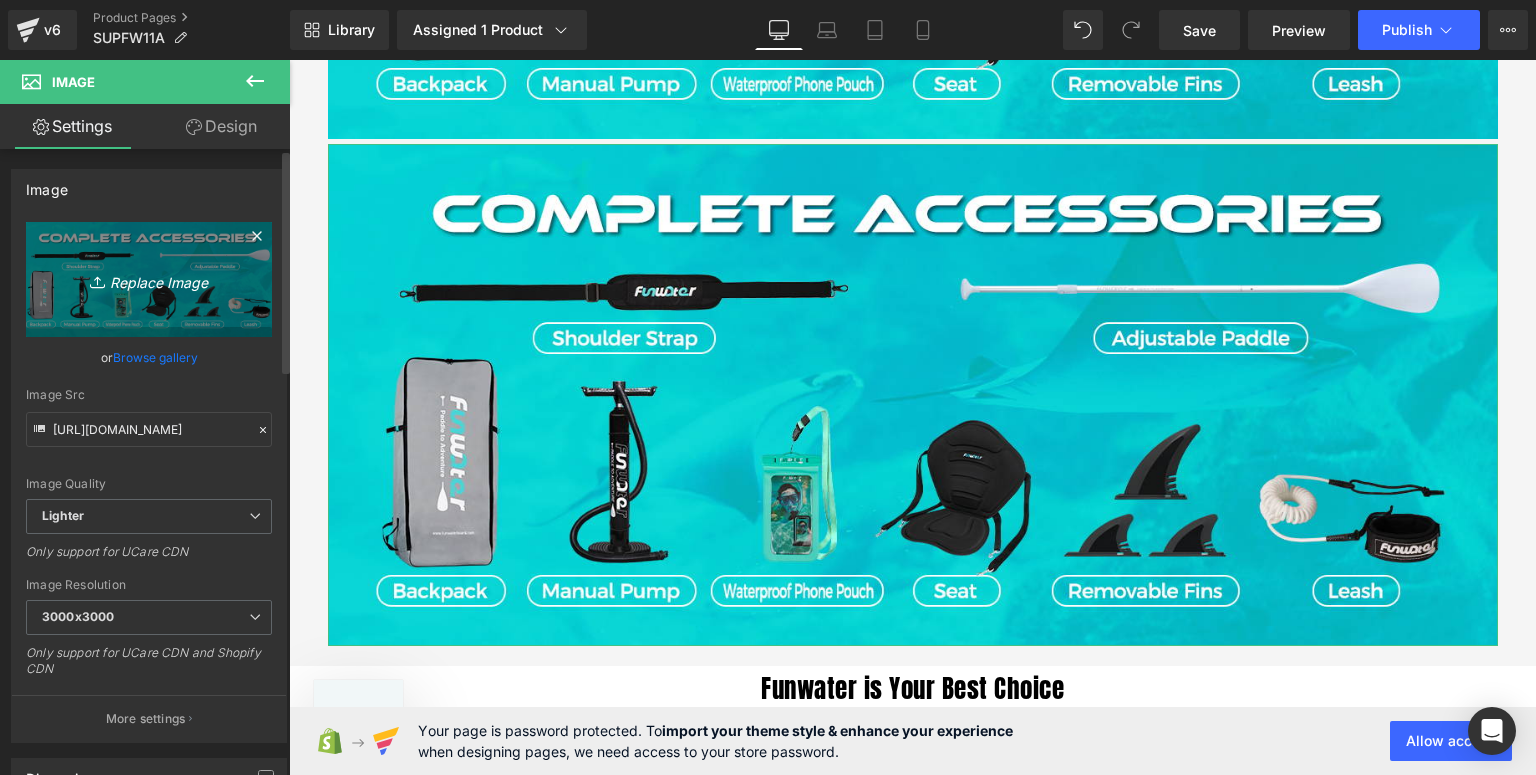 click on "Replace Image" at bounding box center [149, 279] 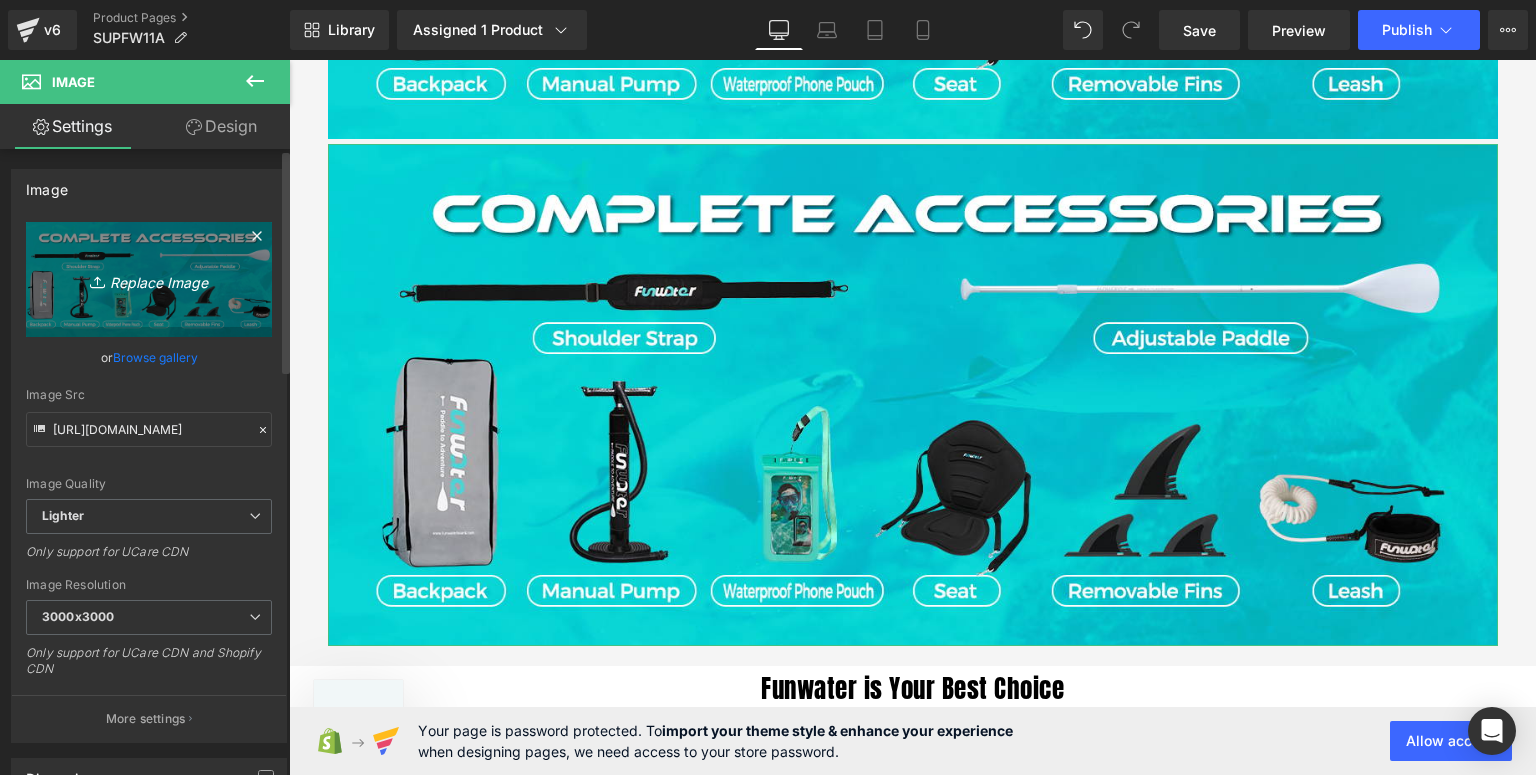 type on "C:\fakepath\FW11N-魔鬼鱼-详情页-新_06.jpg" 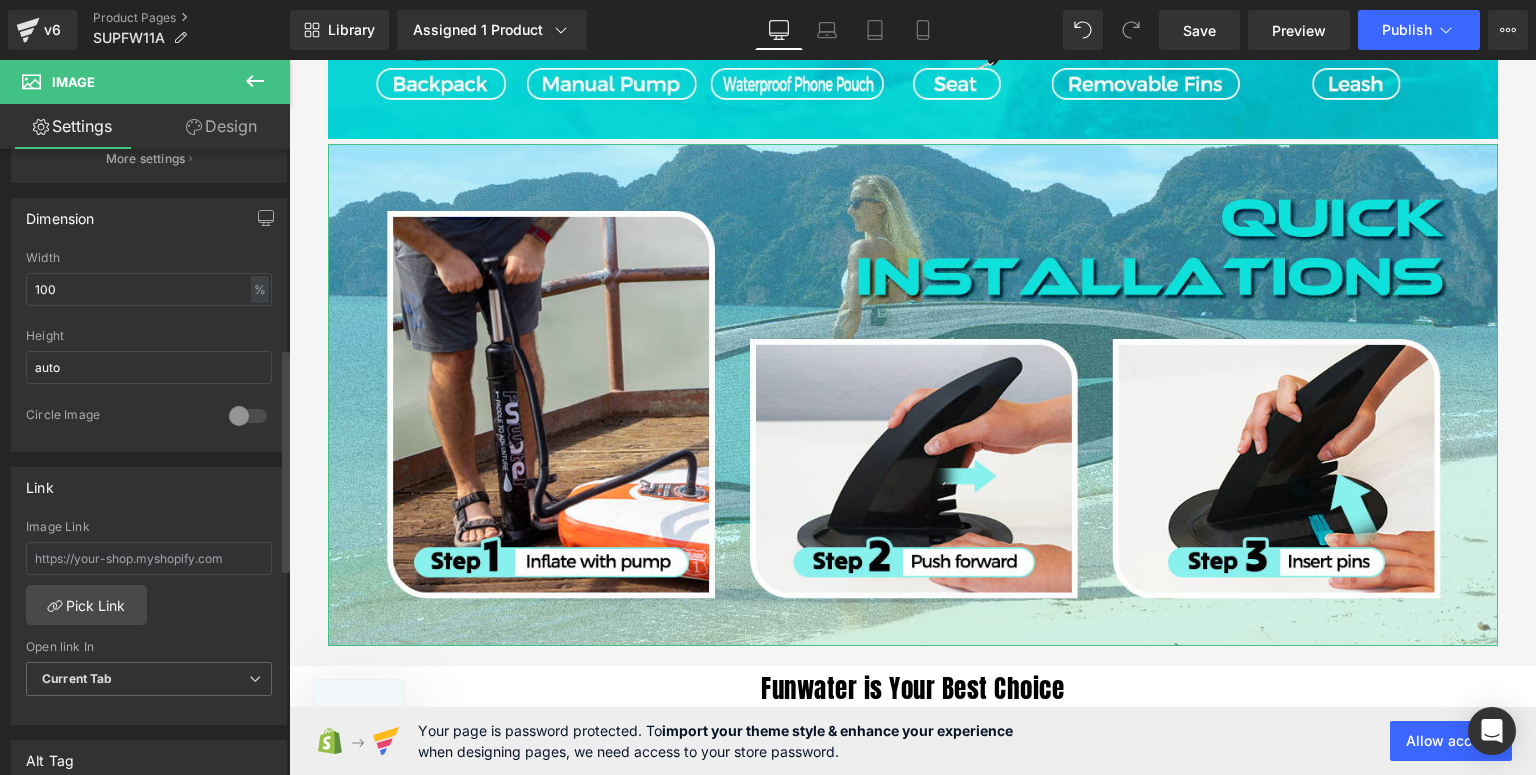 scroll, scrollTop: 720, scrollLeft: 0, axis: vertical 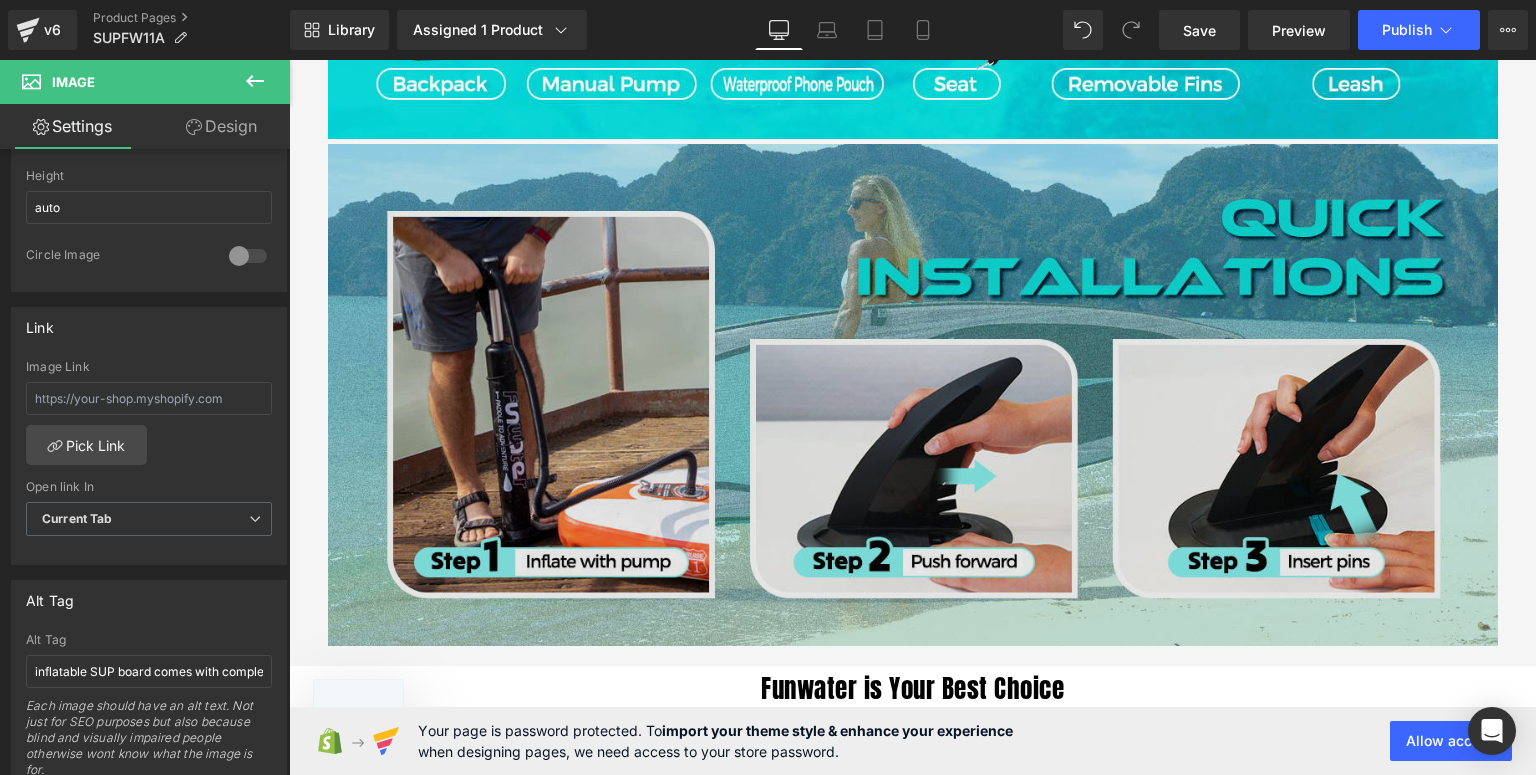 click at bounding box center (913, 394) 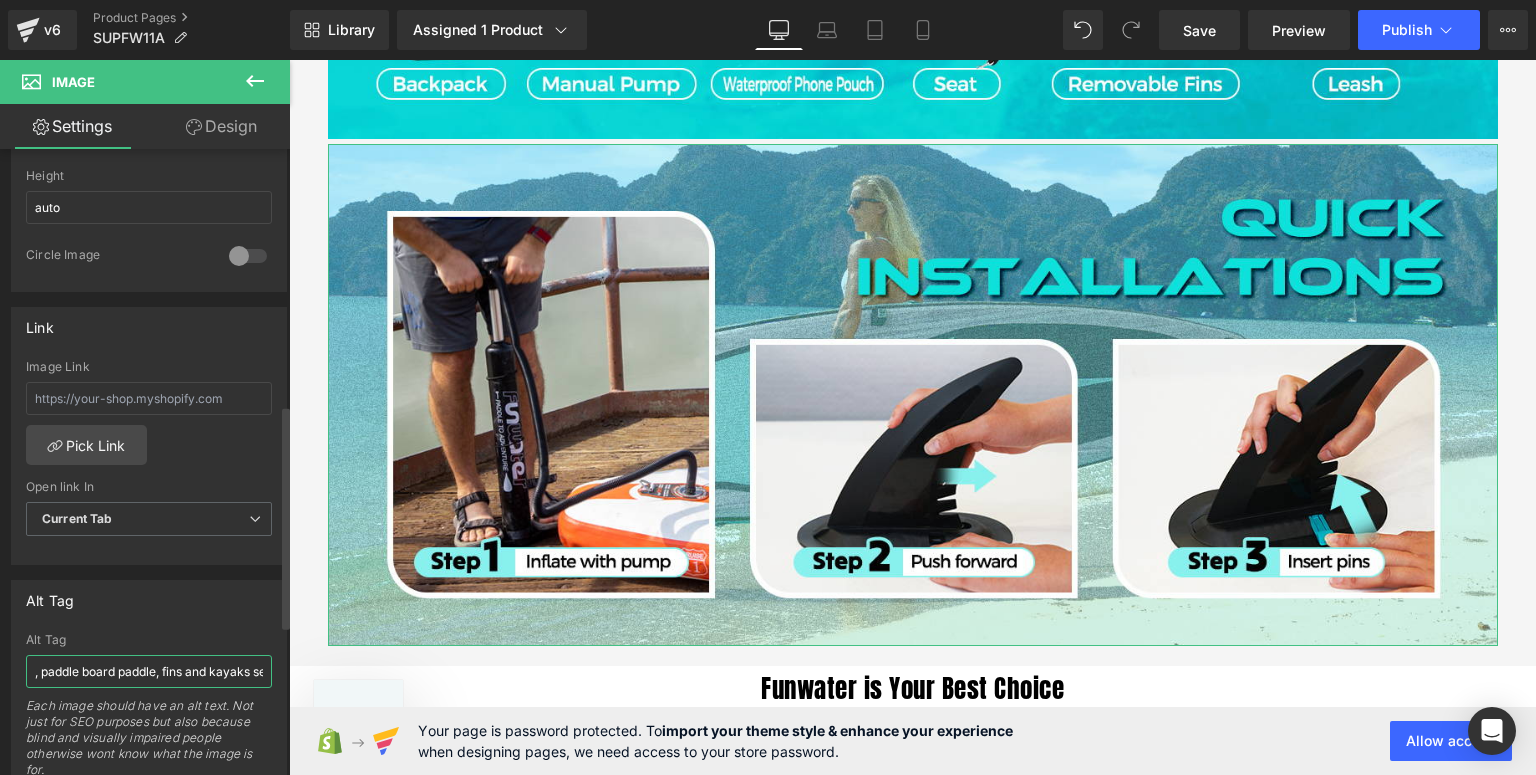 scroll, scrollTop: 0, scrollLeft: 536, axis: horizontal 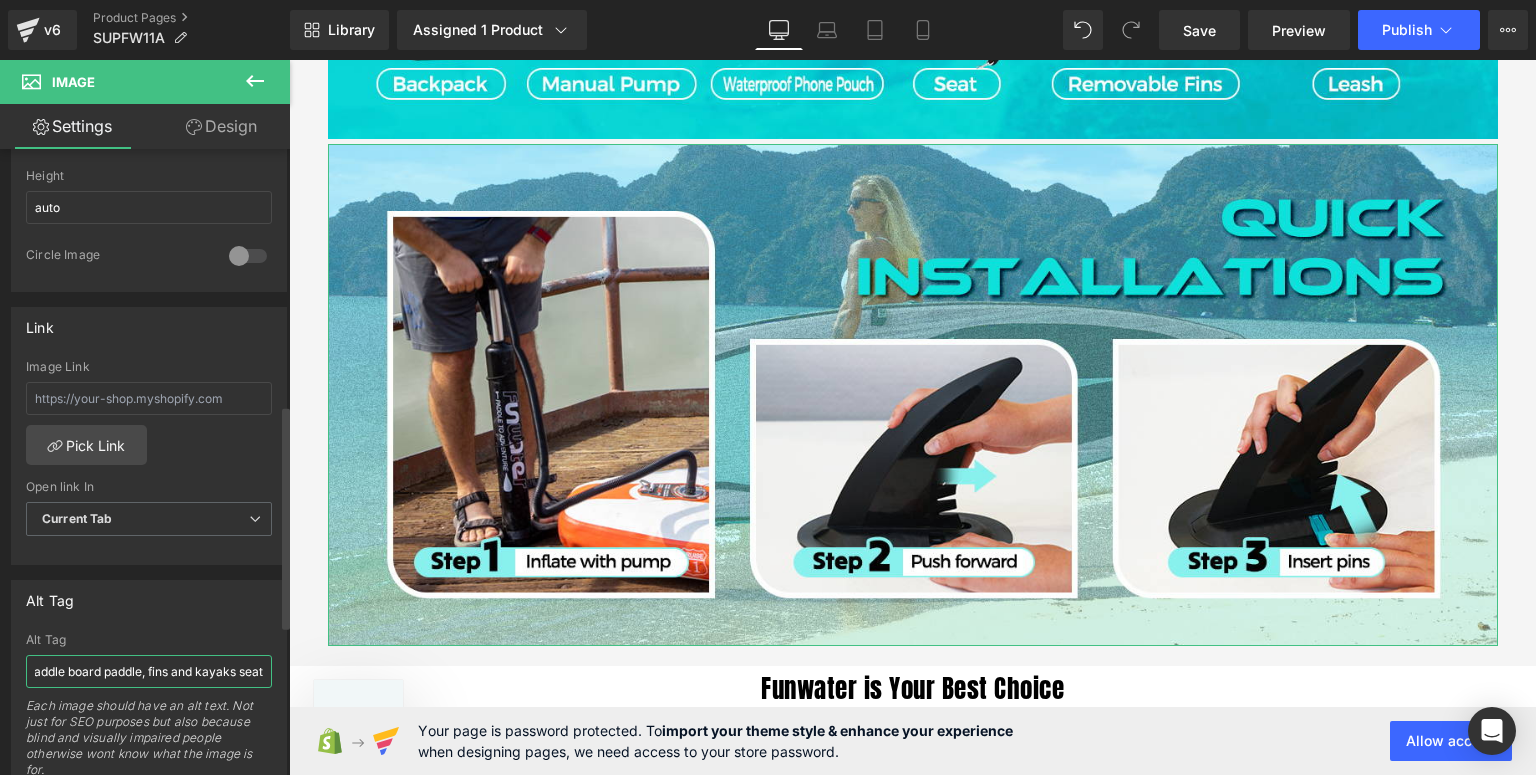drag, startPoint x: 30, startPoint y: 672, endPoint x: 255, endPoint y: 669, distance: 225.02 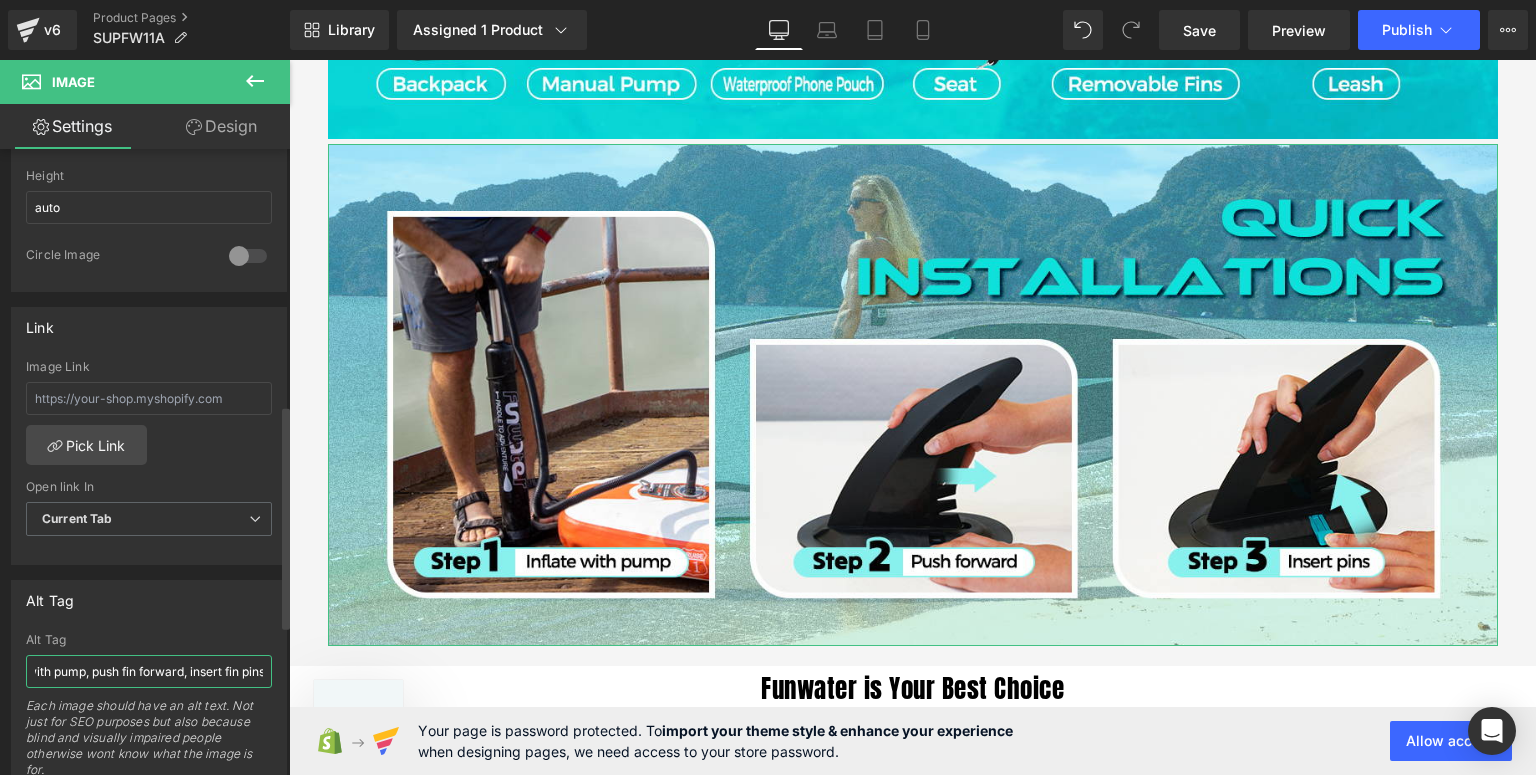 scroll, scrollTop: 0, scrollLeft: 349, axis: horizontal 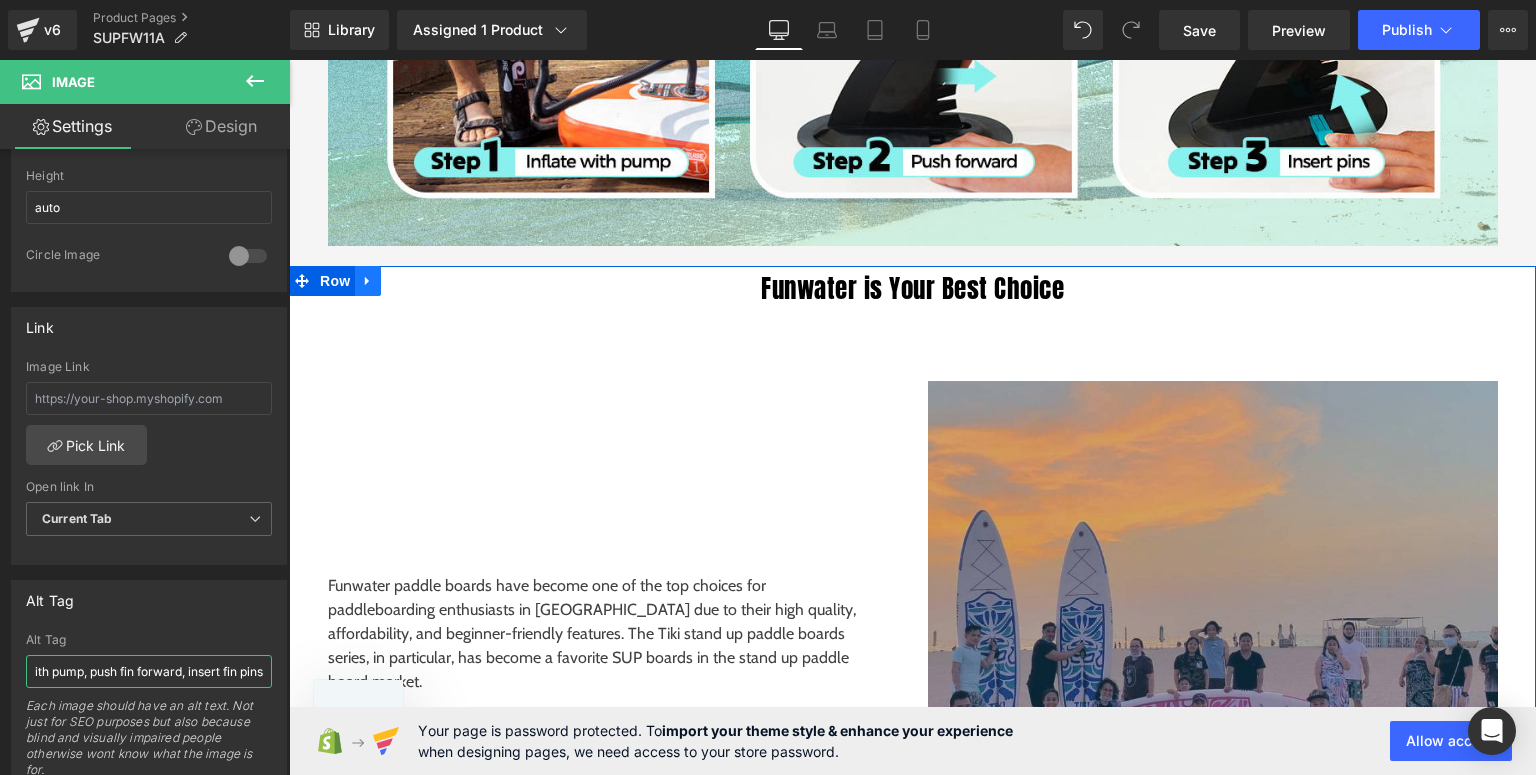 type on "Funwater paddle board support quick installations: inflate with pump, push fin forward, insert fin pins" 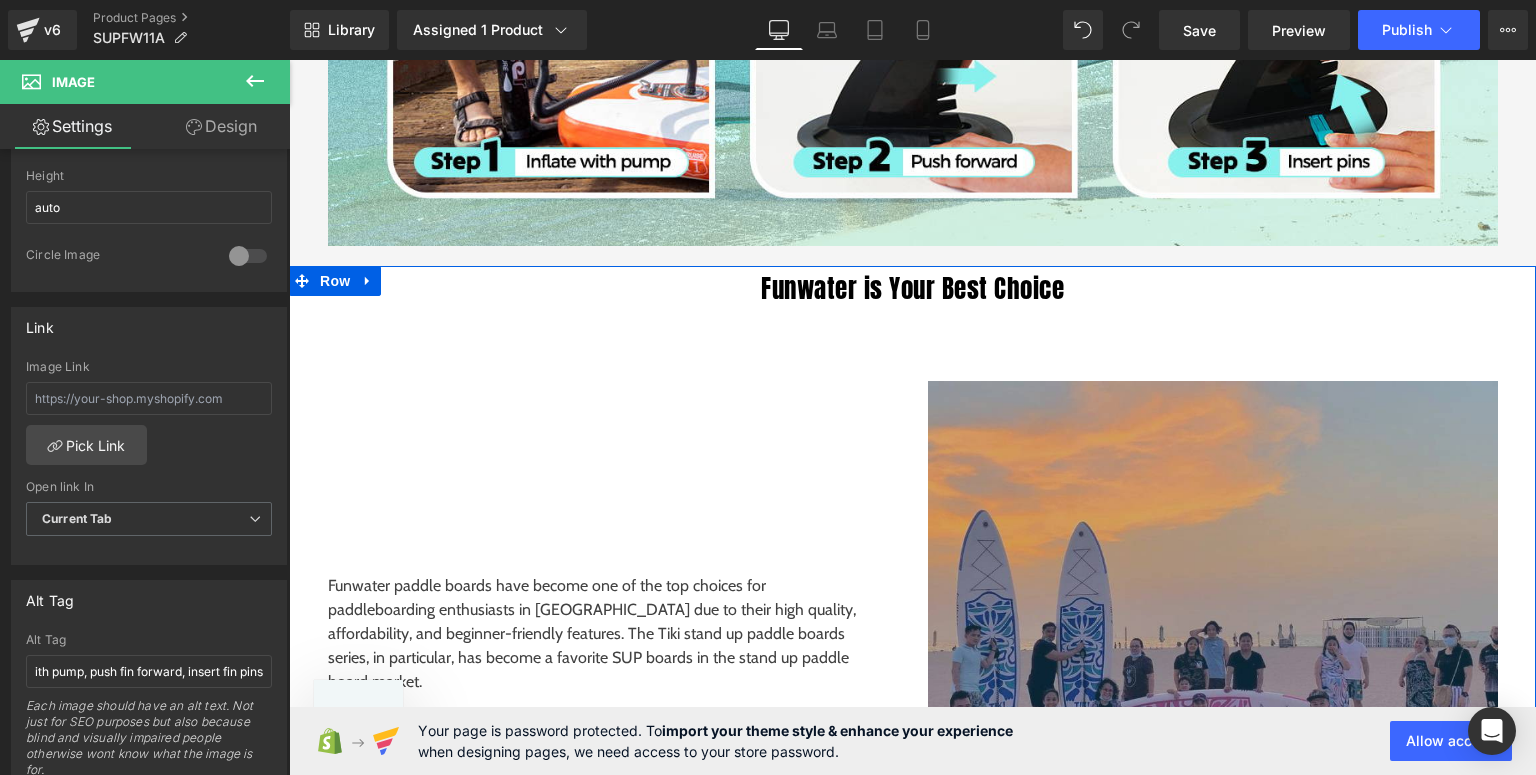 drag, startPoint x: 368, startPoint y: 279, endPoint x: 401, endPoint y: 276, distance: 33.13608 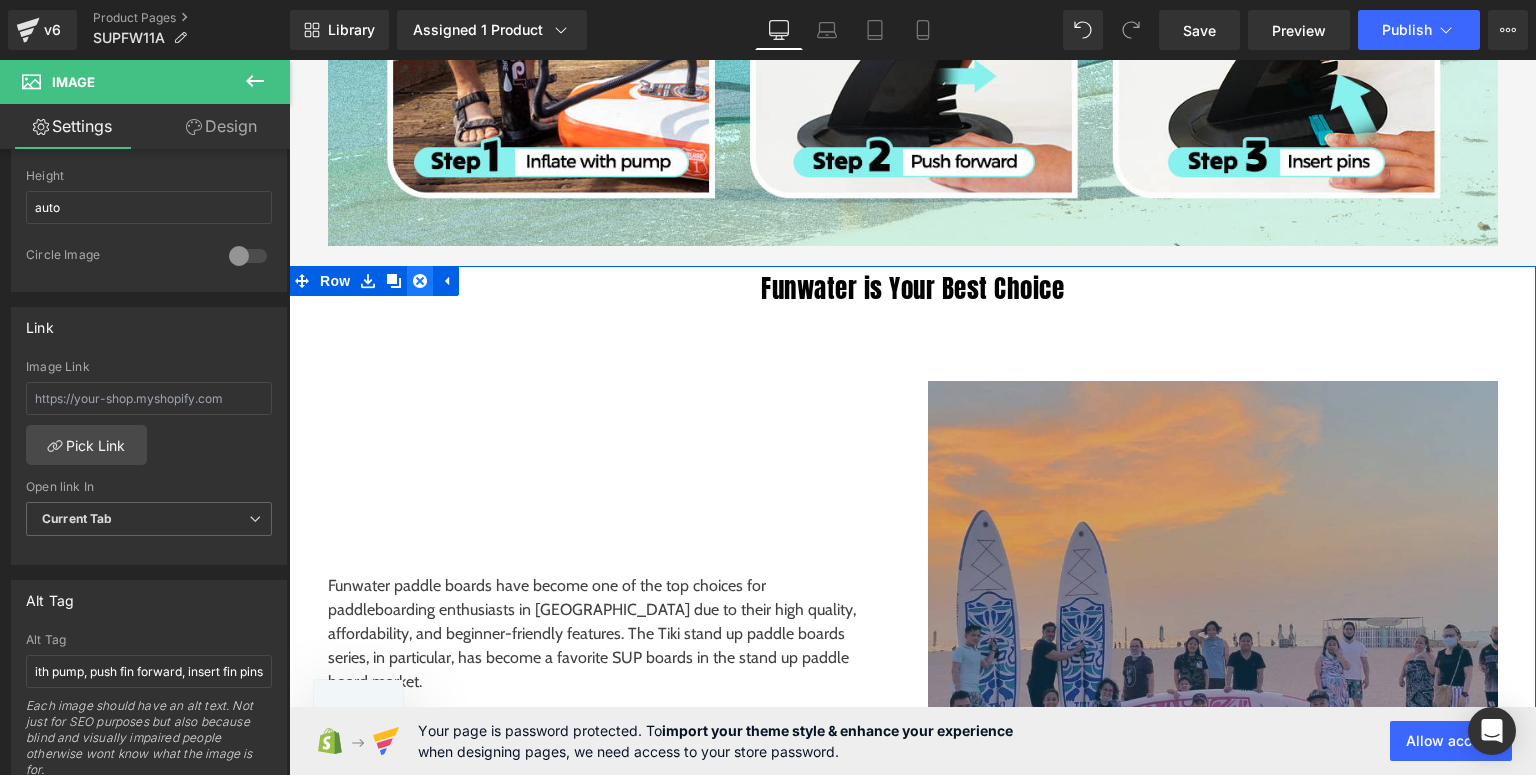 scroll, scrollTop: 0, scrollLeft: 0, axis: both 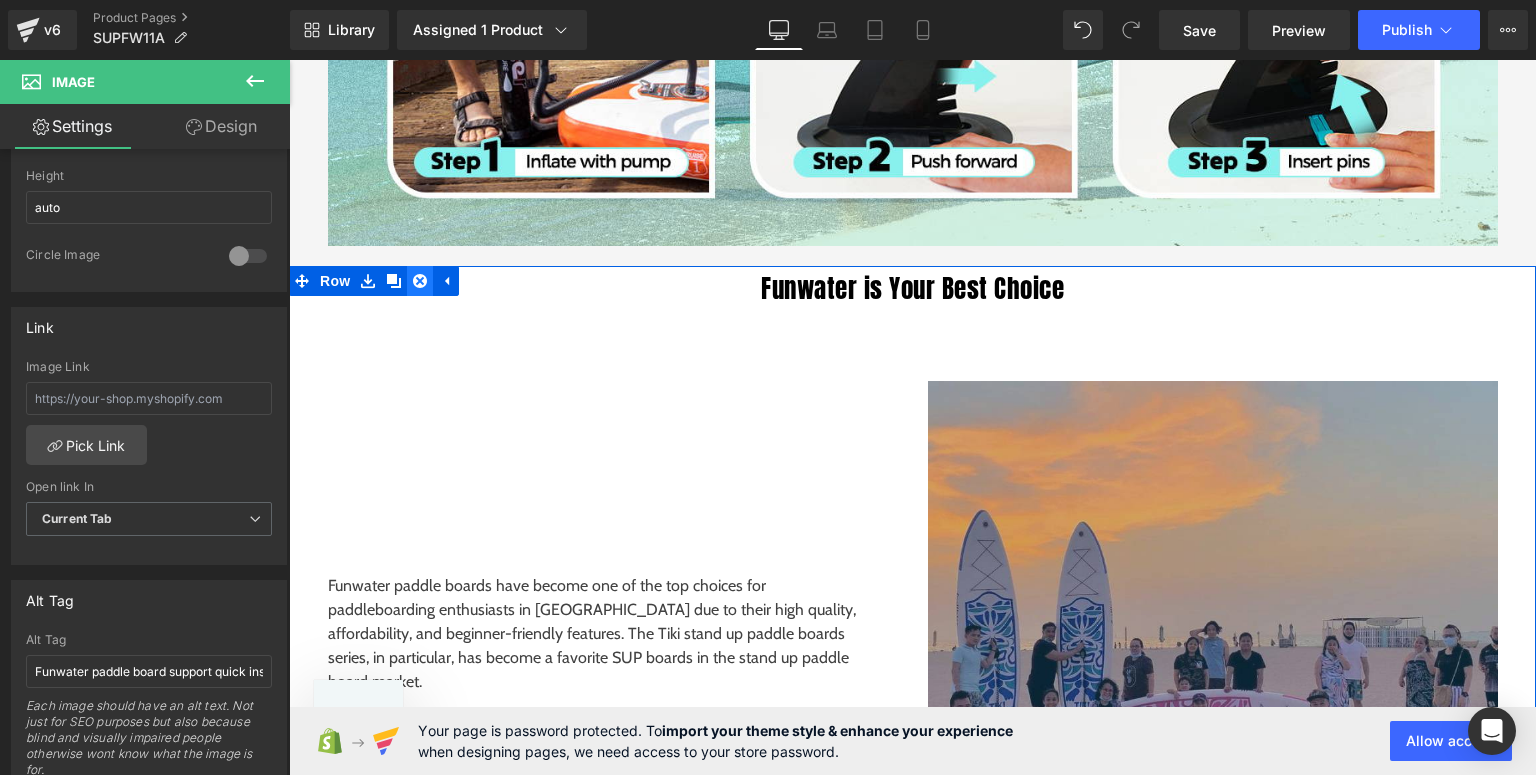 click 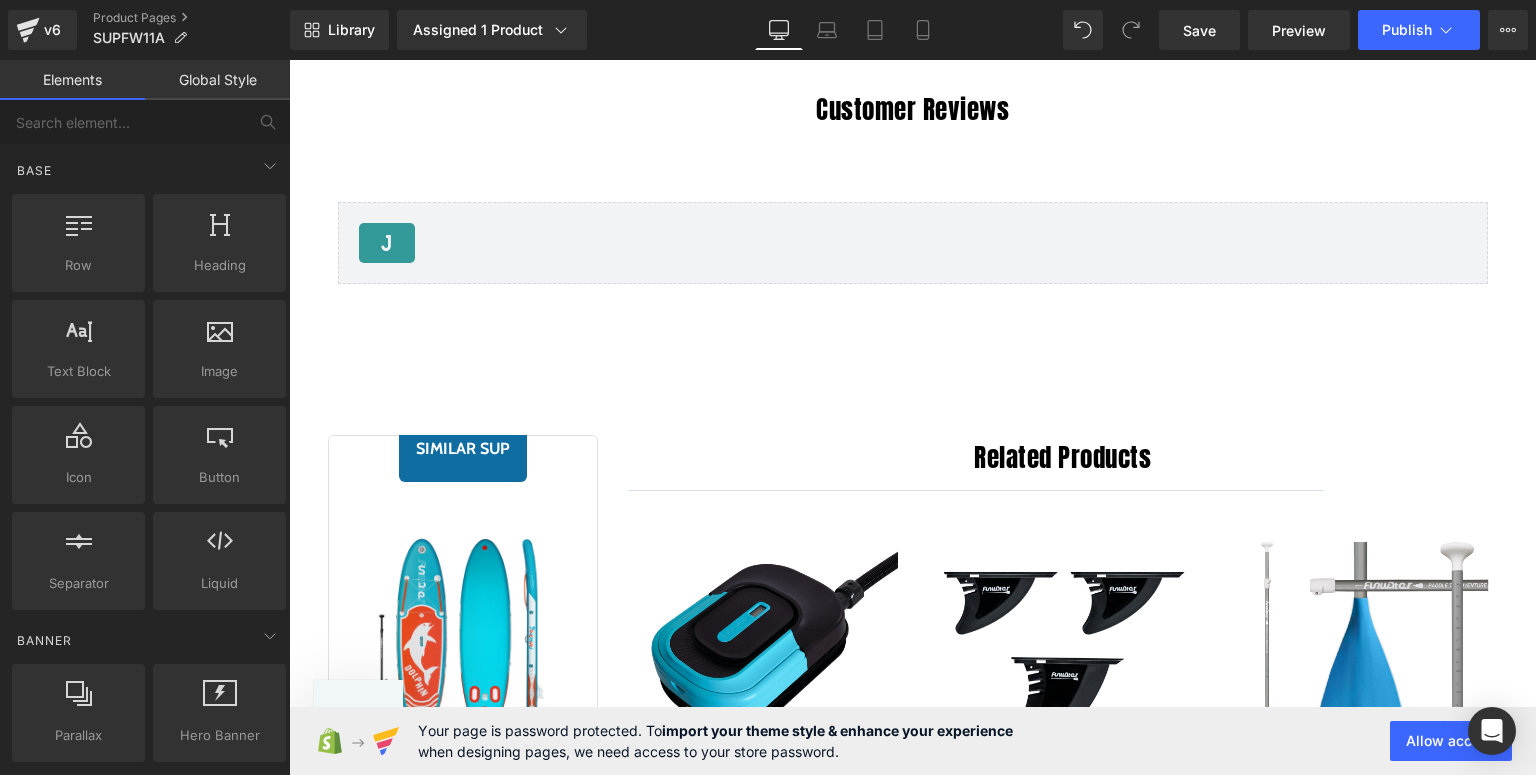 scroll, scrollTop: 4462, scrollLeft: 0, axis: vertical 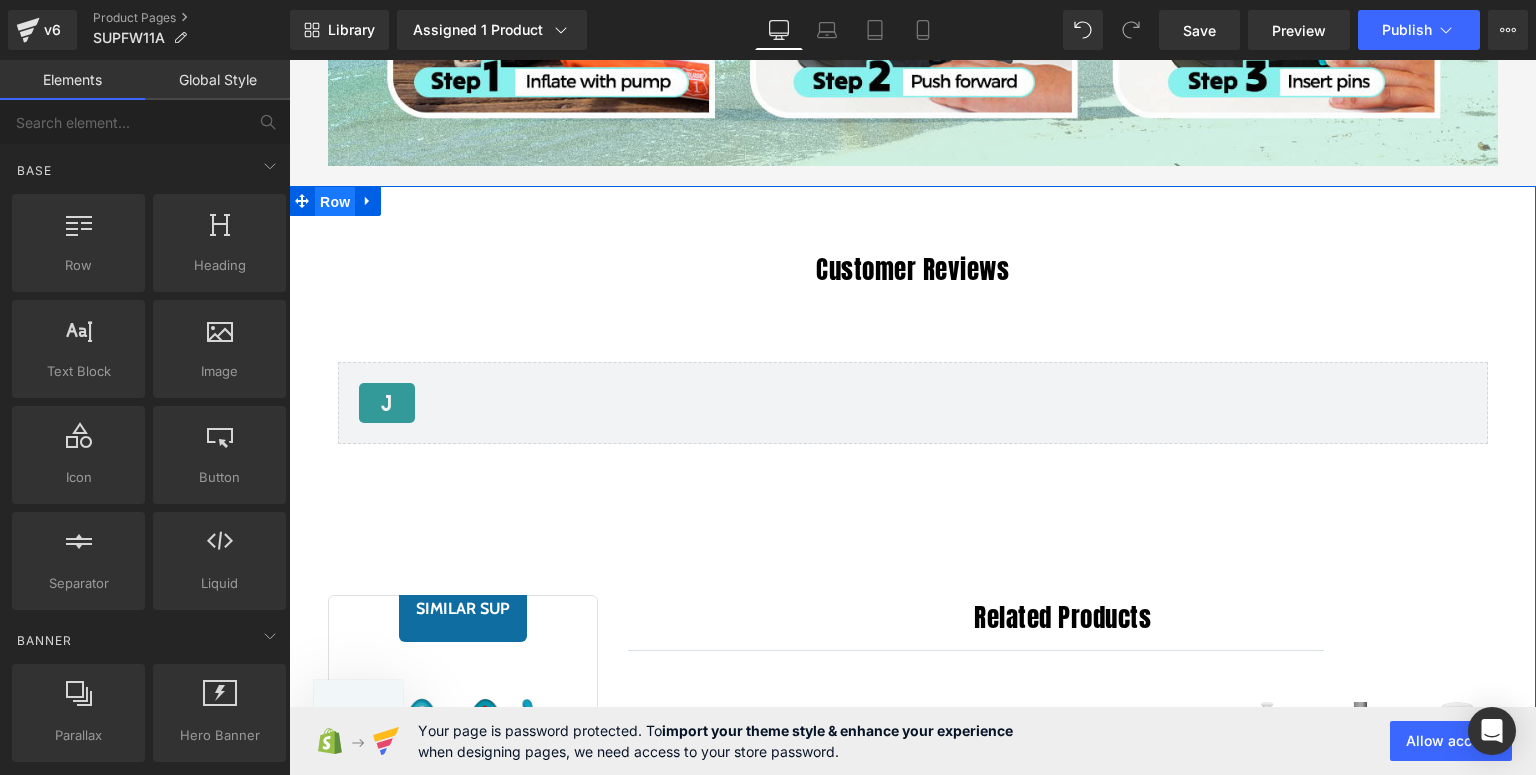 click on "Row" at bounding box center (335, 202) 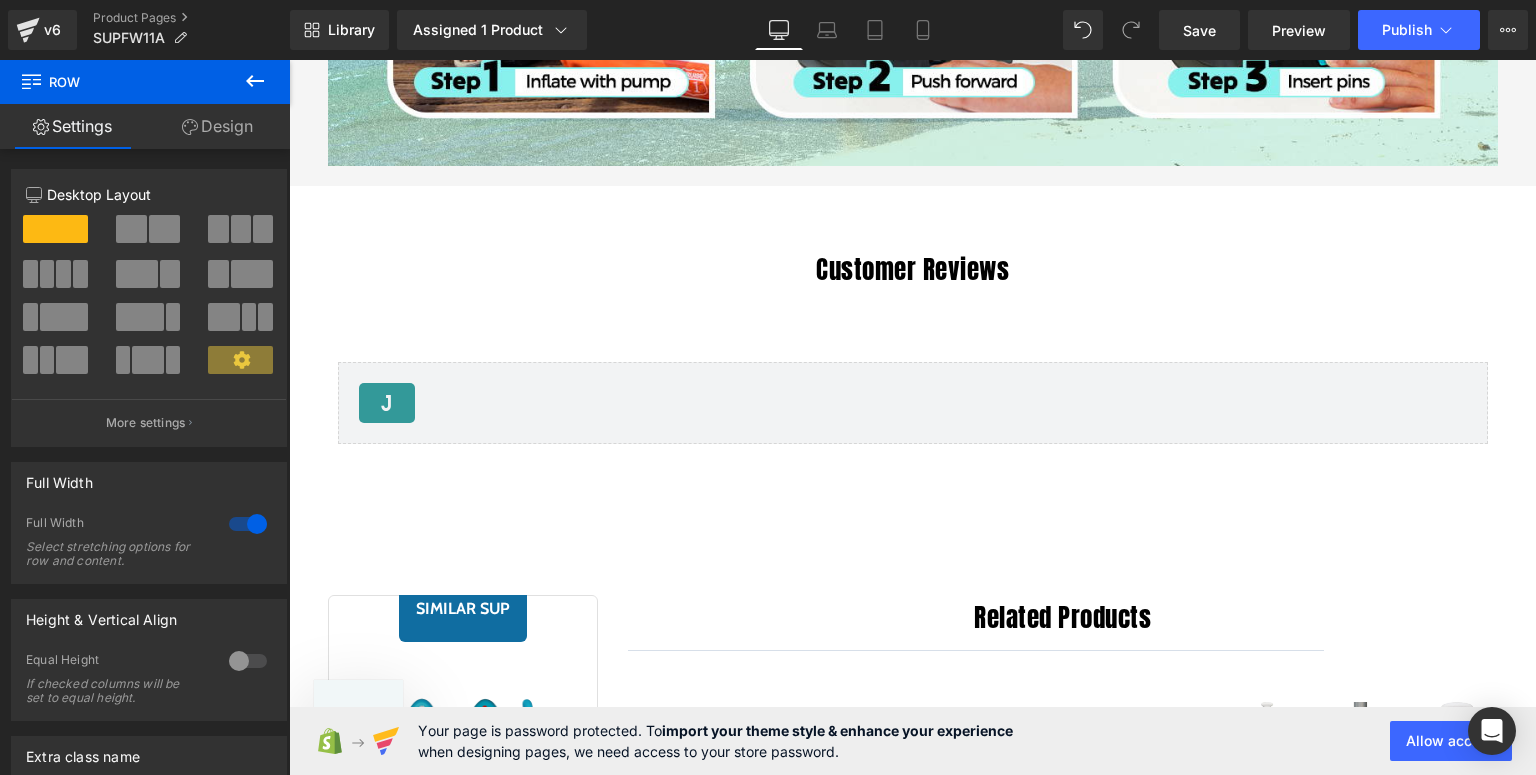 click on "Design" at bounding box center (217, 126) 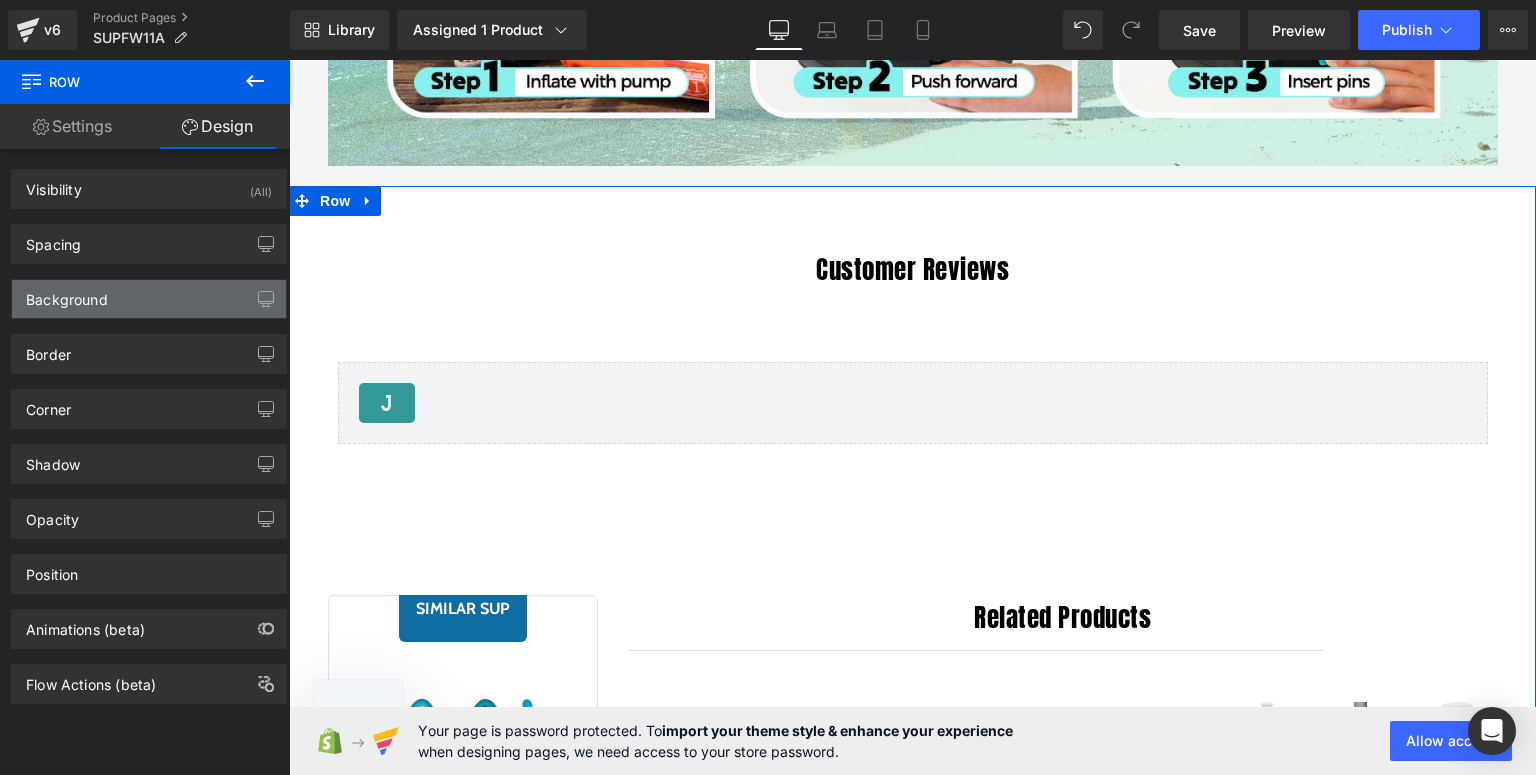 click on "Background" at bounding box center (67, 294) 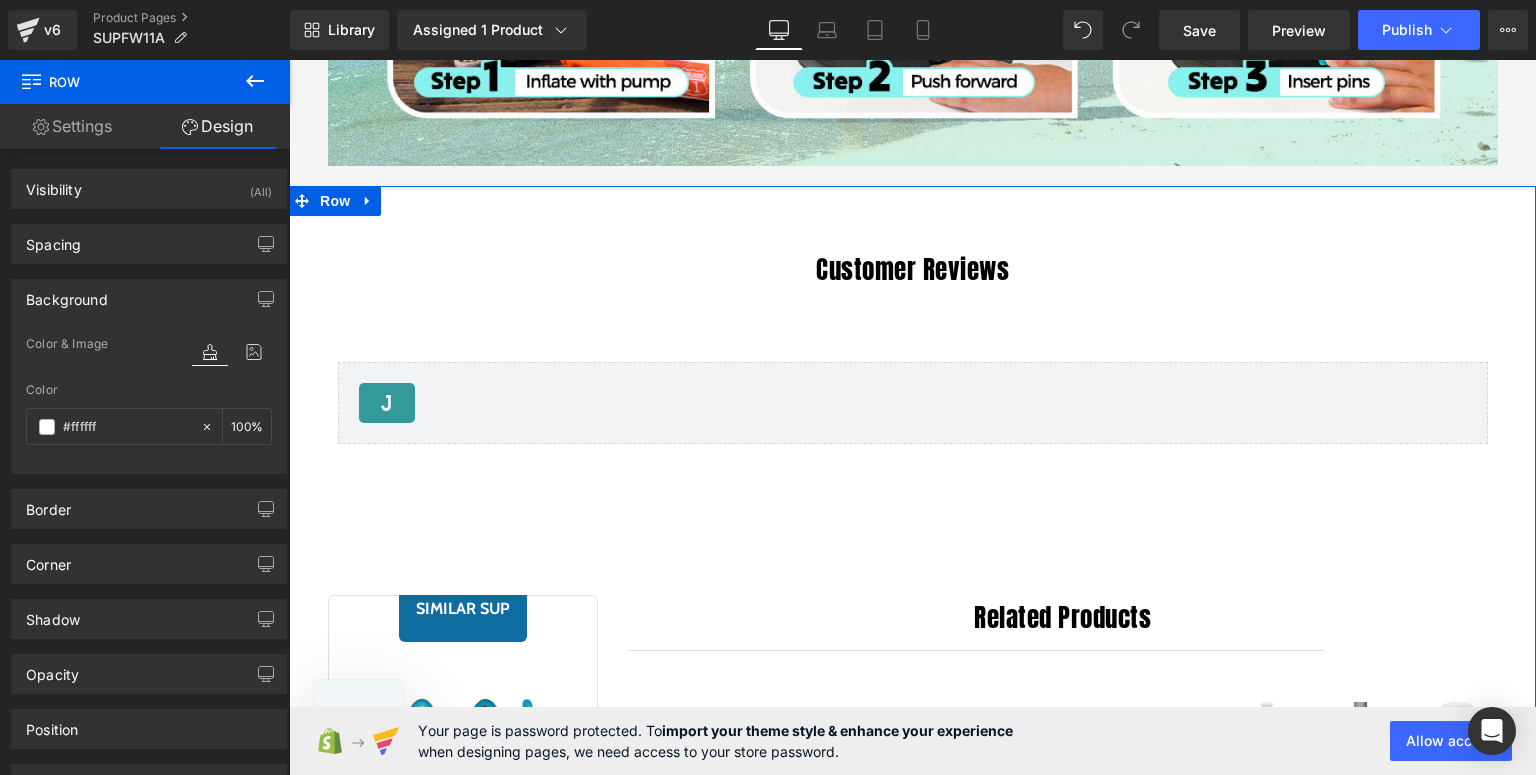 drag, startPoint x: 197, startPoint y: 425, endPoint x: 288, endPoint y: 376, distance: 103.35376 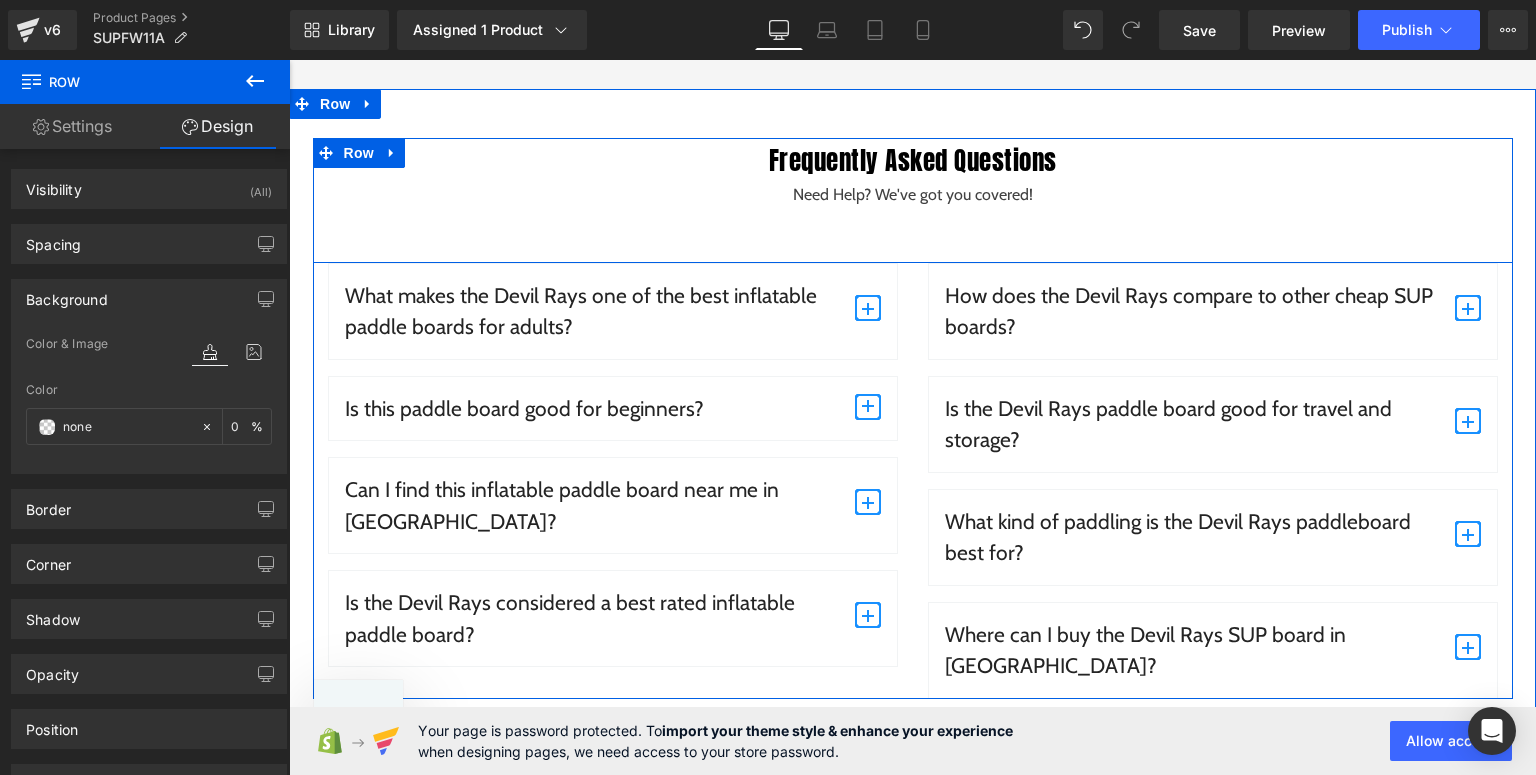 scroll, scrollTop: 5342, scrollLeft: 0, axis: vertical 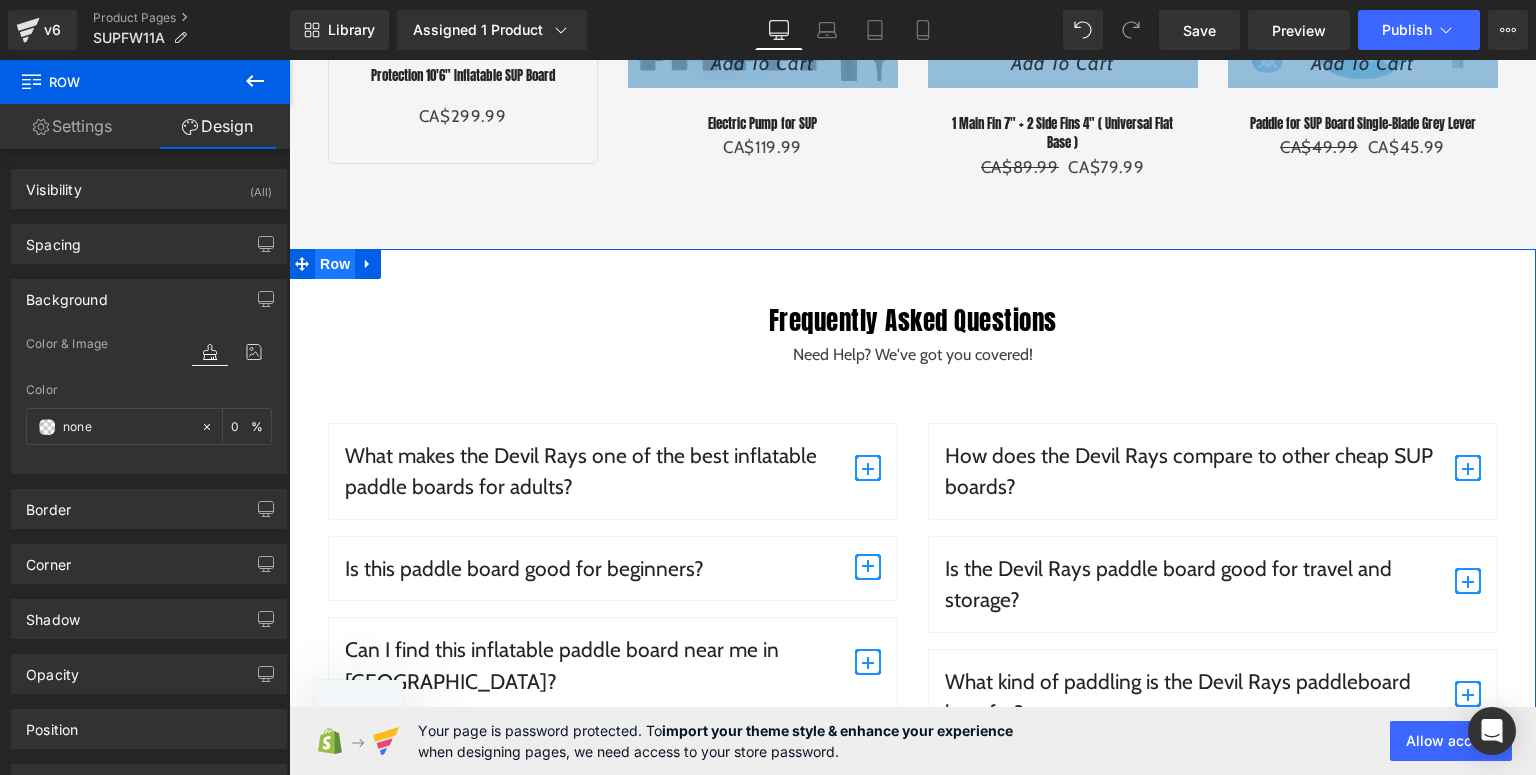 click on "Row" at bounding box center (335, 264) 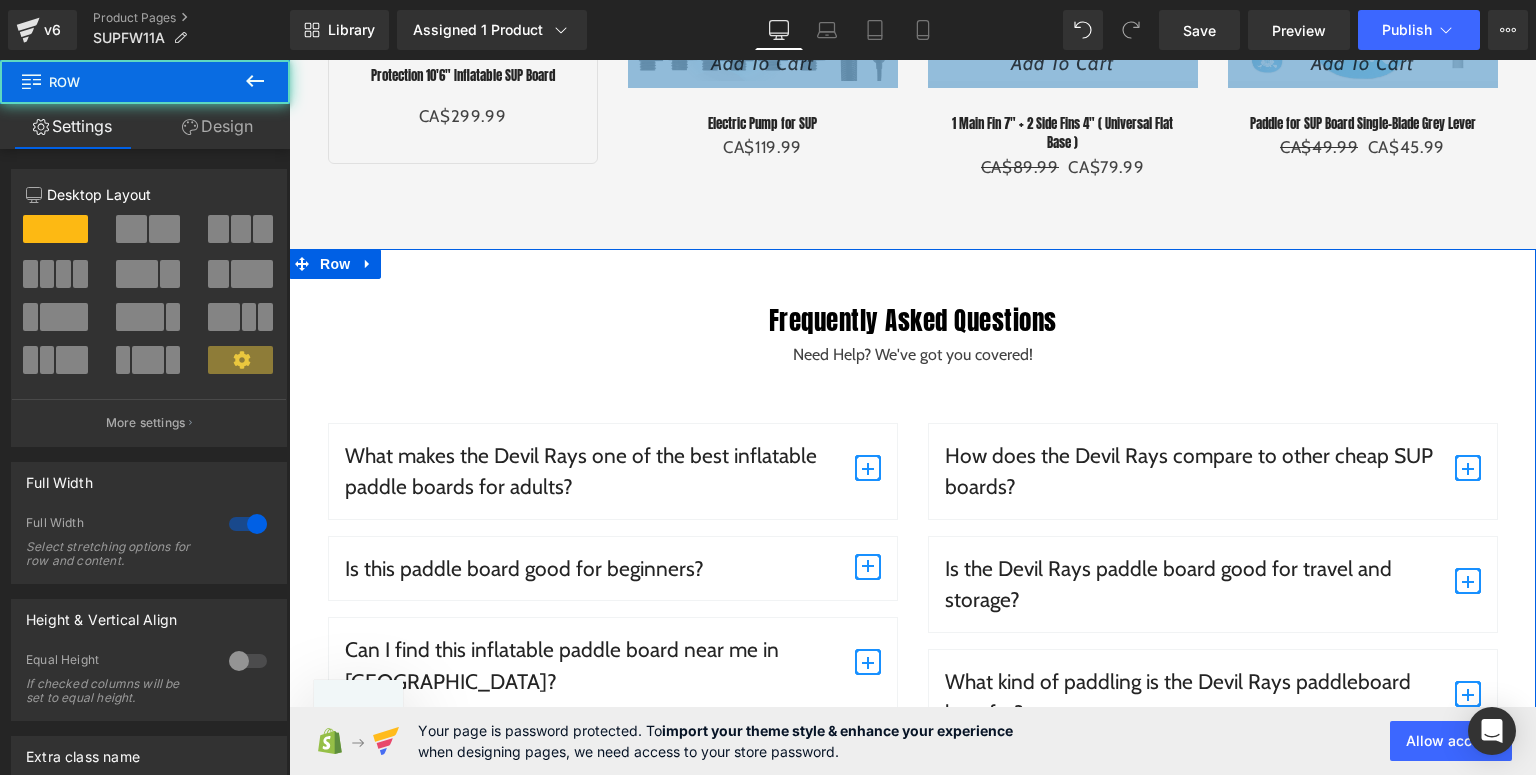 click on "Design" at bounding box center (217, 126) 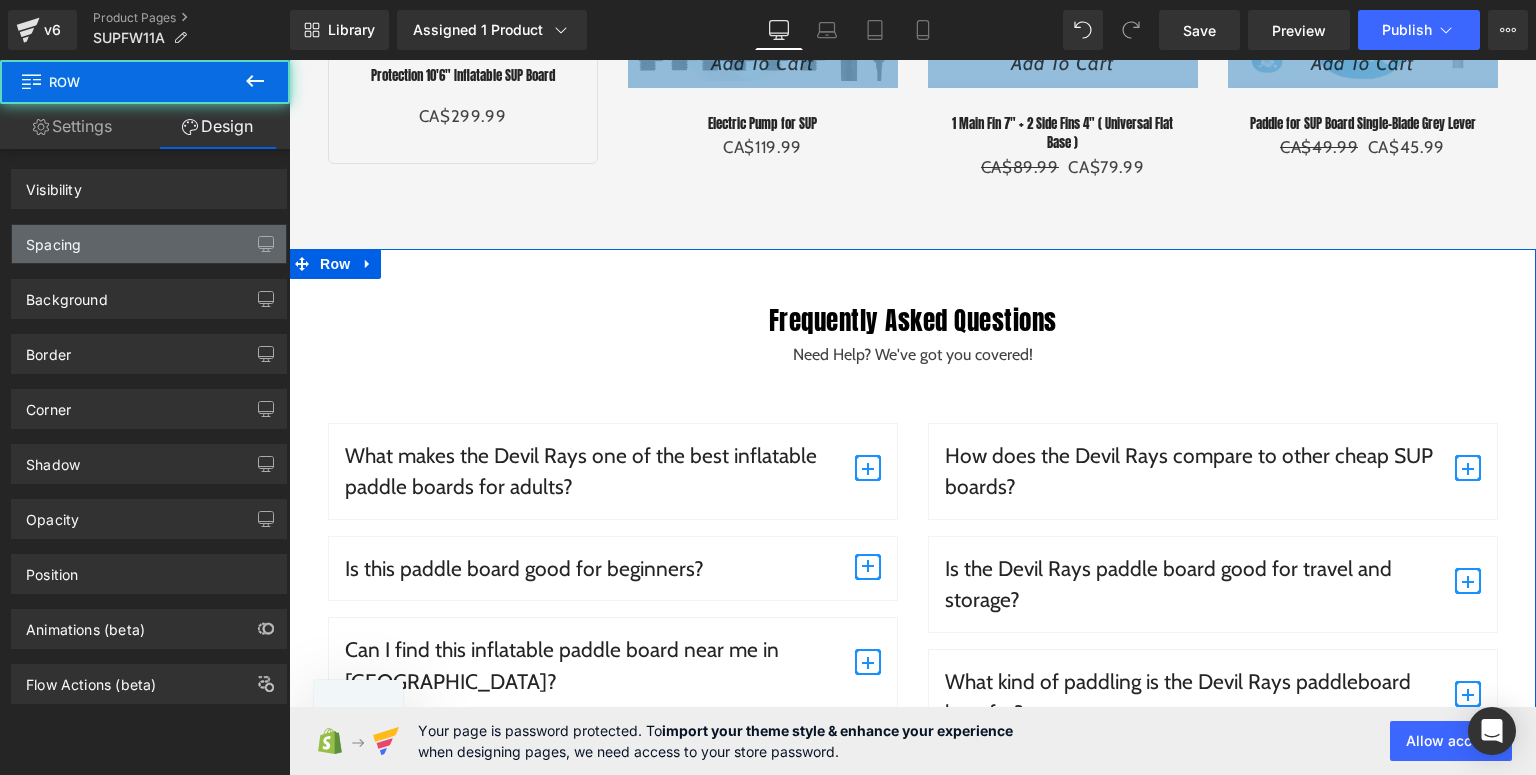 click on "Spacing" at bounding box center [53, 239] 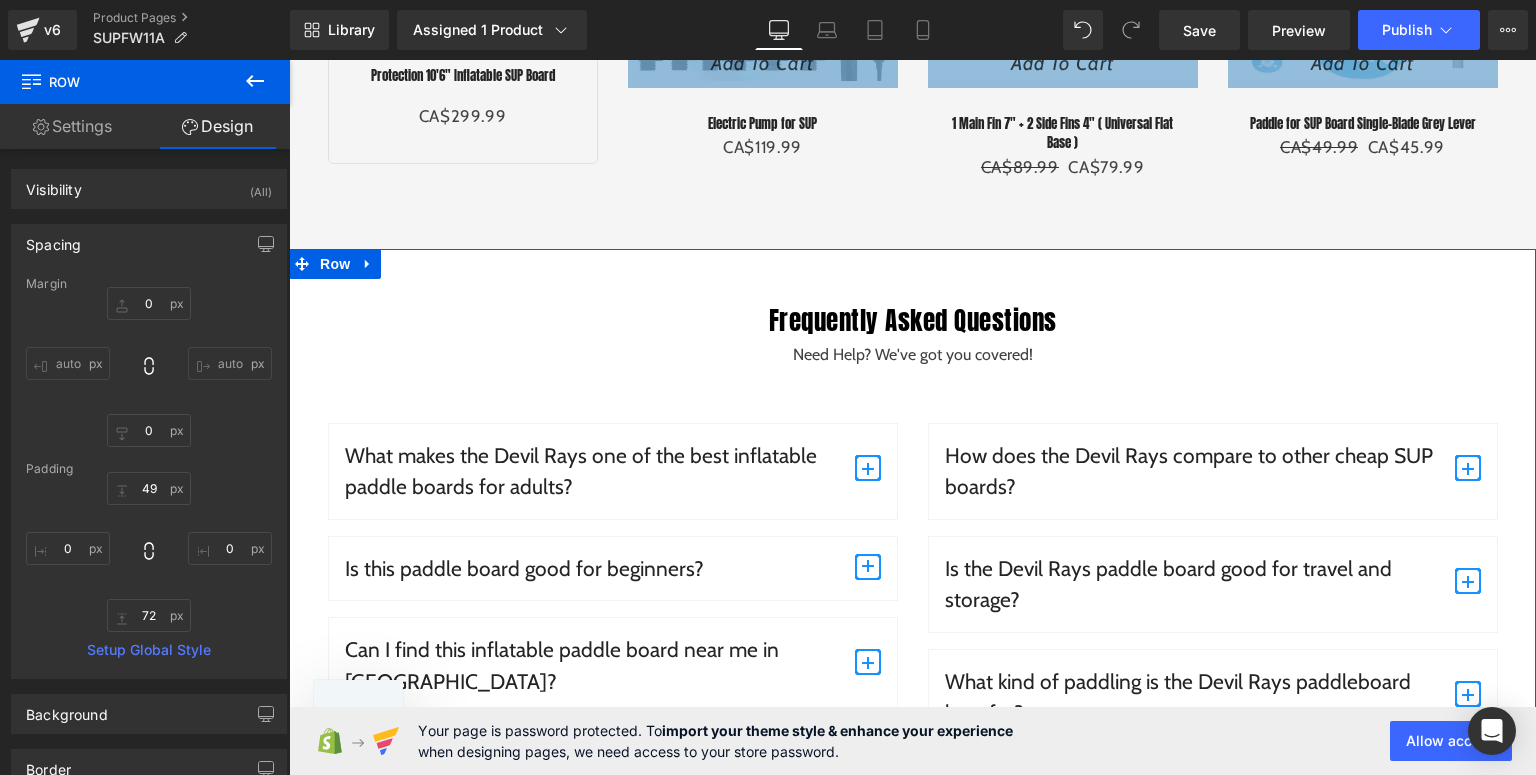 click on "Spacing" at bounding box center [53, 239] 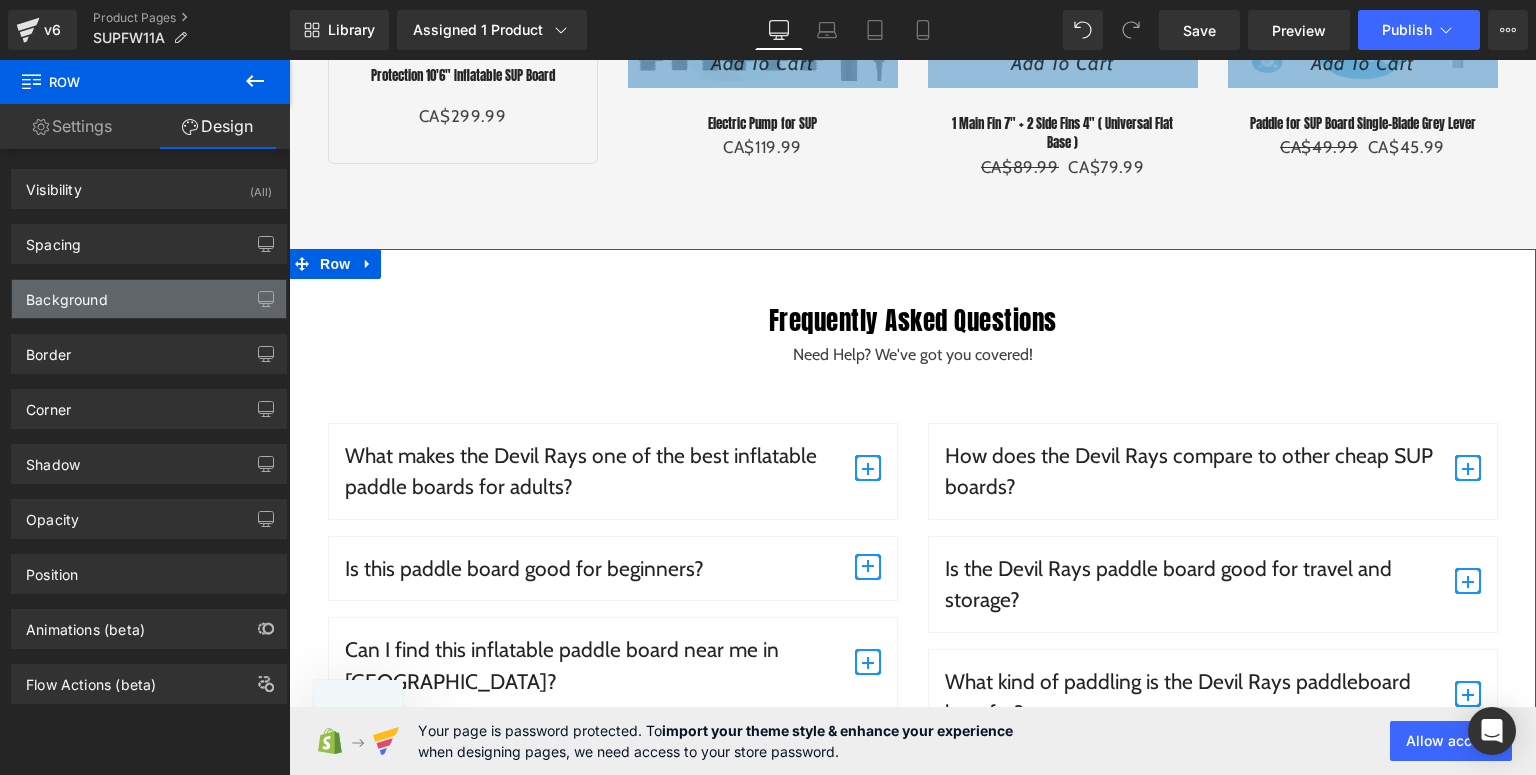 click on "Background" at bounding box center [149, 299] 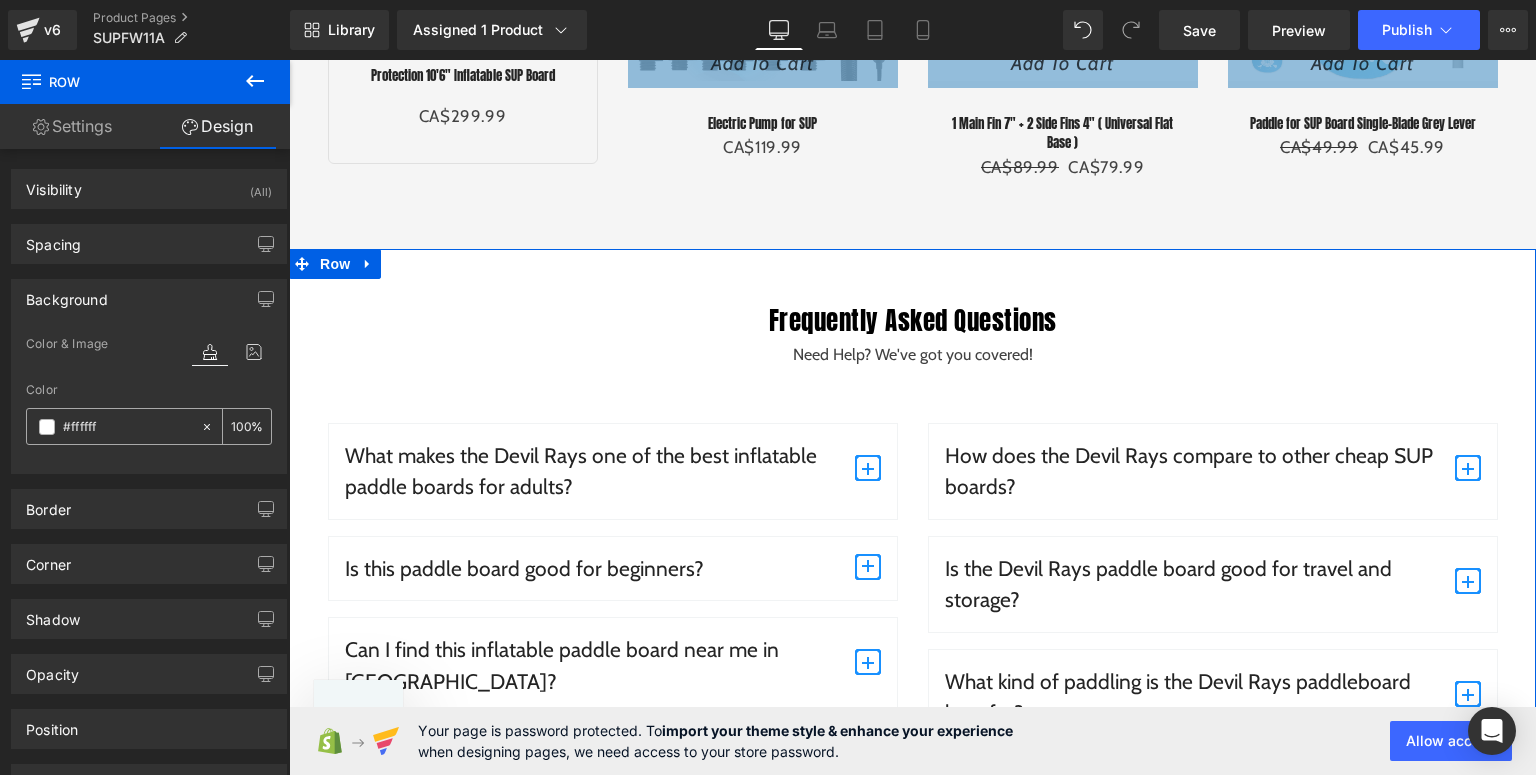 drag, startPoint x: 199, startPoint y: 424, endPoint x: 255, endPoint y: 268, distance: 165.7468 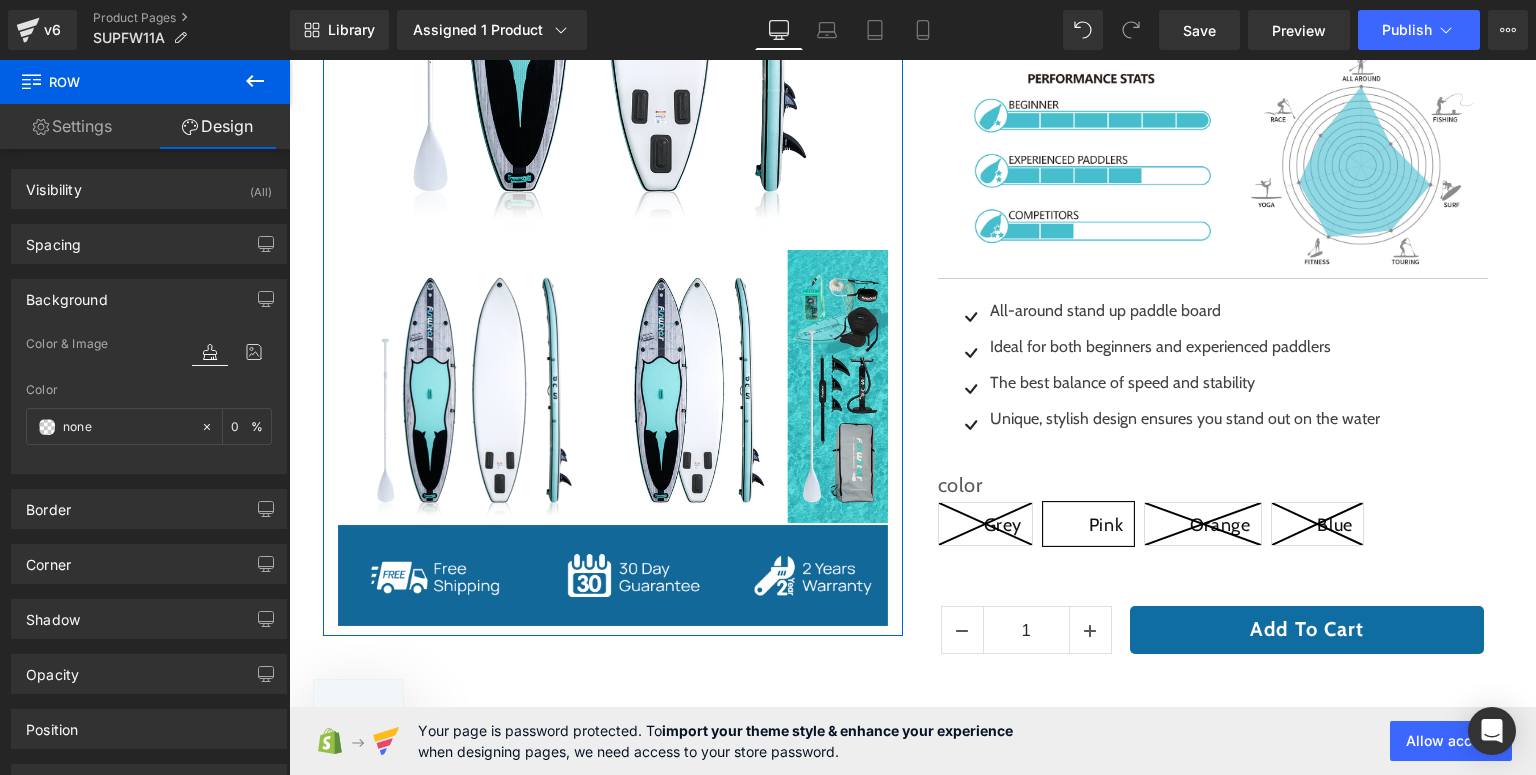 scroll, scrollTop: 302, scrollLeft: 0, axis: vertical 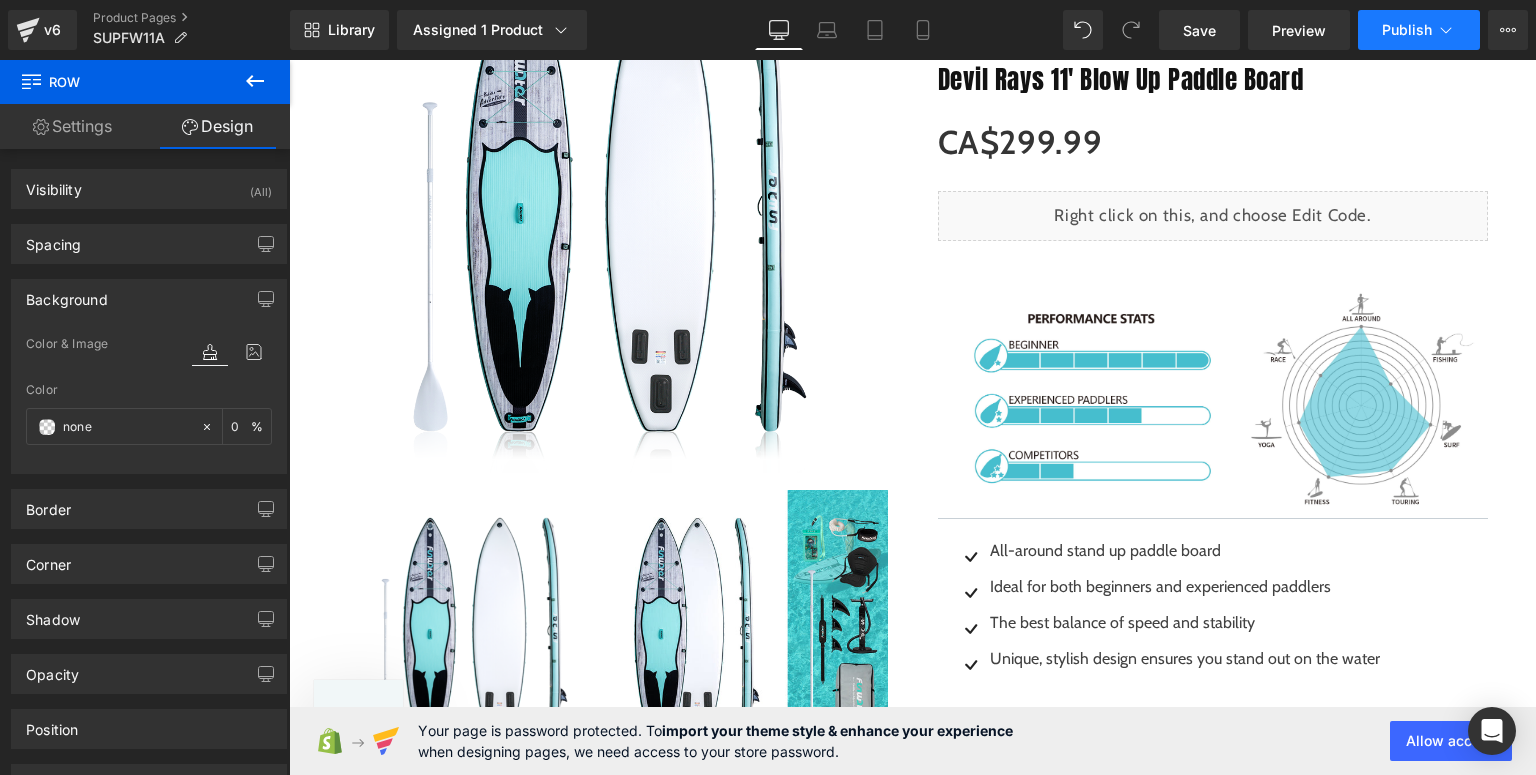 click on "Publish" at bounding box center [1407, 30] 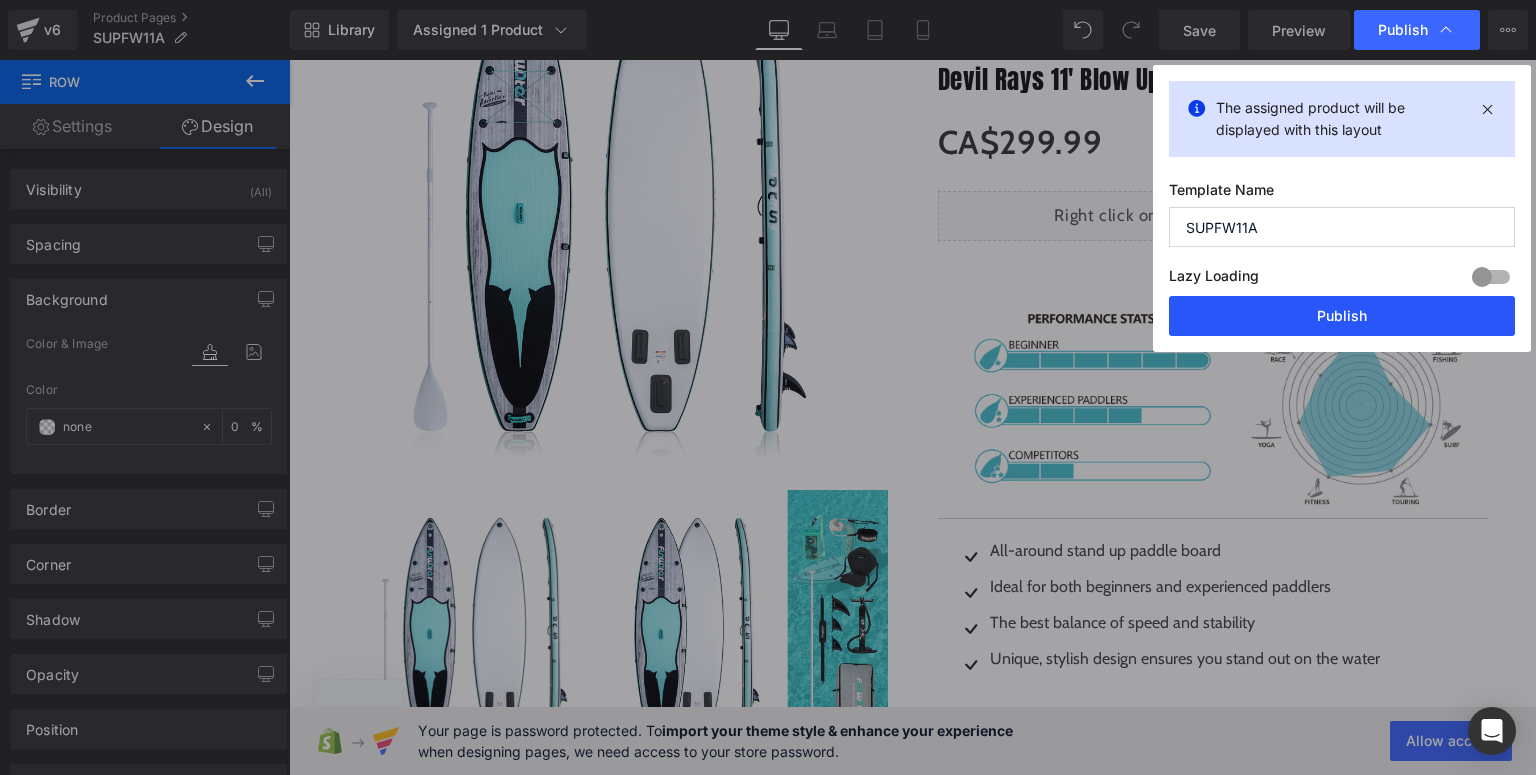 drag, startPoint x: 1291, startPoint y: 315, endPoint x: 963, endPoint y: 263, distance: 332.09637 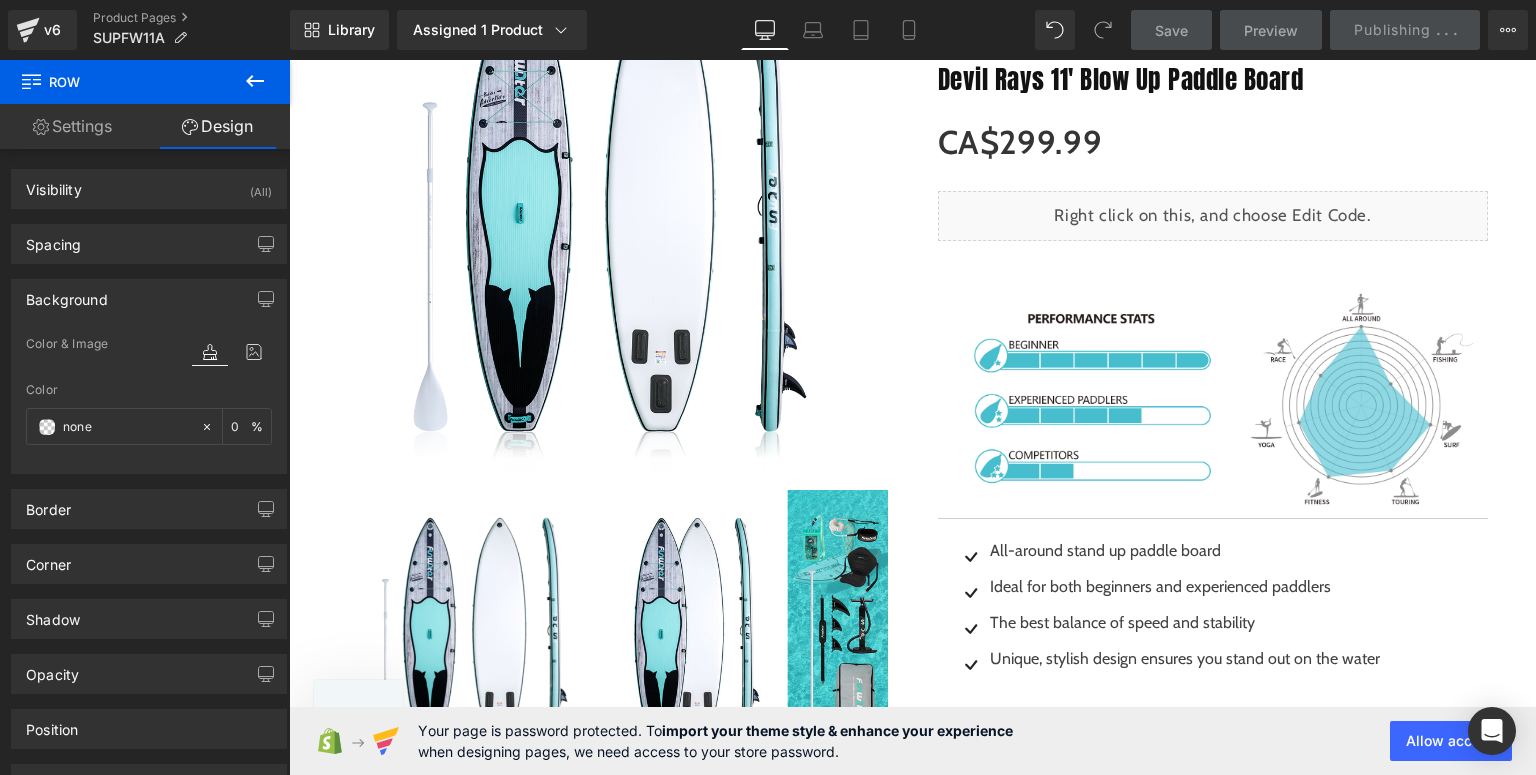 scroll, scrollTop: 622, scrollLeft: 0, axis: vertical 